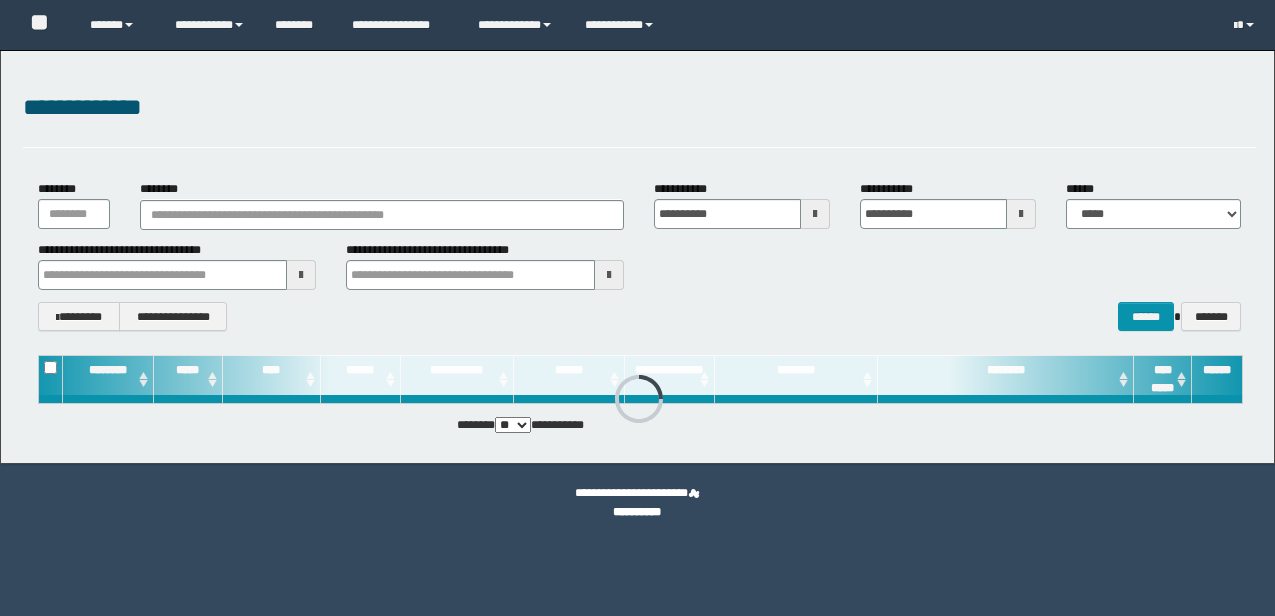 scroll, scrollTop: 0, scrollLeft: 0, axis: both 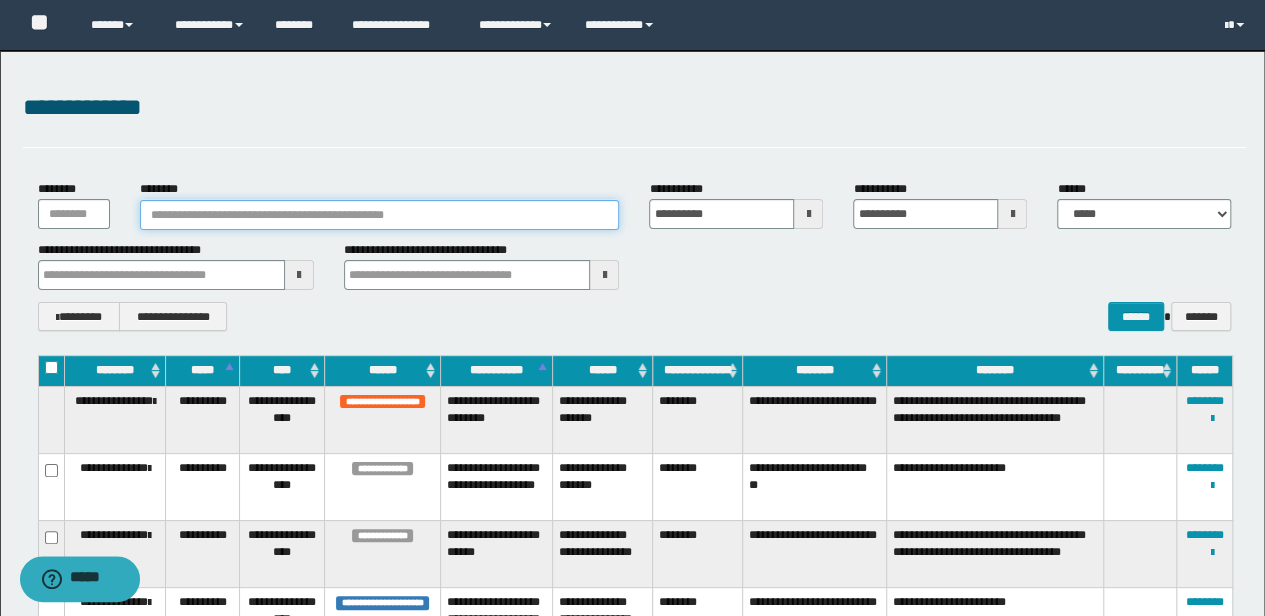 click on "********" at bounding box center [380, 215] 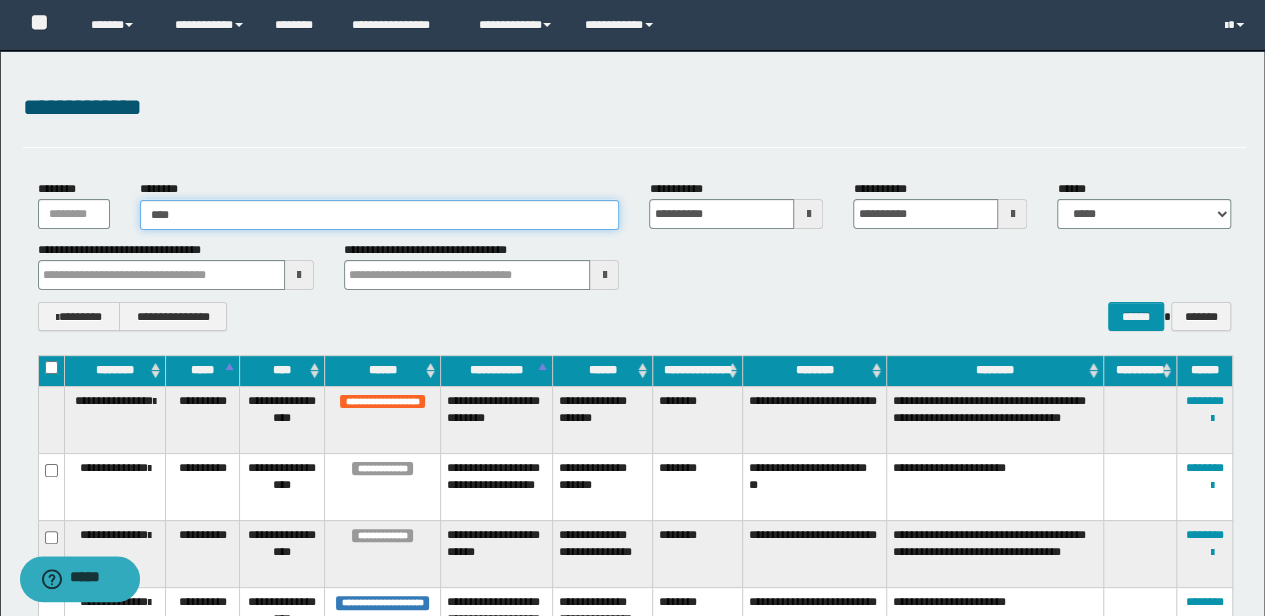 type on "*****" 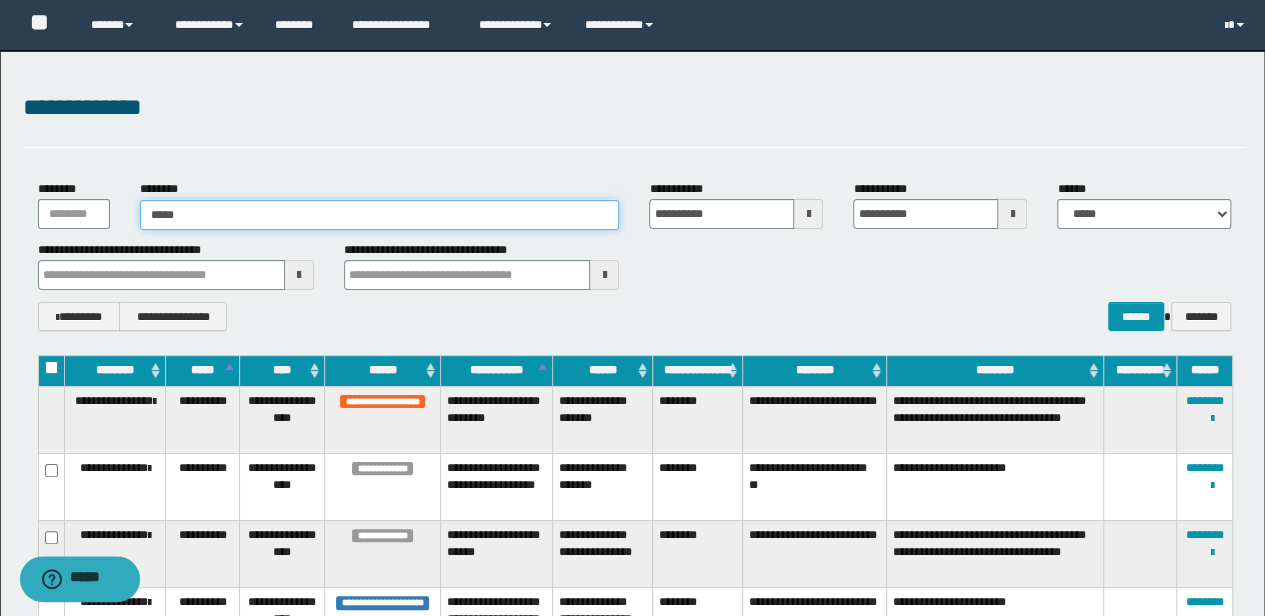 type on "*****" 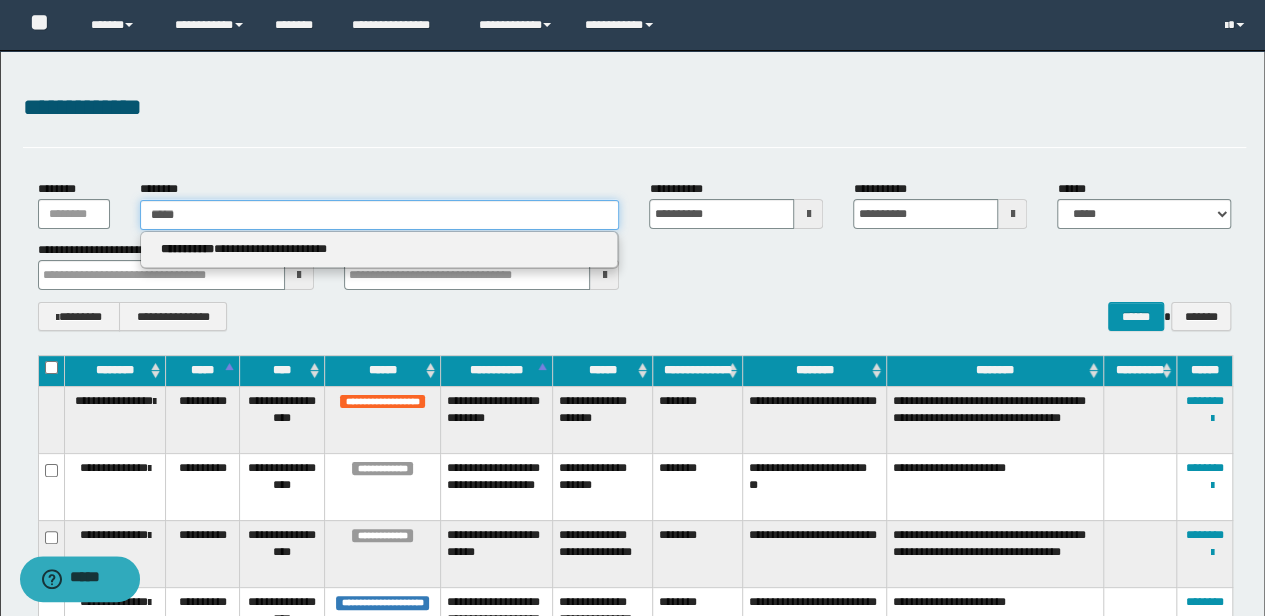 type 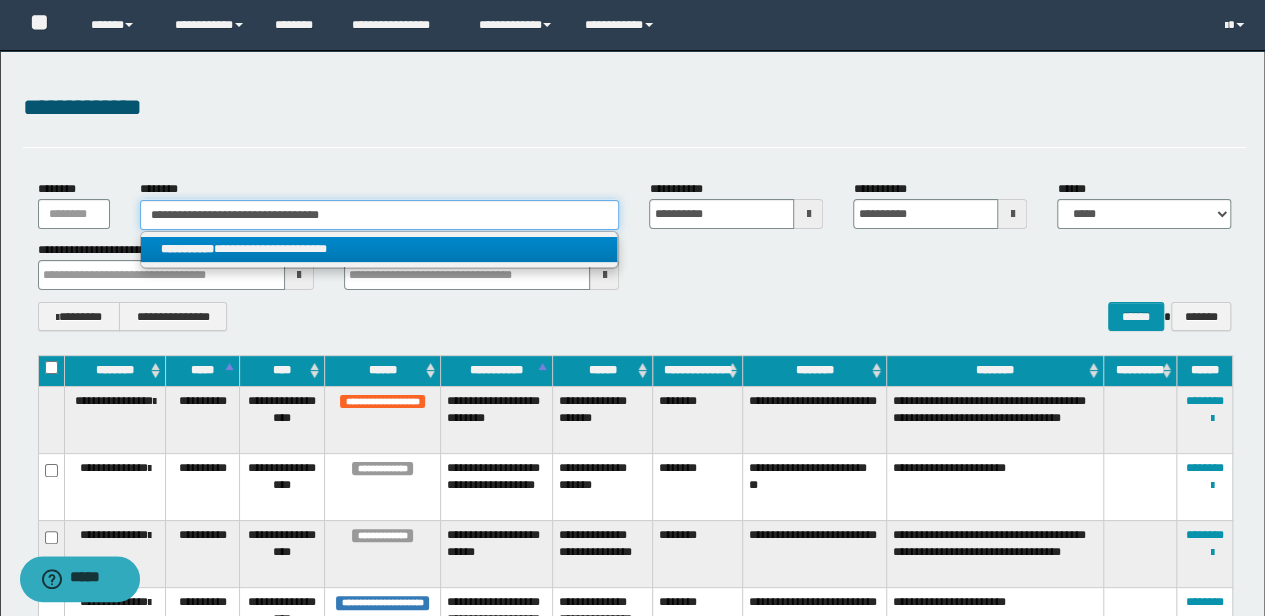 type on "**********" 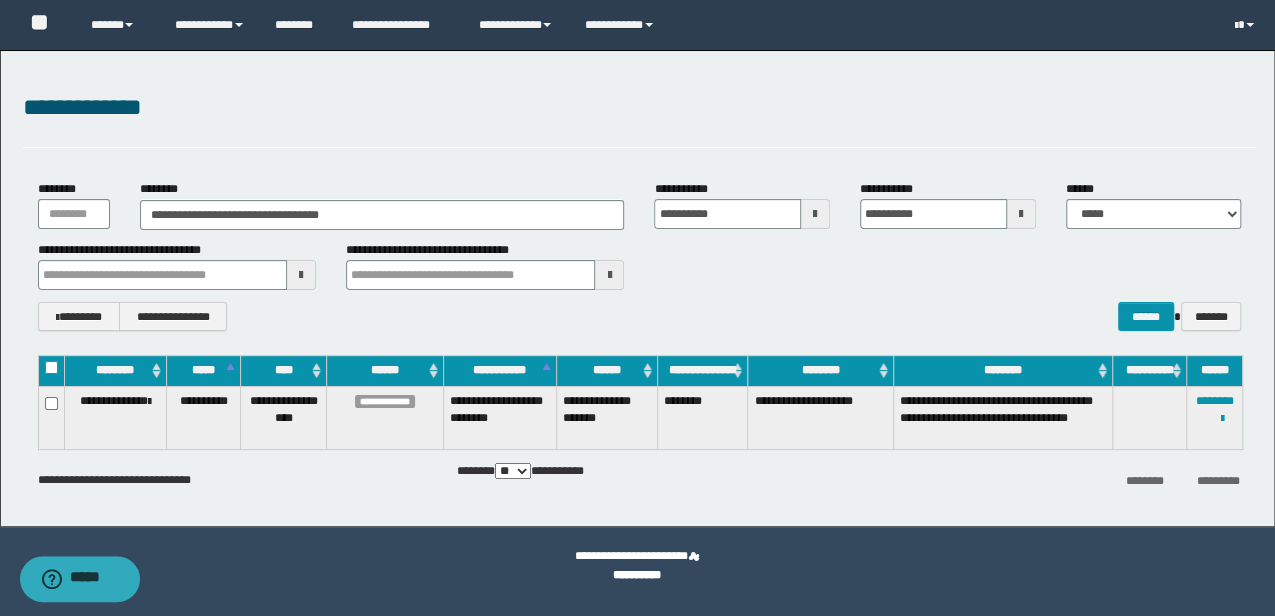drag, startPoint x: 453, startPoint y: 514, endPoint x: 542, endPoint y: 484, distance: 93.92018 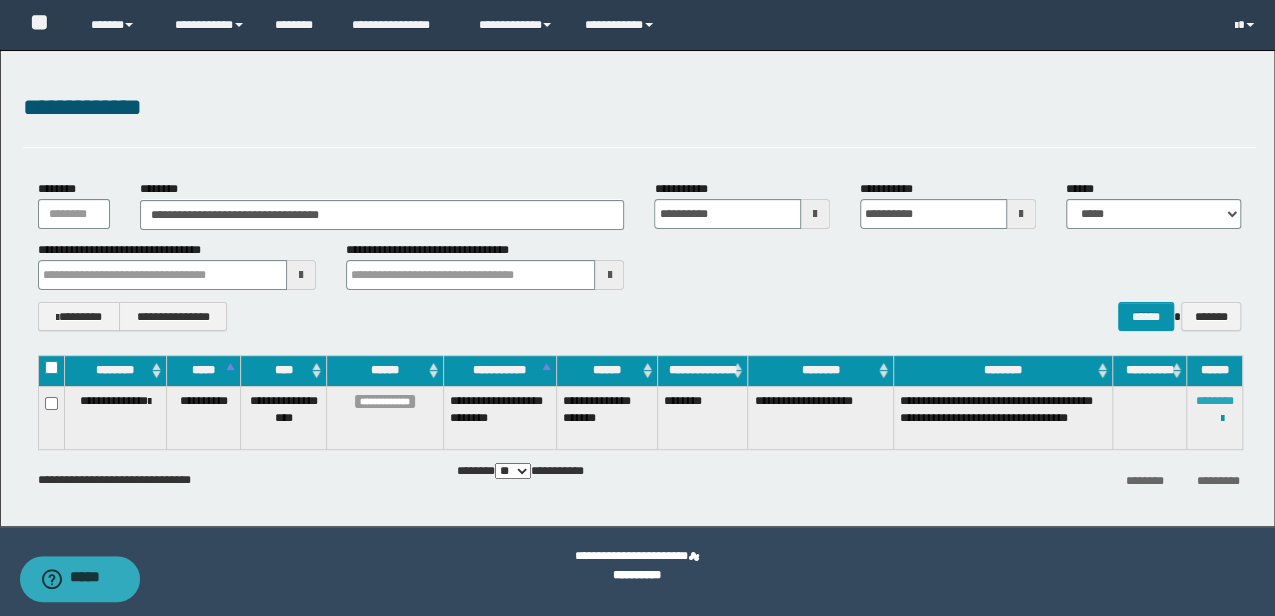 click on "********" at bounding box center (1214, 401) 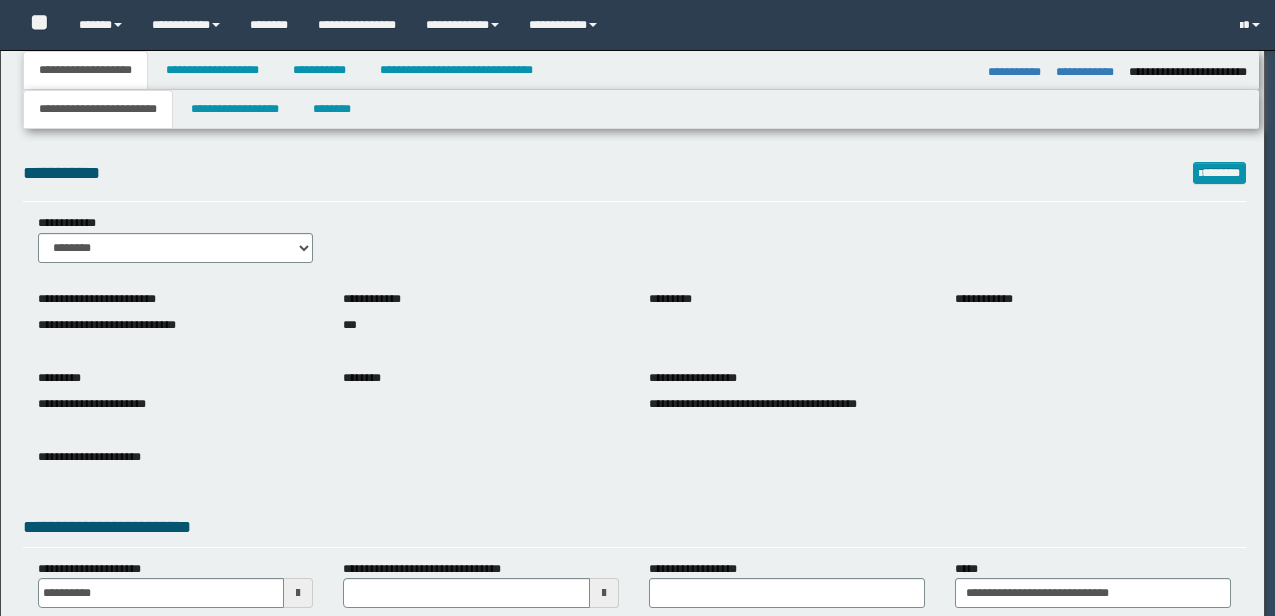 select on "**" 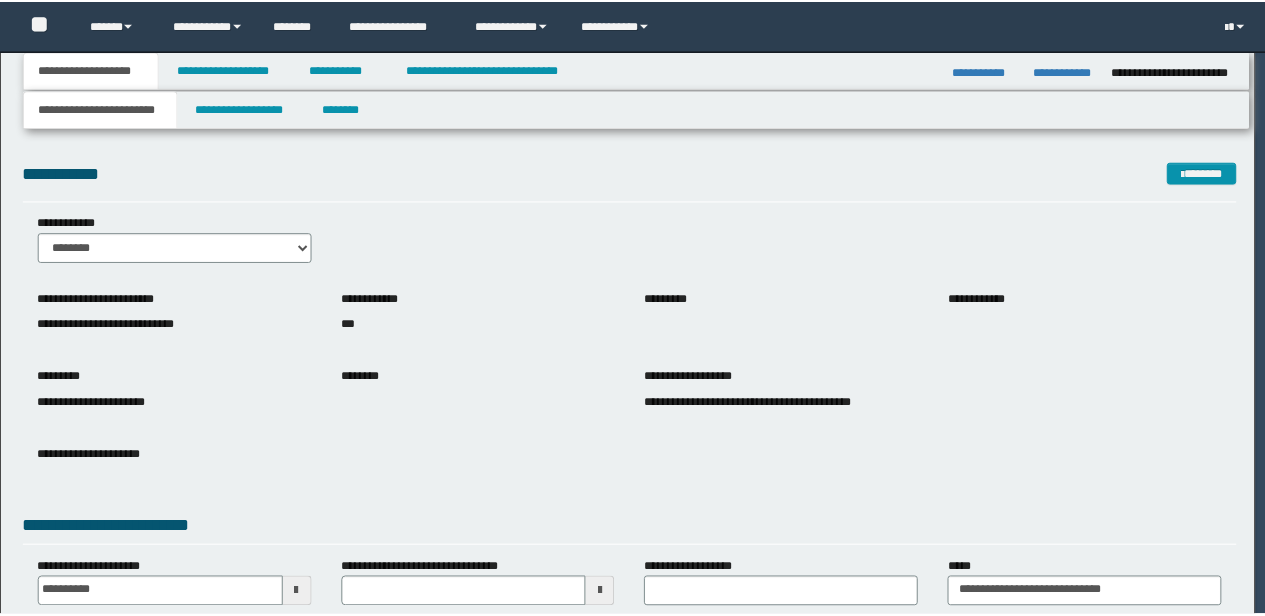 scroll, scrollTop: 0, scrollLeft: 0, axis: both 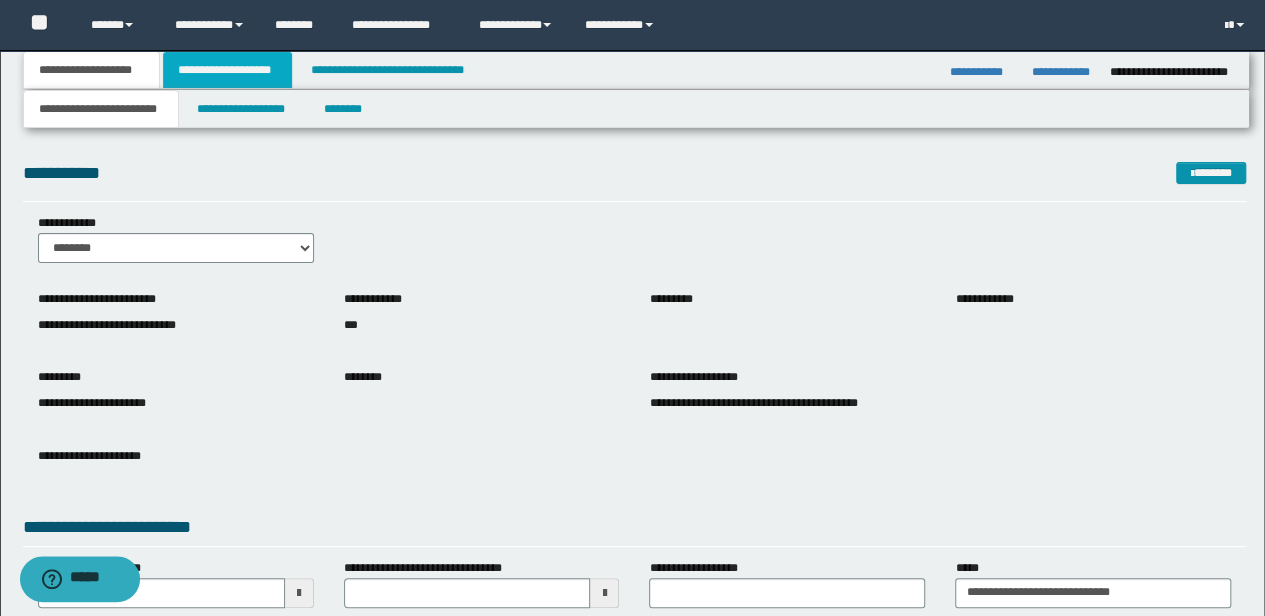 click on "**********" at bounding box center [227, 70] 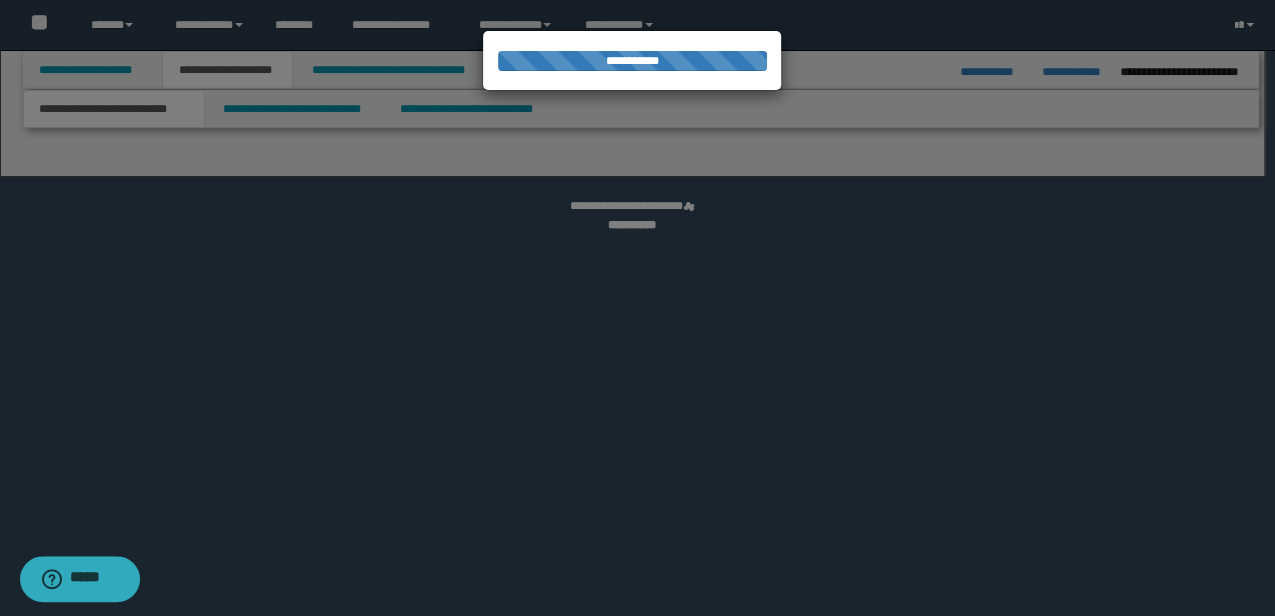 click at bounding box center (637, 308) 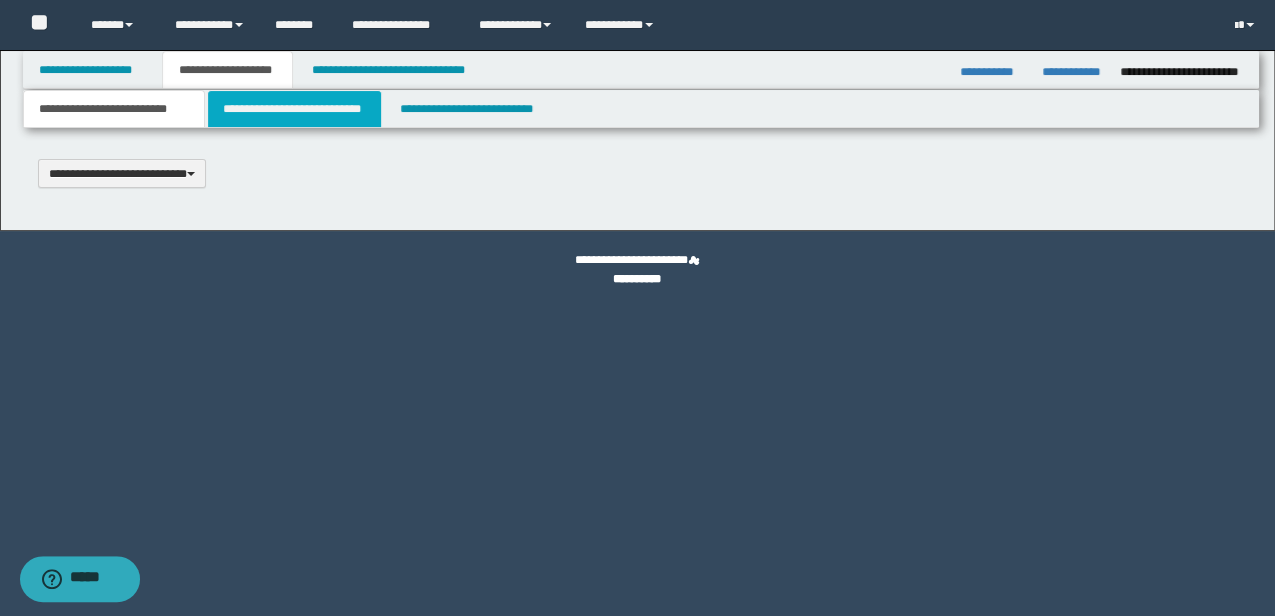 type 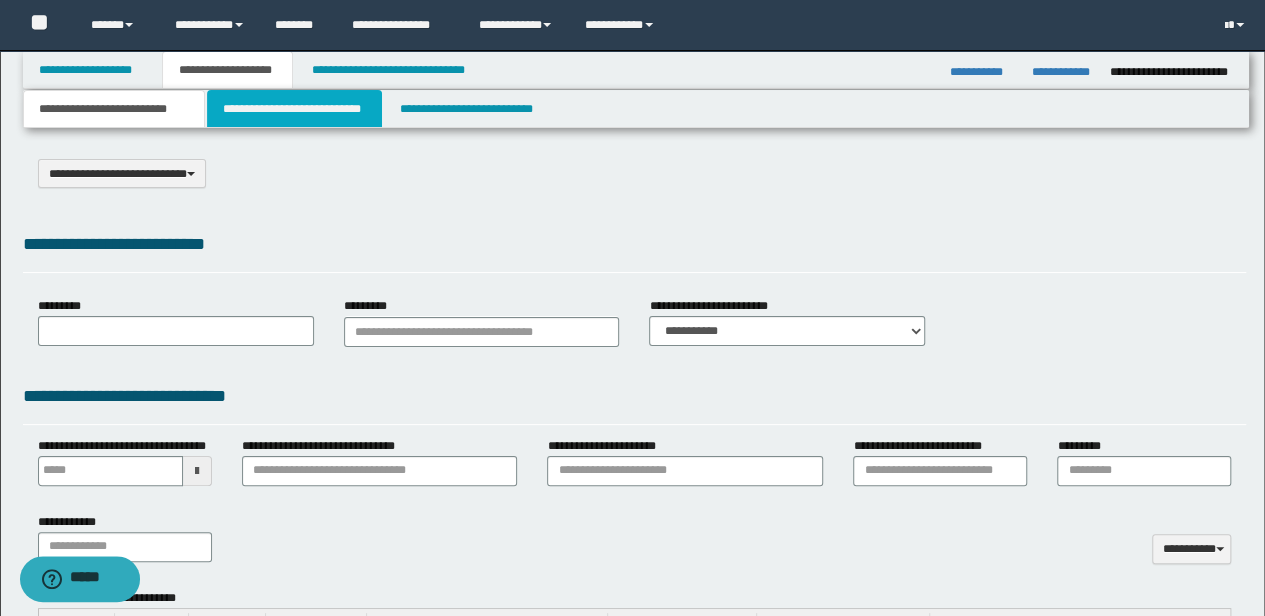 drag, startPoint x: 283, startPoint y: 111, endPoint x: 264, endPoint y: 177, distance: 68.68042 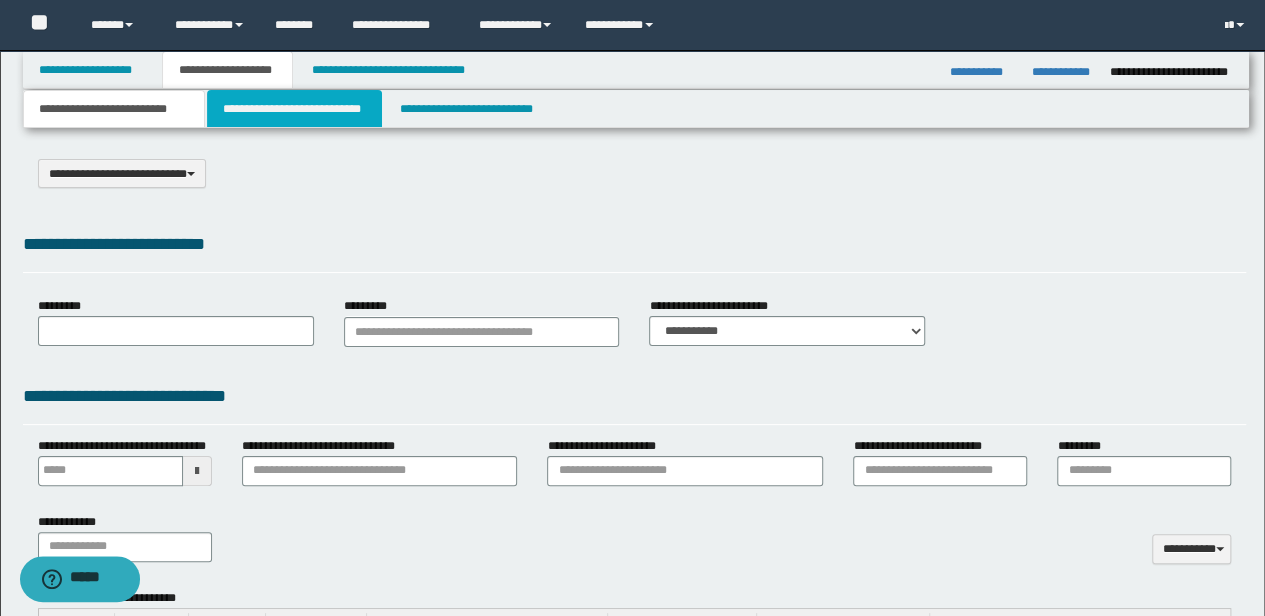 click on "**********" at bounding box center (294, 109) 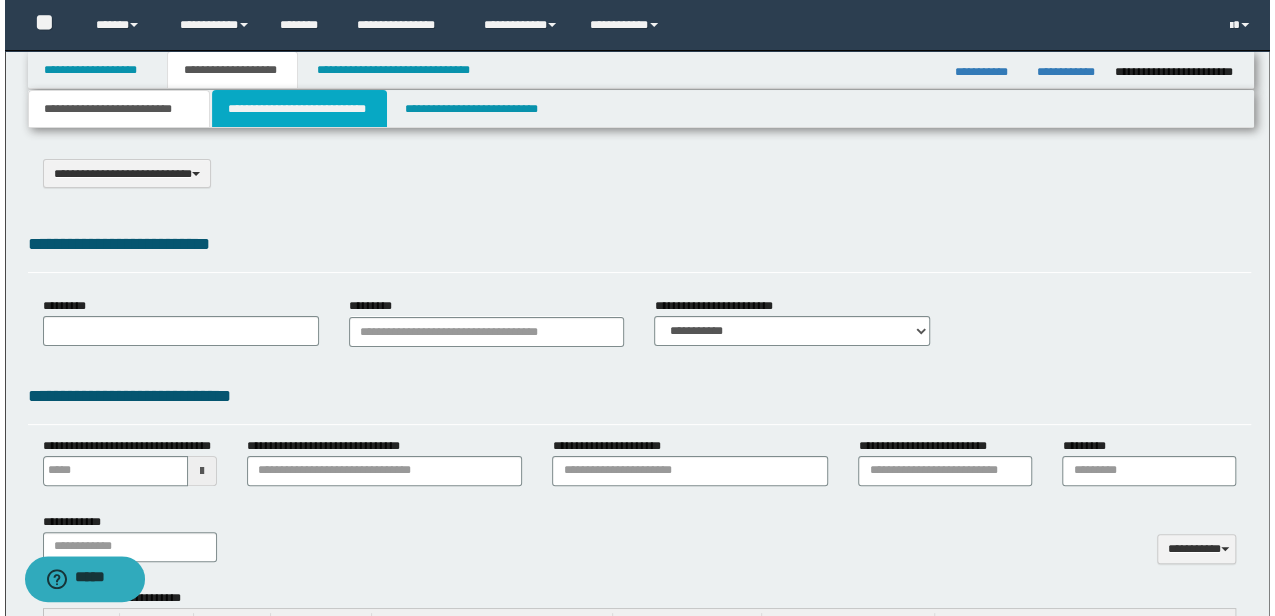 scroll, scrollTop: 0, scrollLeft: 0, axis: both 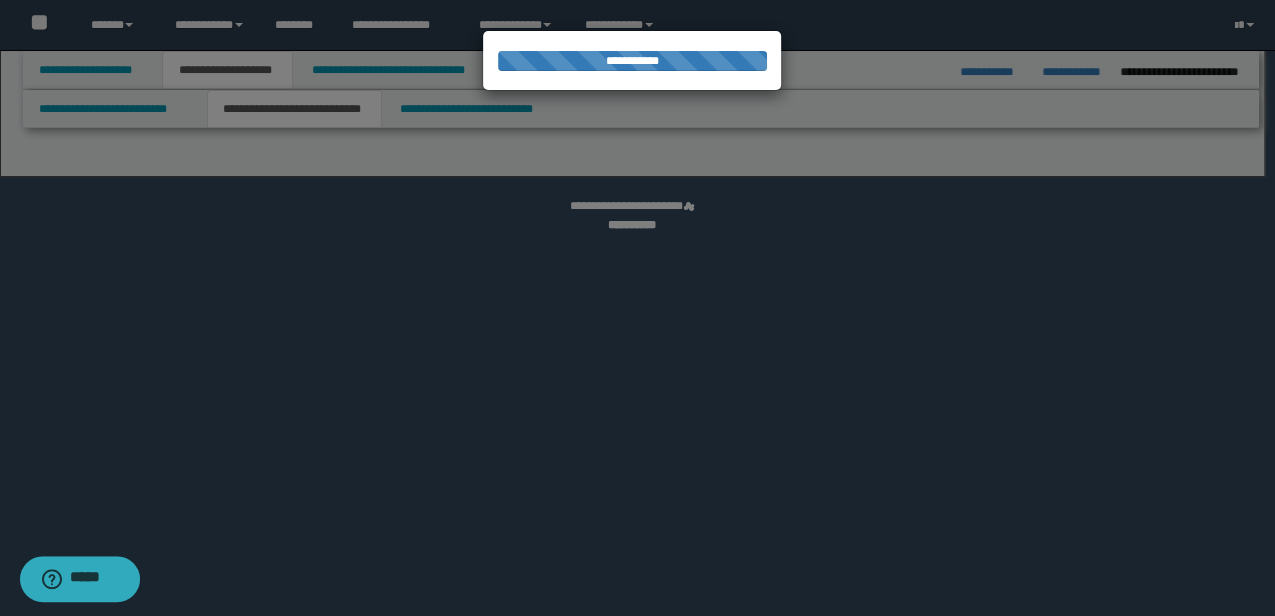 select on "*" 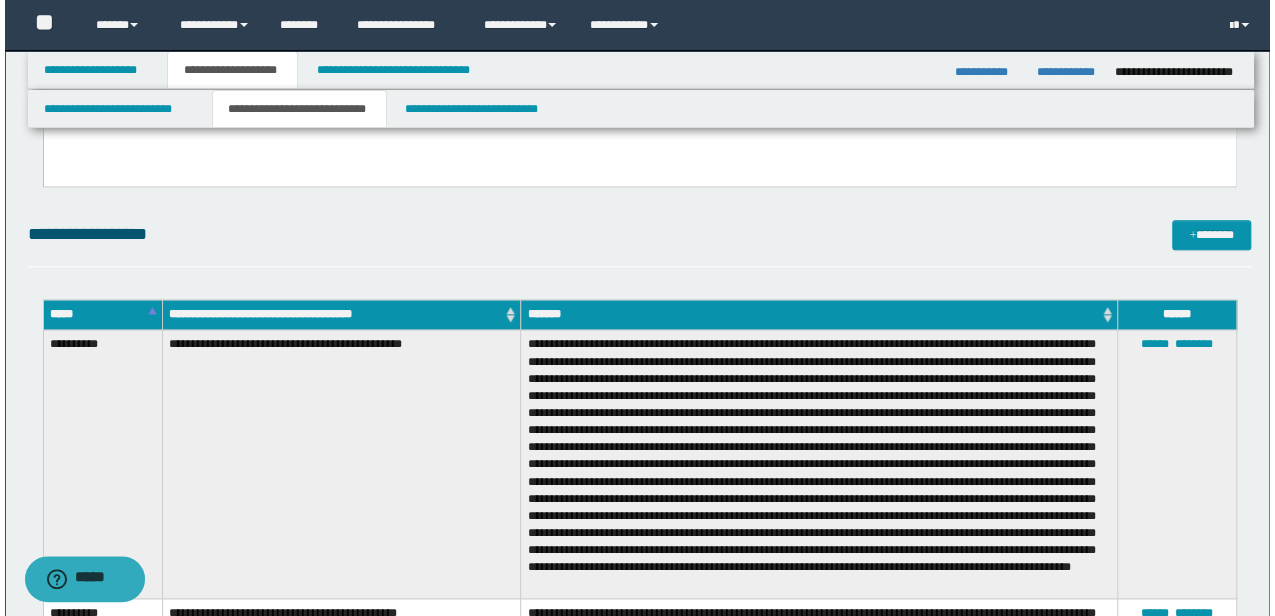 scroll, scrollTop: 746, scrollLeft: 0, axis: vertical 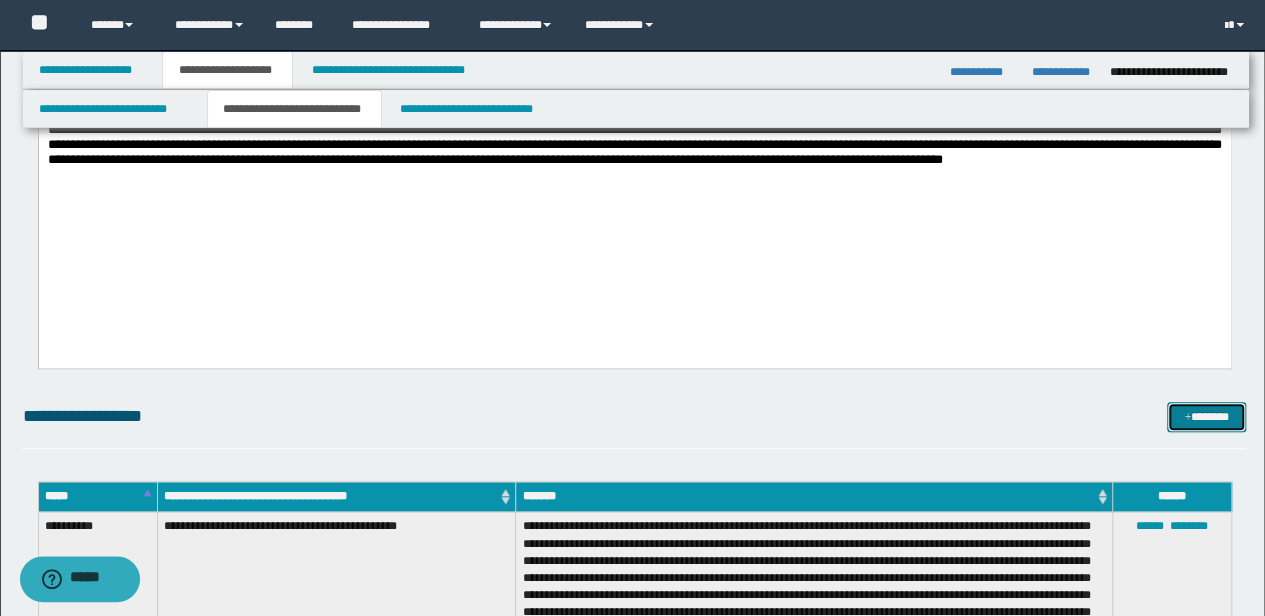 click on "*******" at bounding box center [1206, 416] 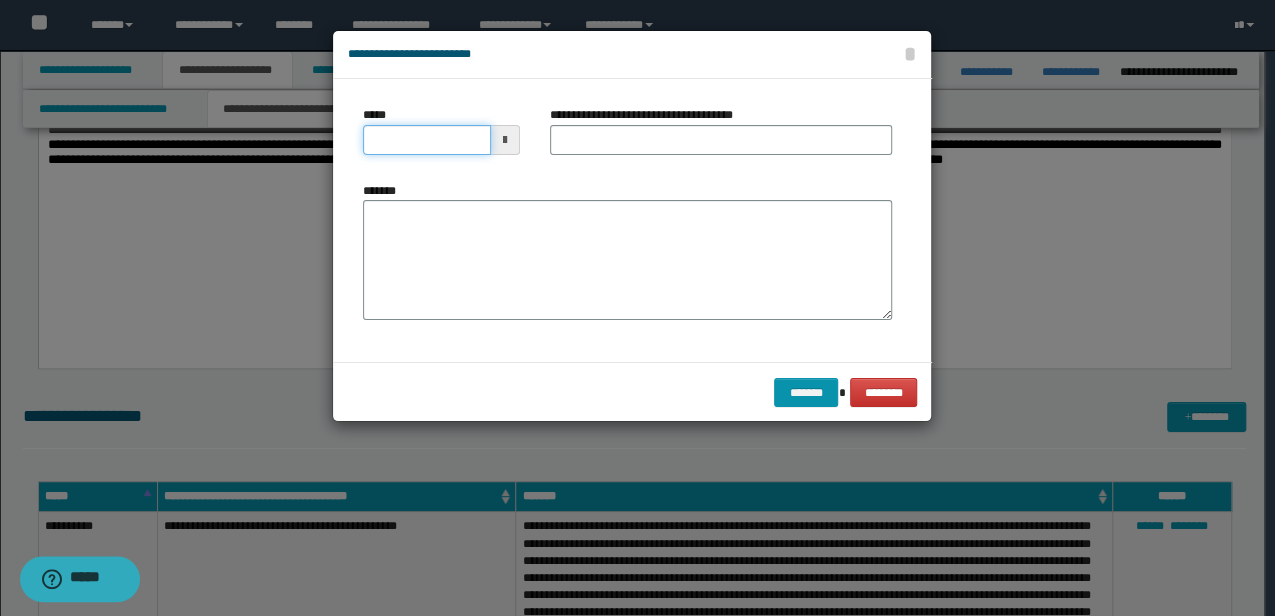 drag, startPoint x: 464, startPoint y: 146, endPoint x: -3, endPoint y: 112, distance: 468.23605 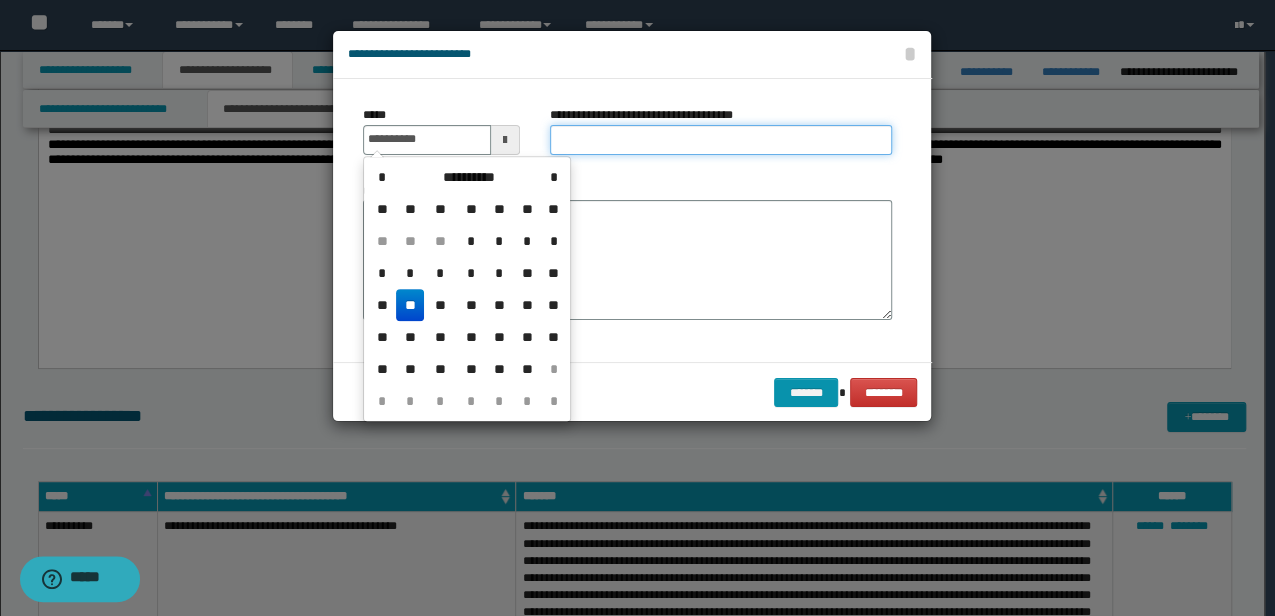 type on "**********" 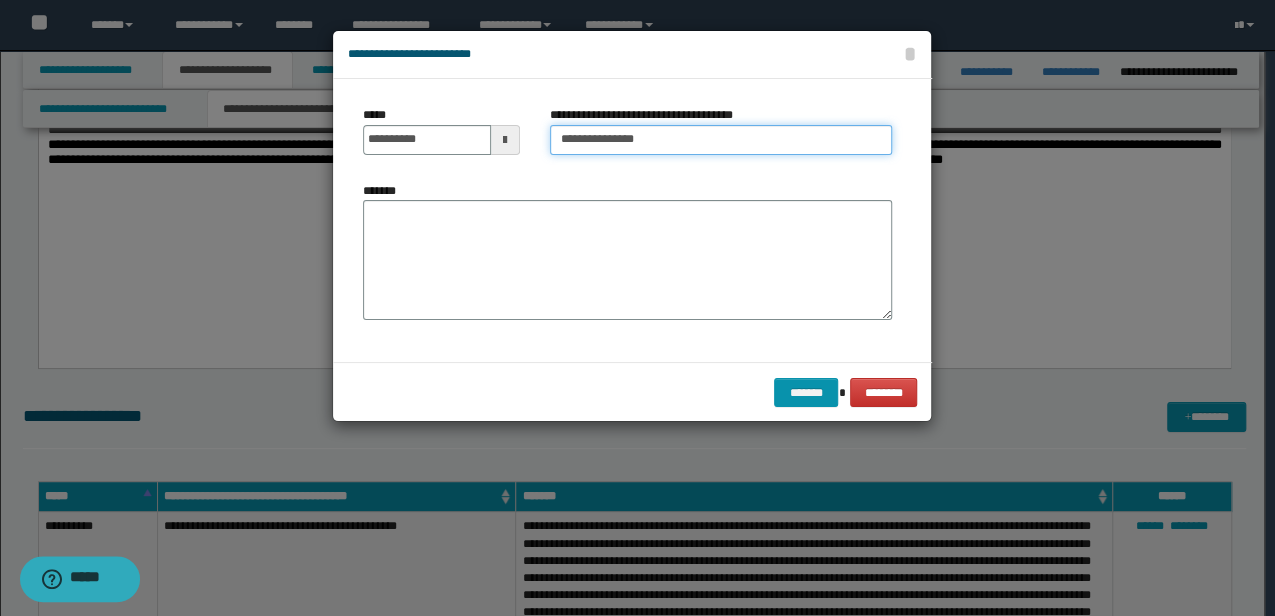 type on "**********" 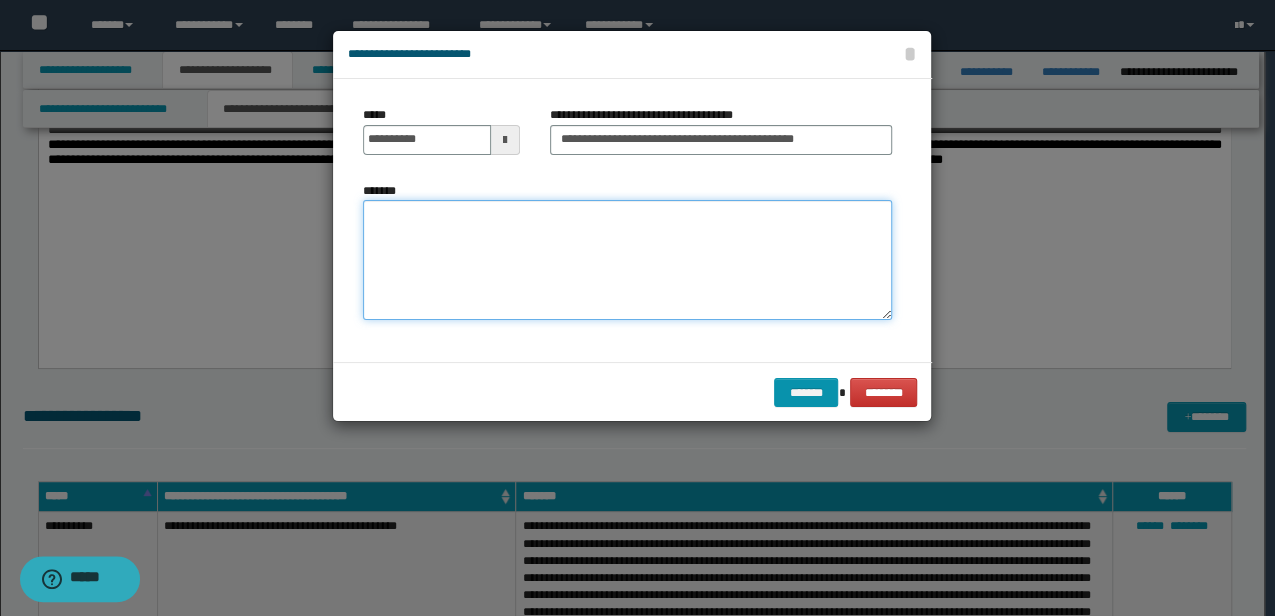 click on "*******" at bounding box center (627, 260) 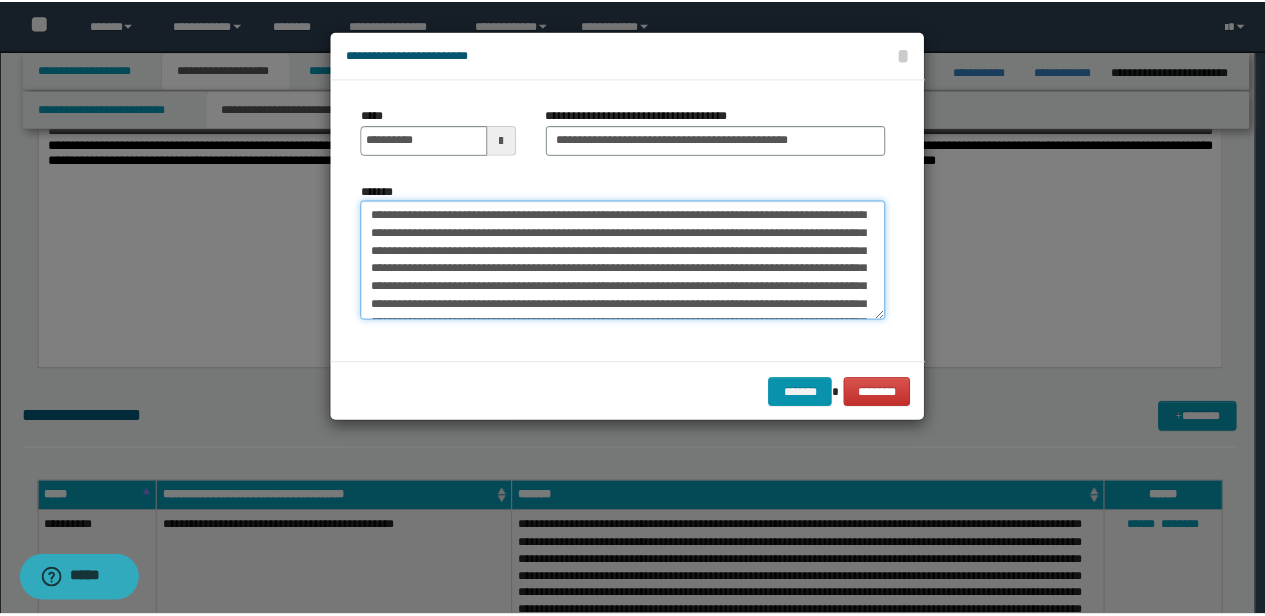 scroll, scrollTop: 174, scrollLeft: 0, axis: vertical 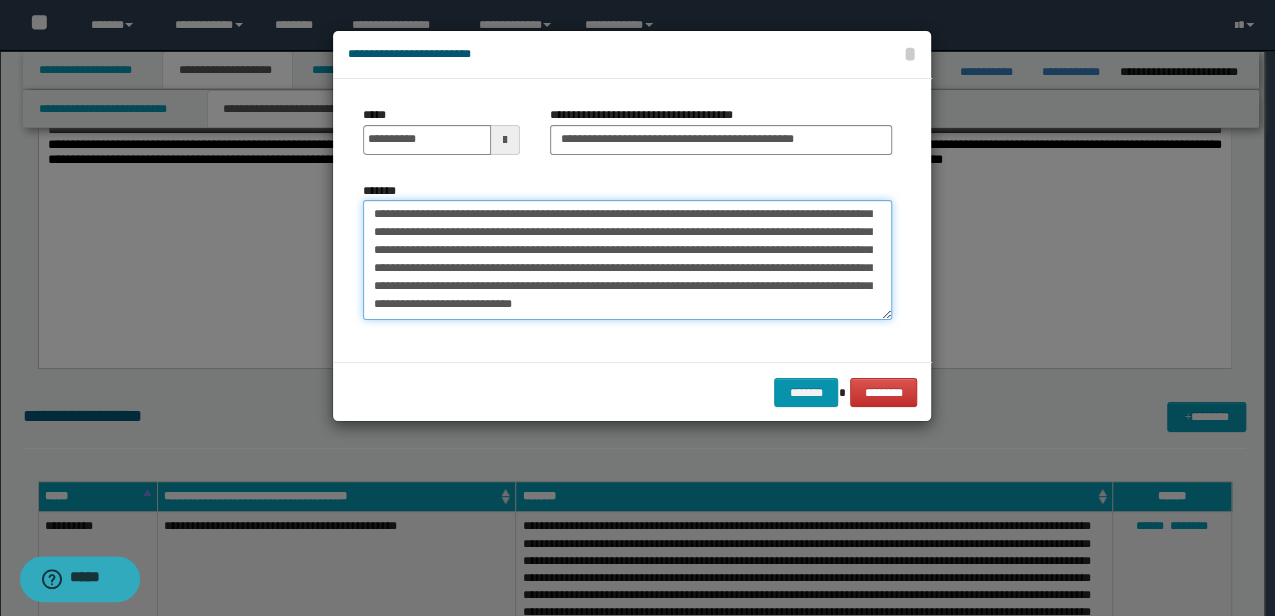 type on "**********" 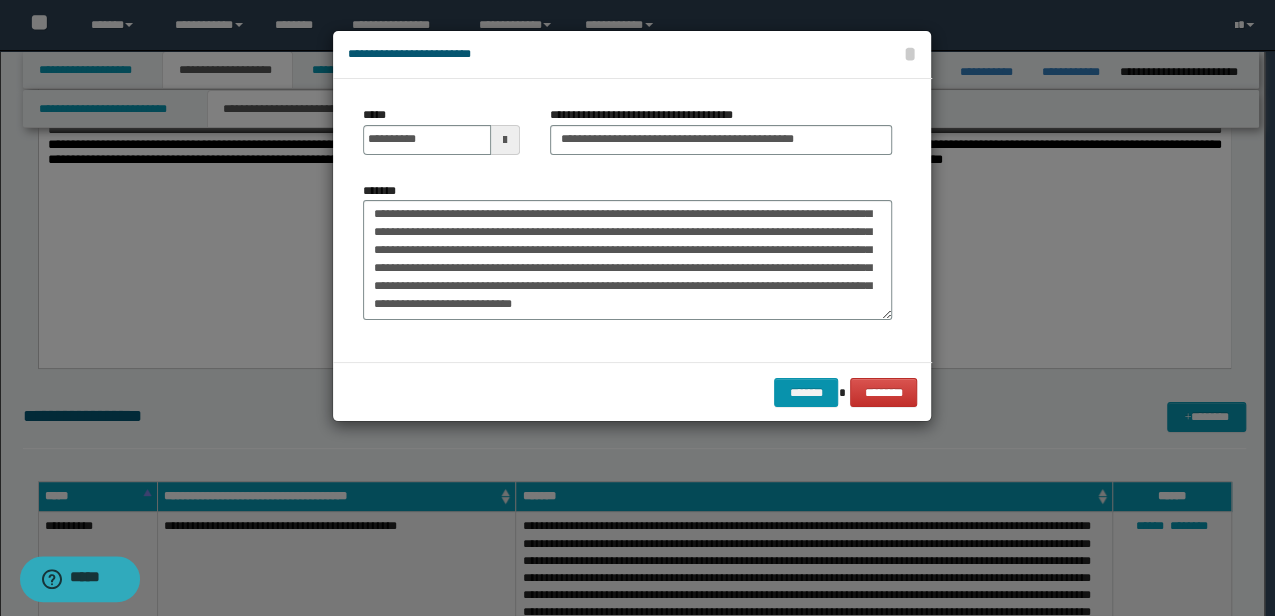 click on "*******
********" at bounding box center (632, 392) 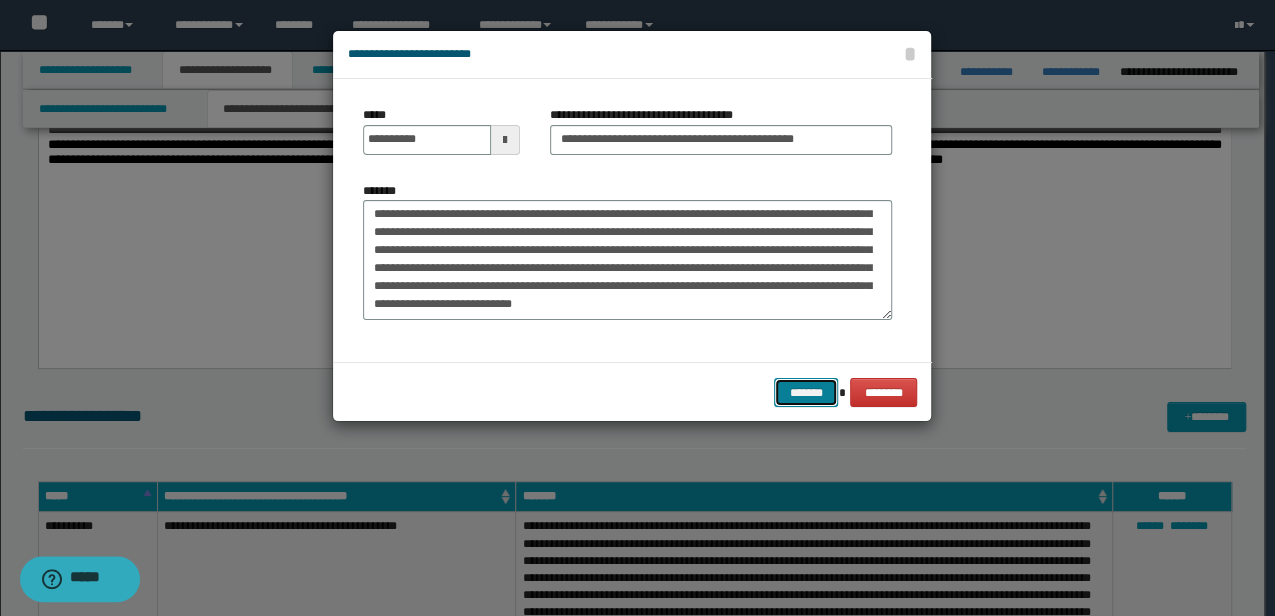 click on "*******" at bounding box center (806, 392) 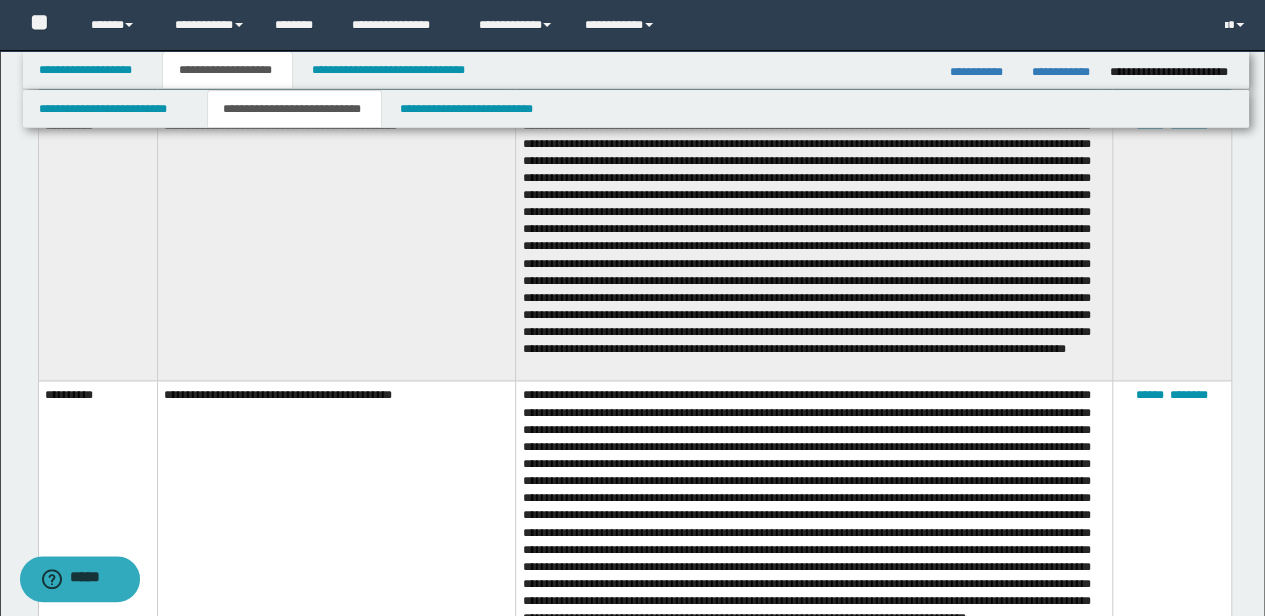 scroll, scrollTop: 1079, scrollLeft: 0, axis: vertical 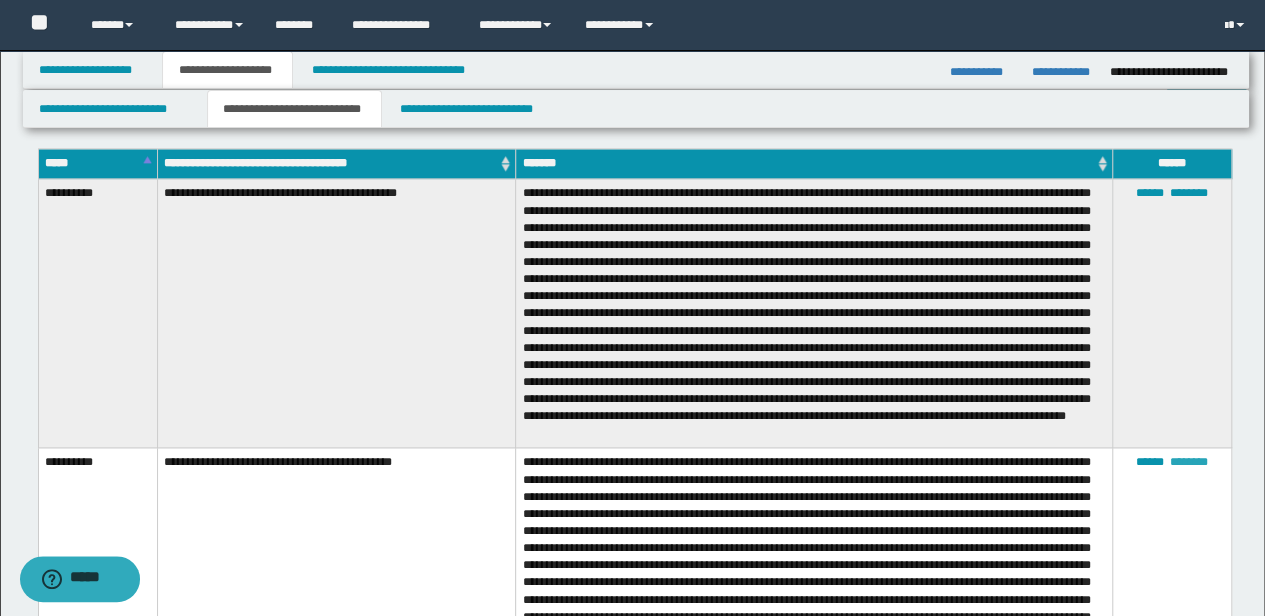 click on "********" at bounding box center [1189, 462] 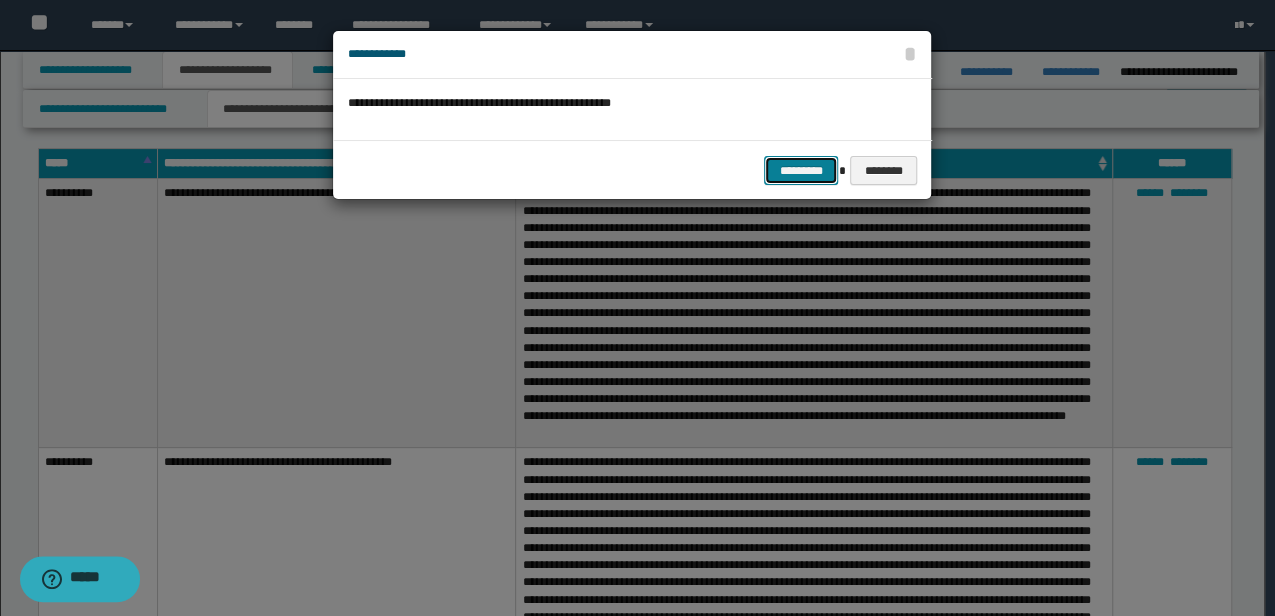click on "*********" at bounding box center (801, 170) 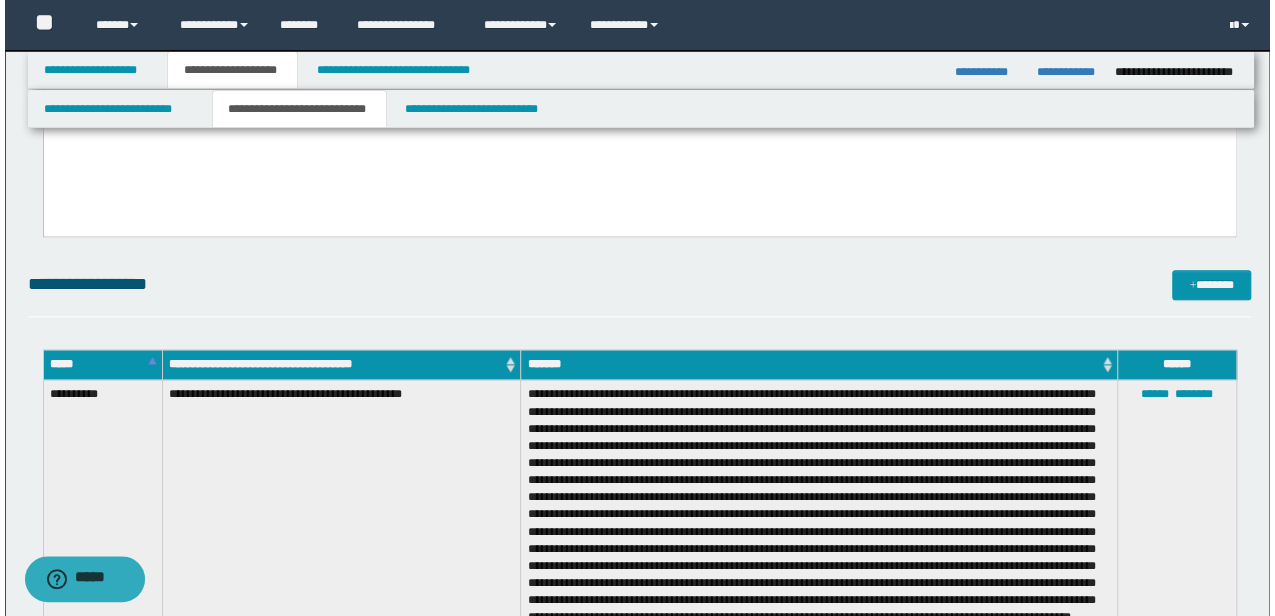 scroll, scrollTop: 879, scrollLeft: 0, axis: vertical 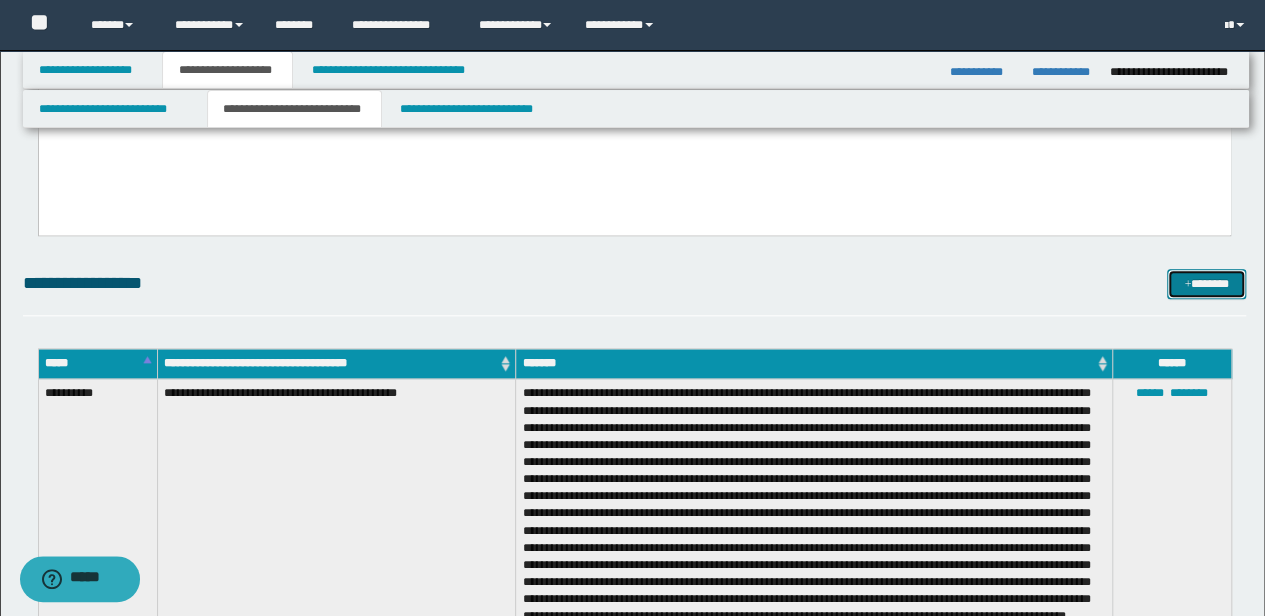 click on "*******" at bounding box center (1206, 283) 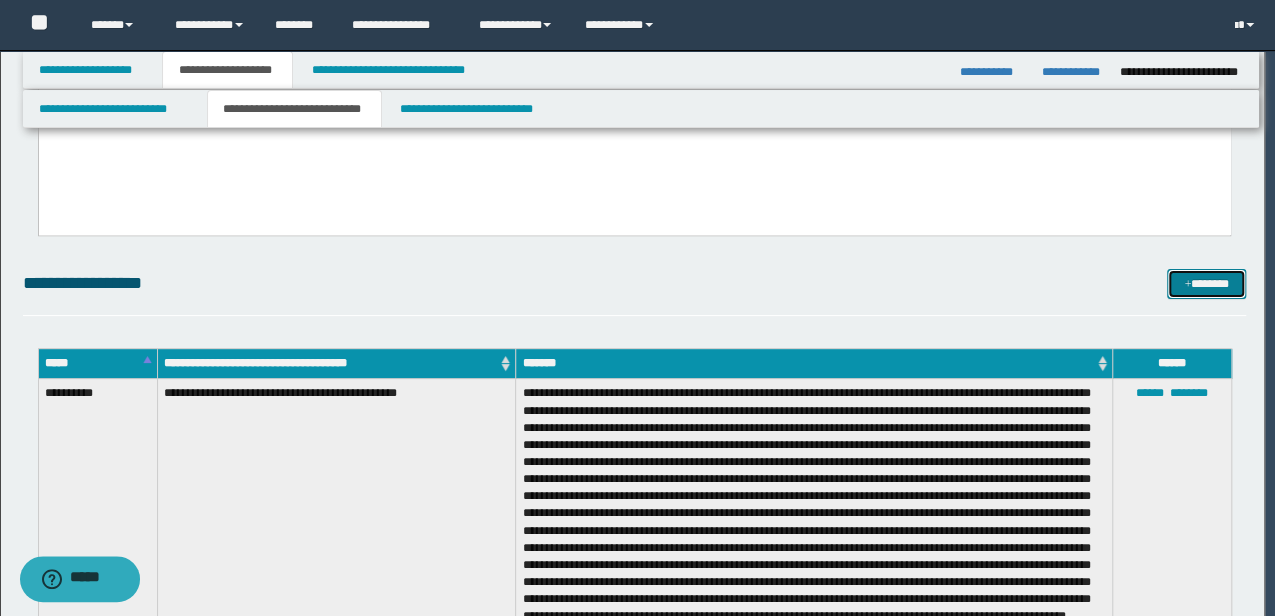 scroll, scrollTop: 0, scrollLeft: 0, axis: both 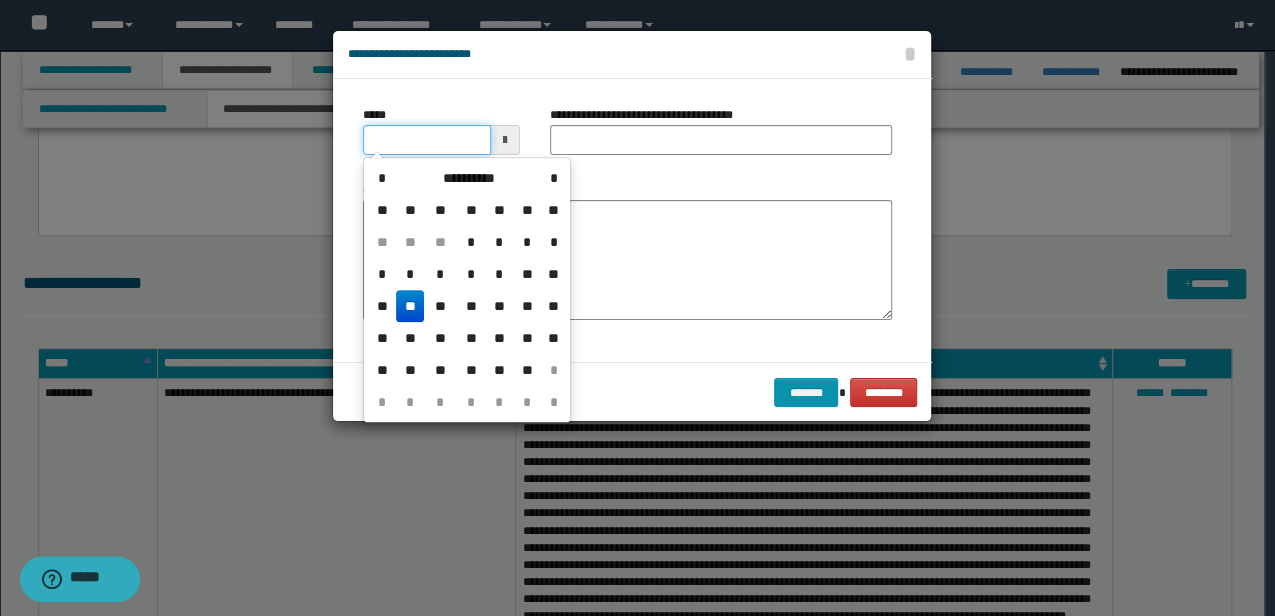 drag, startPoint x: 432, startPoint y: 141, endPoint x: 114, endPoint y: 145, distance: 318.02515 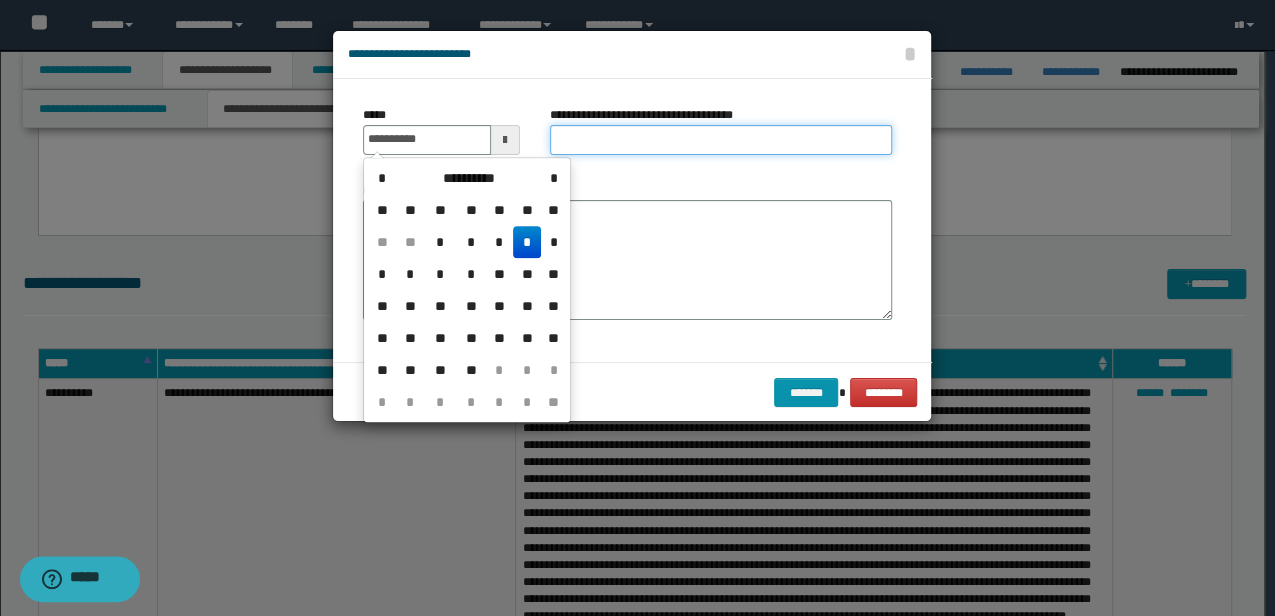 type on "**********" 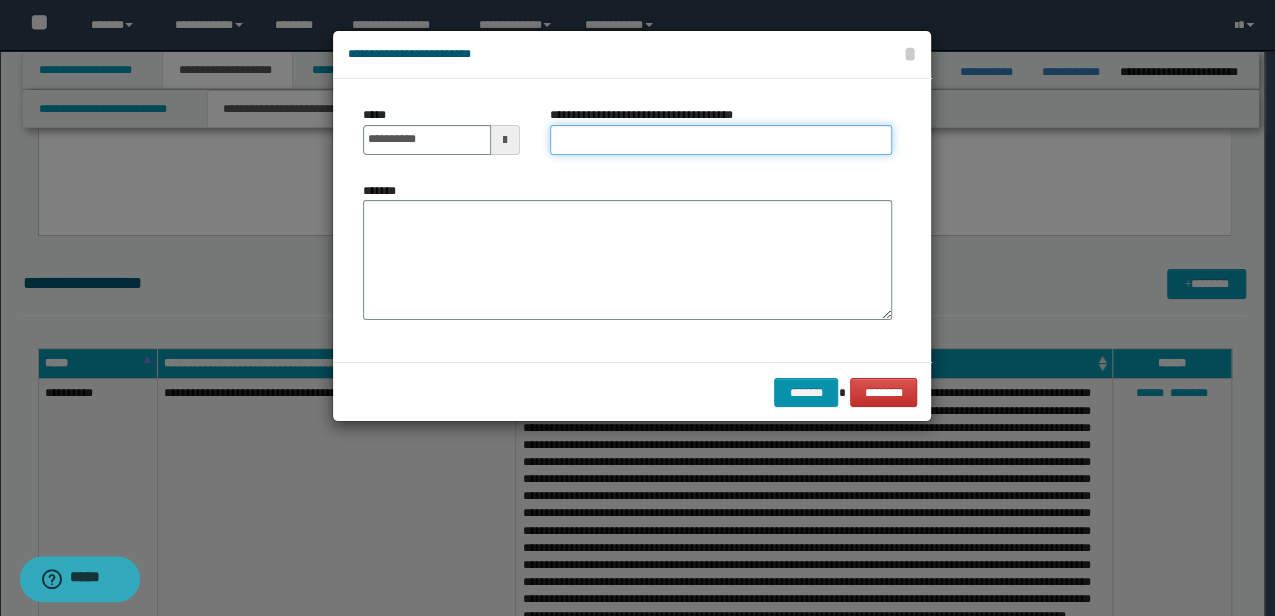 click on "**********" at bounding box center [721, 140] 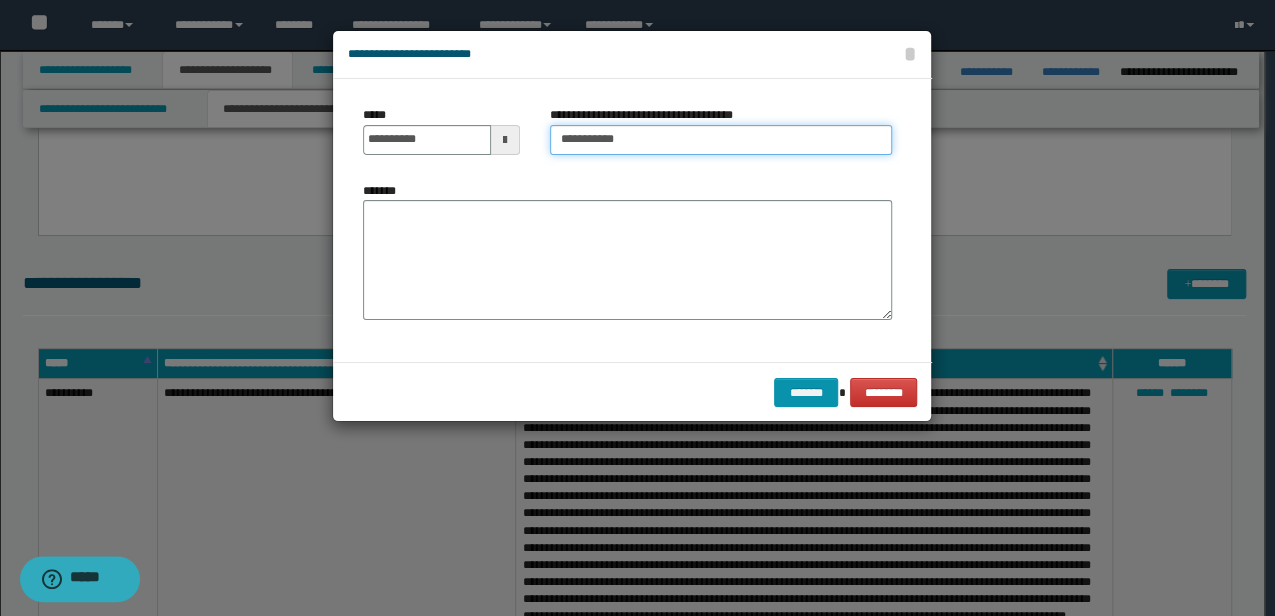 type on "**********" 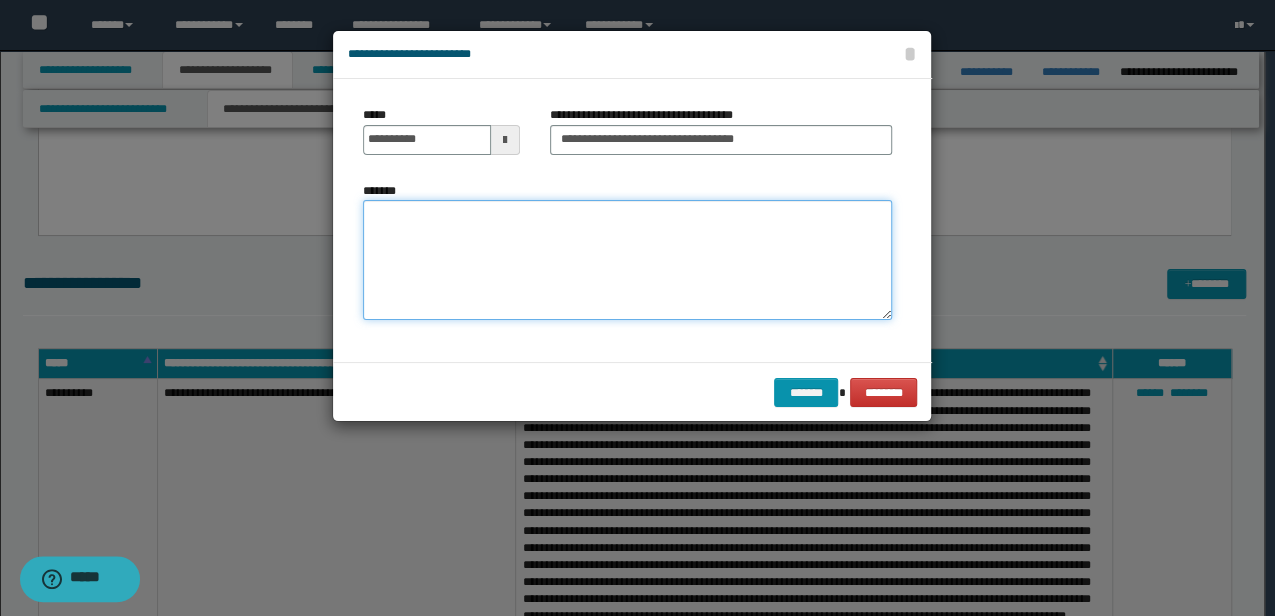 click on "*******" at bounding box center [627, 259] 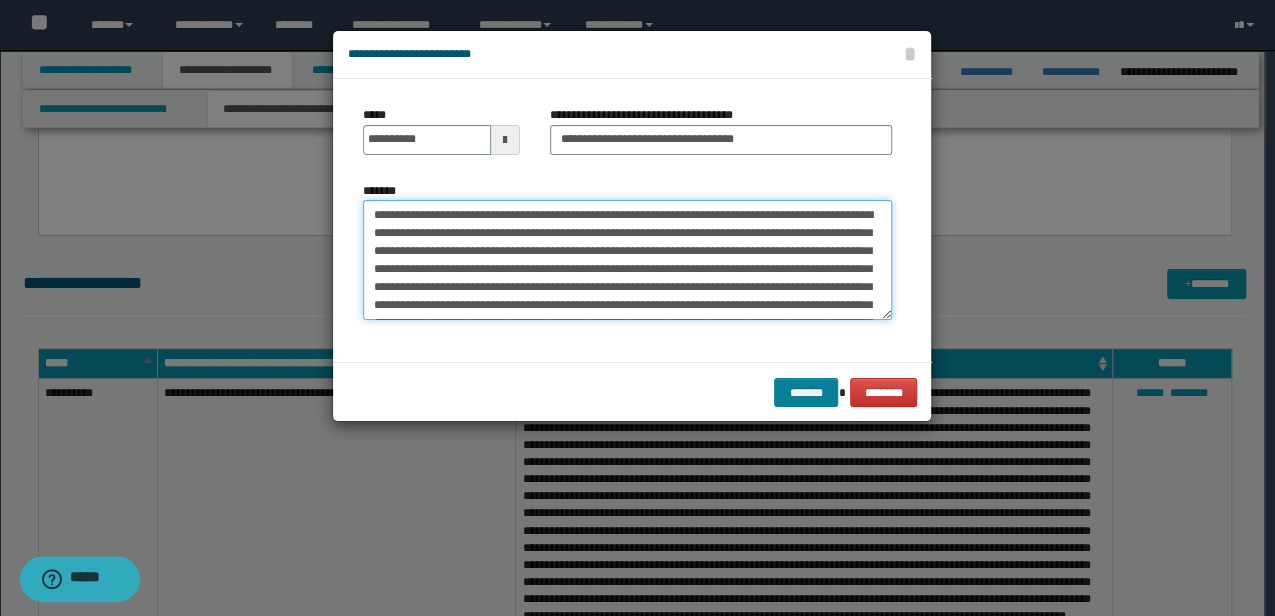 scroll, scrollTop: 120, scrollLeft: 0, axis: vertical 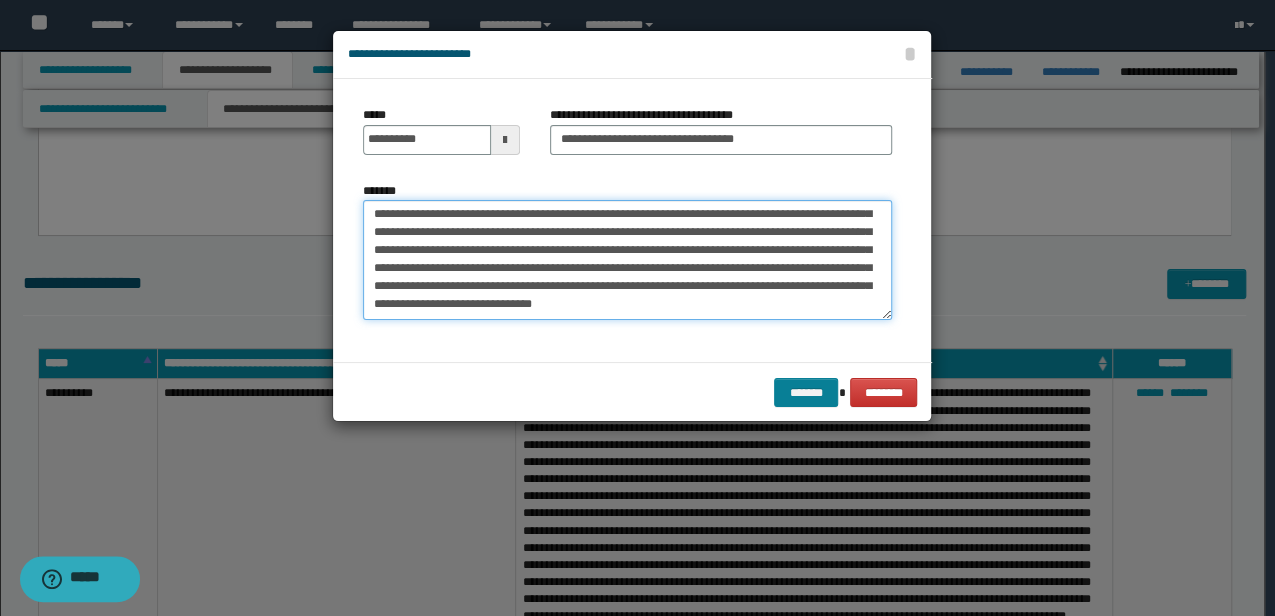 type on "**********" 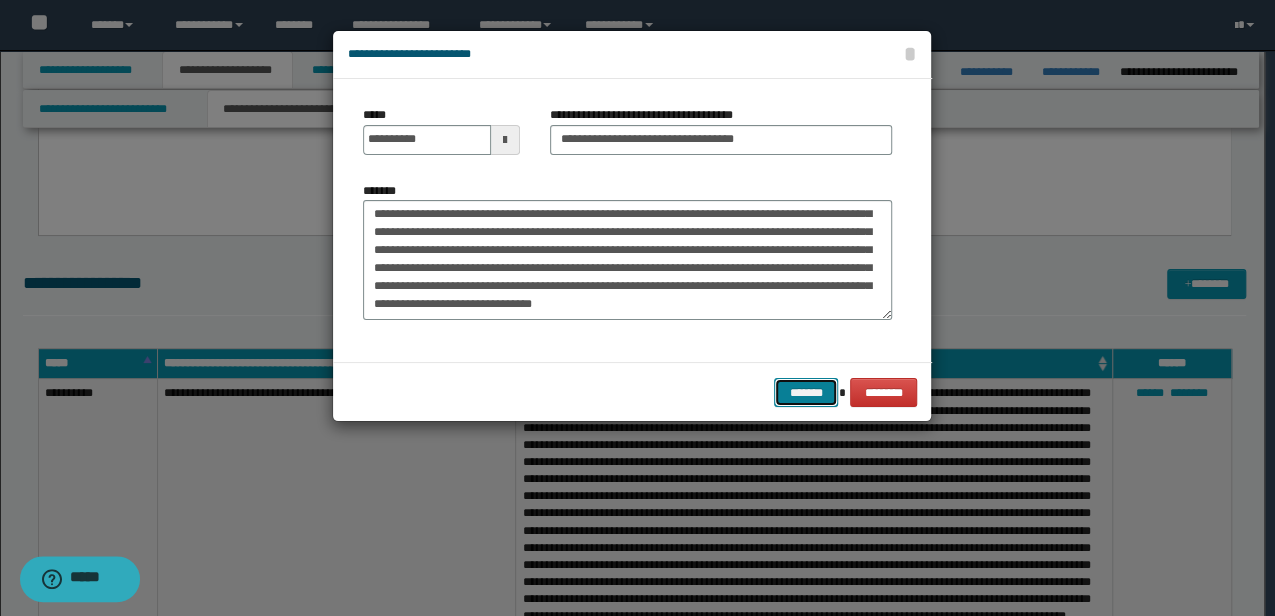 click on "*******" at bounding box center [806, 392] 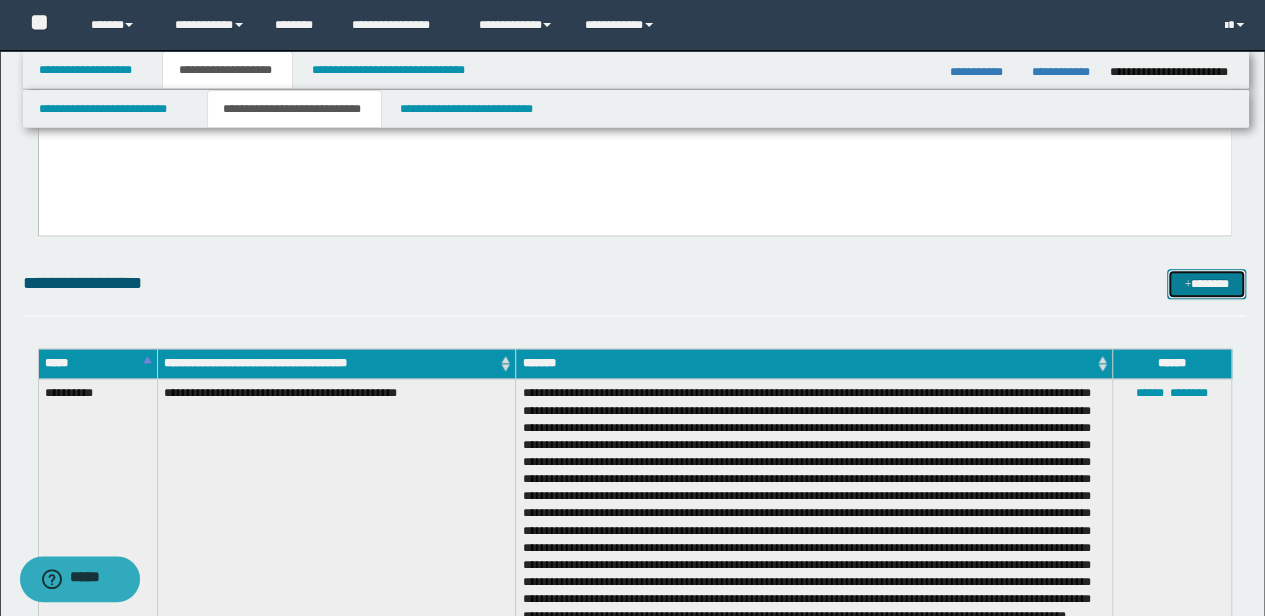 click on "*******" at bounding box center (1206, 283) 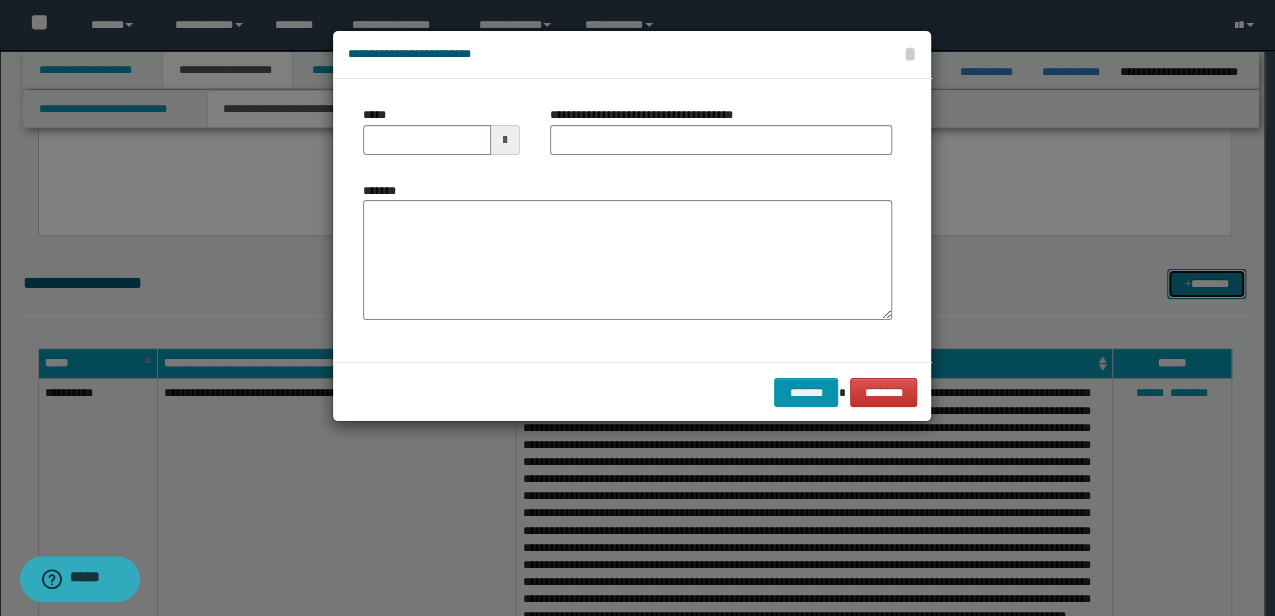 scroll, scrollTop: 0, scrollLeft: 0, axis: both 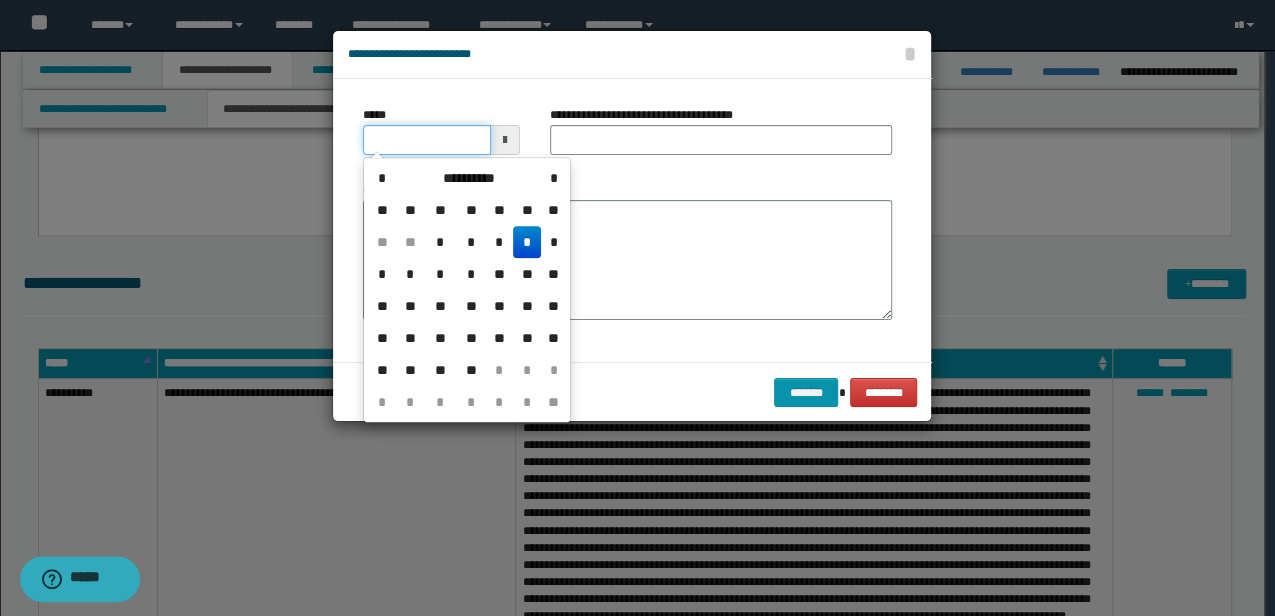 drag, startPoint x: 432, startPoint y: 134, endPoint x: 366, endPoint y: 100, distance: 74.24284 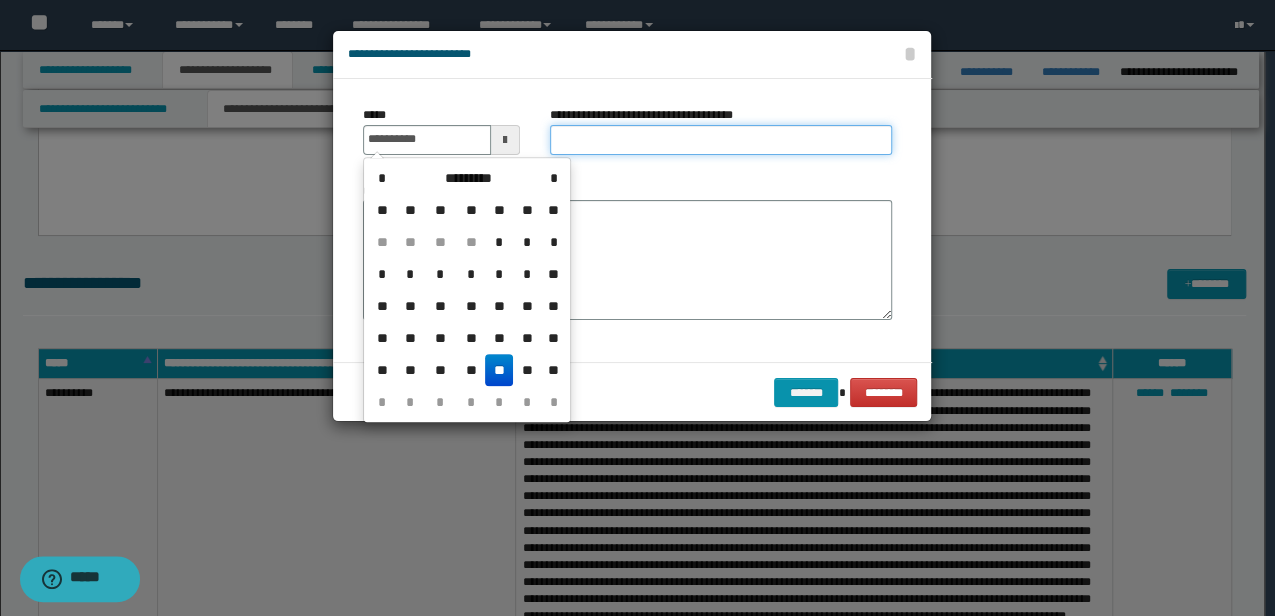 type on "**********" 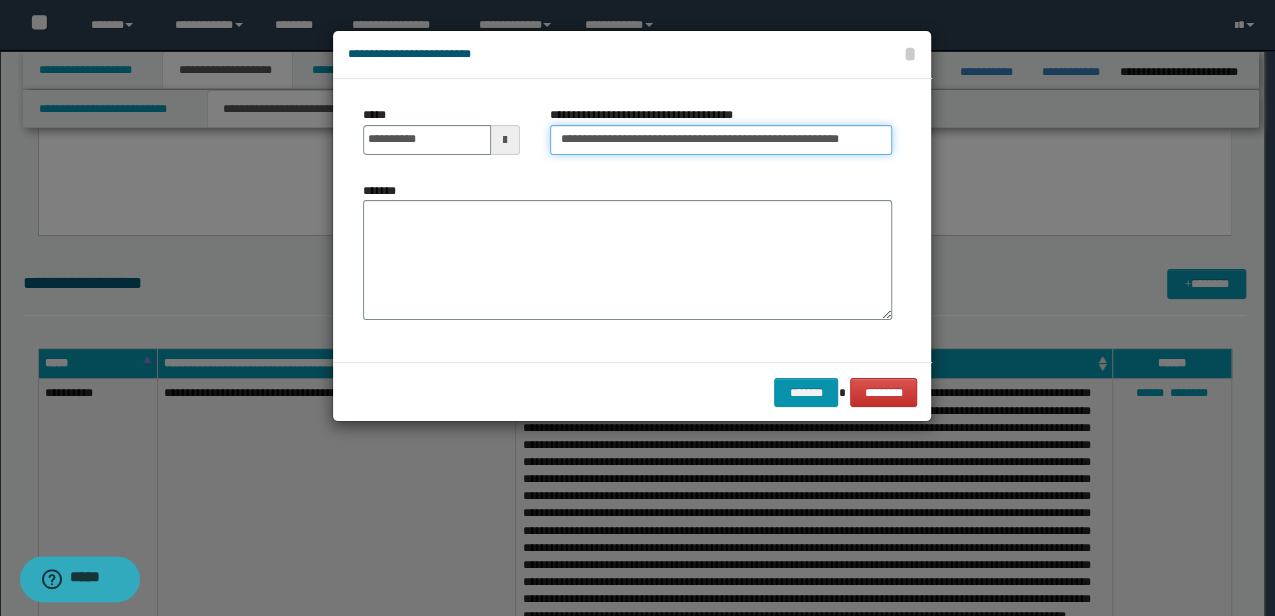 type on "**********" 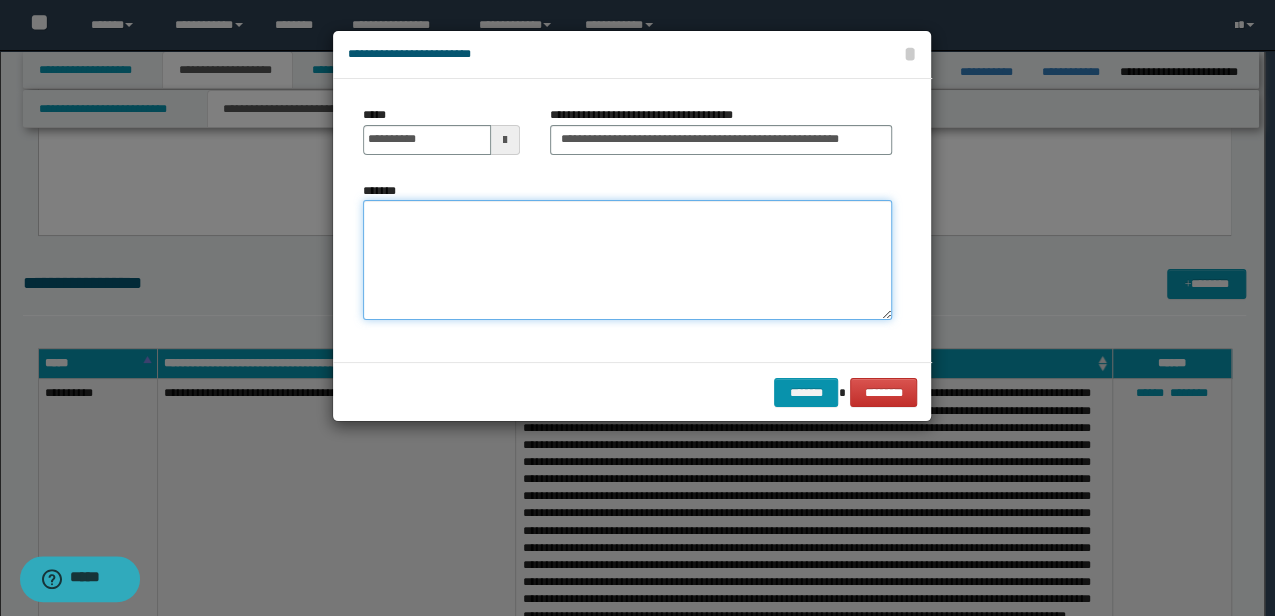 click on "*******" at bounding box center (627, 259) 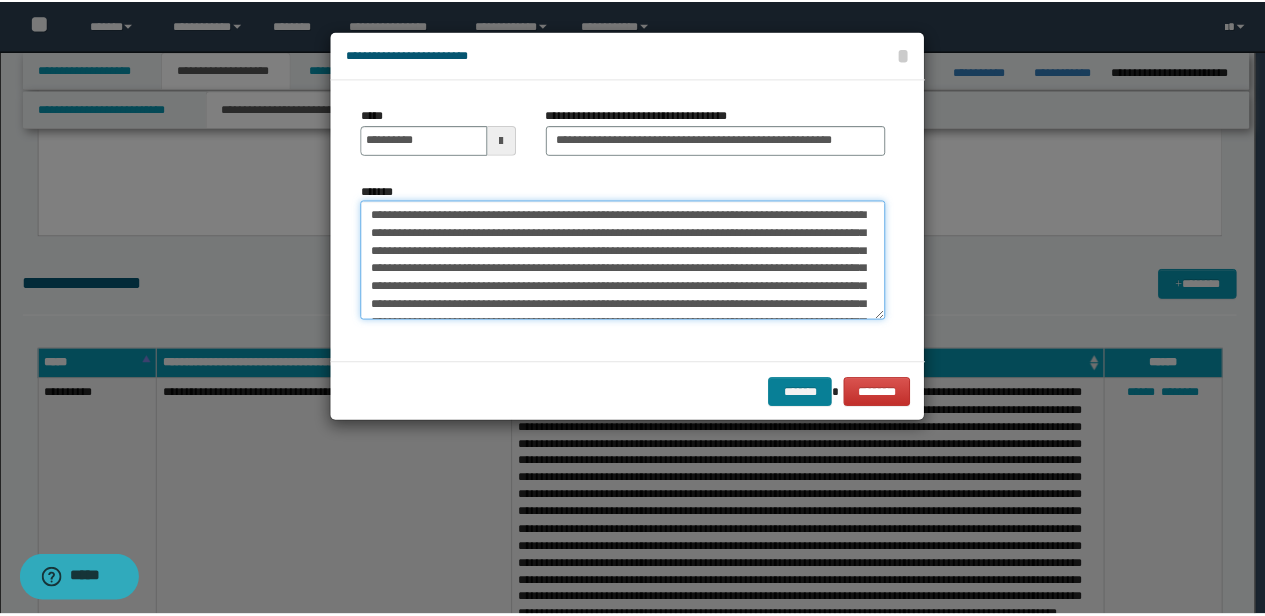 scroll, scrollTop: 84, scrollLeft: 0, axis: vertical 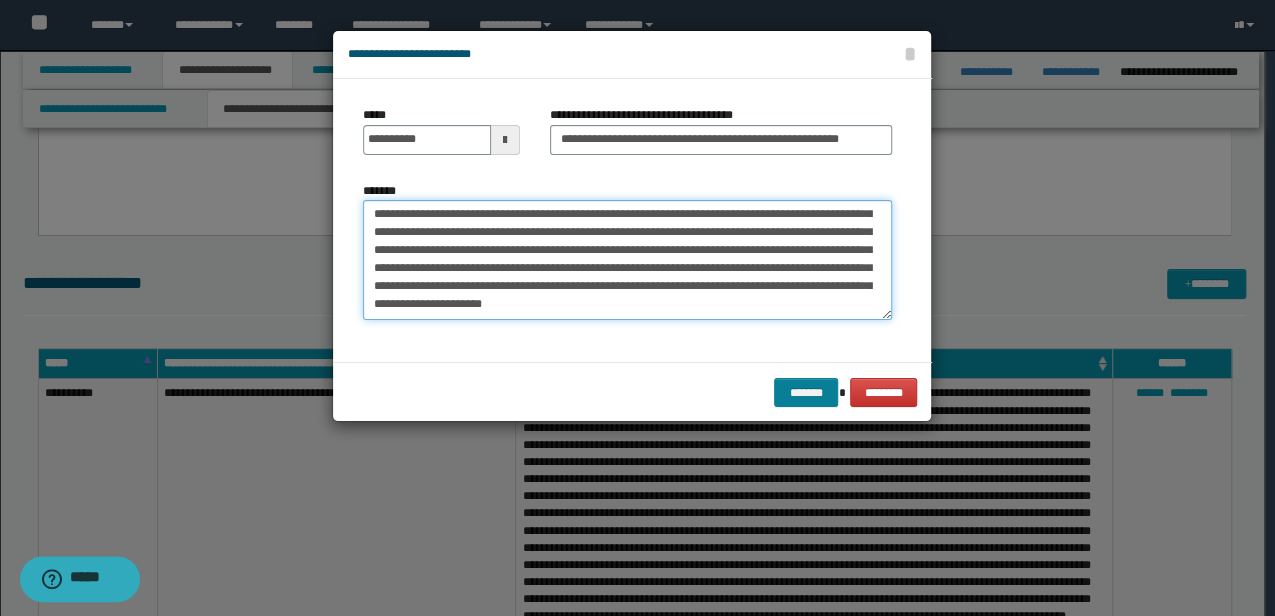 type on "**********" 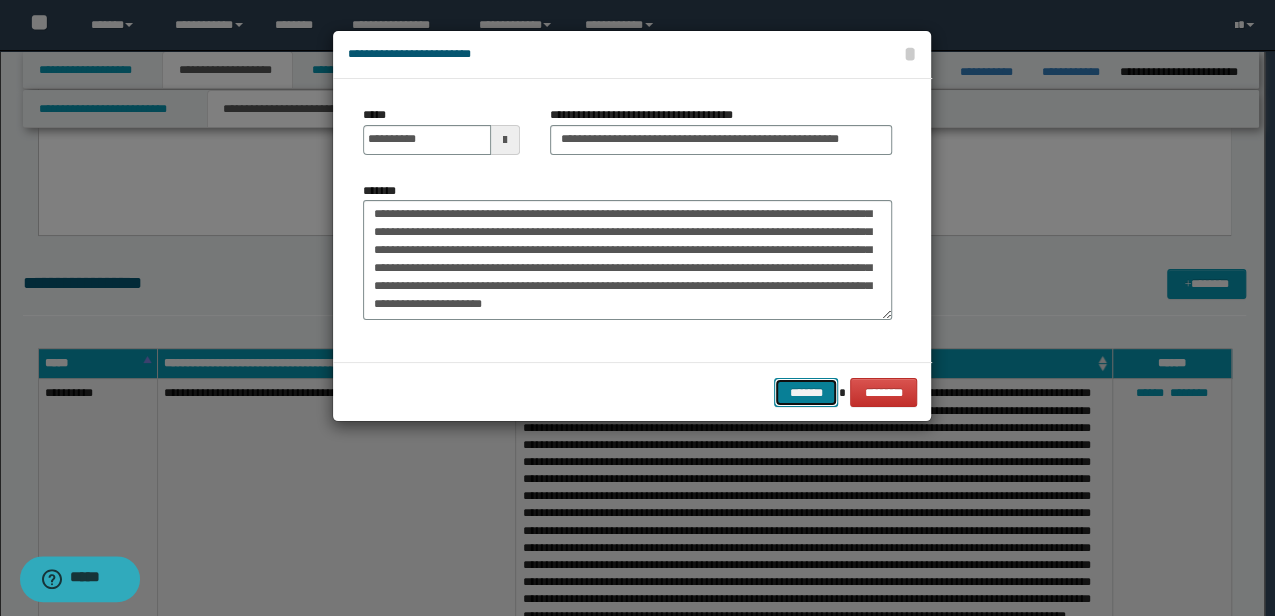 click on "*******" at bounding box center (806, 392) 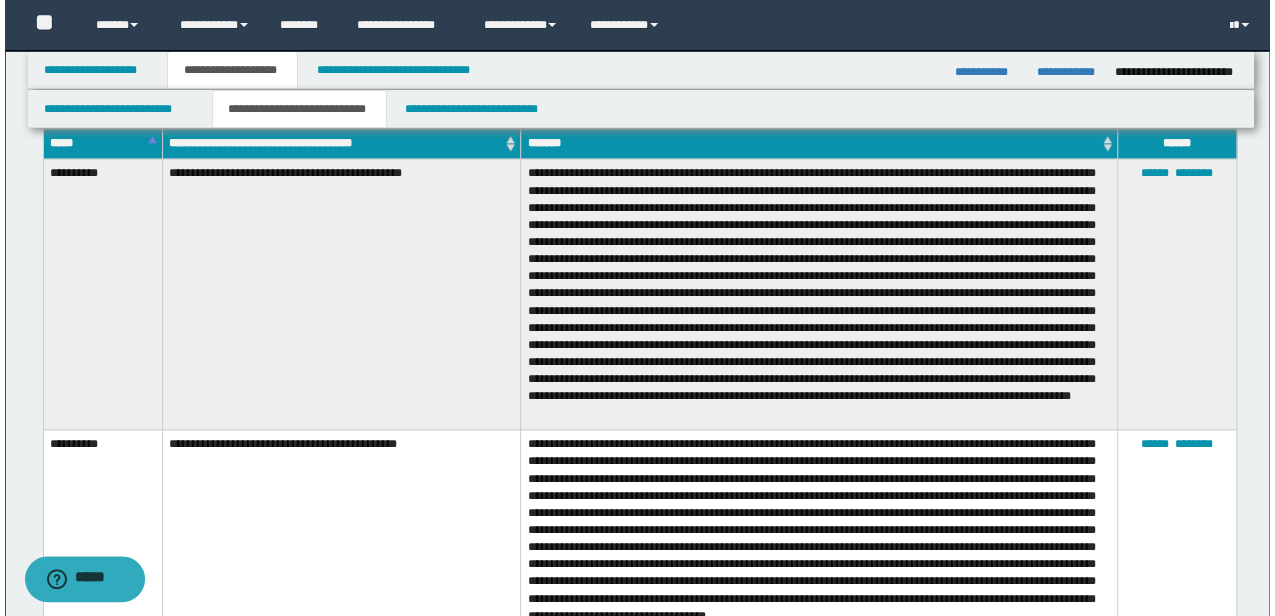 scroll, scrollTop: 1012, scrollLeft: 0, axis: vertical 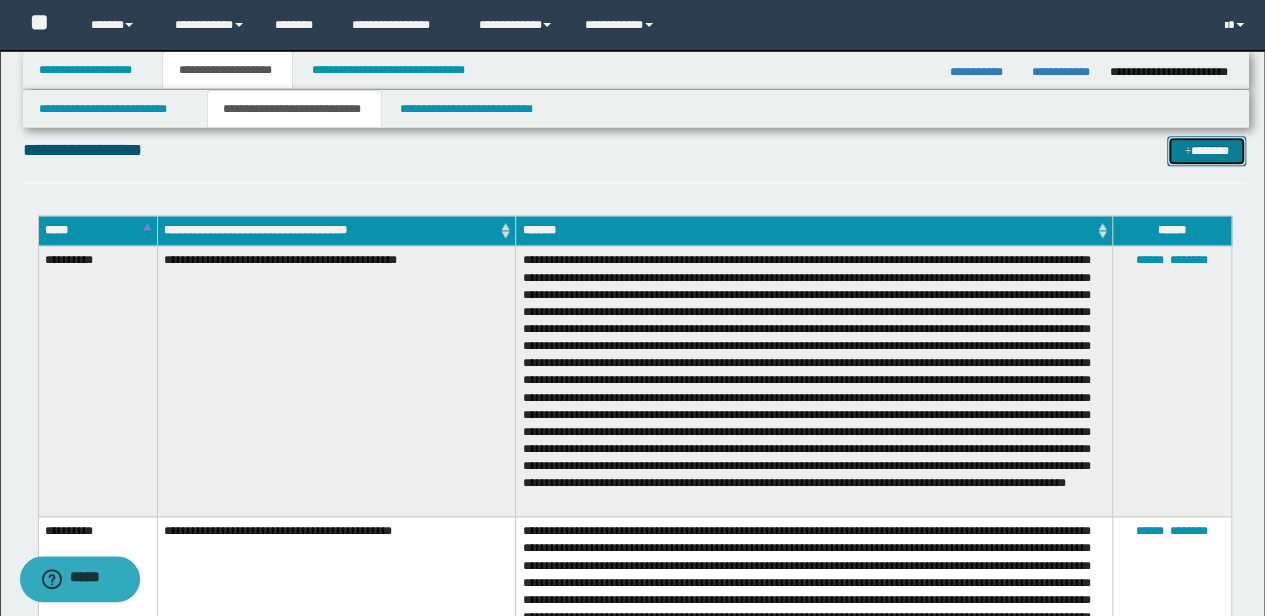 click on "*******" at bounding box center (1206, 150) 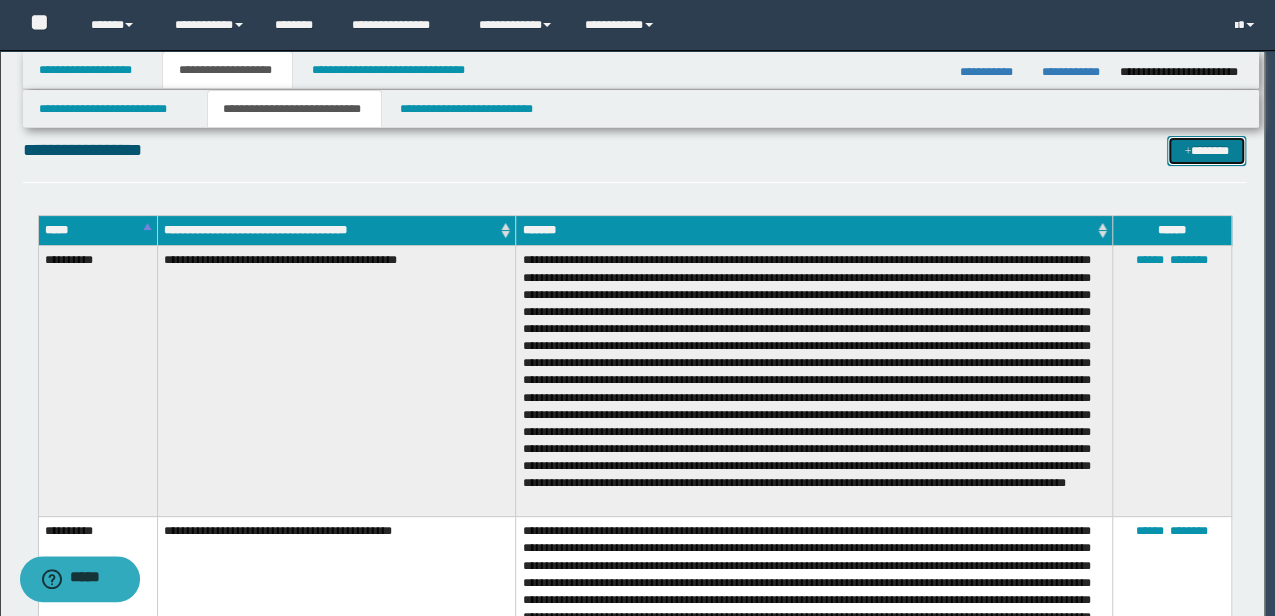 scroll, scrollTop: 0, scrollLeft: 0, axis: both 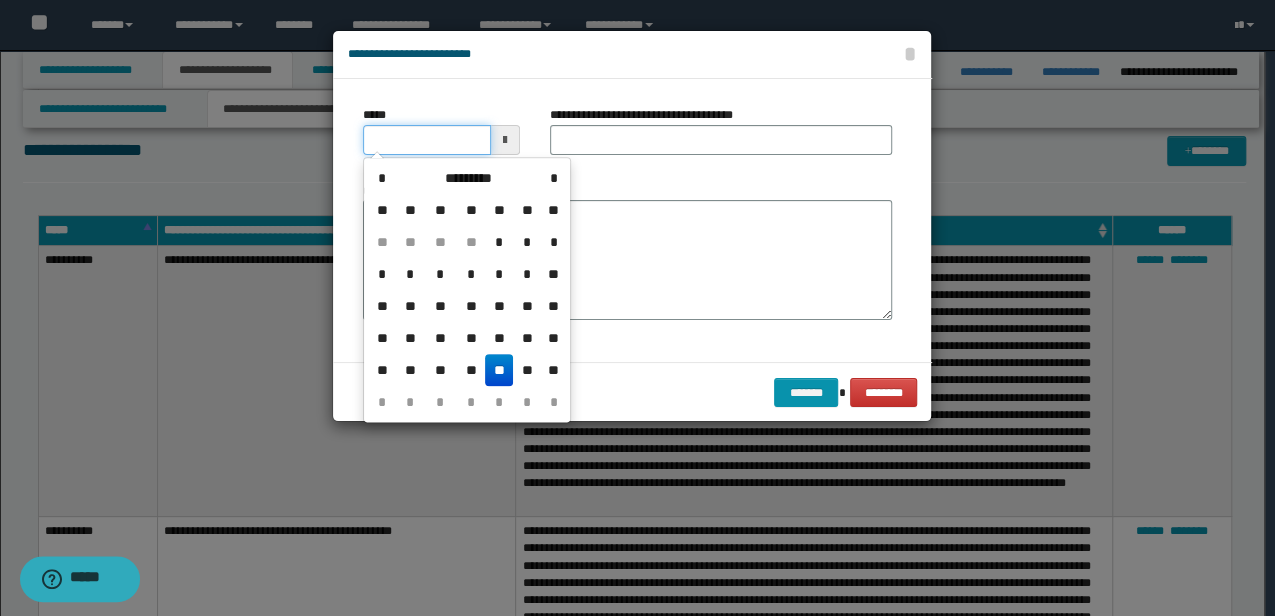 drag, startPoint x: 446, startPoint y: 144, endPoint x: 273, endPoint y: 148, distance: 173.04623 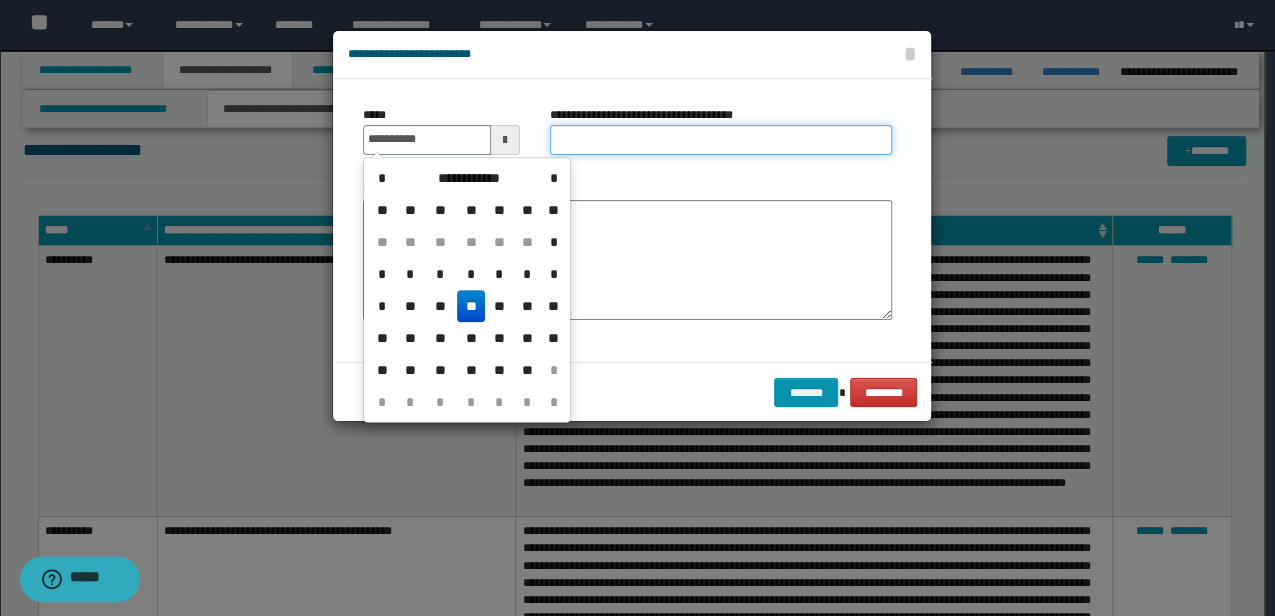 type on "**********" 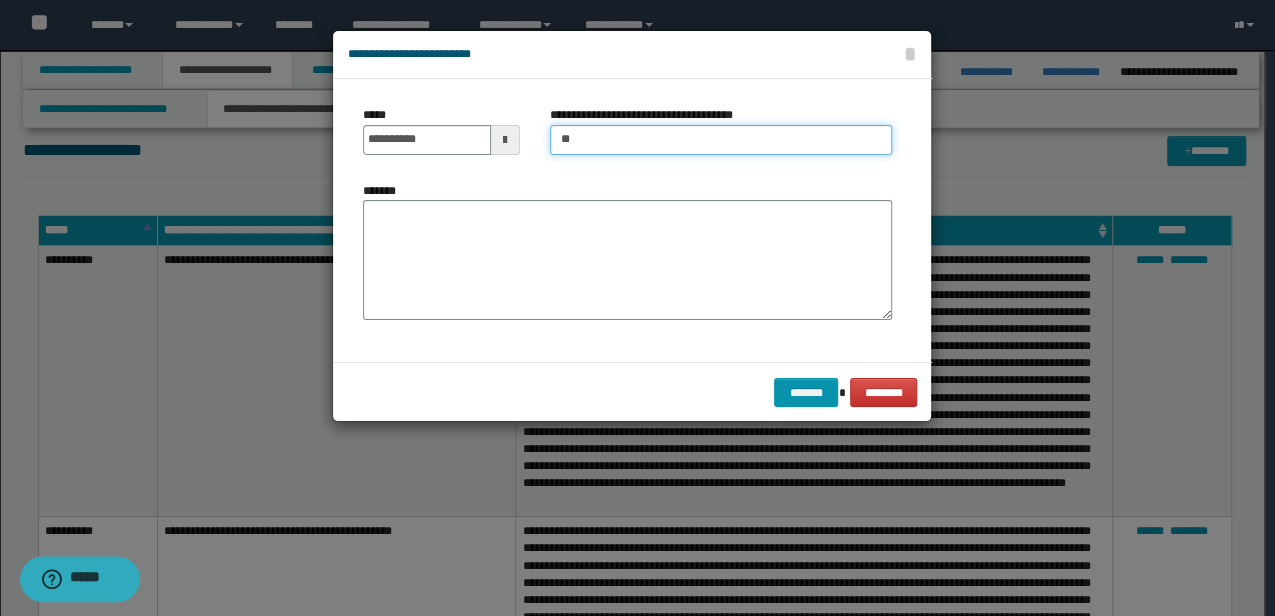 type on "*" 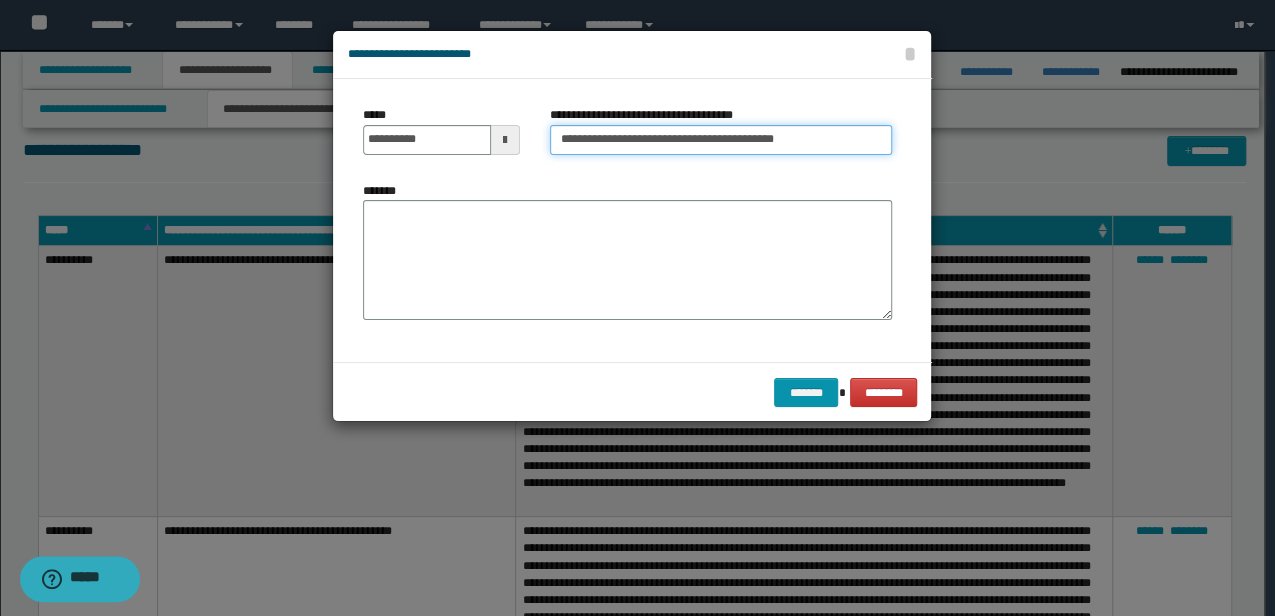 type on "**********" 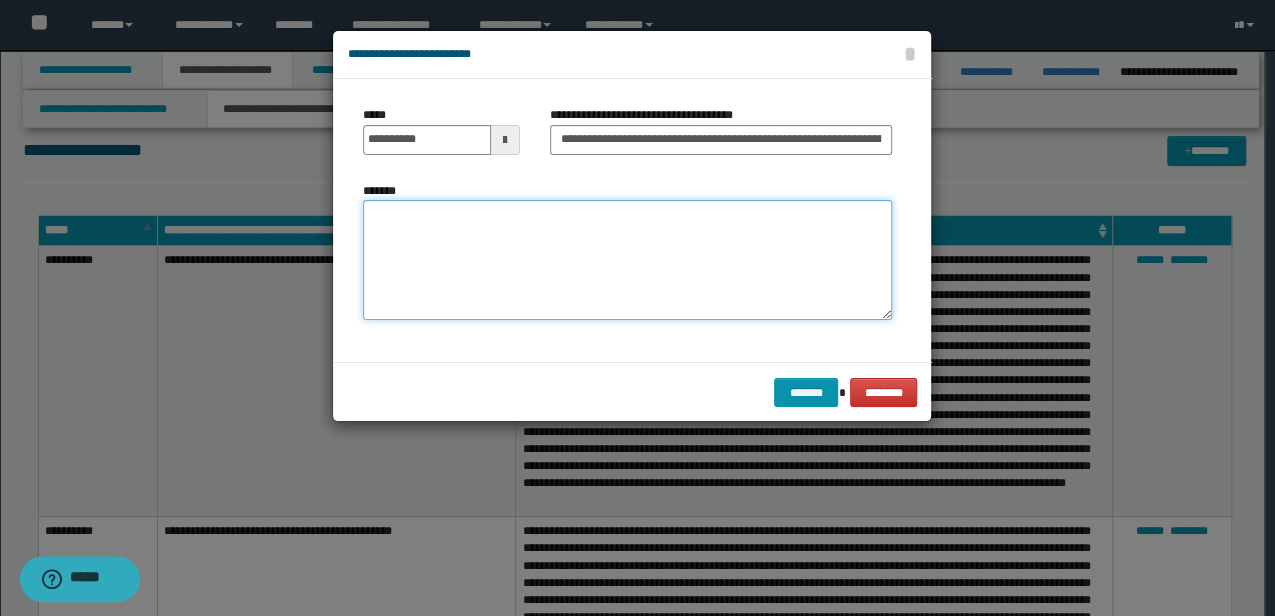 click on "*******" at bounding box center (627, 259) 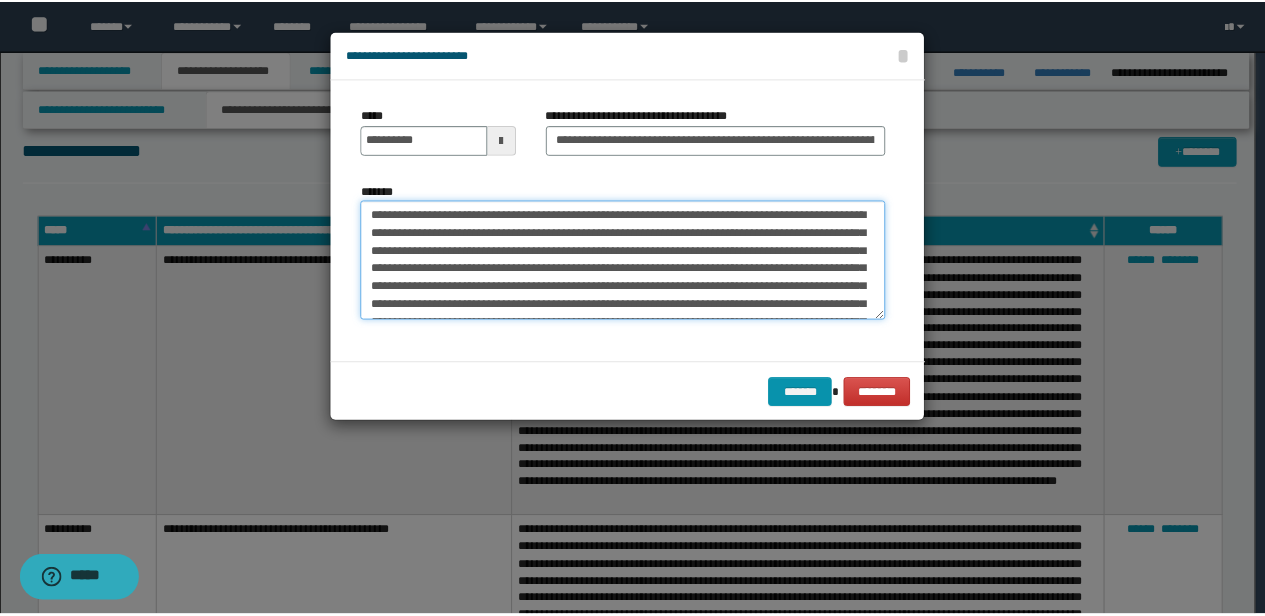 scroll, scrollTop: 84, scrollLeft: 0, axis: vertical 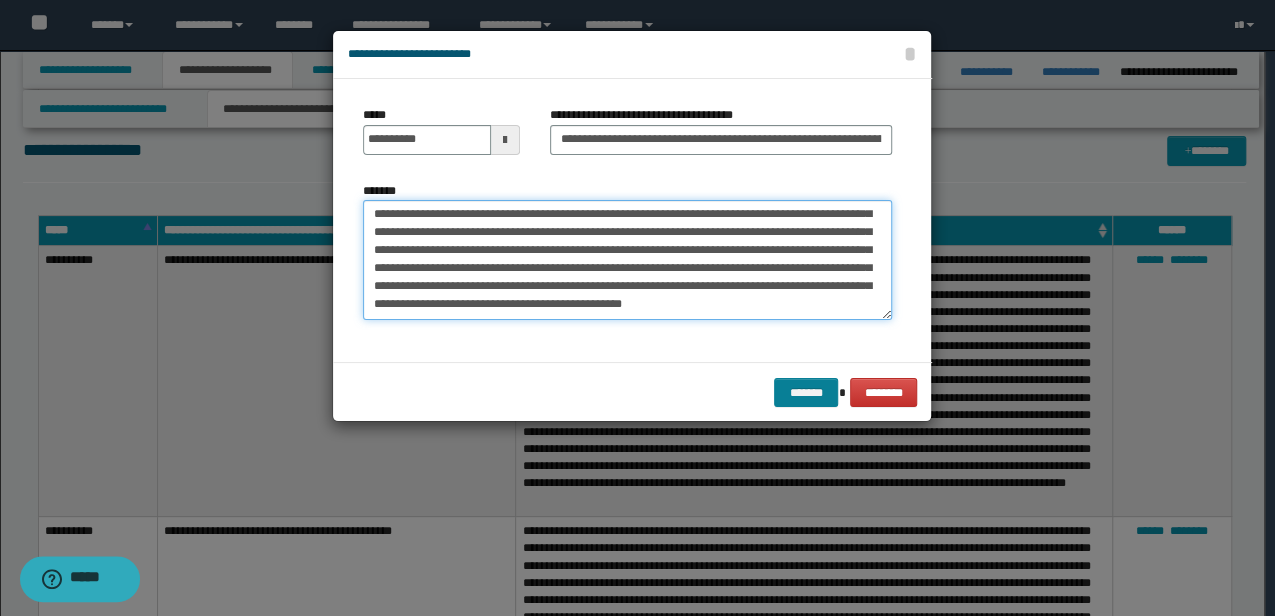 type on "**********" 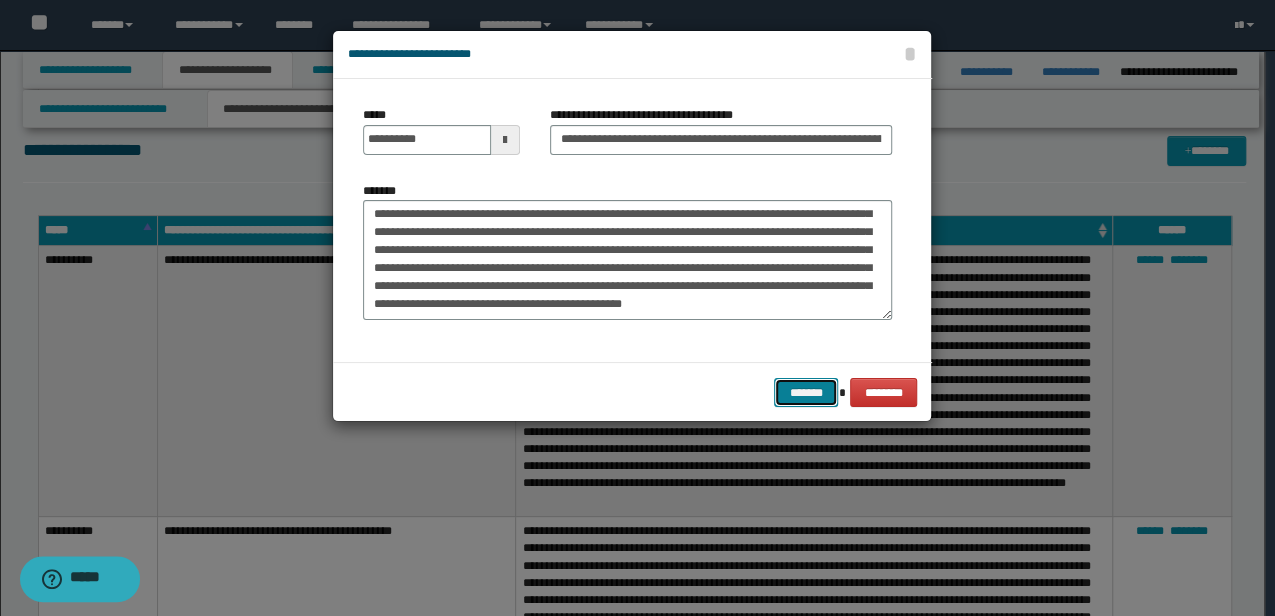 click on "*******" at bounding box center [806, 392] 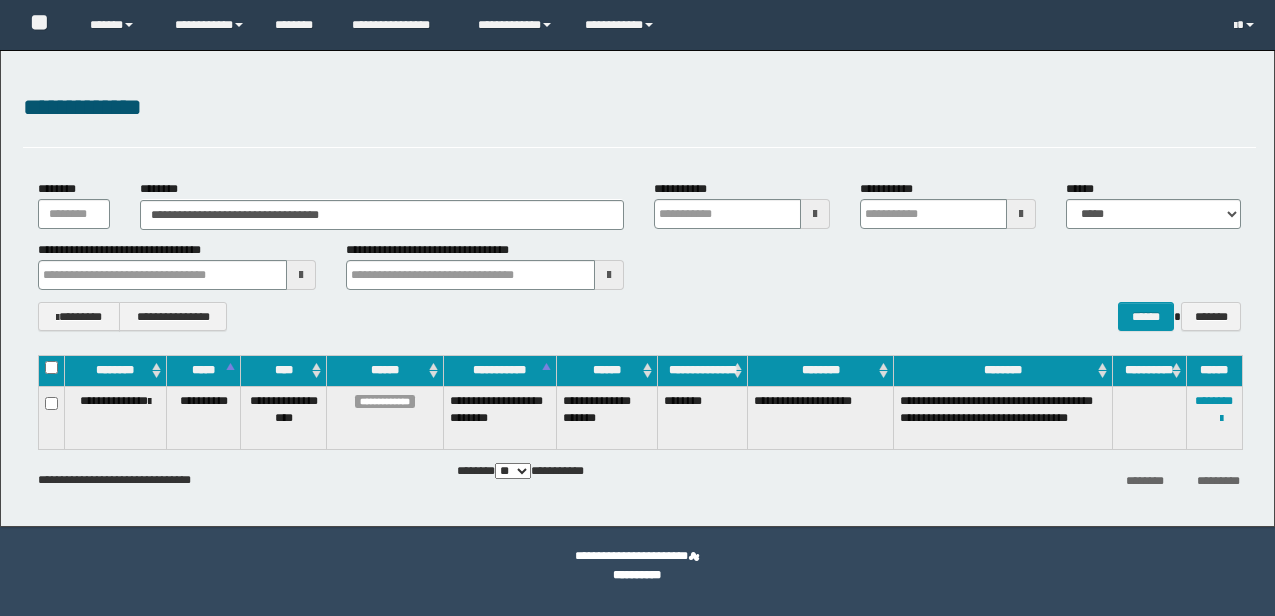 scroll, scrollTop: 0, scrollLeft: 0, axis: both 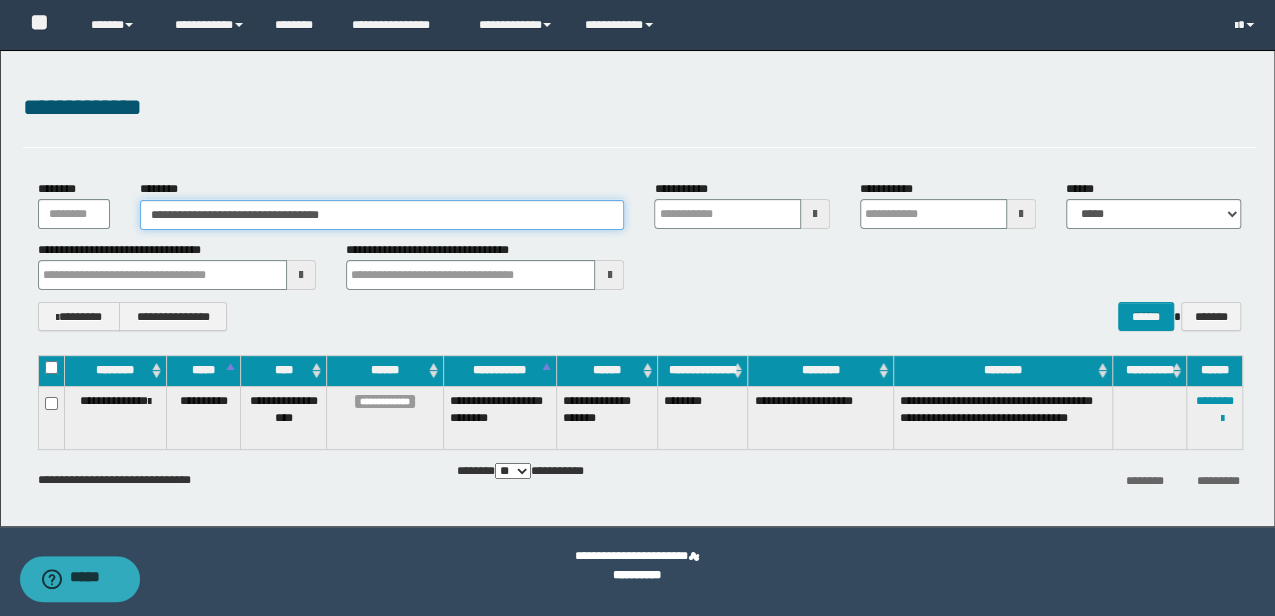 drag, startPoint x: 378, startPoint y: 222, endPoint x: -3, endPoint y: 247, distance: 381.81934 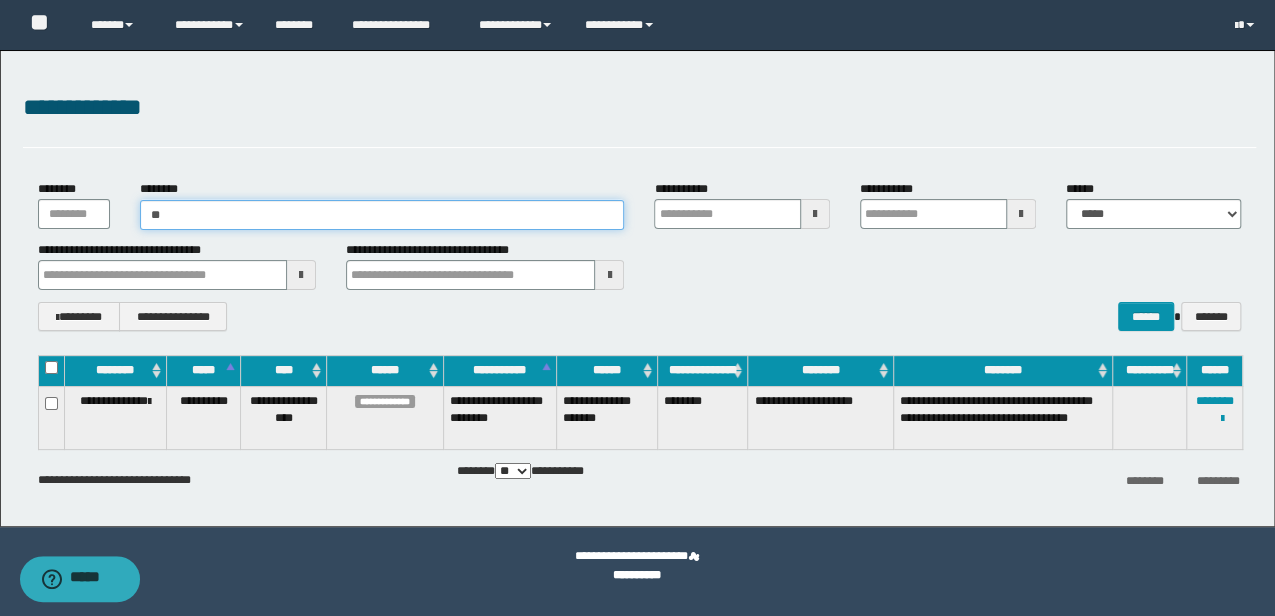 type on "*" 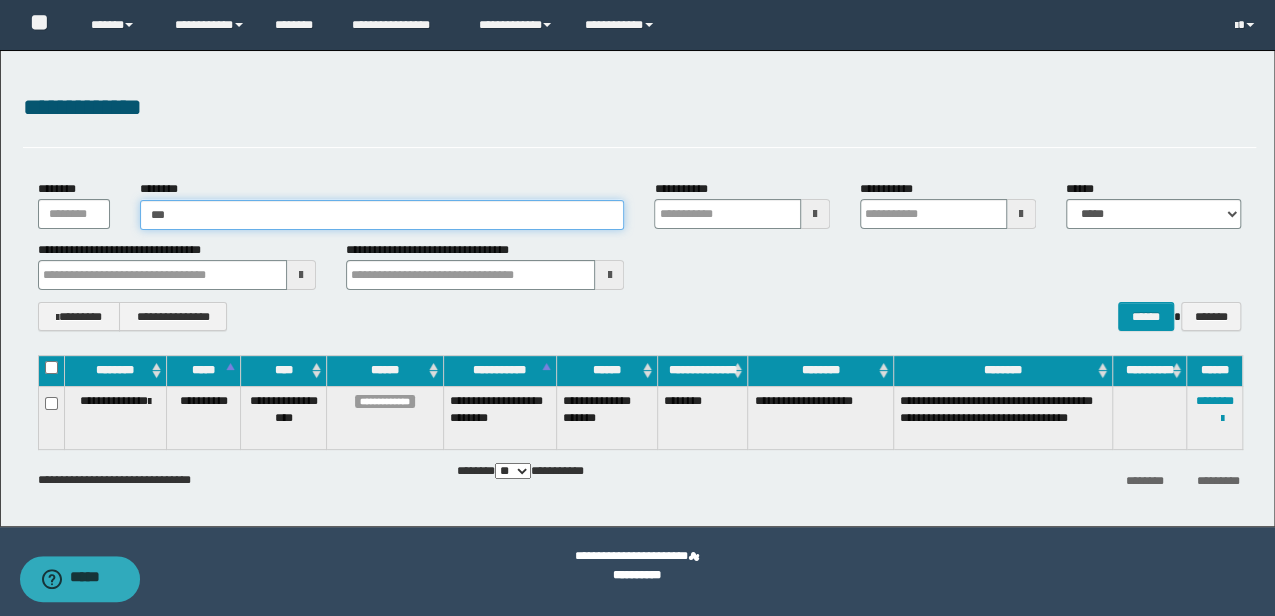 type on "***" 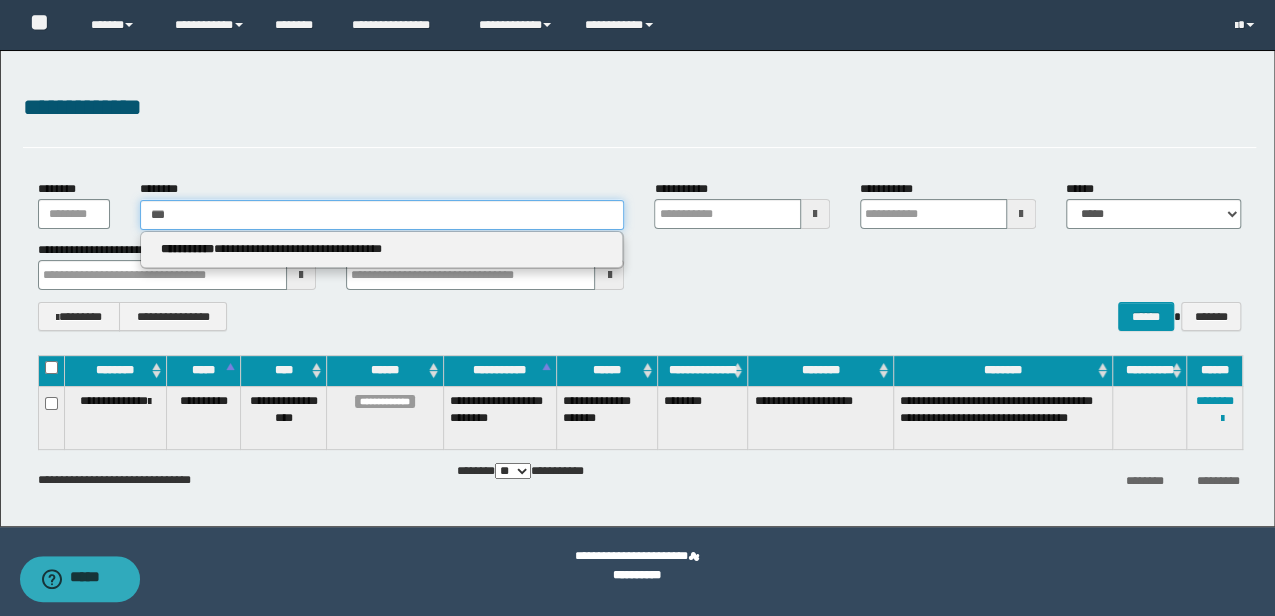 type 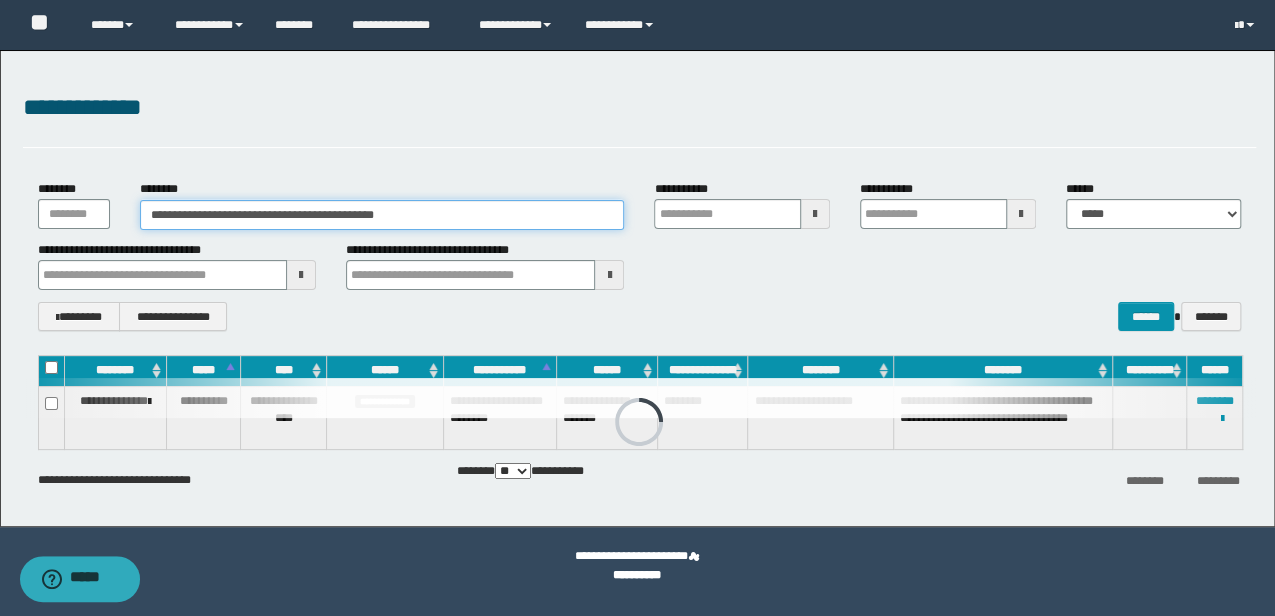 type on "**********" 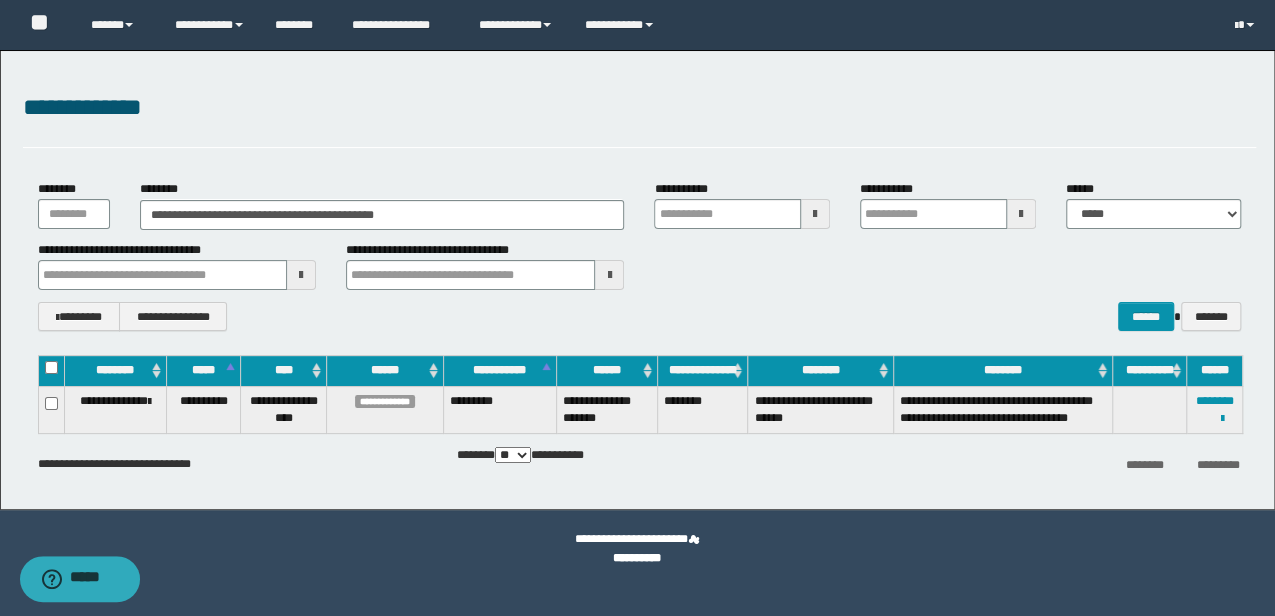 click on "**********" at bounding box center [637, 549] 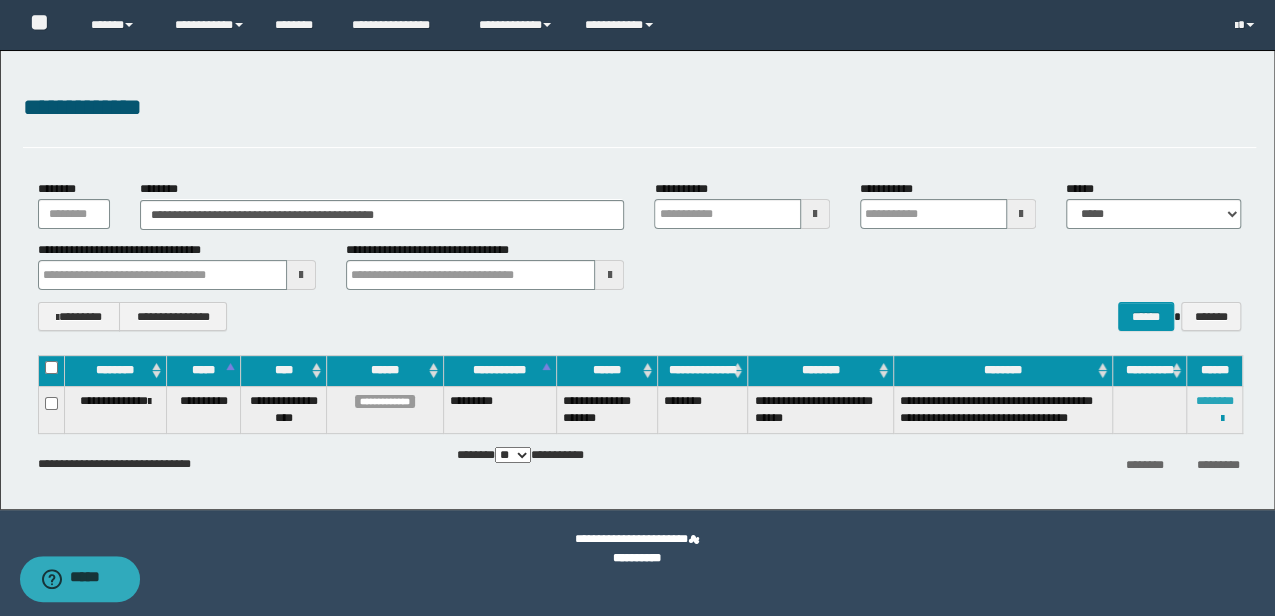 click on "********" at bounding box center [1214, 401] 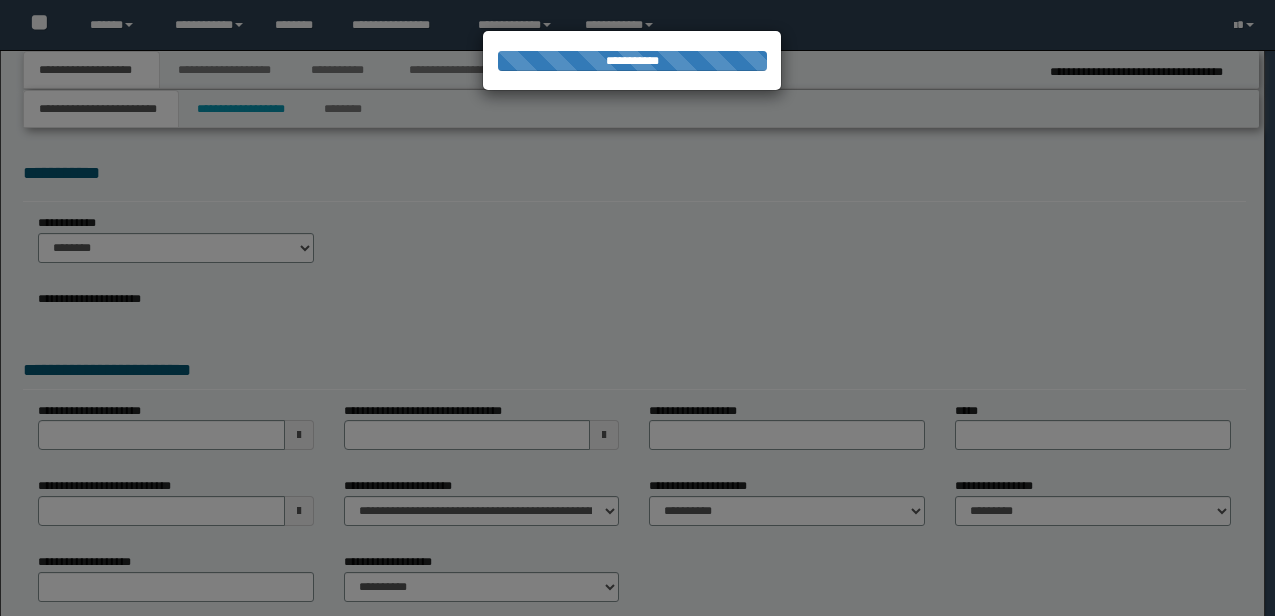 scroll, scrollTop: 0, scrollLeft: 0, axis: both 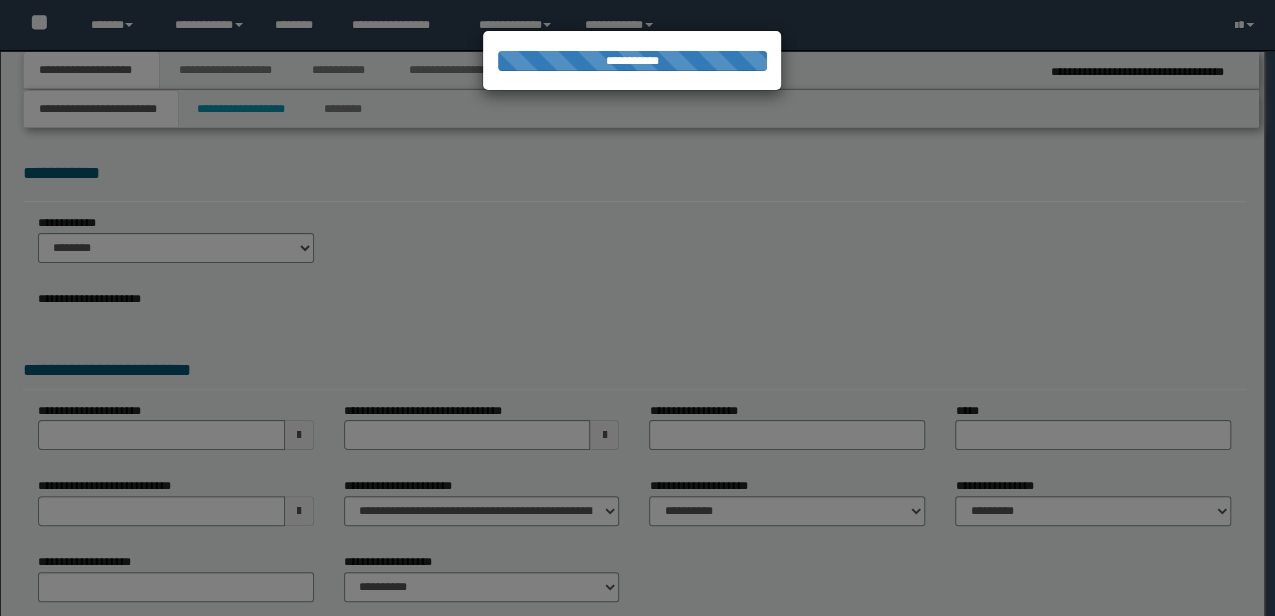 type on "**********" 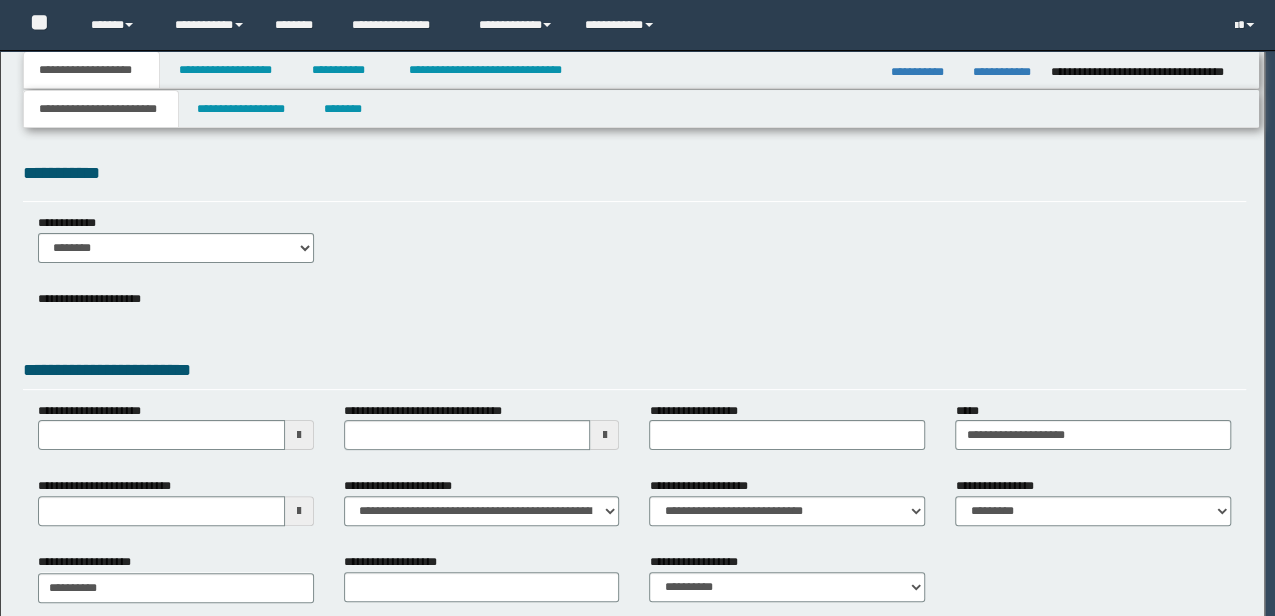 scroll, scrollTop: 0, scrollLeft: 0, axis: both 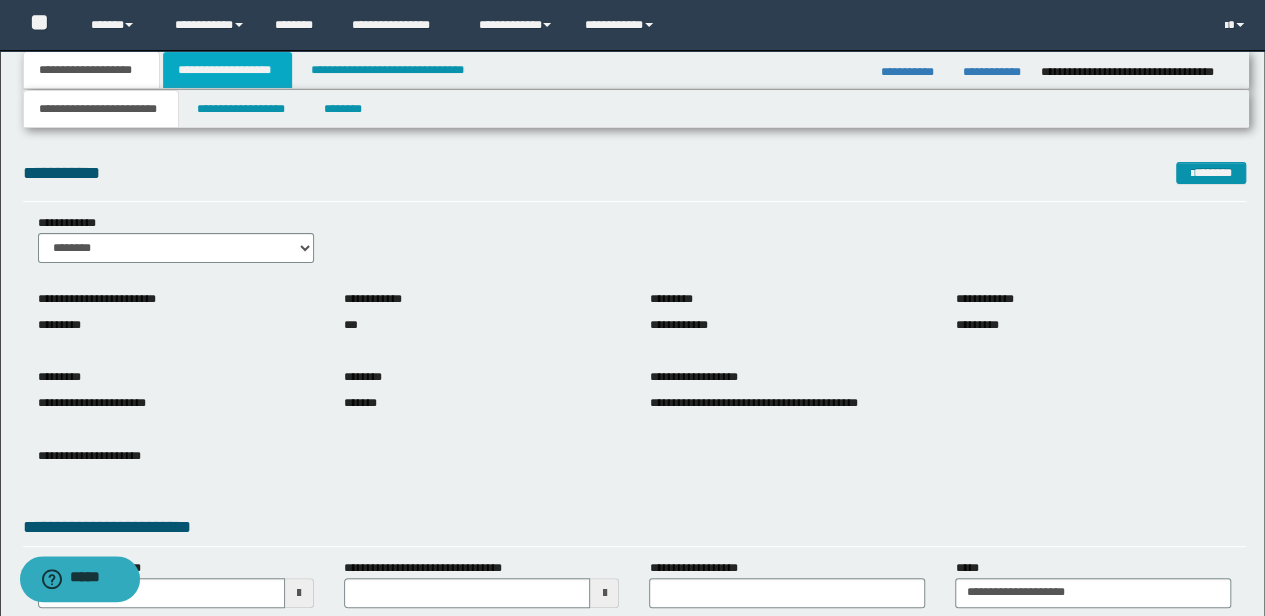 click on "**********" at bounding box center [227, 70] 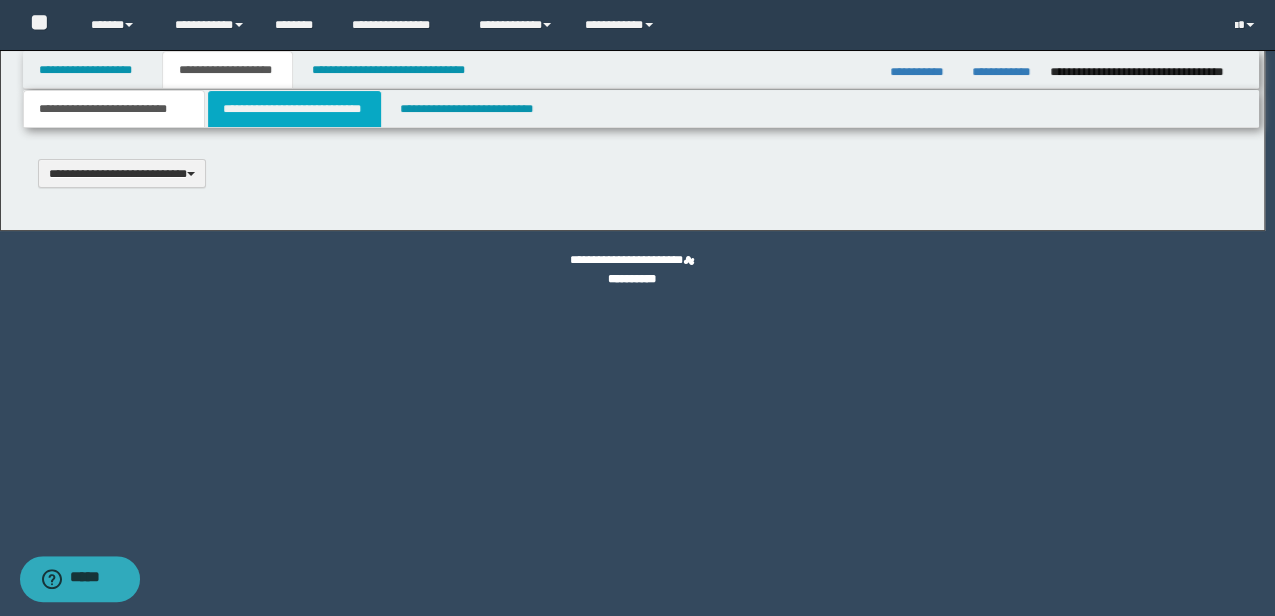 type 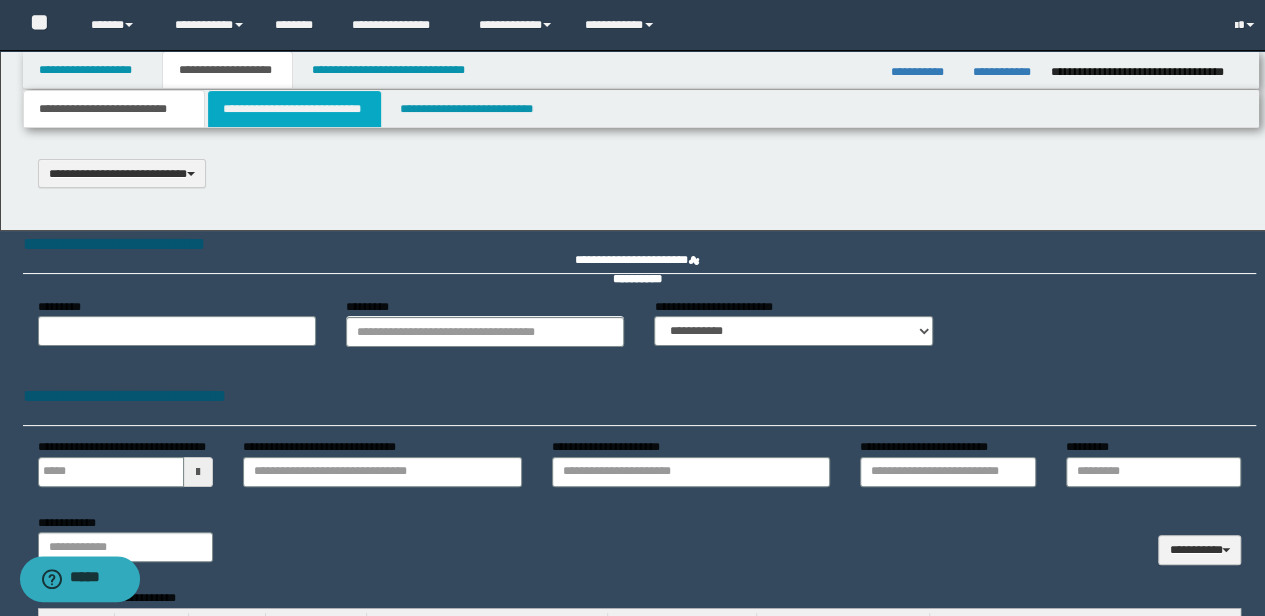 click on "**********" at bounding box center (294, 109) 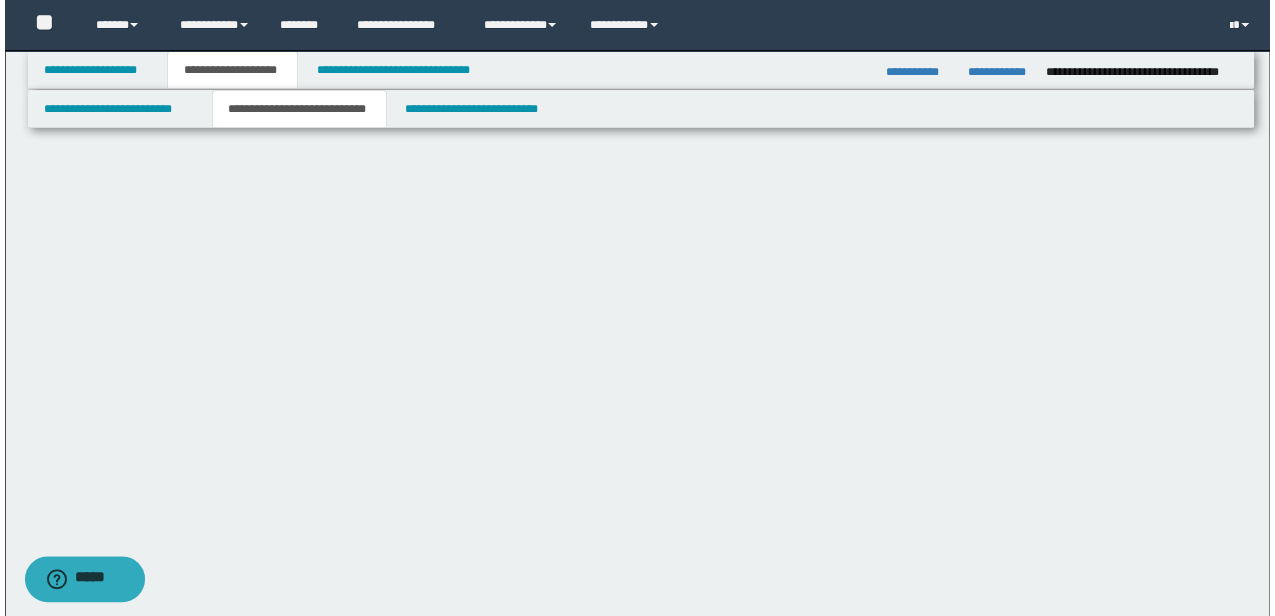 scroll, scrollTop: 0, scrollLeft: 0, axis: both 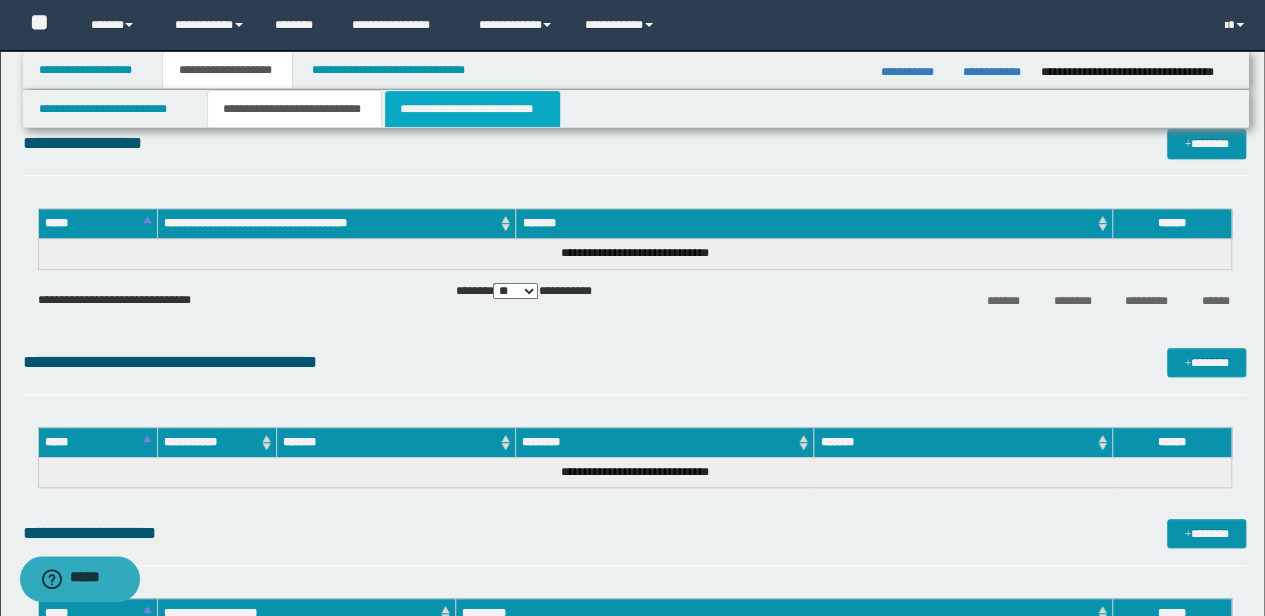 click on "**********" at bounding box center [472, 109] 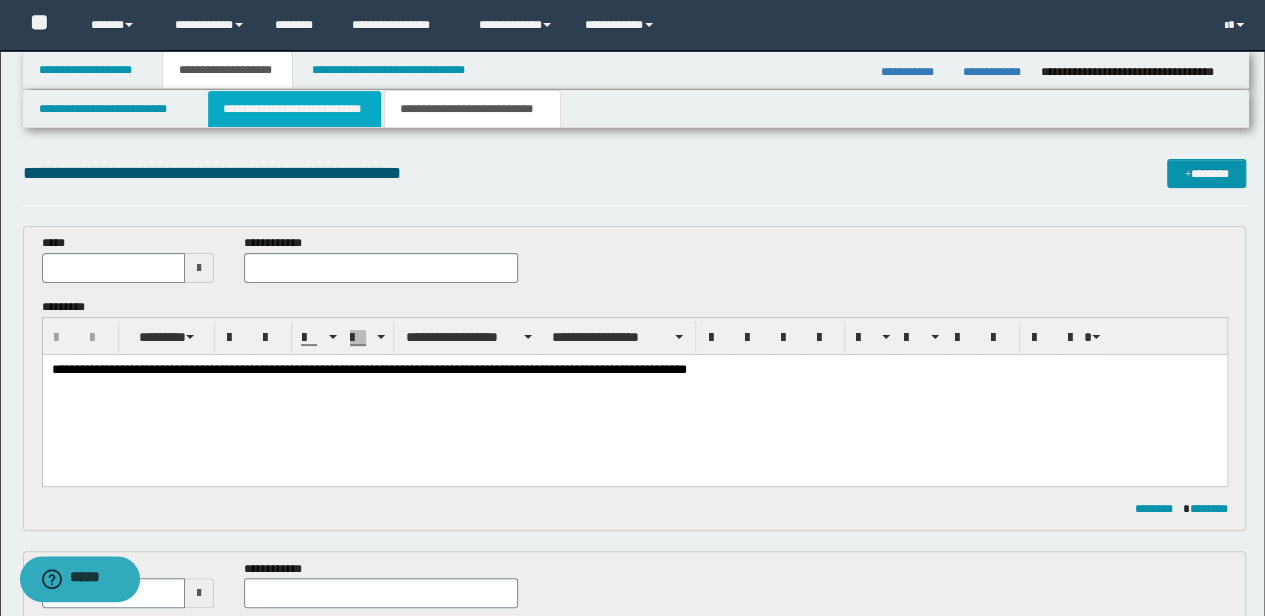 scroll, scrollTop: 0, scrollLeft: 0, axis: both 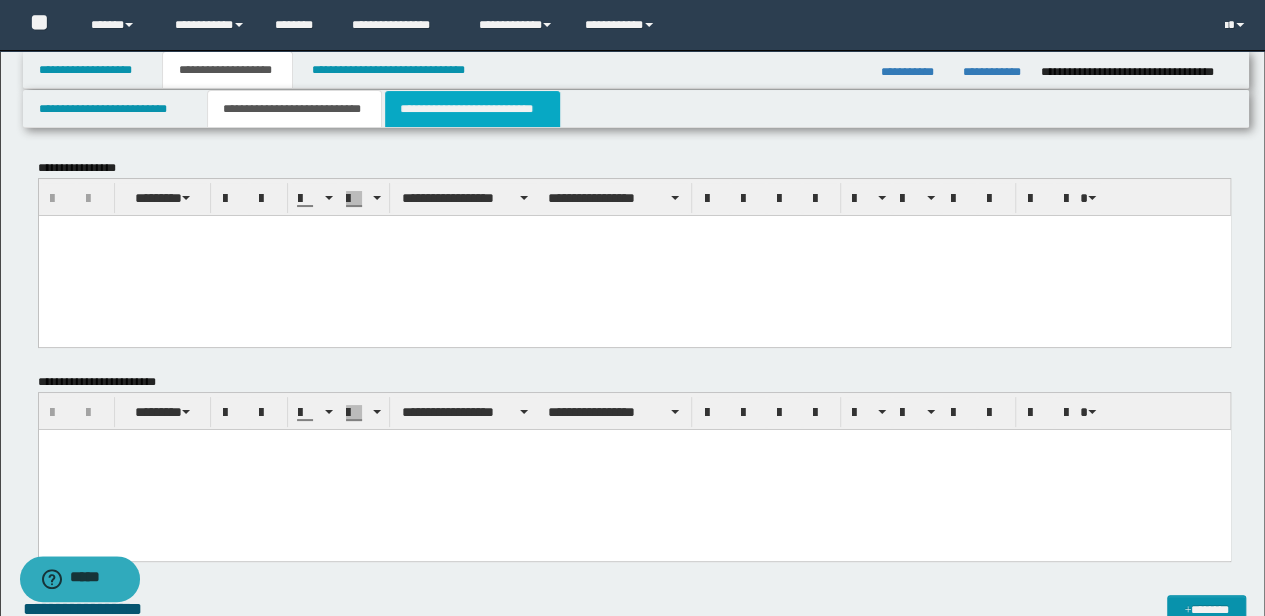 click on "**********" at bounding box center [472, 109] 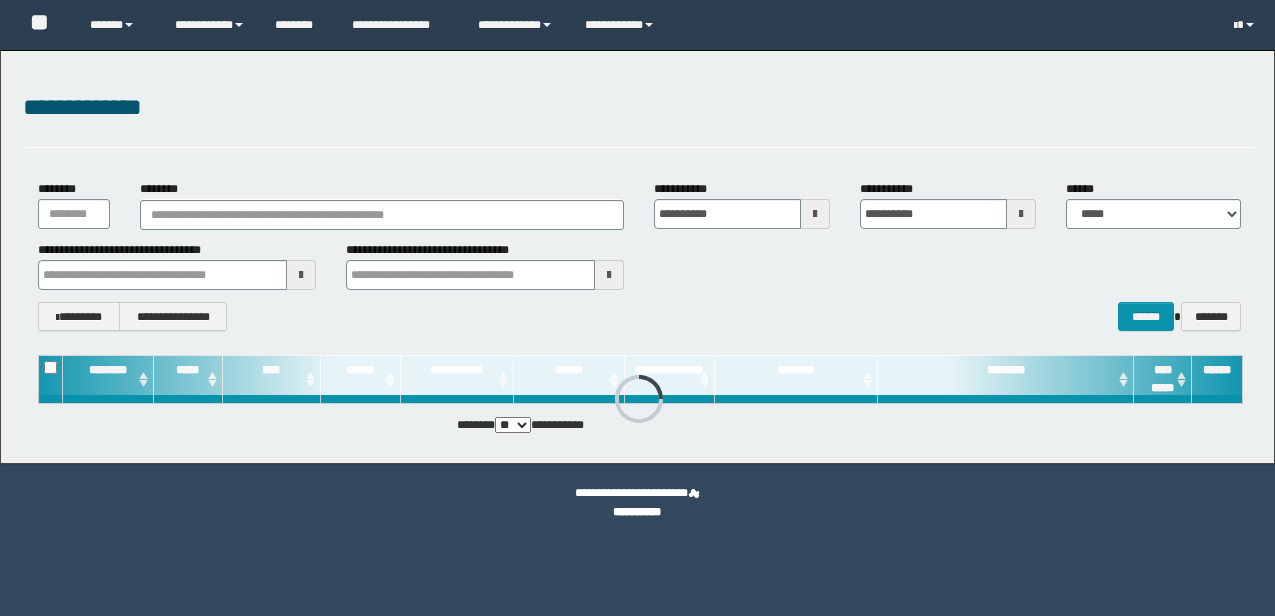 scroll, scrollTop: 0, scrollLeft: 0, axis: both 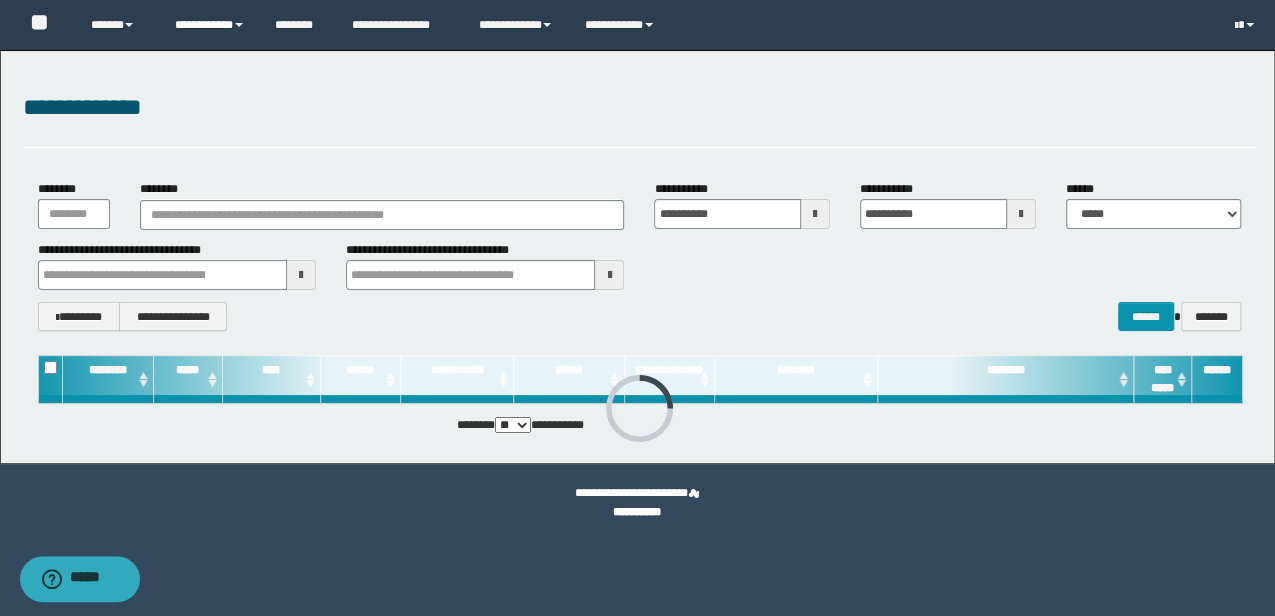click on "**********" at bounding box center [210, 25] 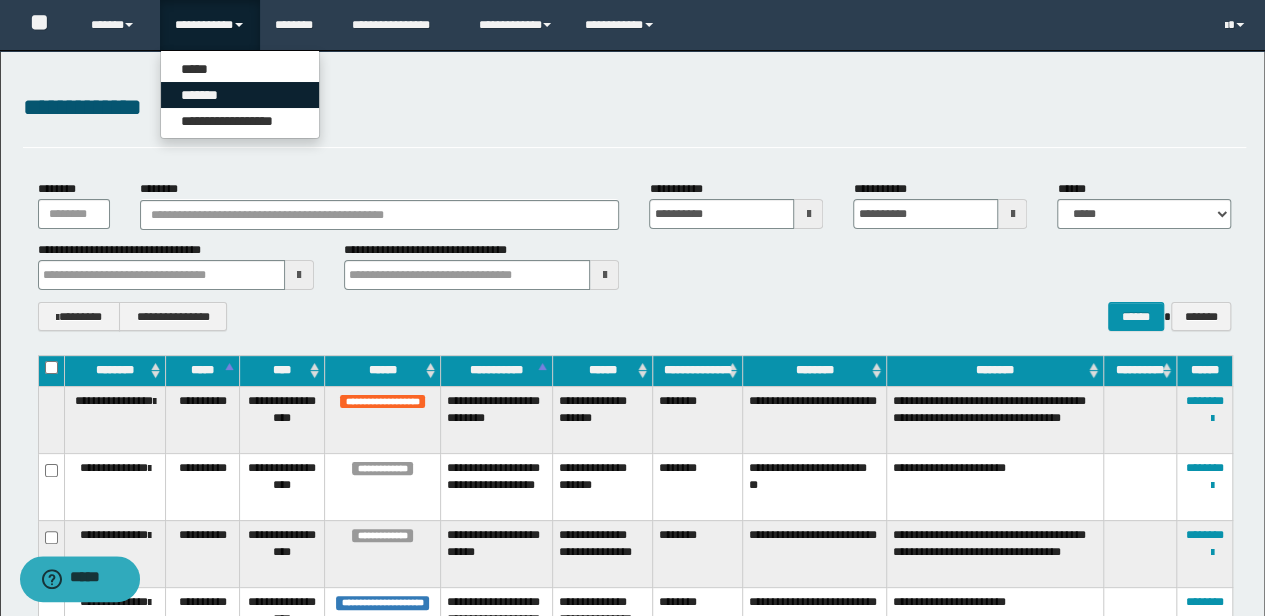 click on "*******" at bounding box center [240, 95] 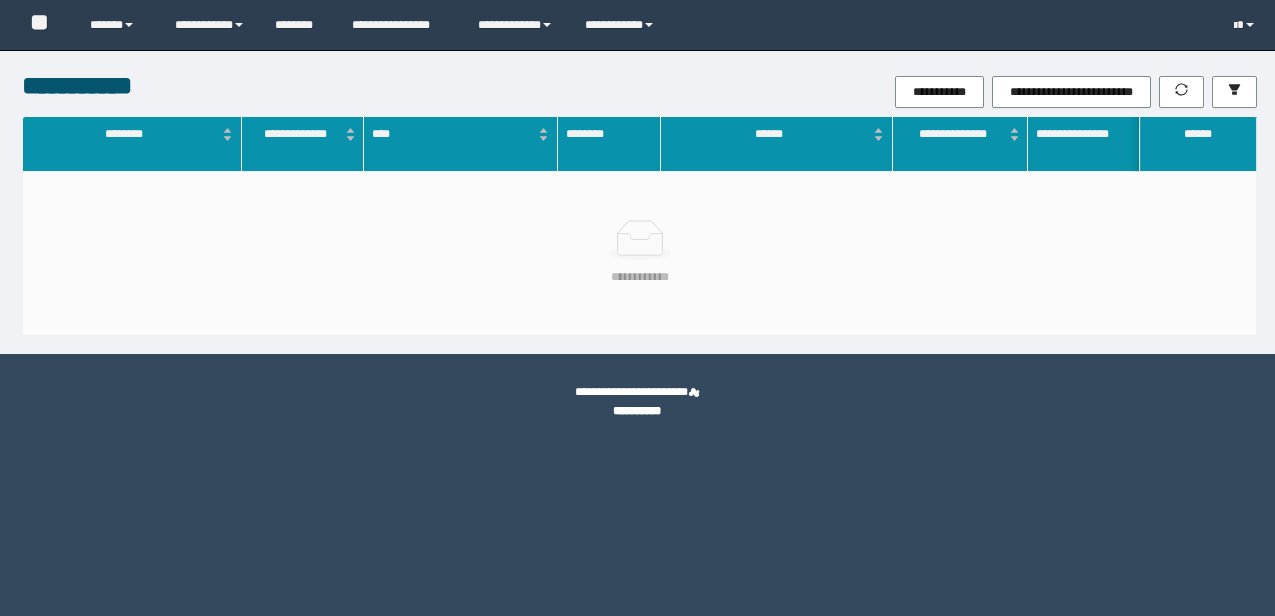 scroll, scrollTop: 0, scrollLeft: 0, axis: both 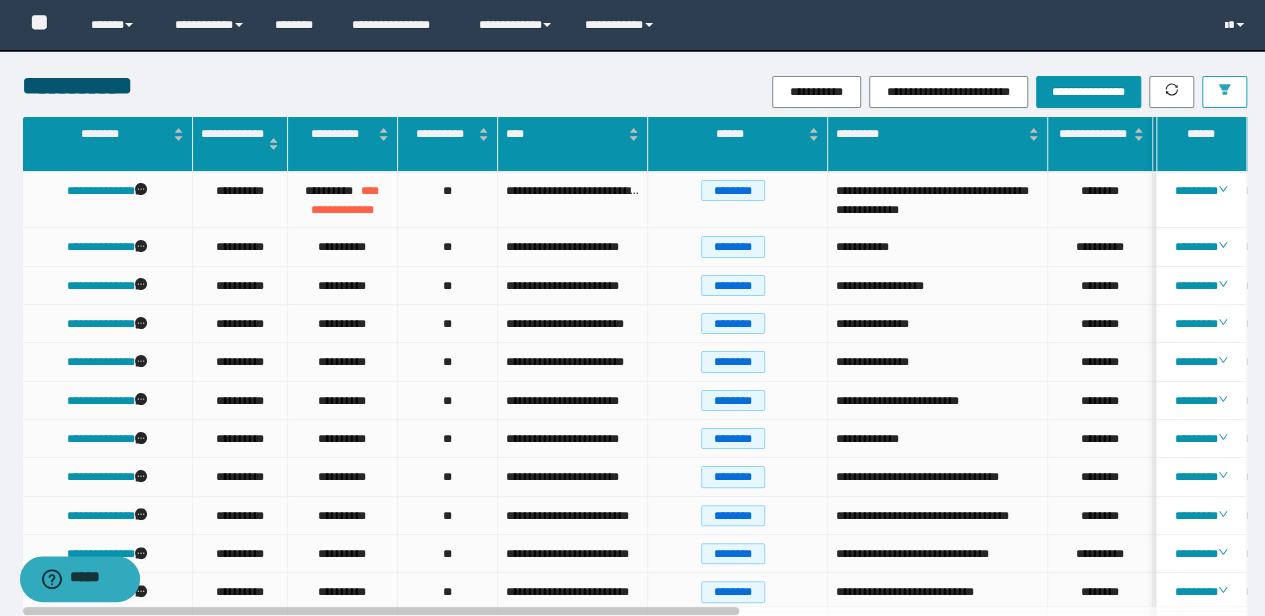 click at bounding box center (1224, 92) 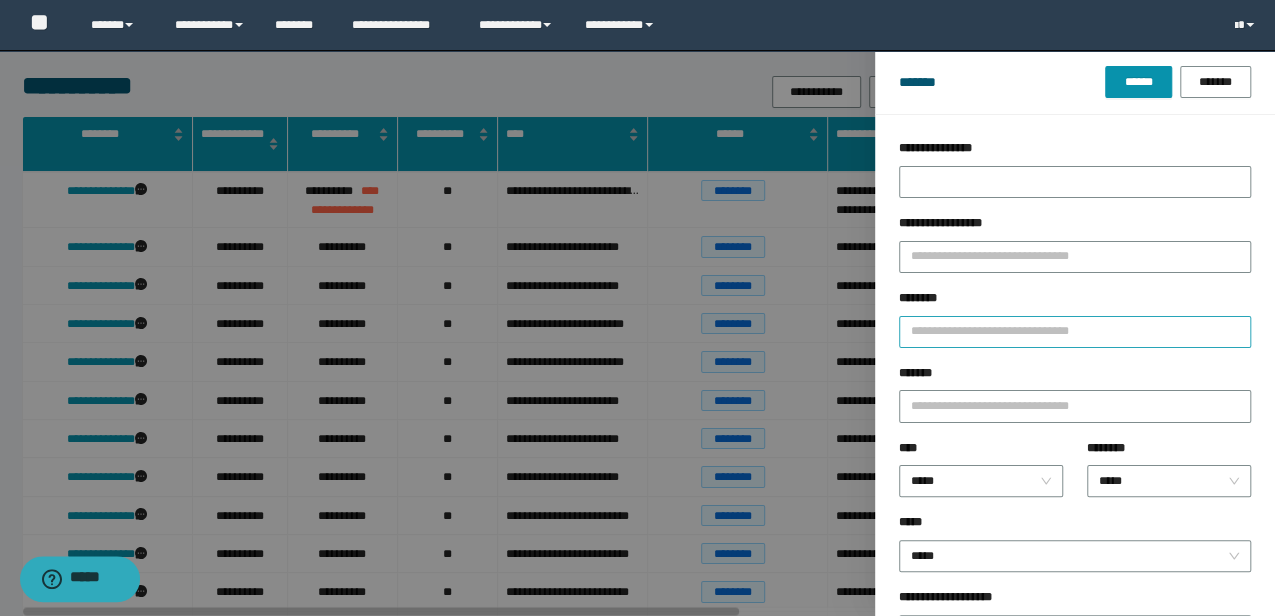 click on "********" at bounding box center (1075, 302) 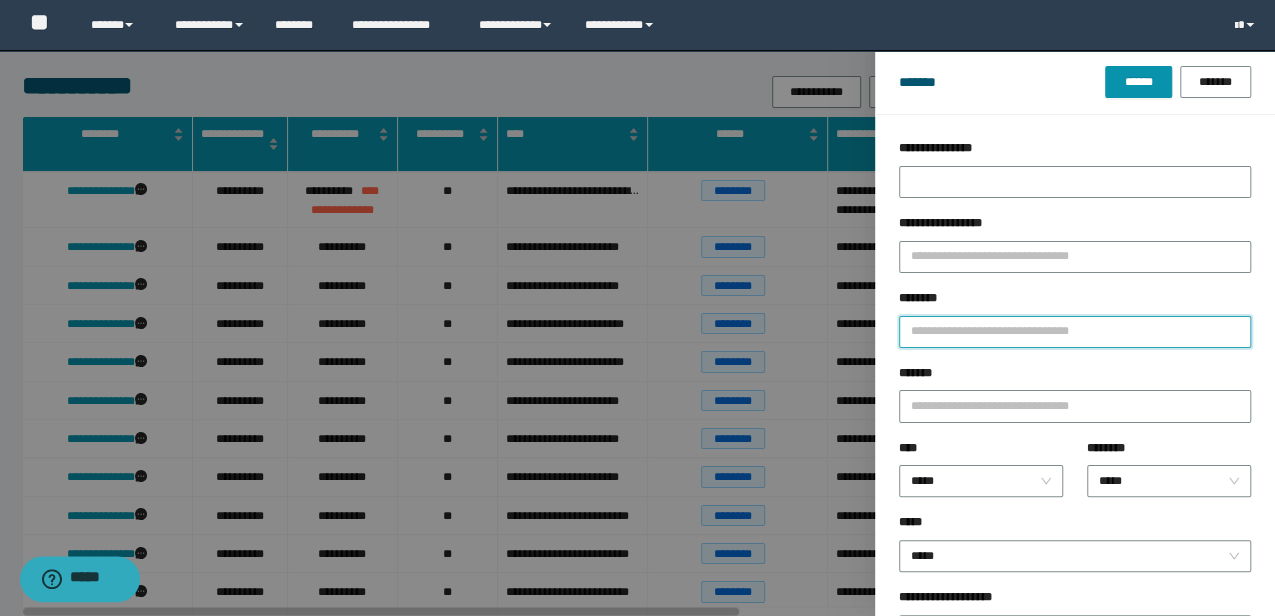 click on "********" at bounding box center [1075, 332] 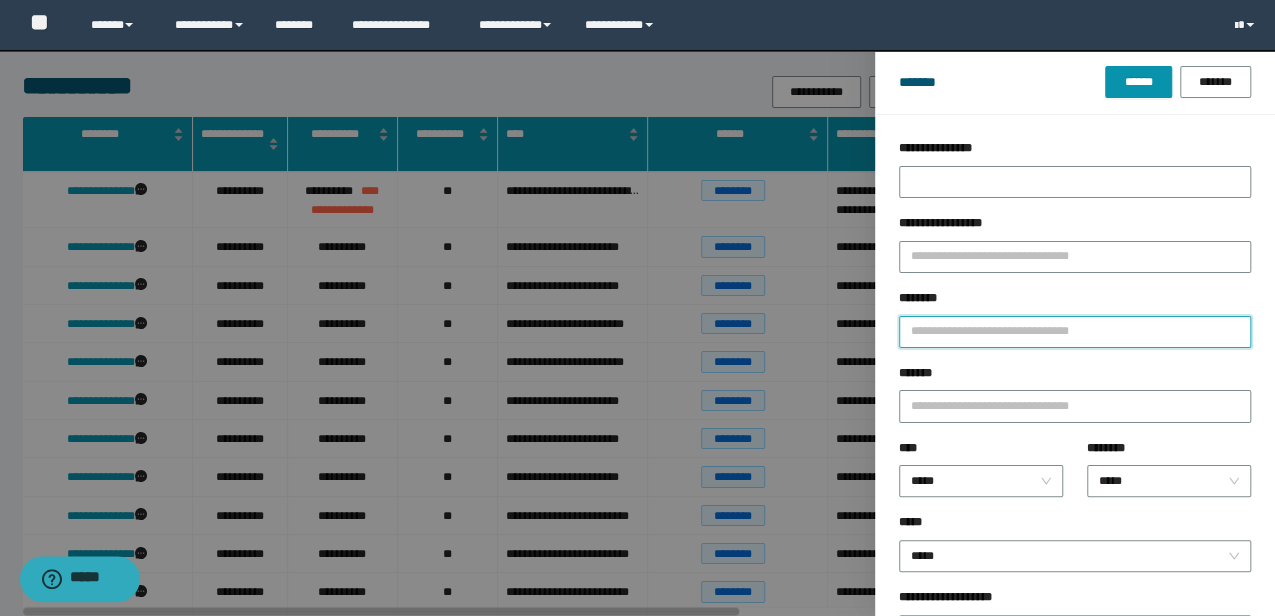type on "*" 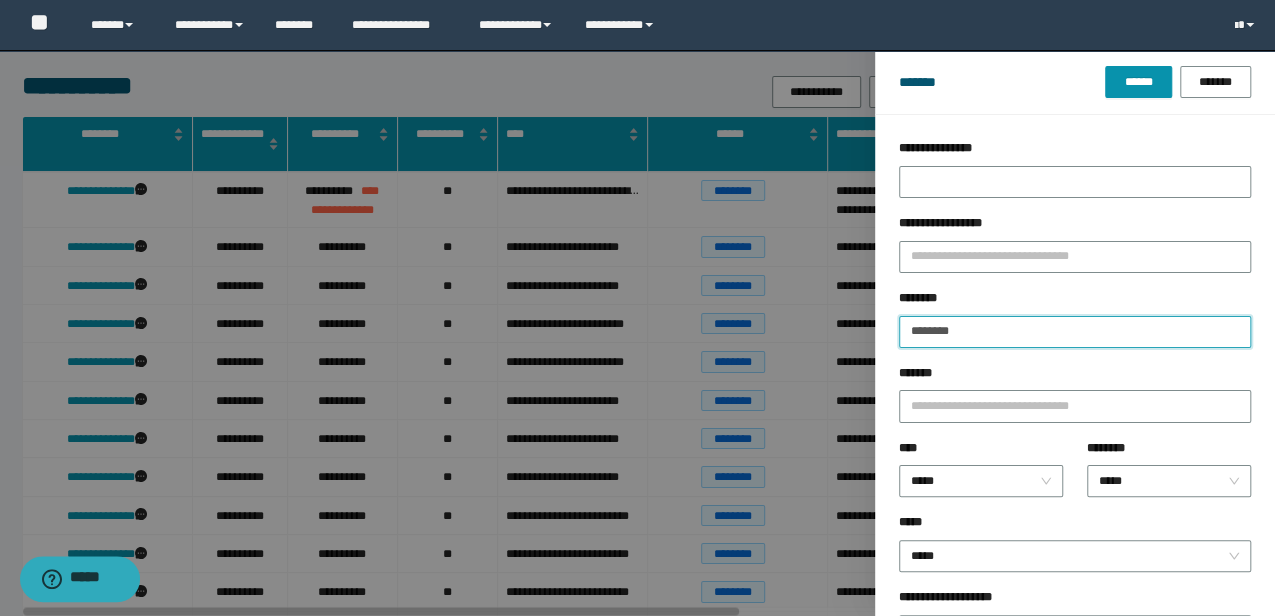 type on "********" 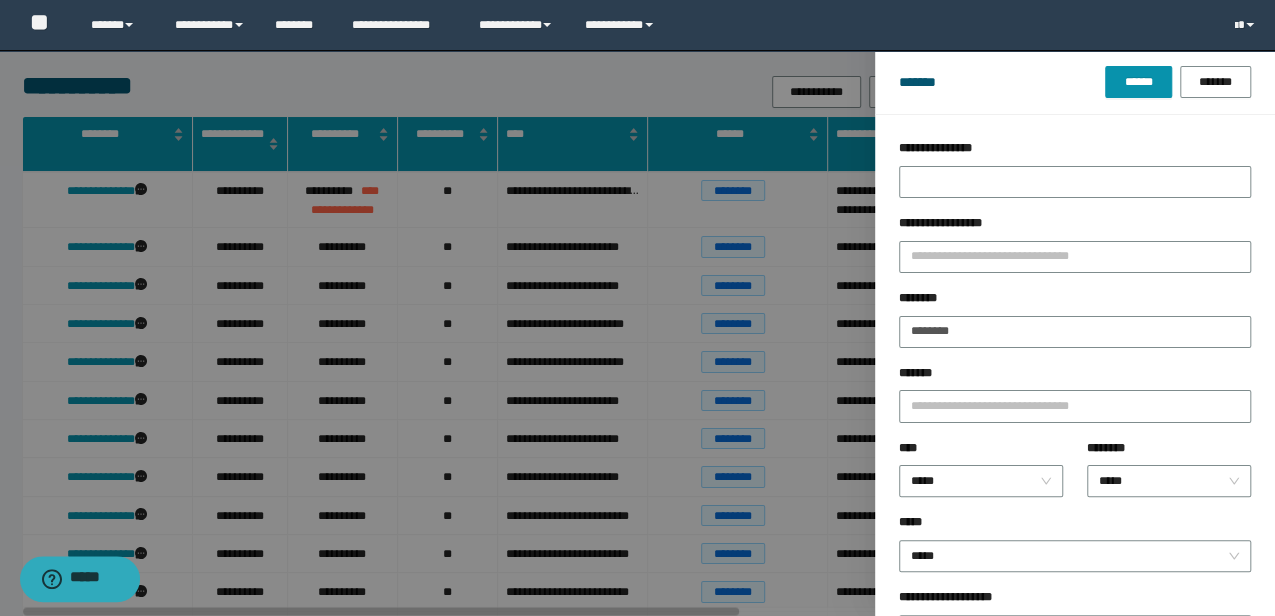 click on "*******" at bounding box center [1003, 82] 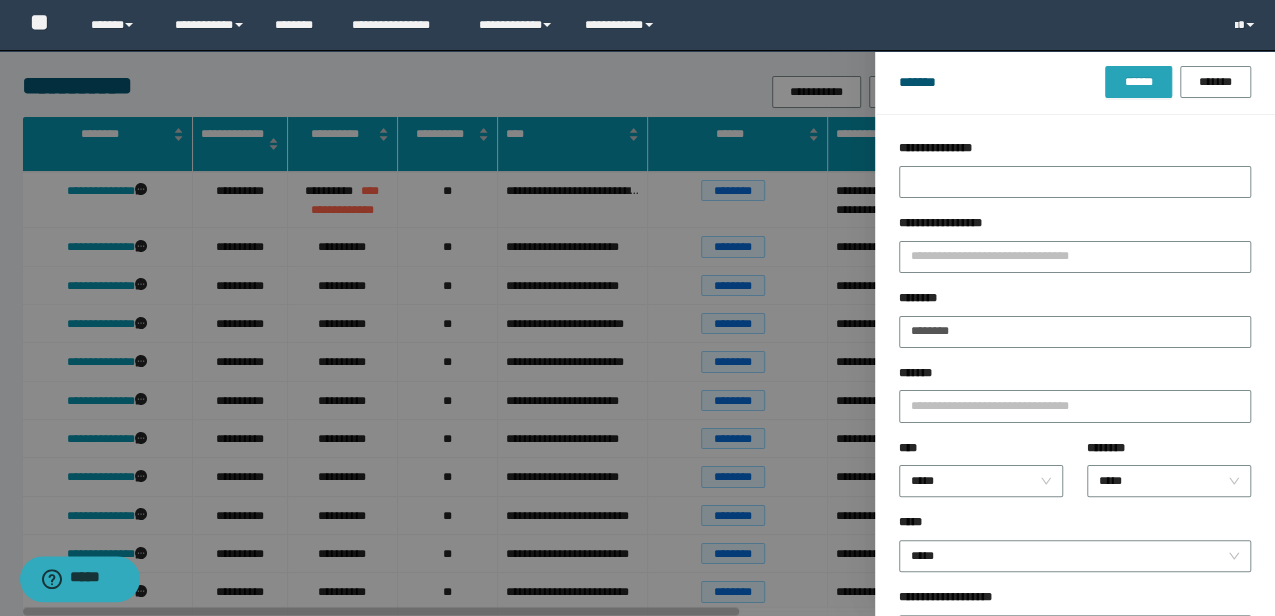 click on "******" at bounding box center (1138, 82) 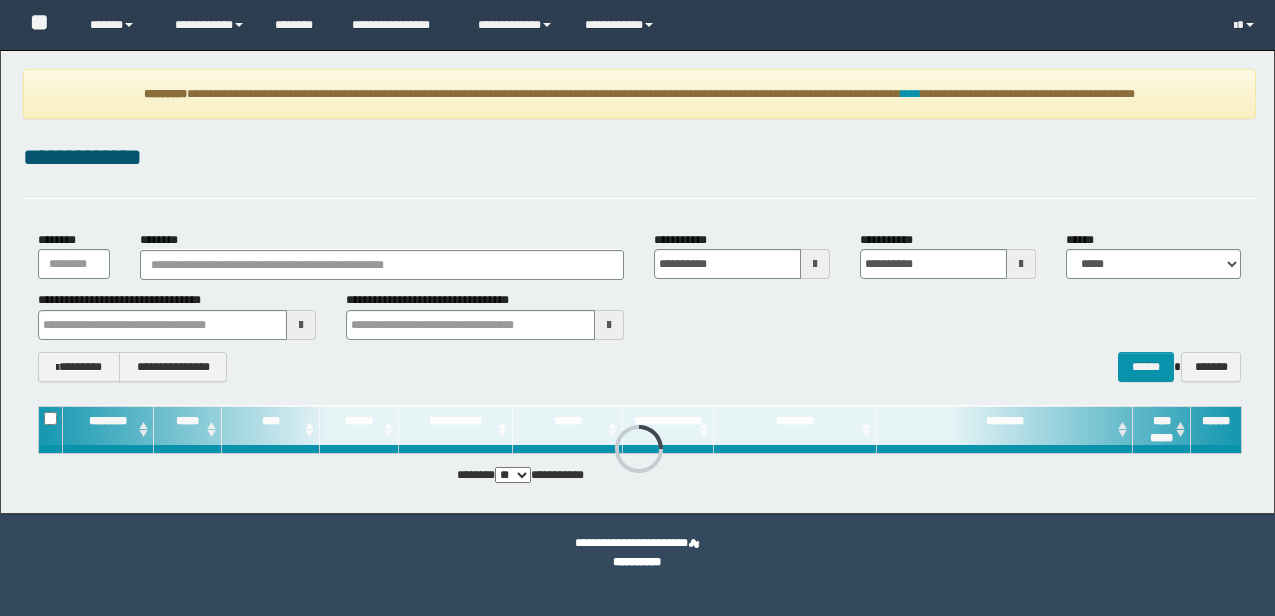 scroll, scrollTop: 0, scrollLeft: 0, axis: both 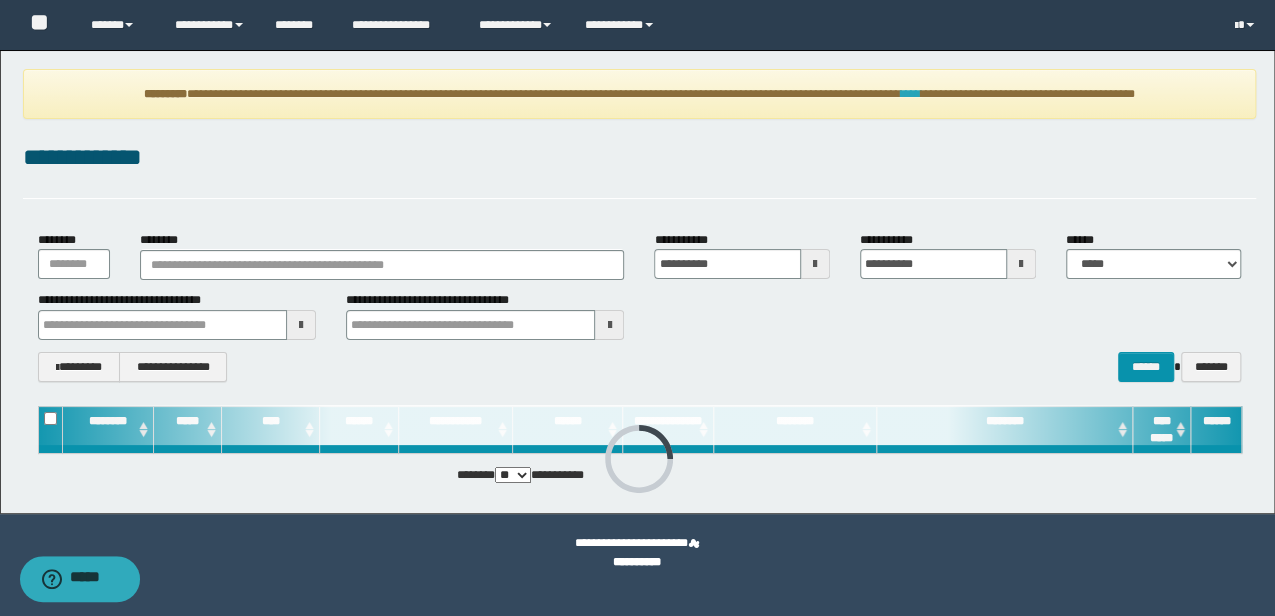 click on "****" at bounding box center (911, 94) 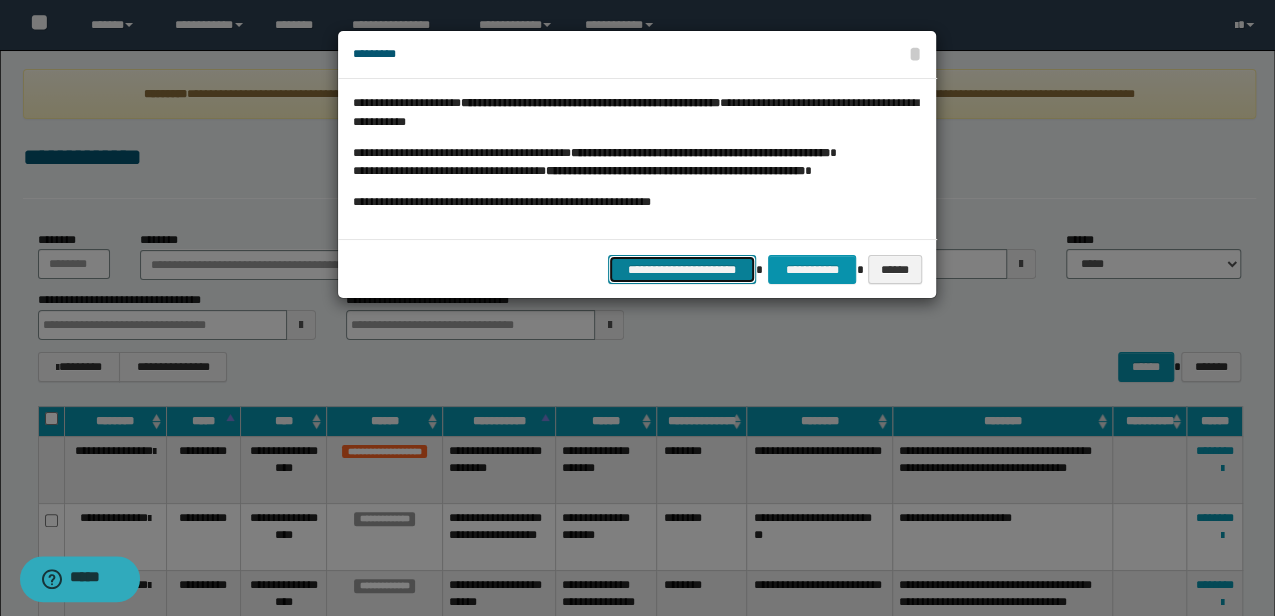 click on "**********" at bounding box center [682, 269] 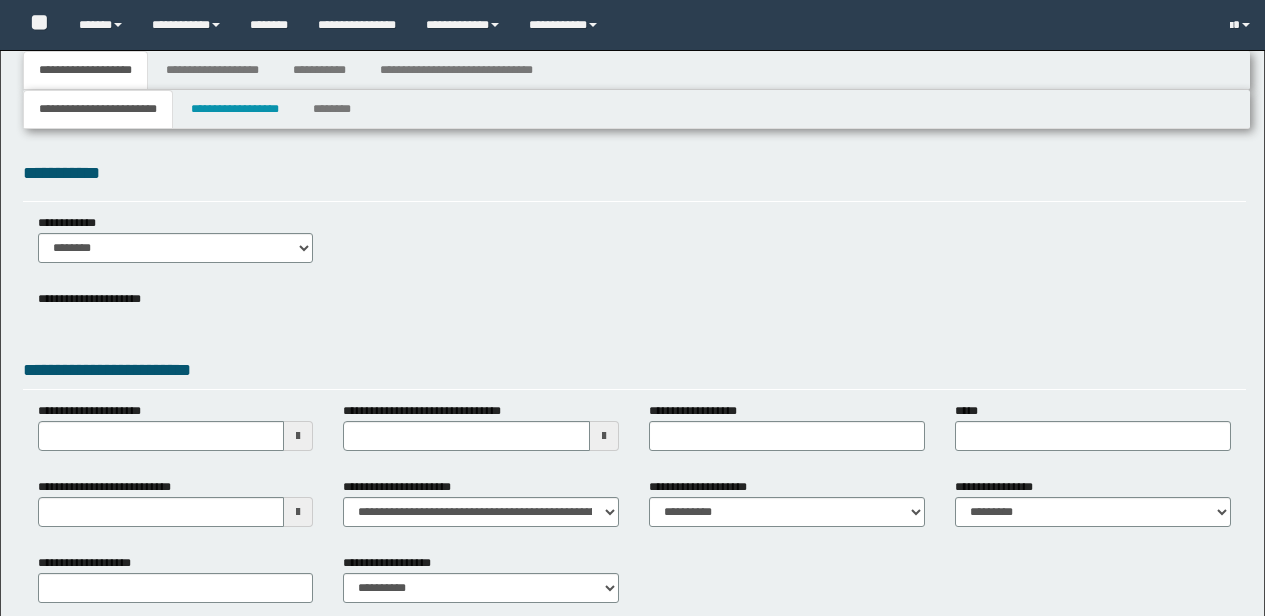type 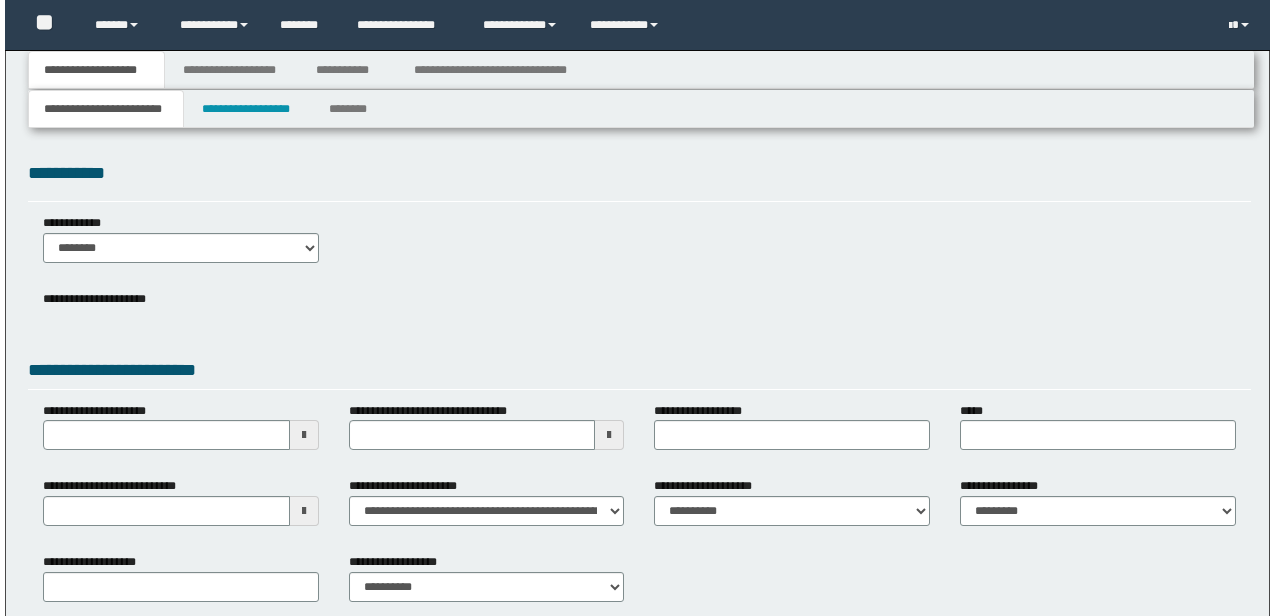 scroll, scrollTop: 0, scrollLeft: 0, axis: both 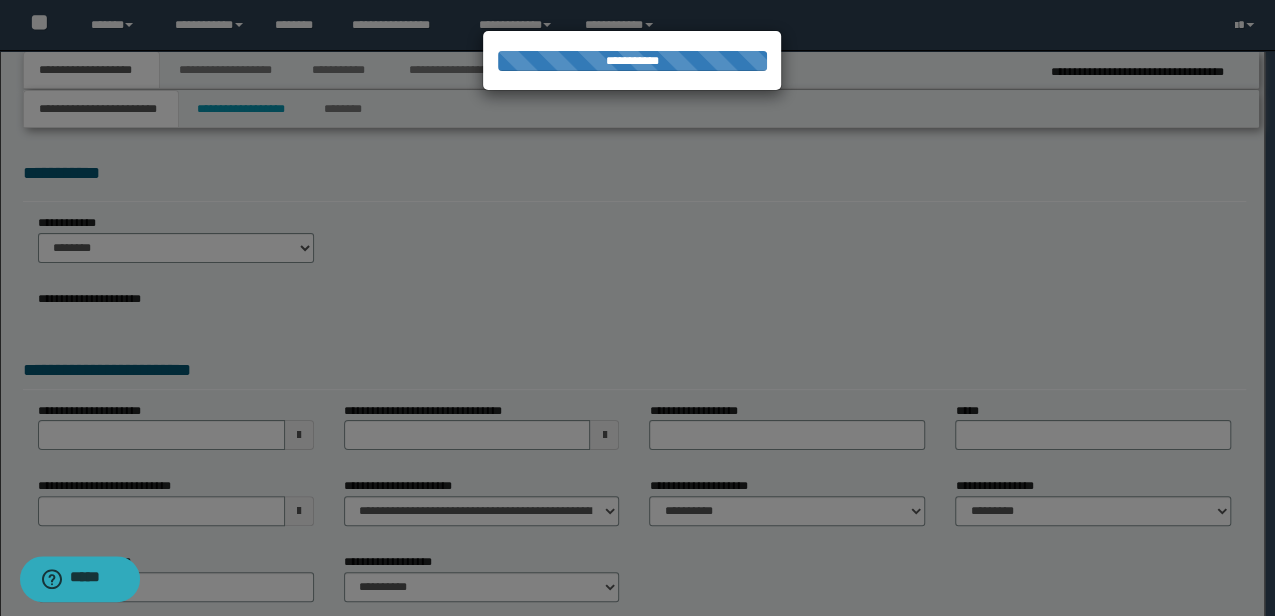 type on "**********" 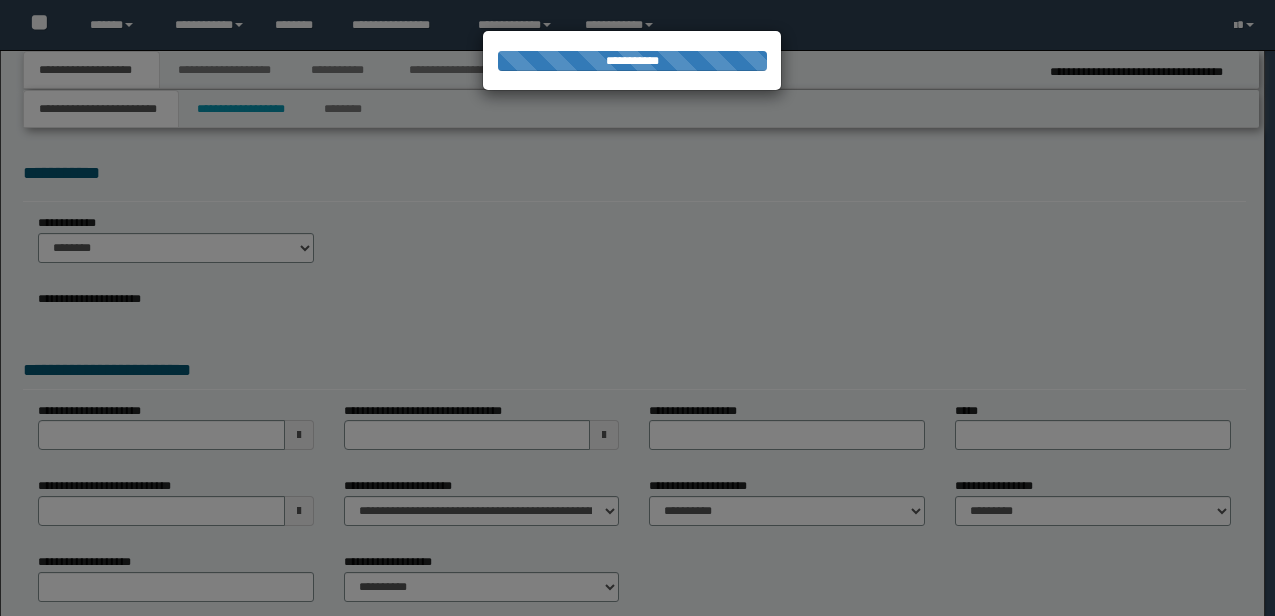 scroll, scrollTop: 0, scrollLeft: 0, axis: both 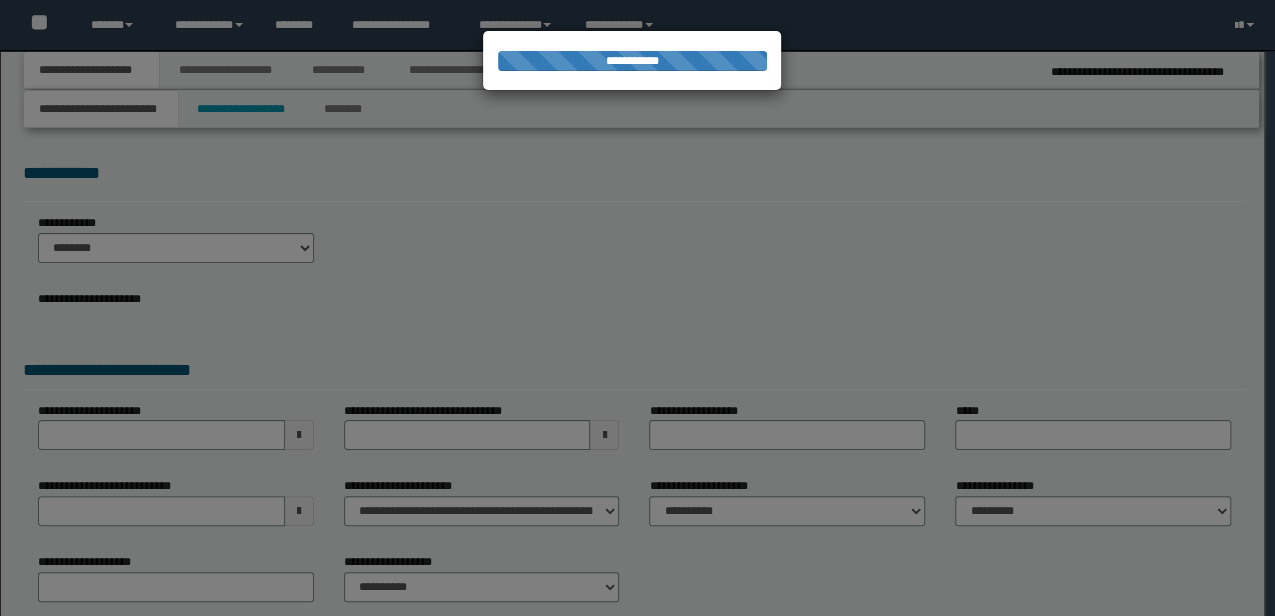 type on "**********" 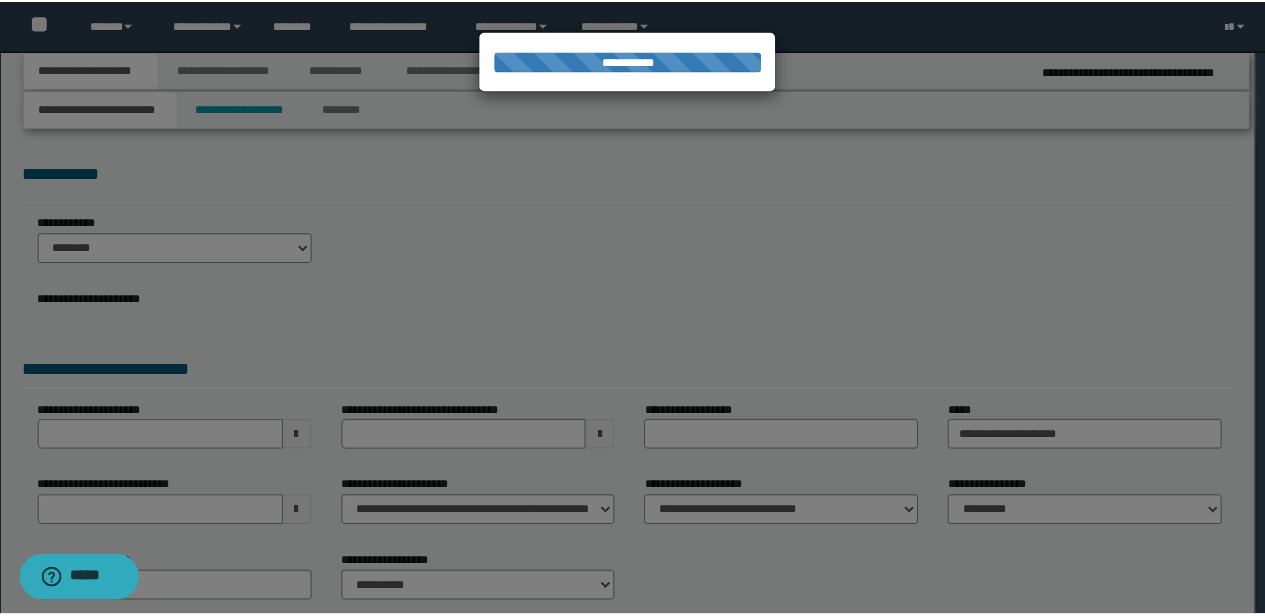 scroll, scrollTop: 0, scrollLeft: 0, axis: both 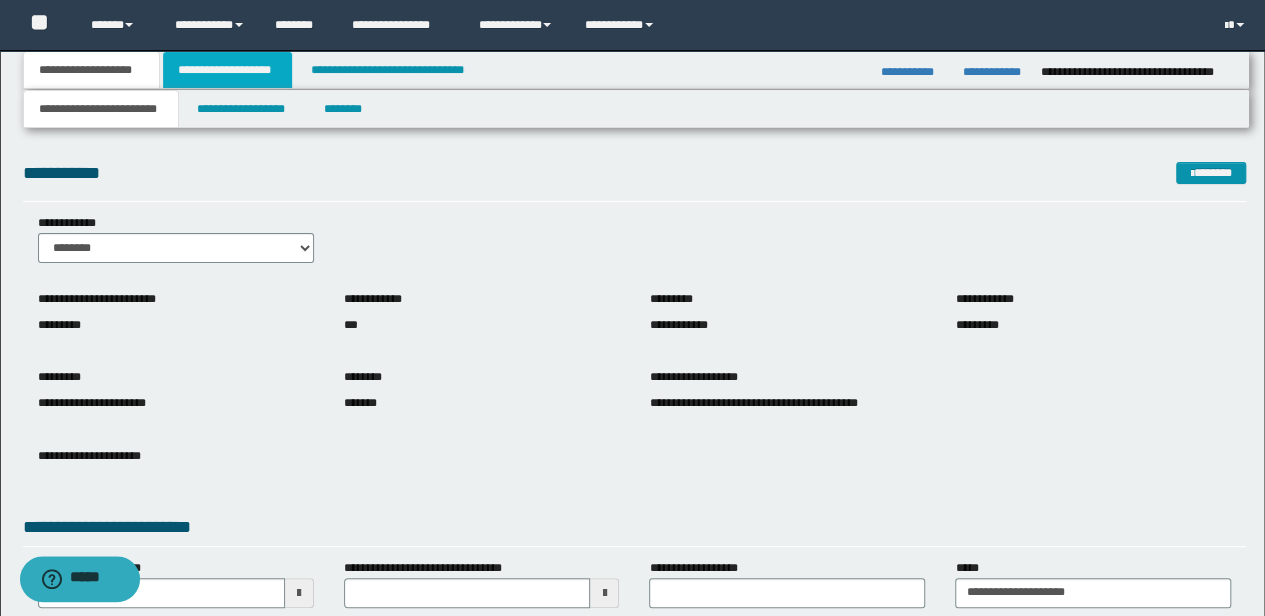 click on "**********" at bounding box center (227, 70) 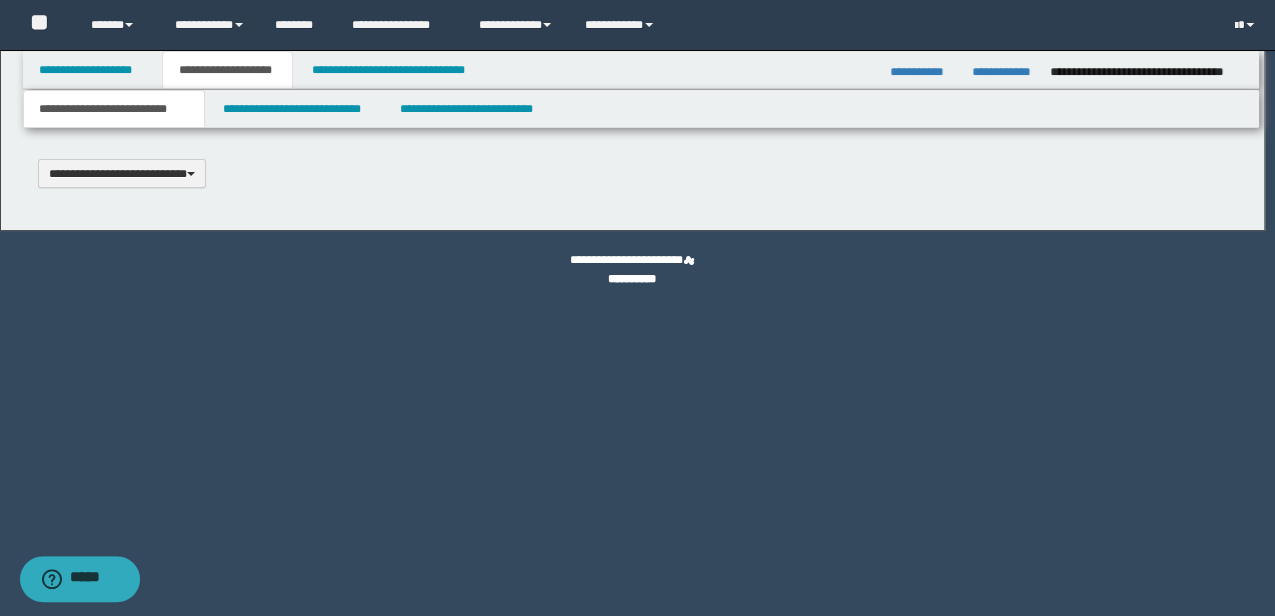 type 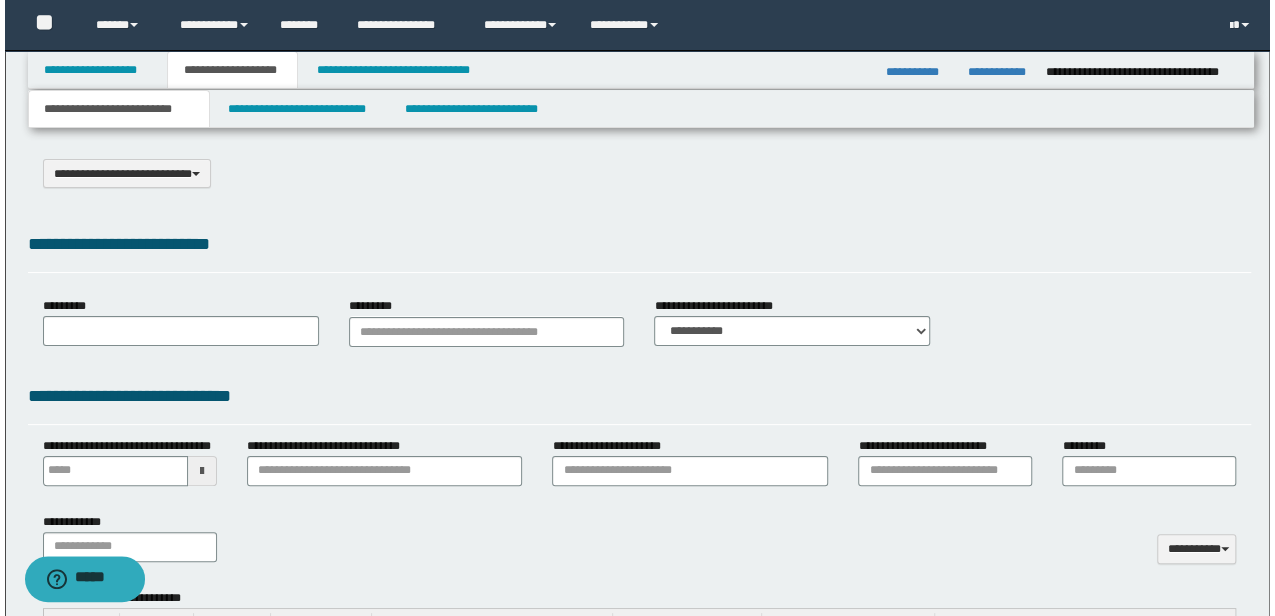 scroll, scrollTop: 0, scrollLeft: 0, axis: both 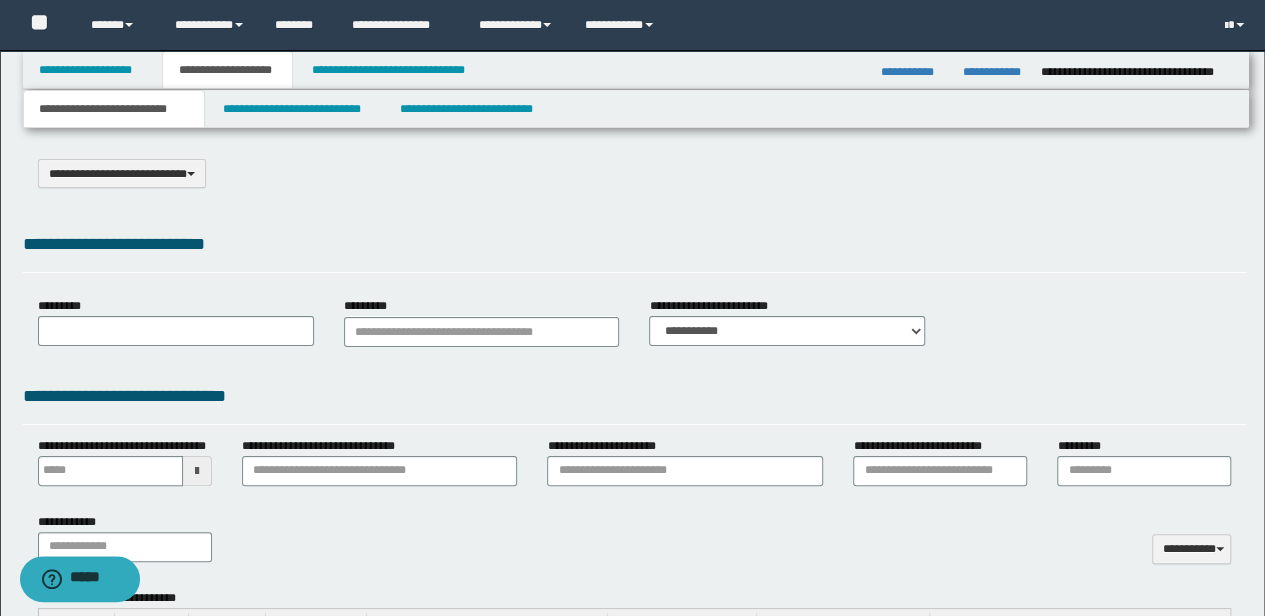 type on "*********" 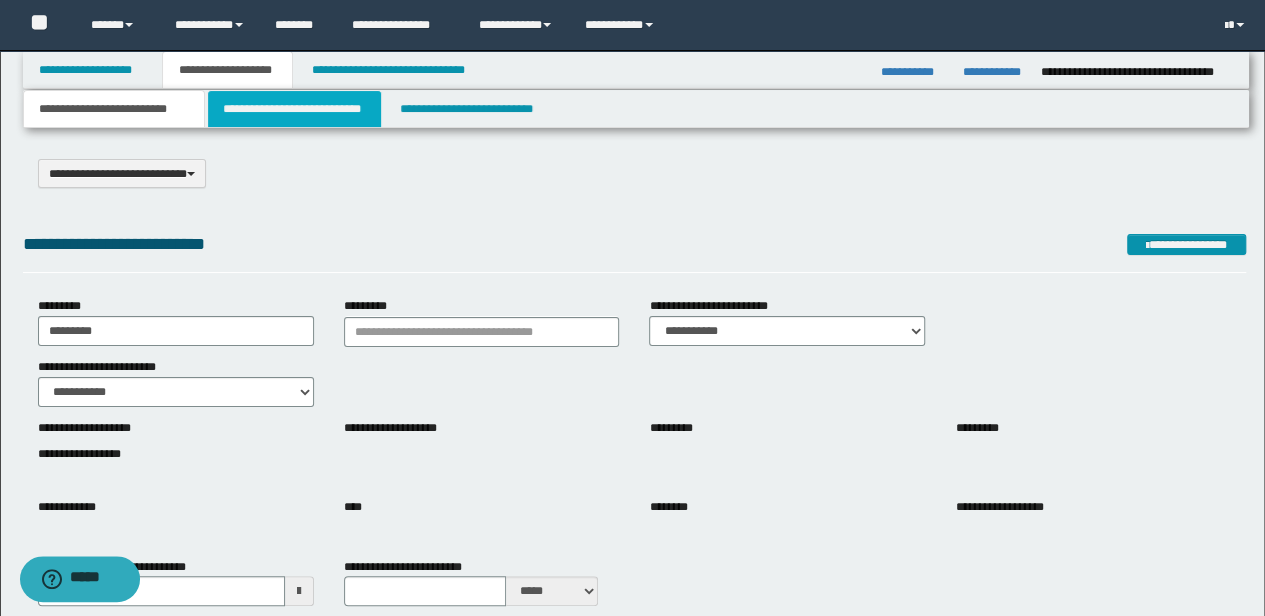 click on "**********" at bounding box center (294, 109) 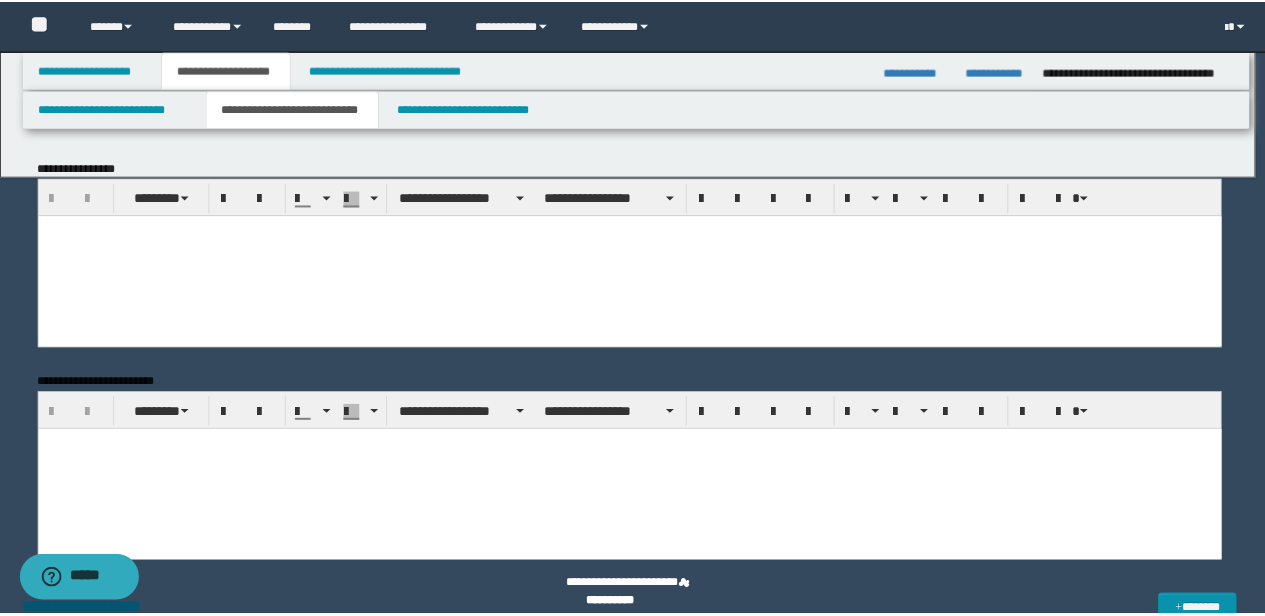 scroll, scrollTop: 0, scrollLeft: 0, axis: both 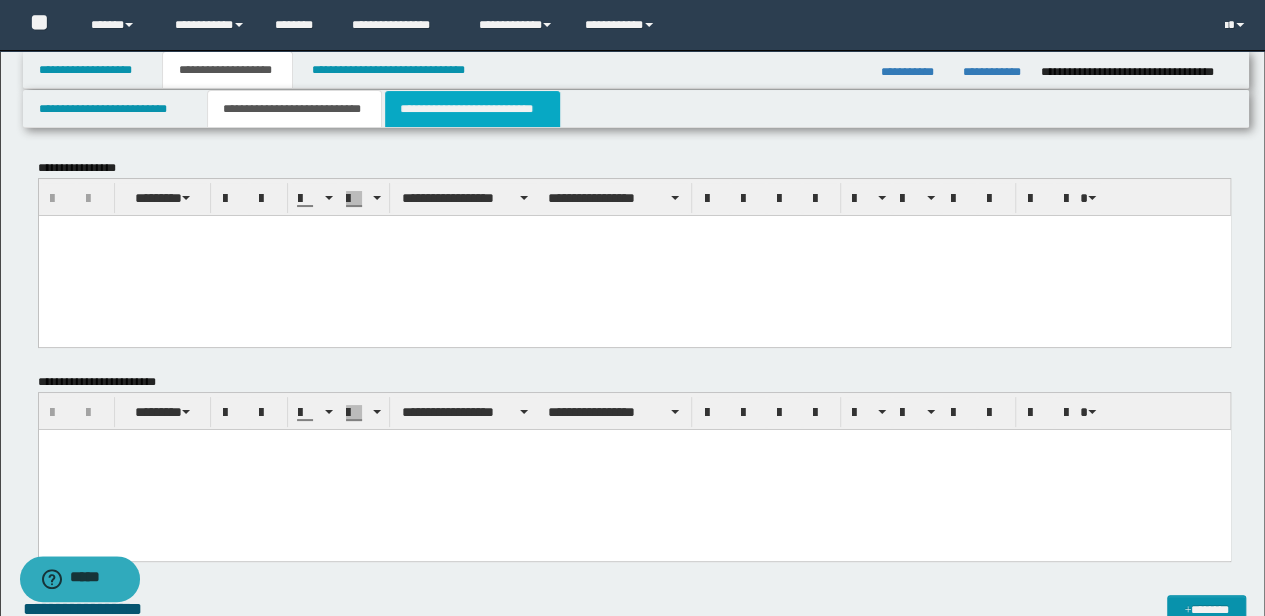 click on "**********" at bounding box center (472, 109) 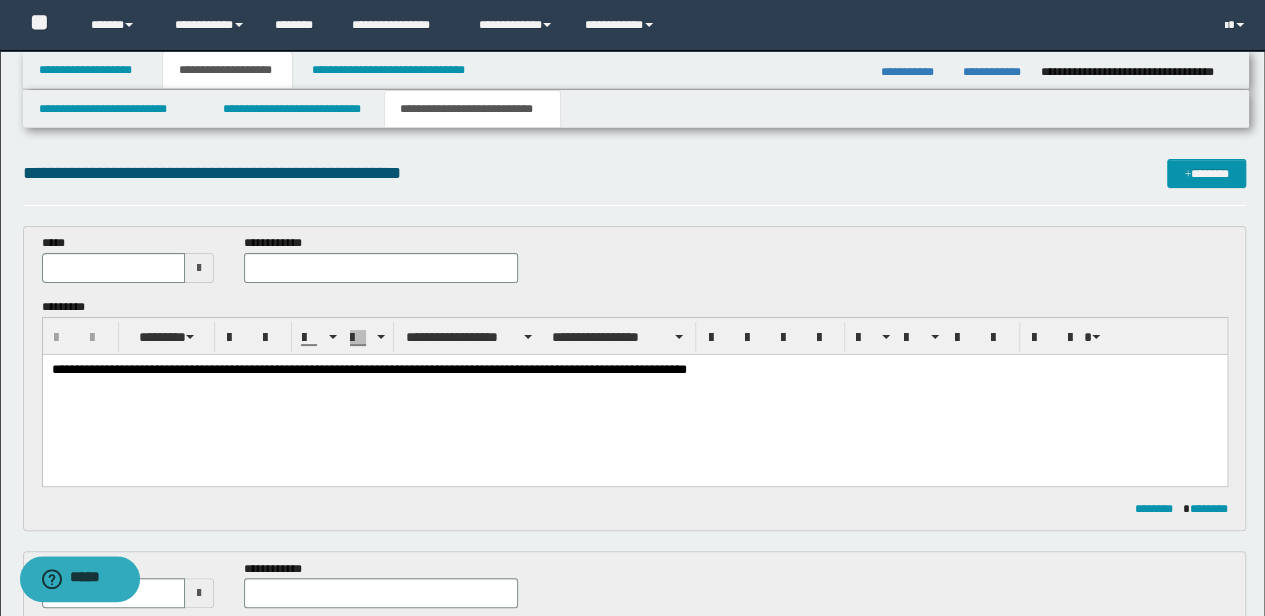 scroll, scrollTop: 0, scrollLeft: 0, axis: both 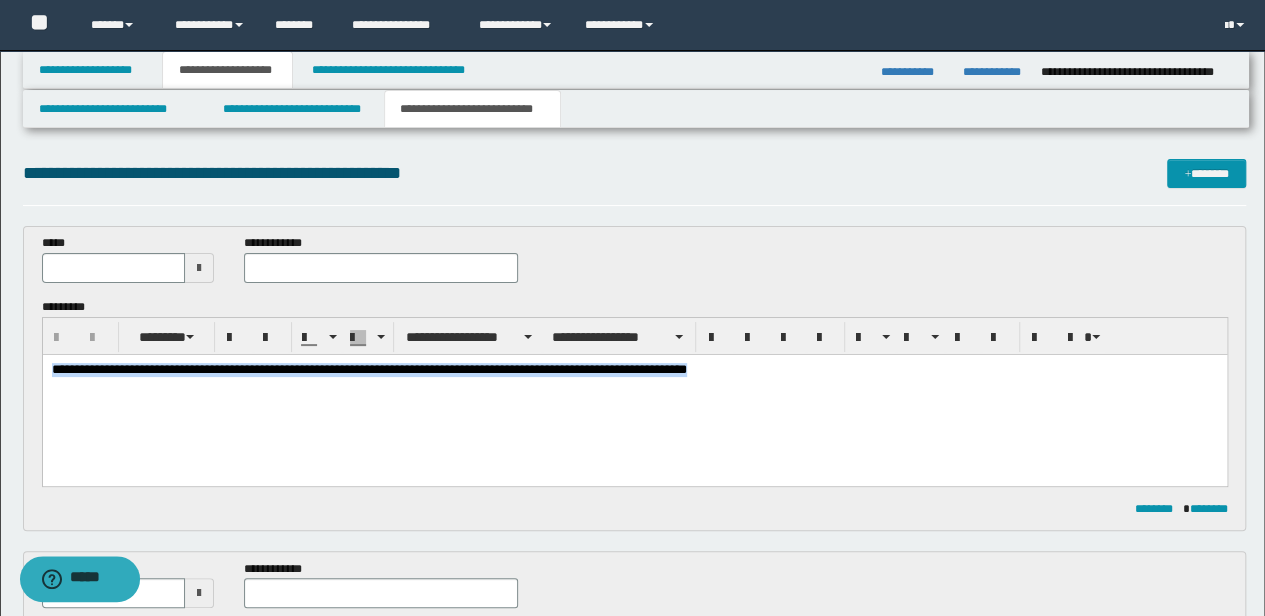 drag, startPoint x: 785, startPoint y: 363, endPoint x: -3, endPoint y: 305, distance: 790.13165 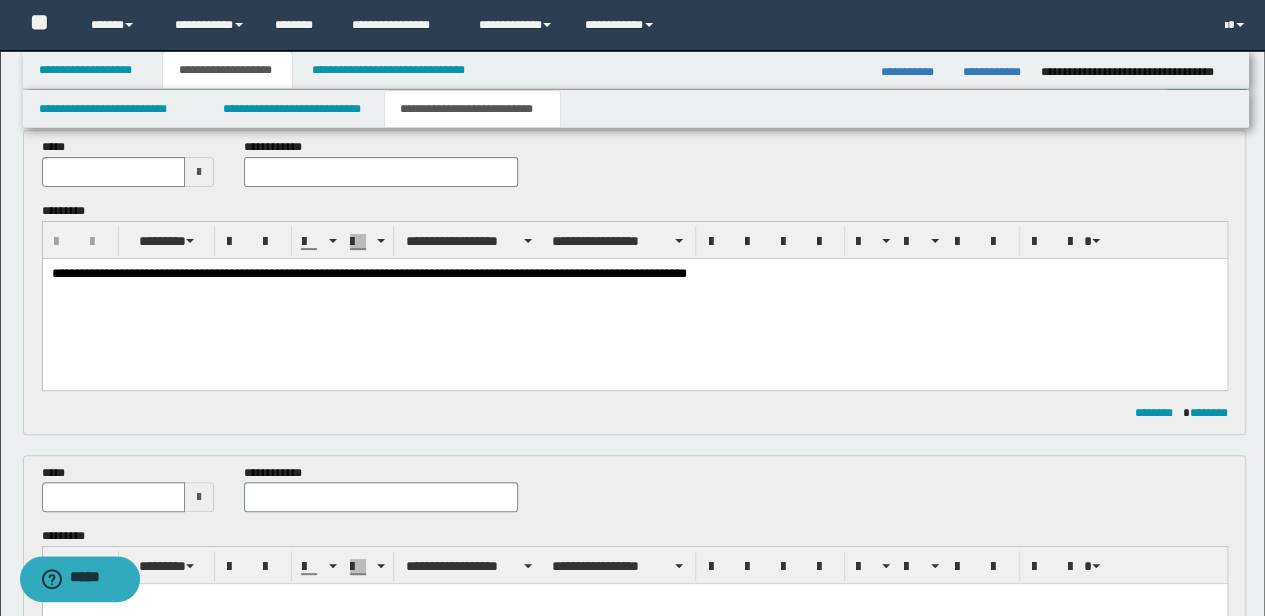 scroll, scrollTop: 0, scrollLeft: 0, axis: both 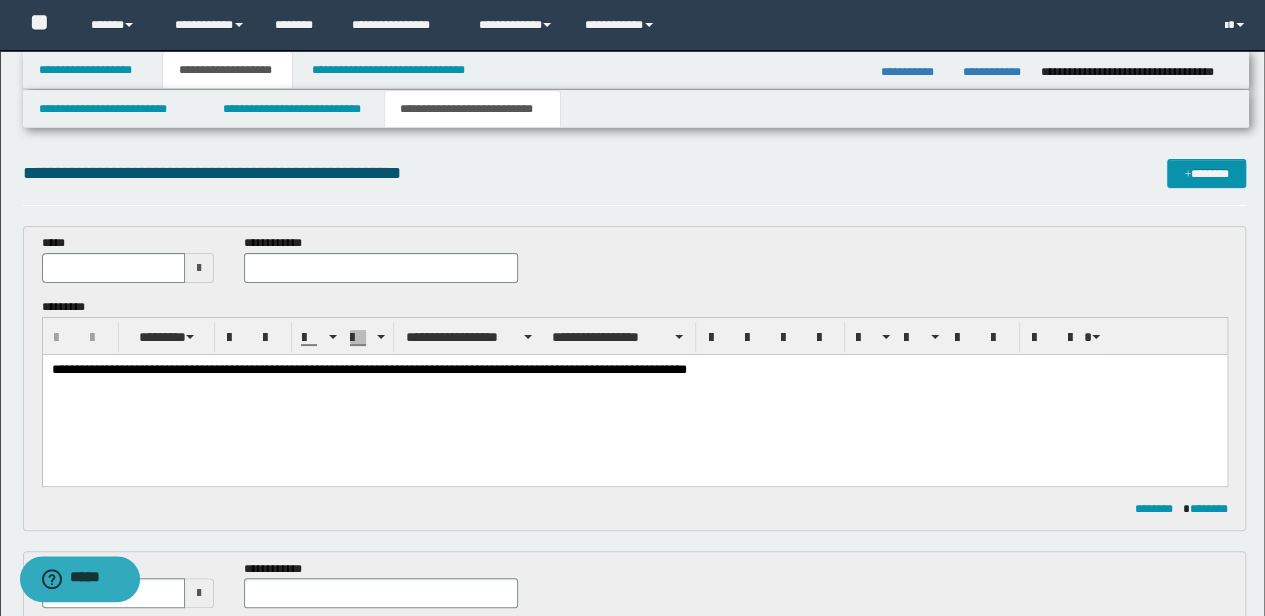 type 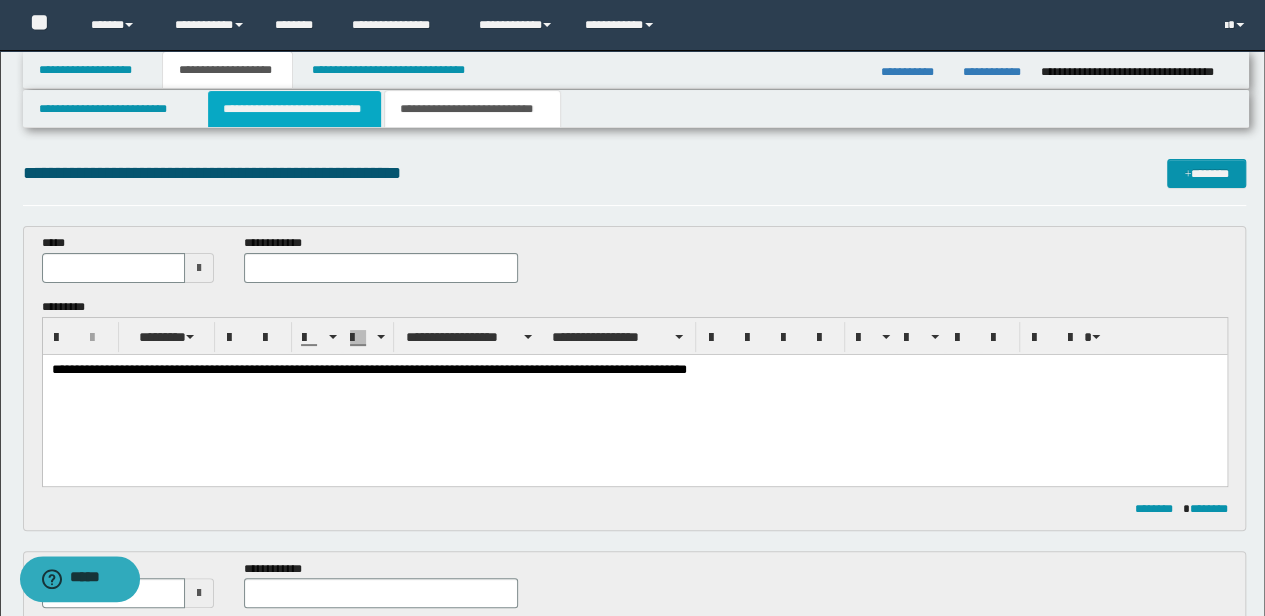 click on "**********" at bounding box center (294, 109) 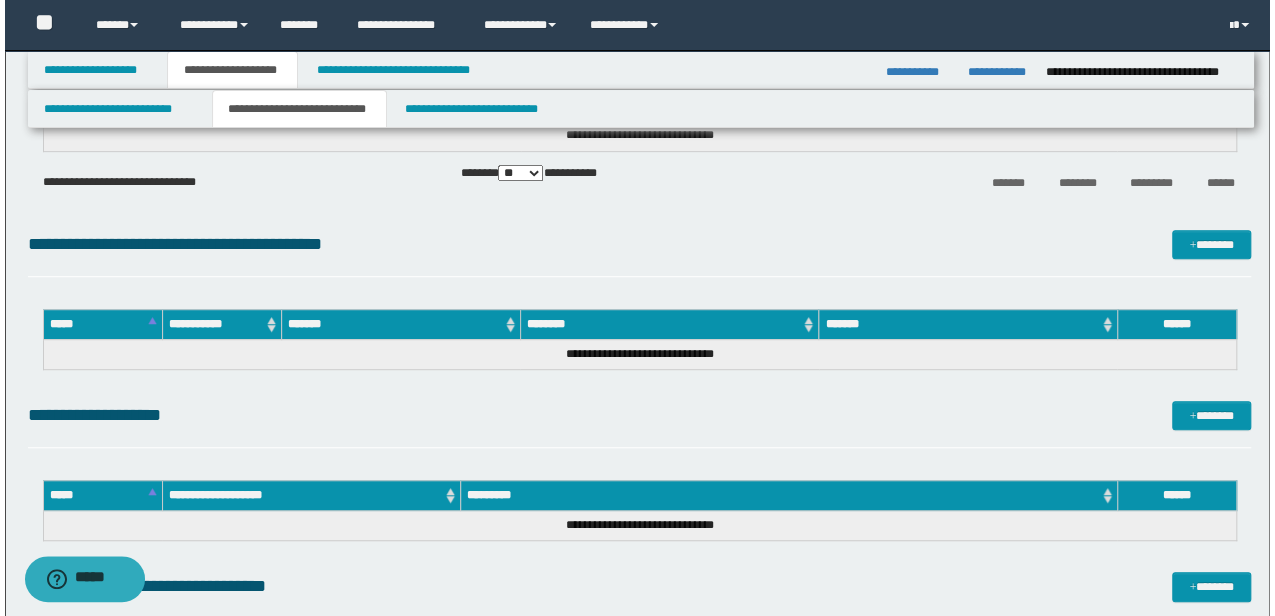 scroll, scrollTop: 21, scrollLeft: 0, axis: vertical 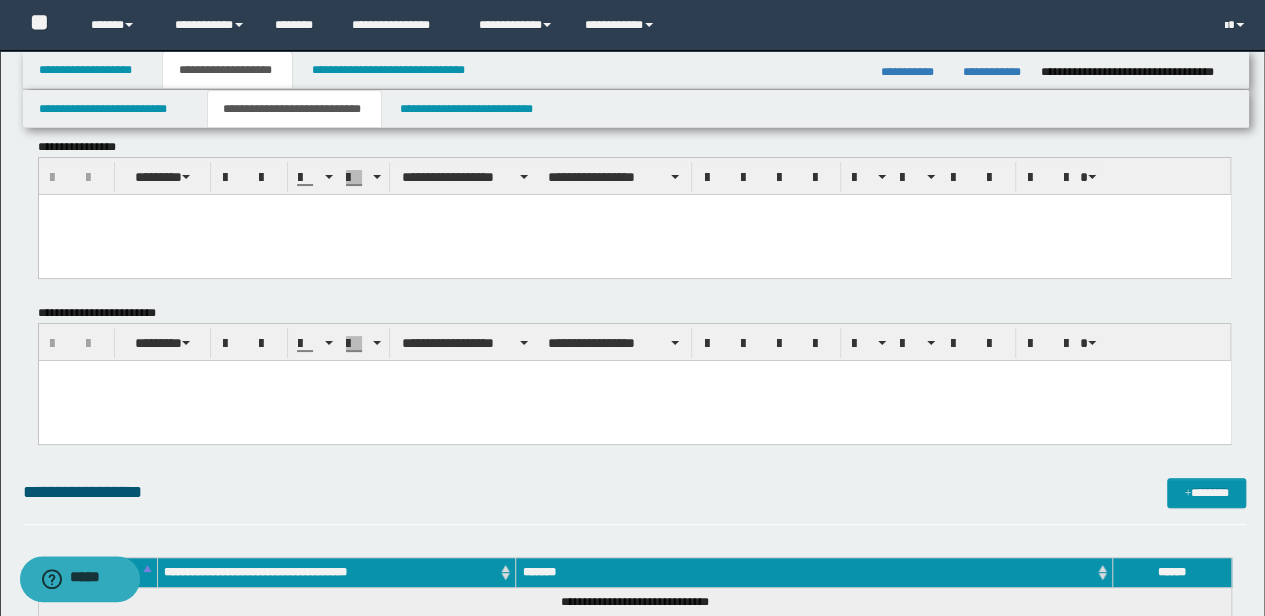 click at bounding box center [634, 234] 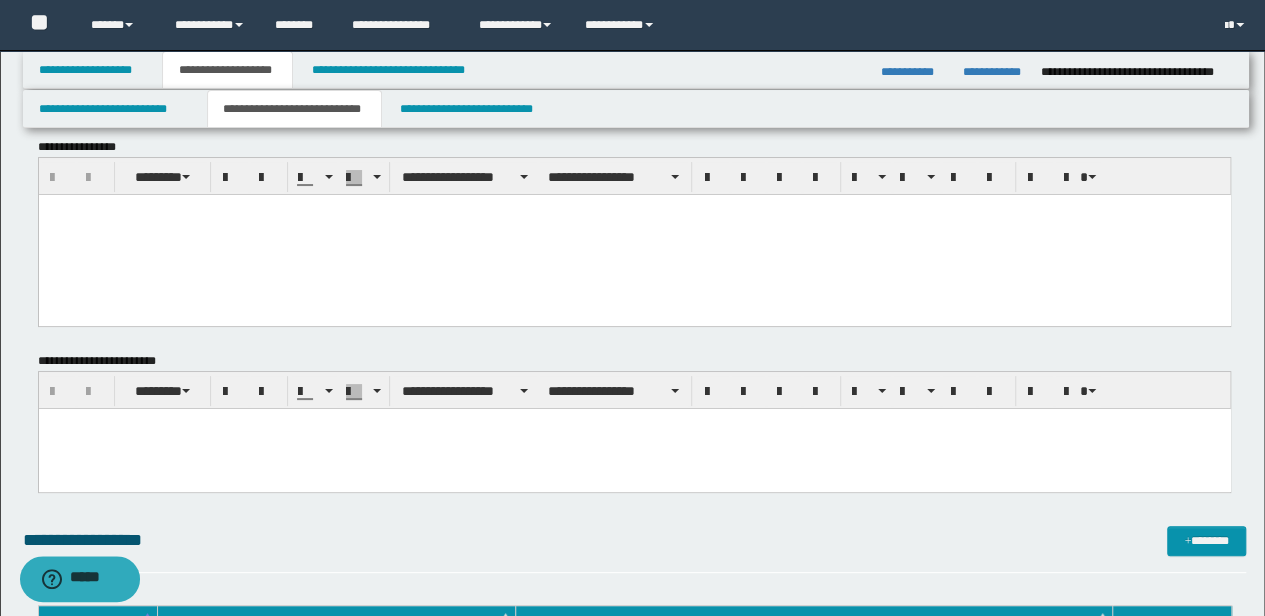 click at bounding box center [634, 449] 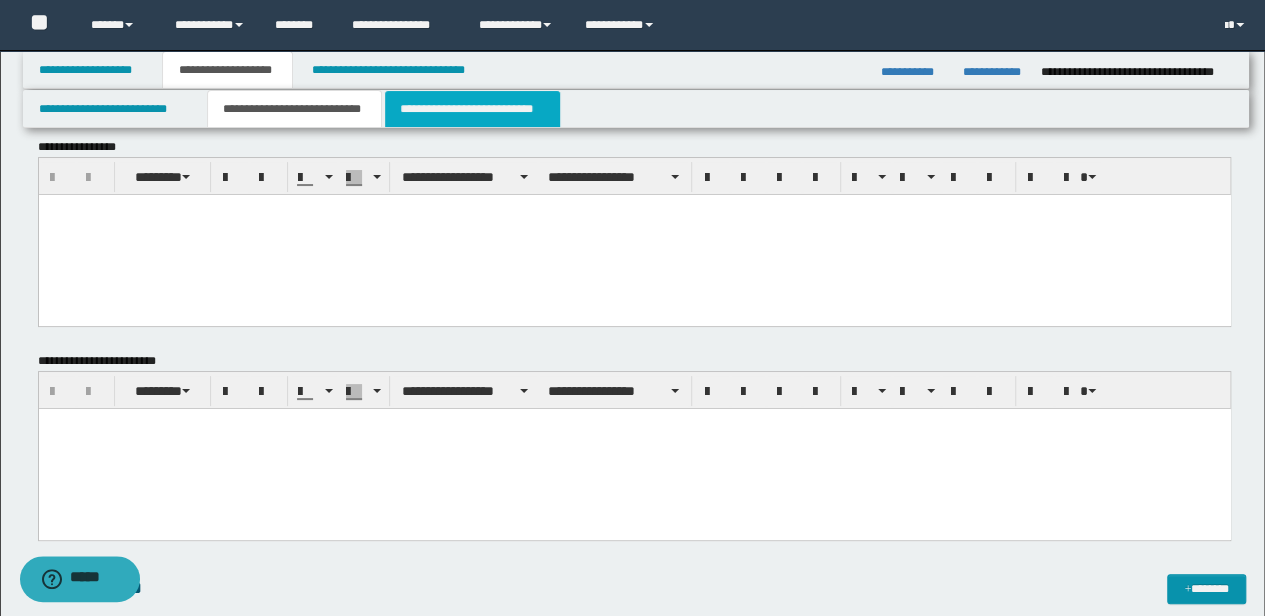 drag, startPoint x: 404, startPoint y: 108, endPoint x: 304, endPoint y: 316, distance: 230.78995 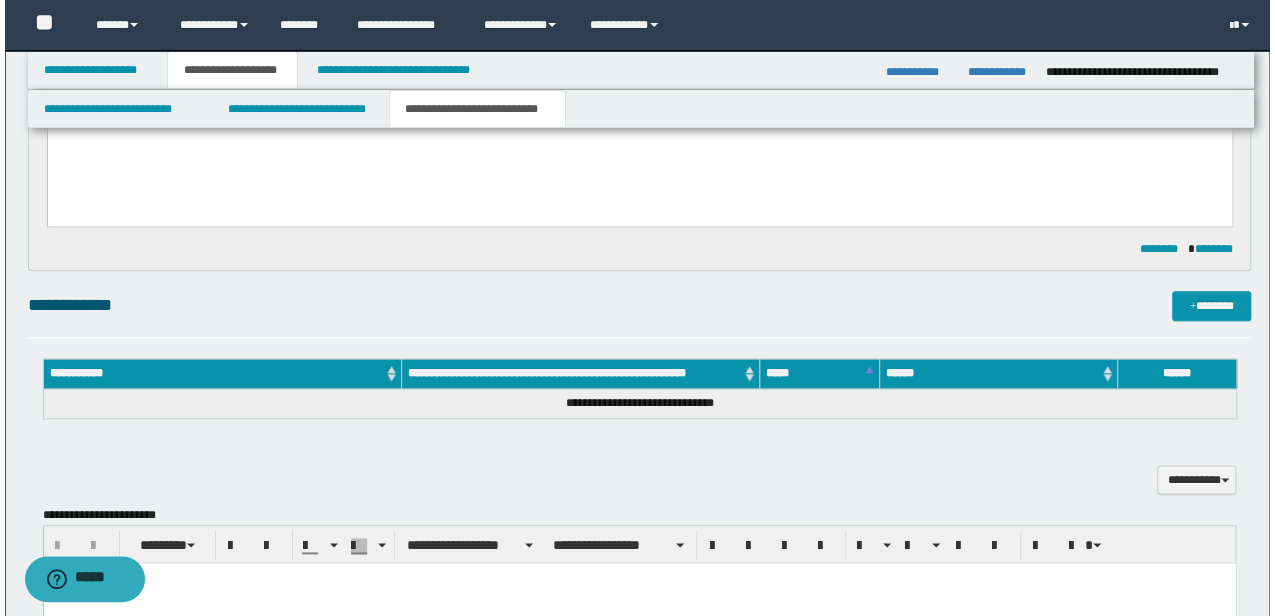 scroll, scrollTop: 1021, scrollLeft: 0, axis: vertical 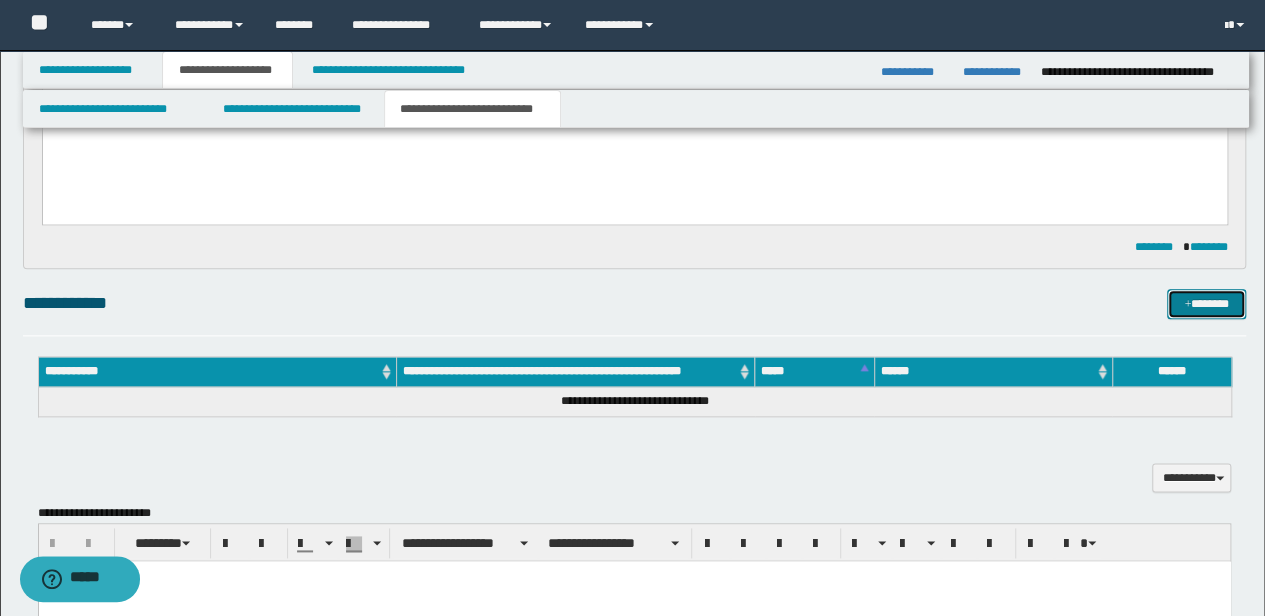 click on "*******" at bounding box center (1206, 303) 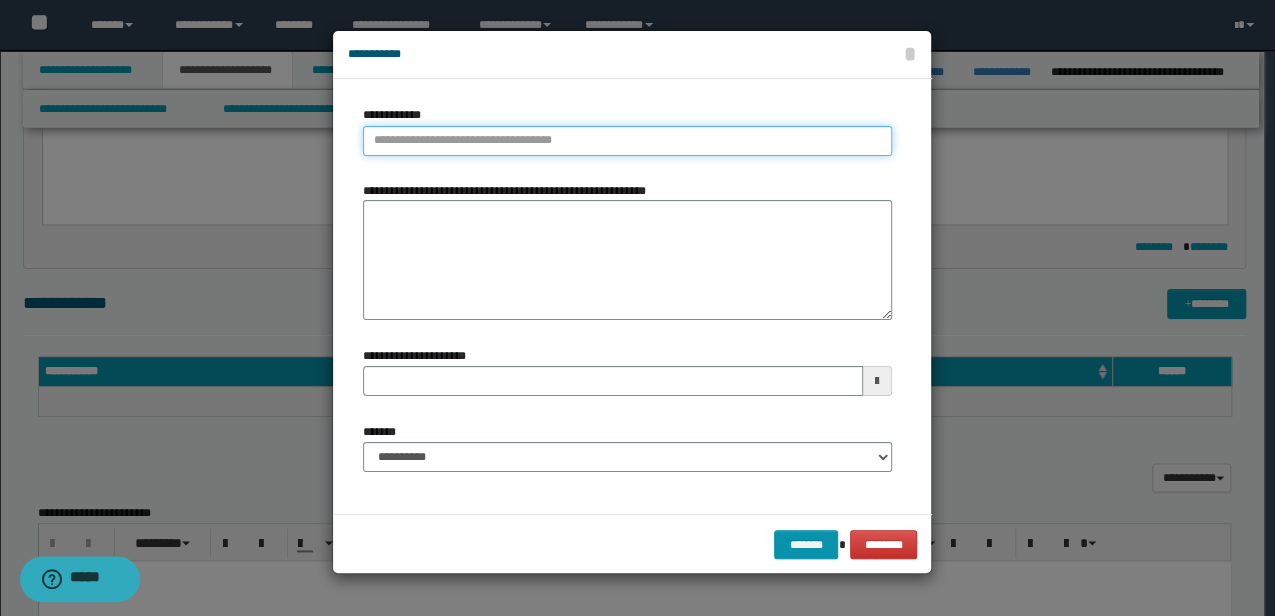 click on "**********" at bounding box center (627, 141) 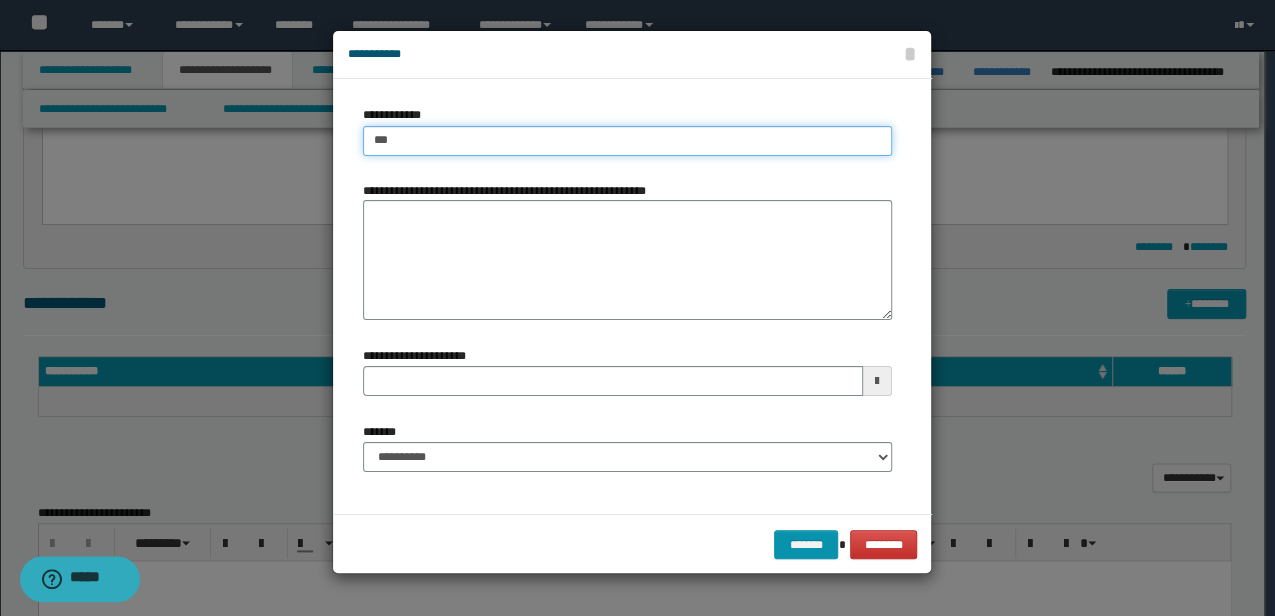 type on "****" 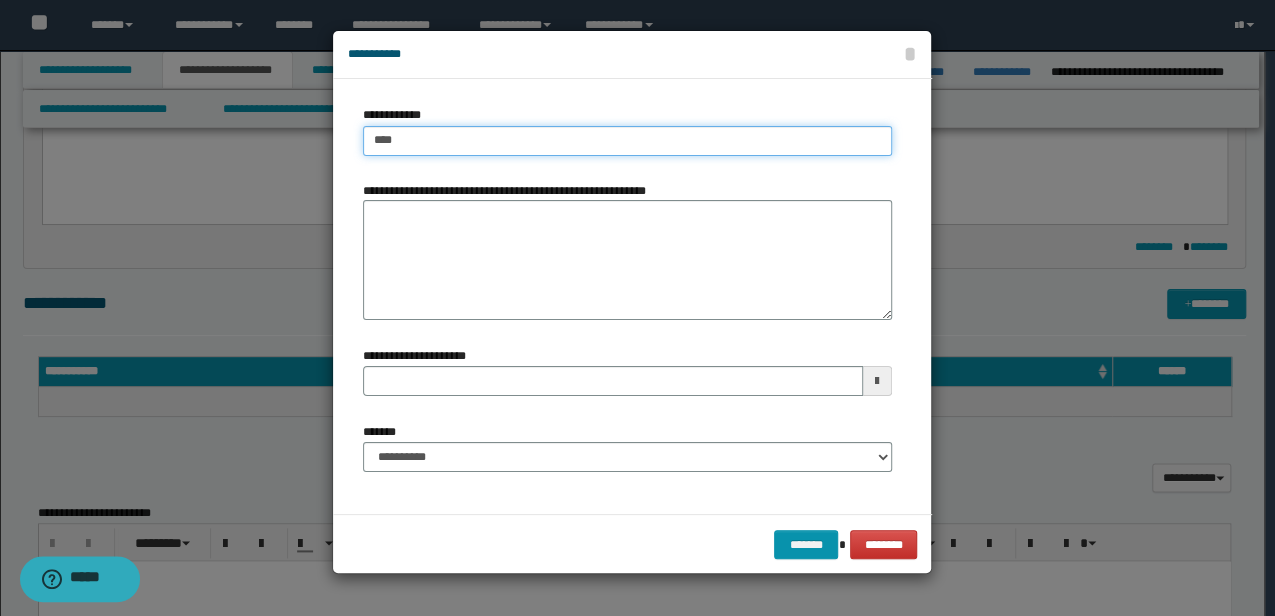 type on "****" 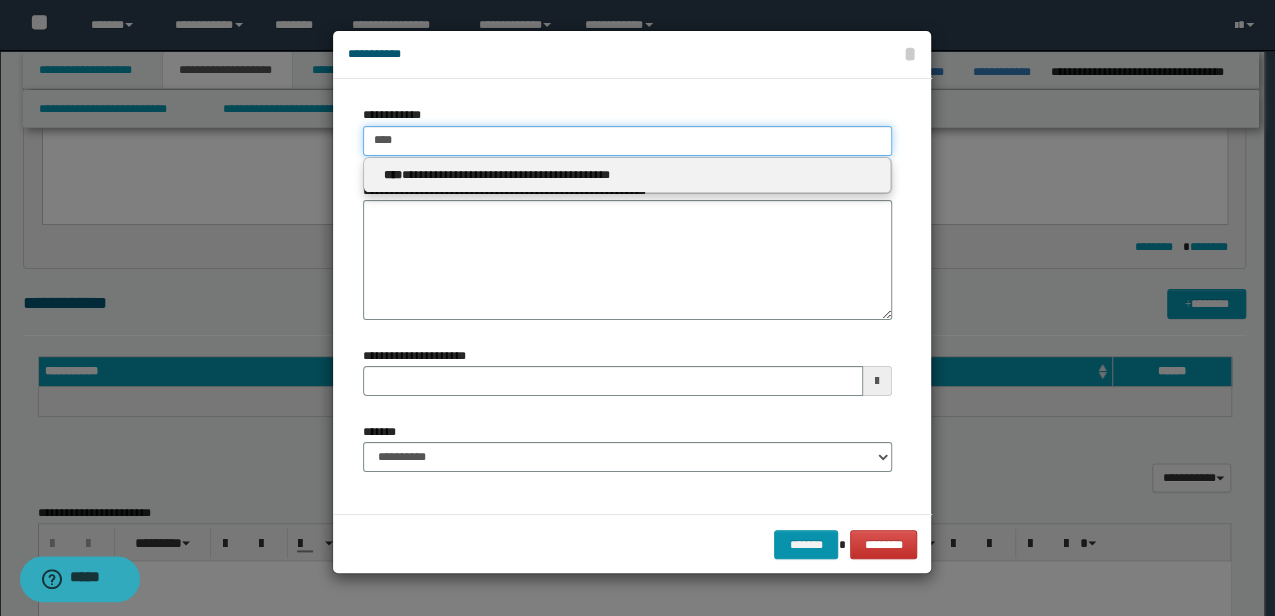 type 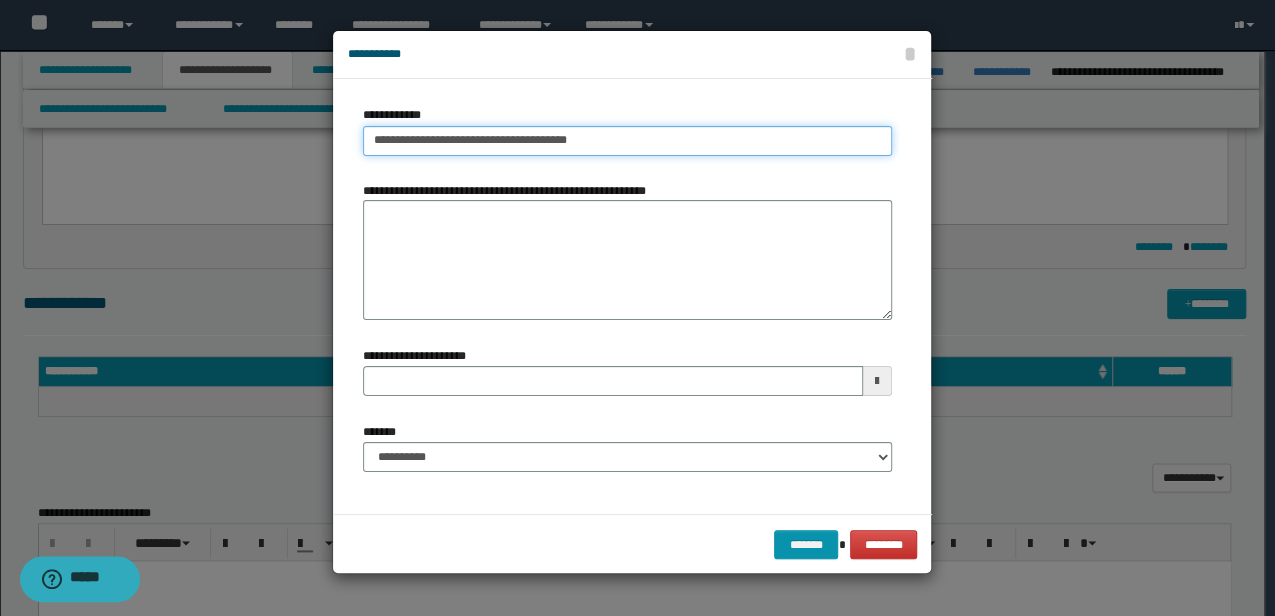 type on "**********" 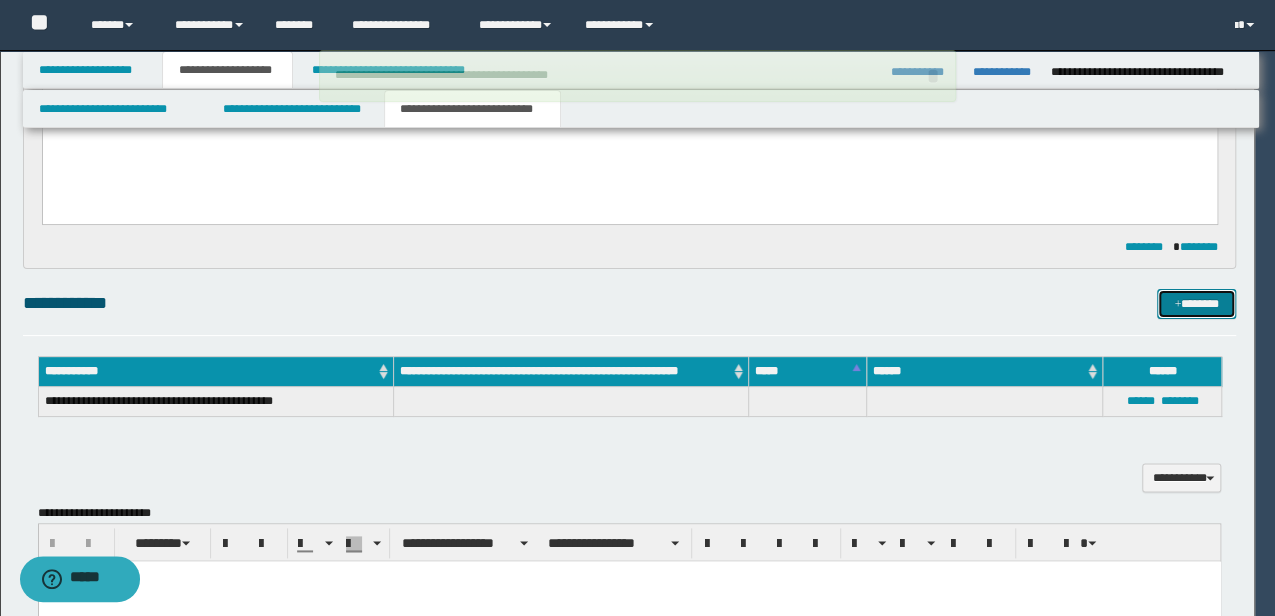 type 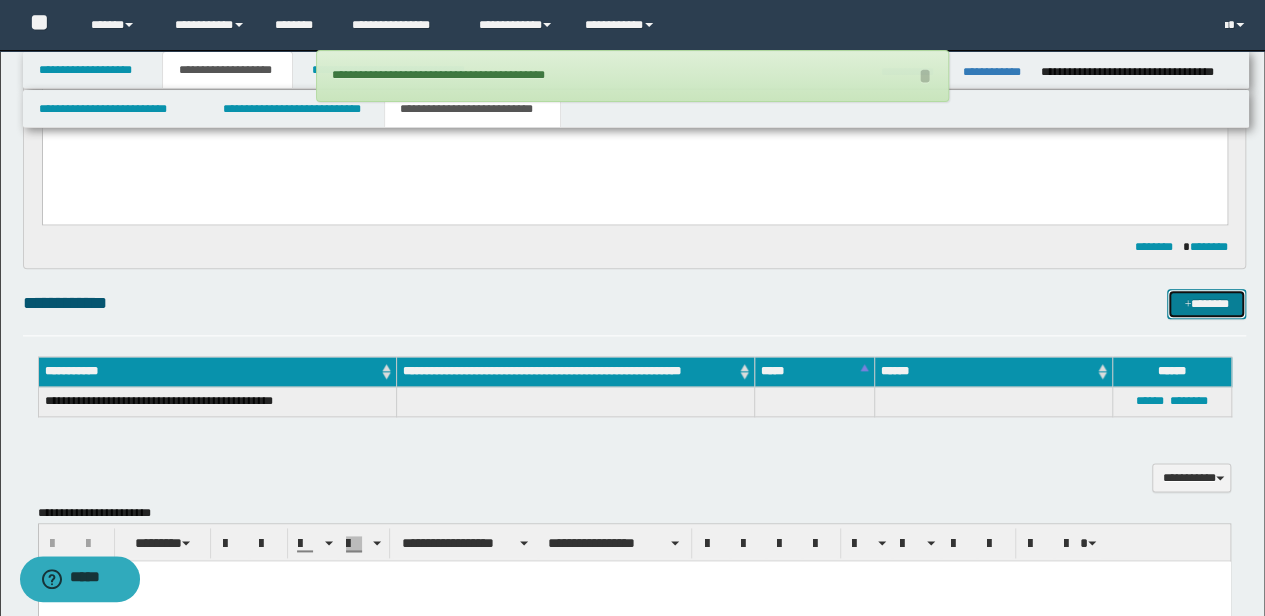 click on "*******" at bounding box center [1206, 303] 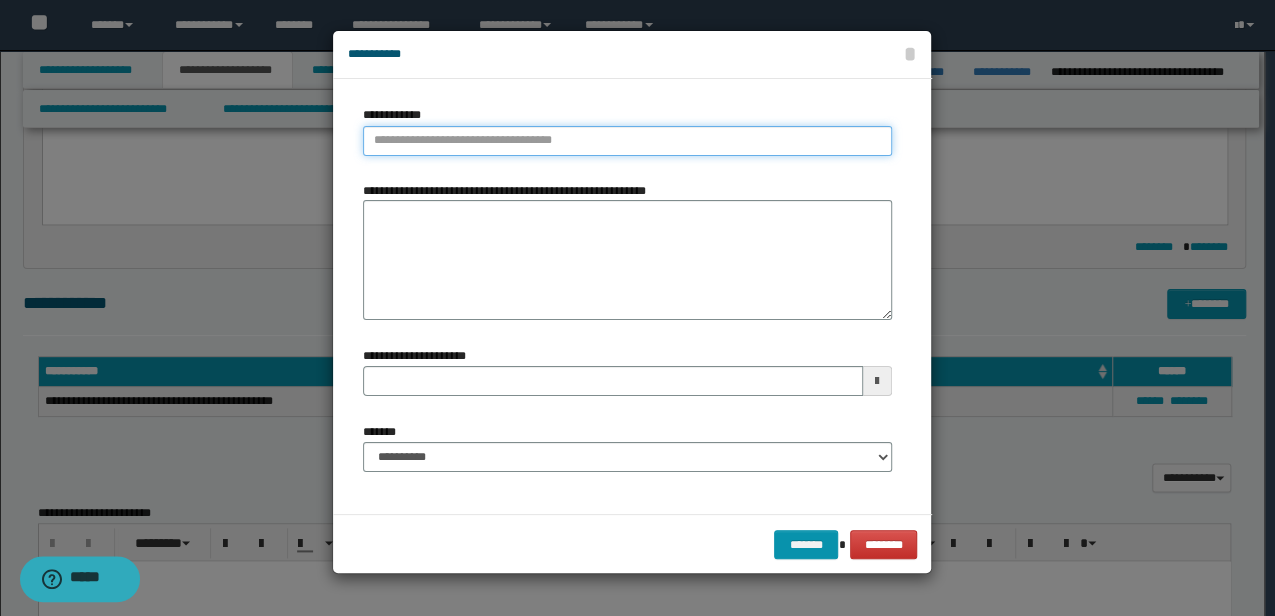 type on "**********" 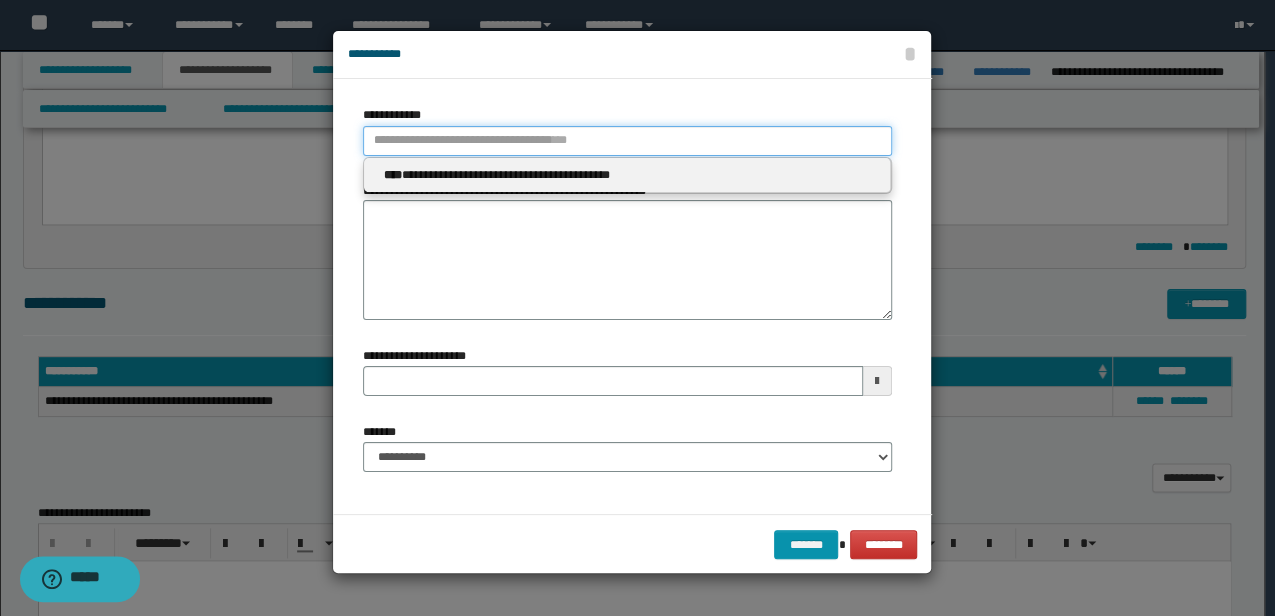 click on "**********" at bounding box center (627, 141) 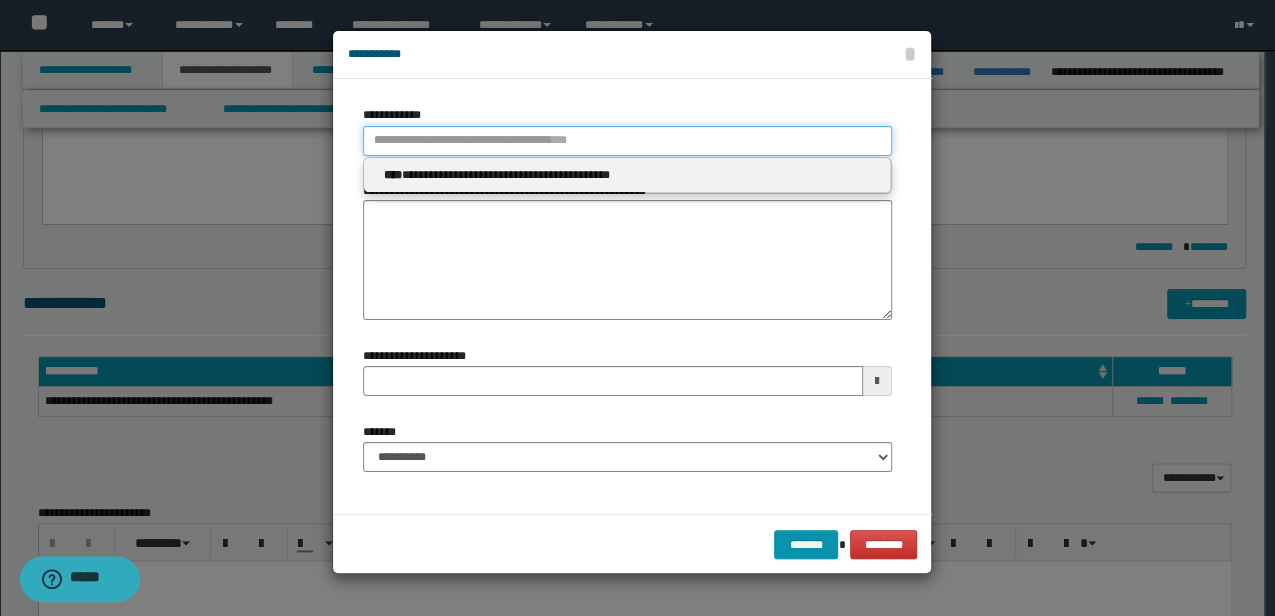 type 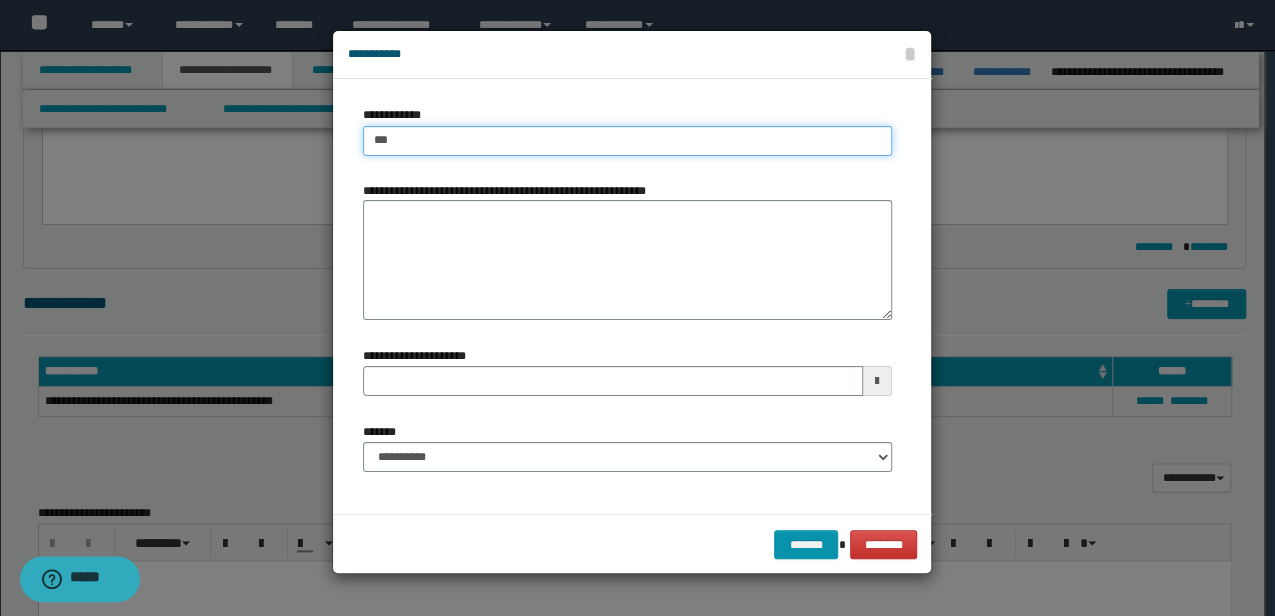 type on "****" 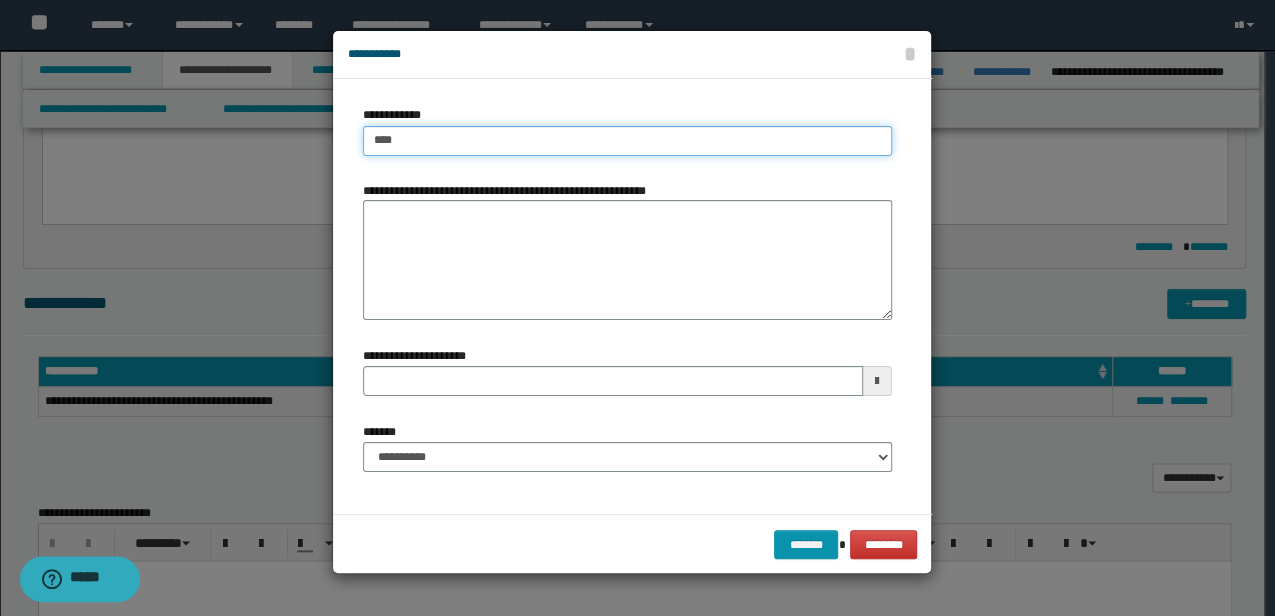 type on "****" 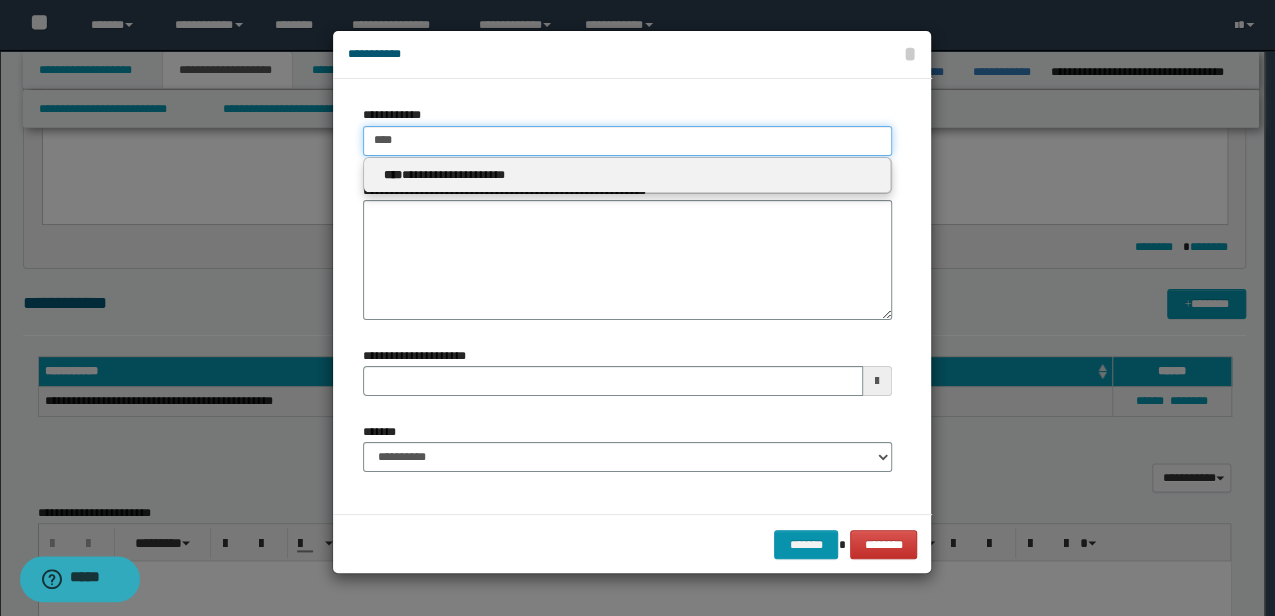 type 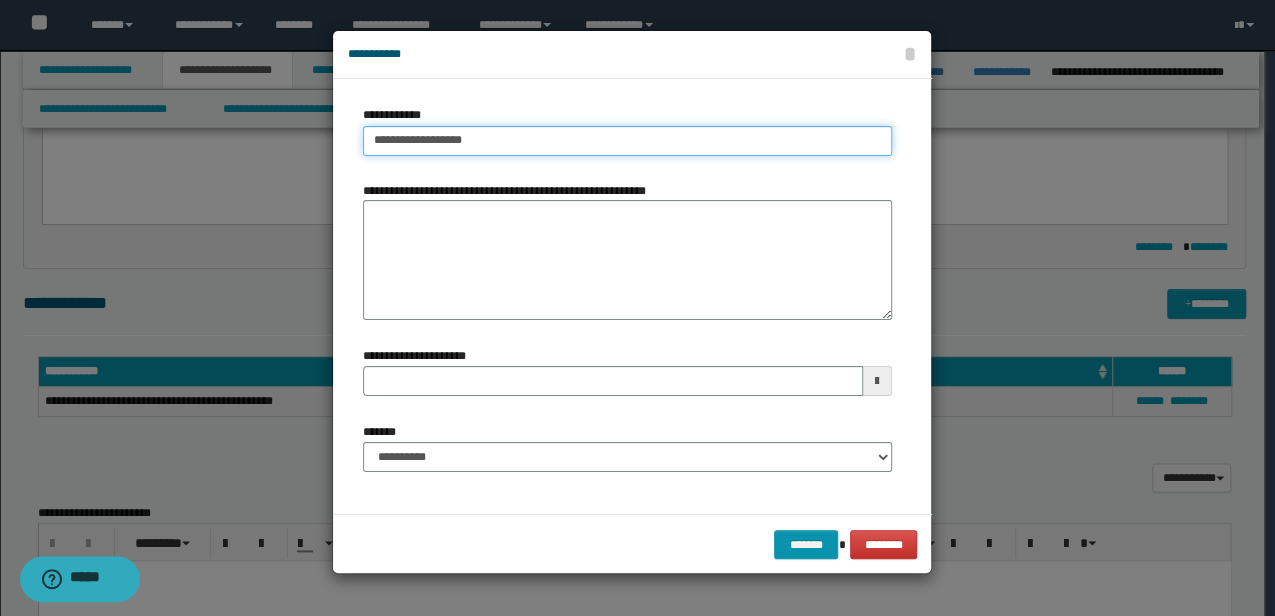 type on "**********" 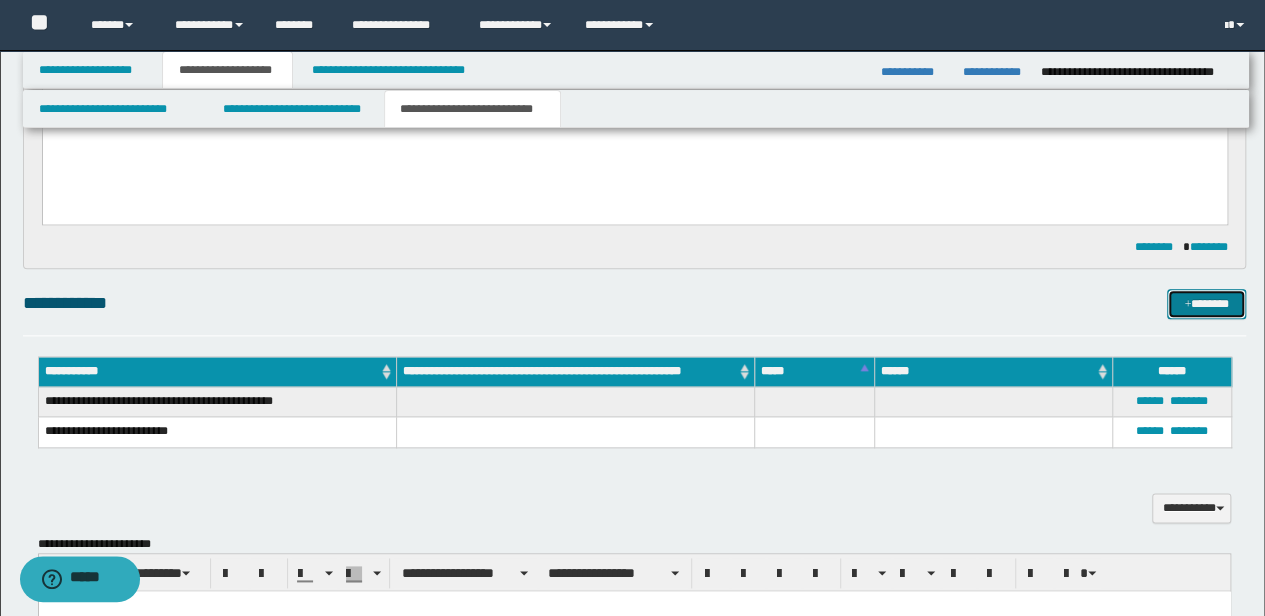 click on "*******" at bounding box center (1206, 303) 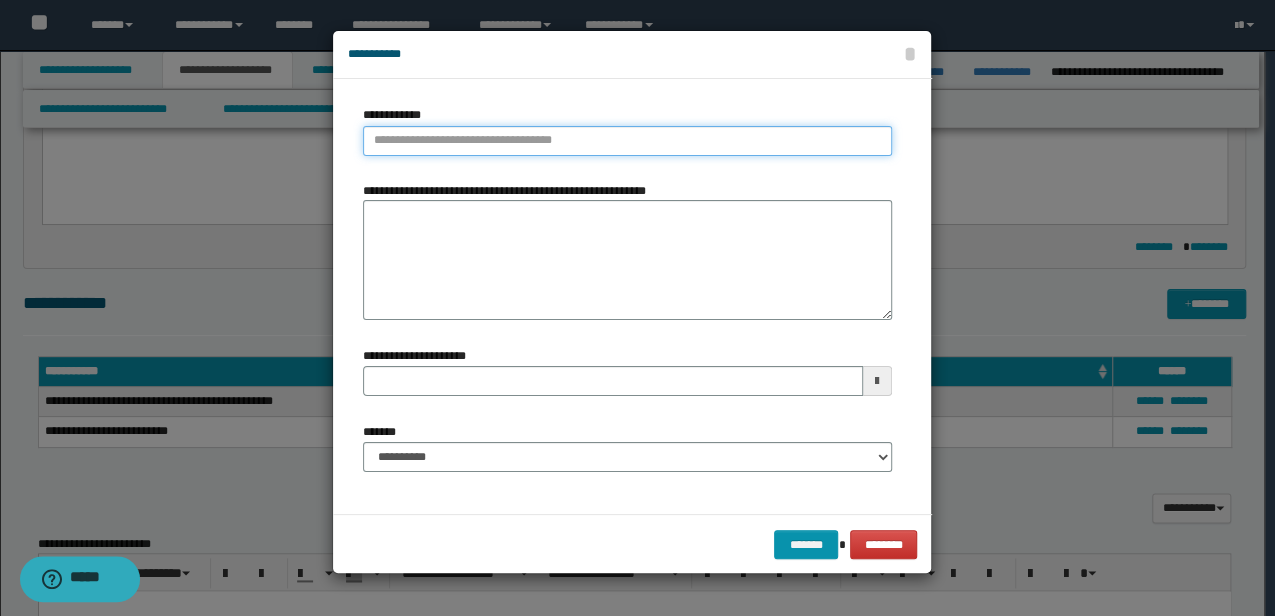 type on "**********" 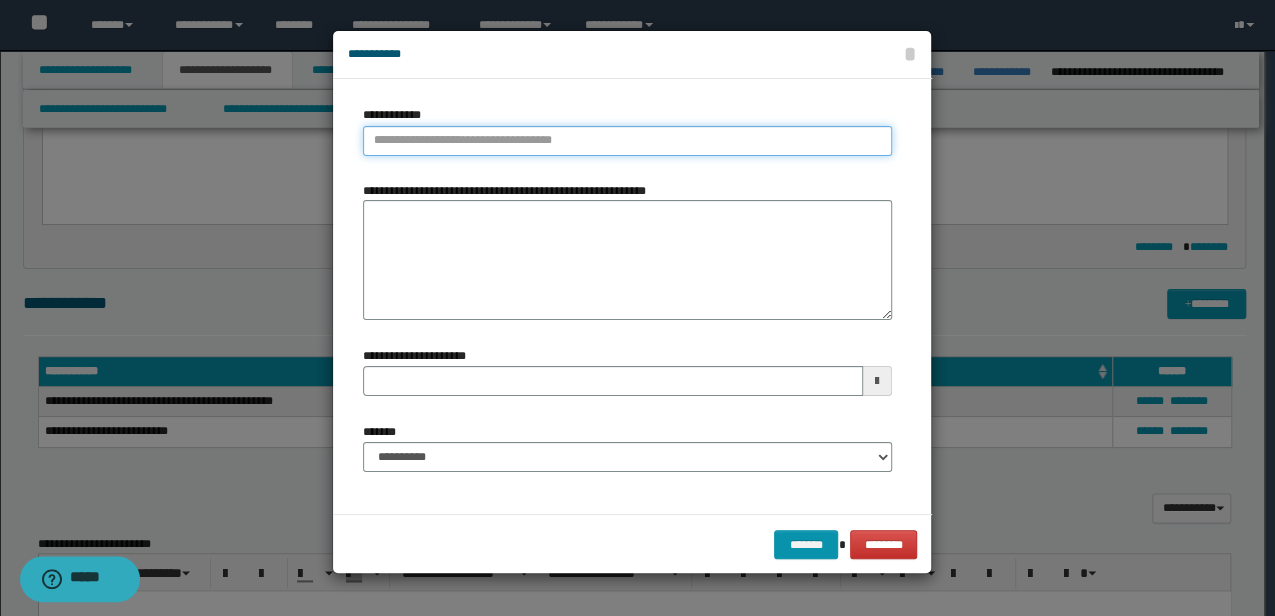 click on "**********" at bounding box center (627, 141) 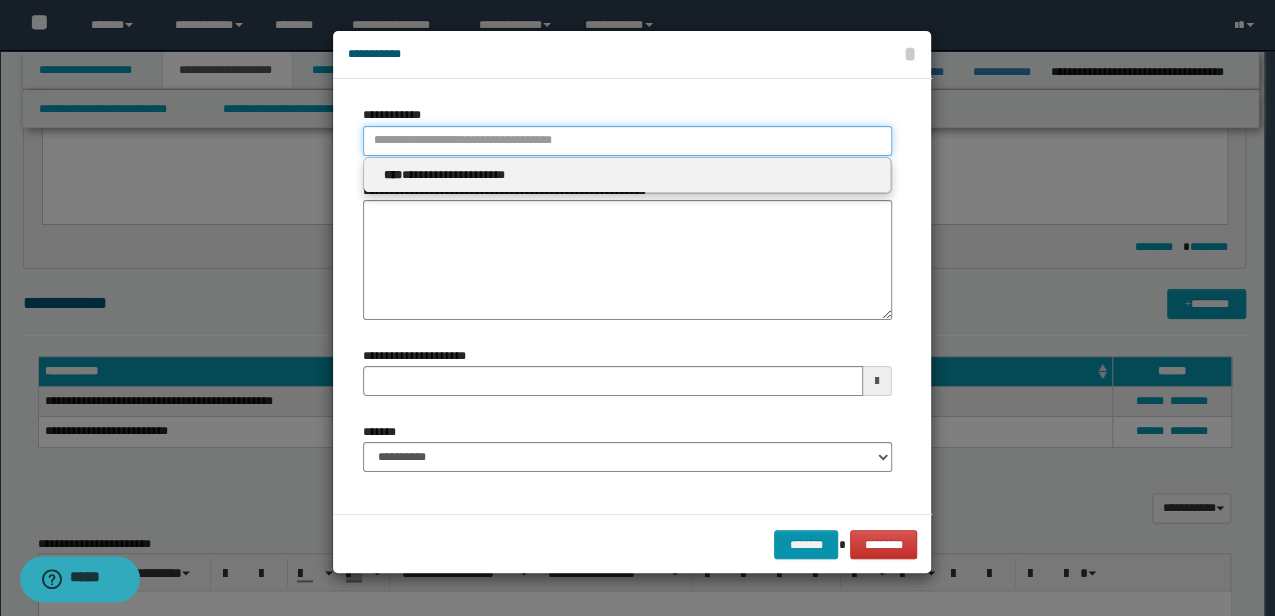 type 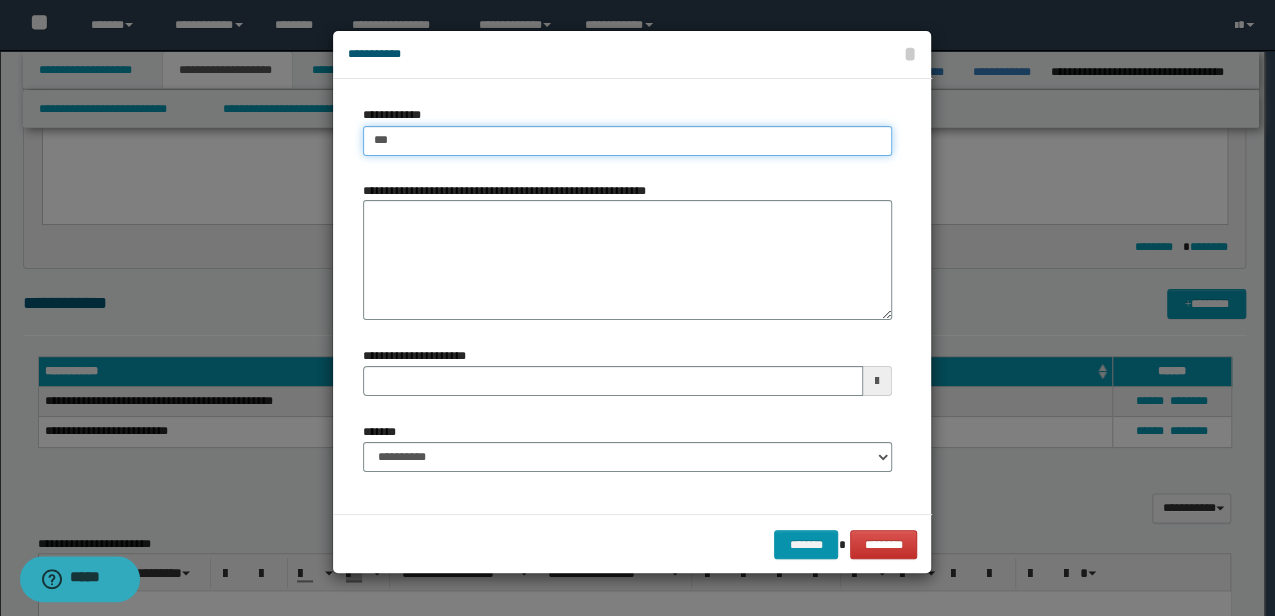 type on "****" 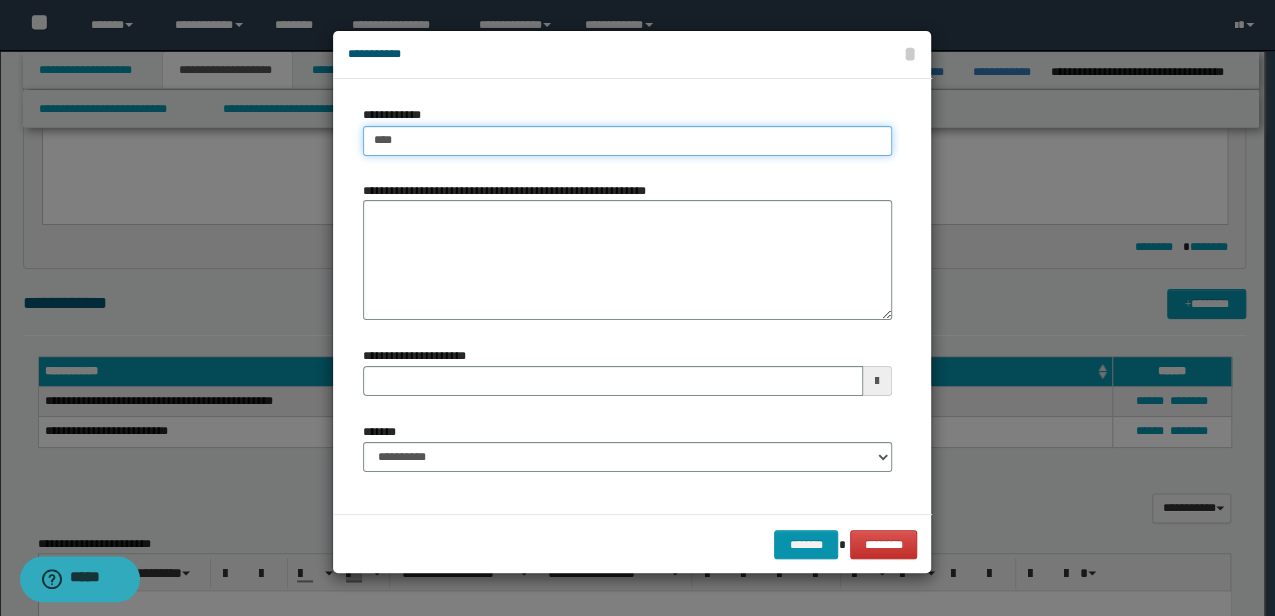 type on "****" 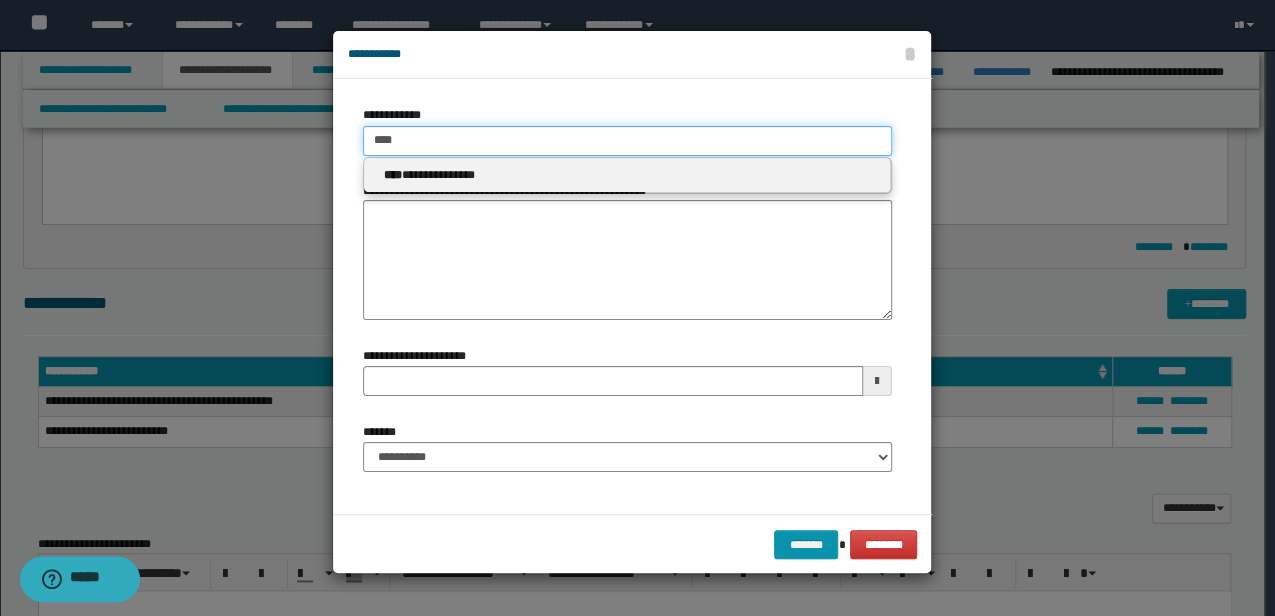 type 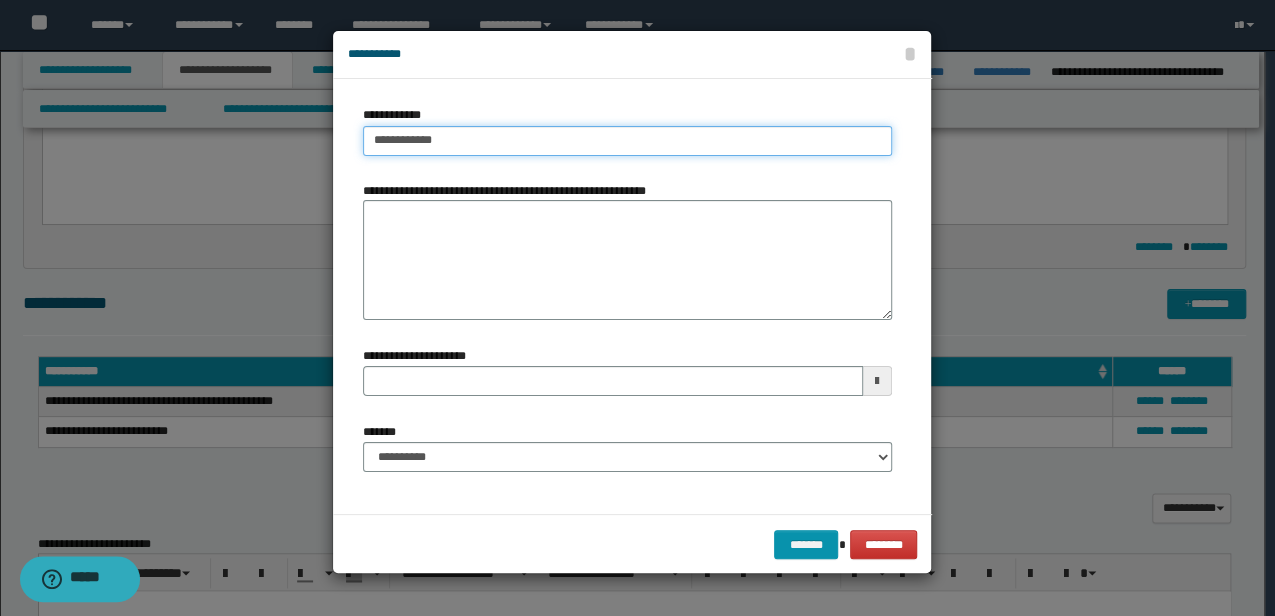 type on "**********" 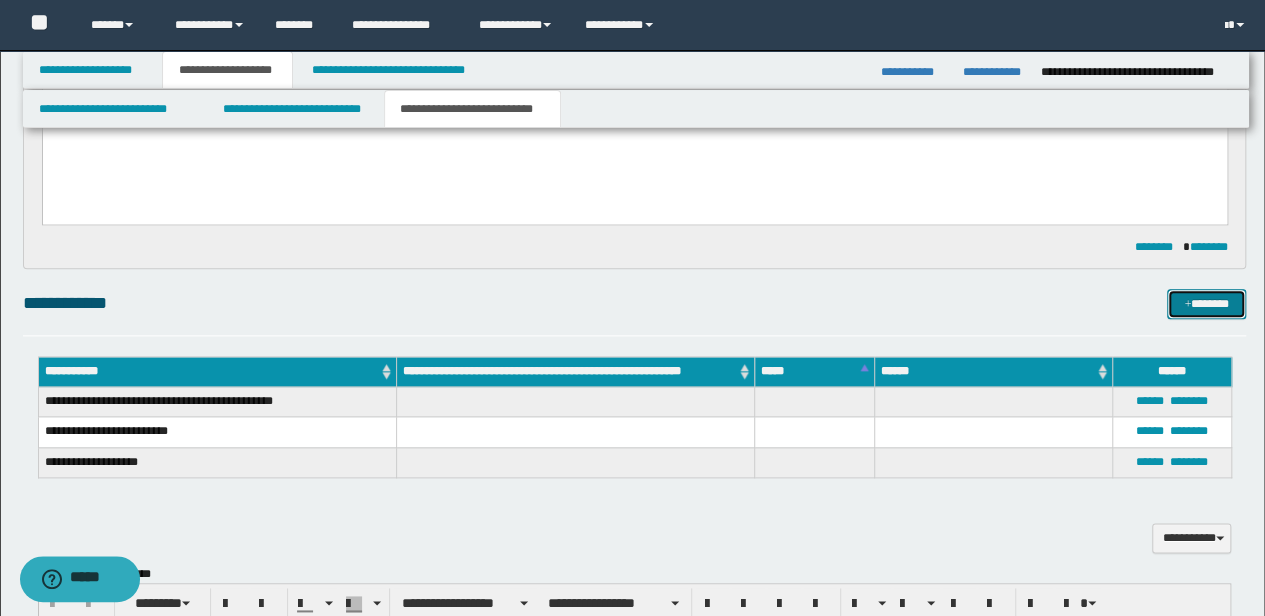 type 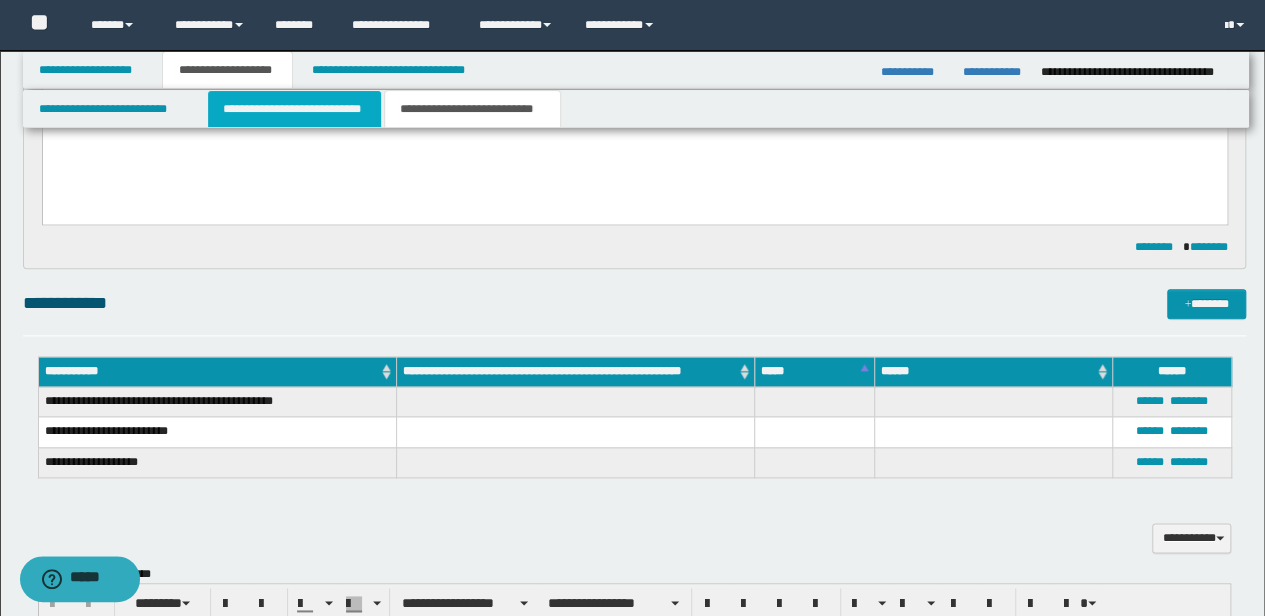 click on "**********" at bounding box center [294, 109] 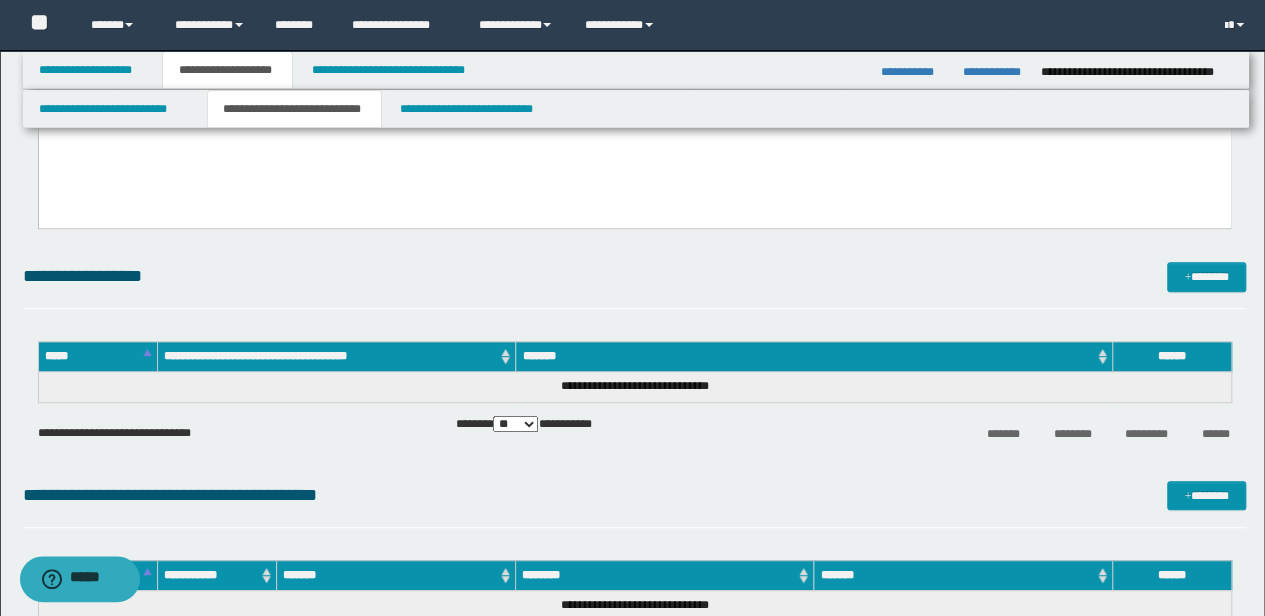 scroll, scrollTop: 154, scrollLeft: 0, axis: vertical 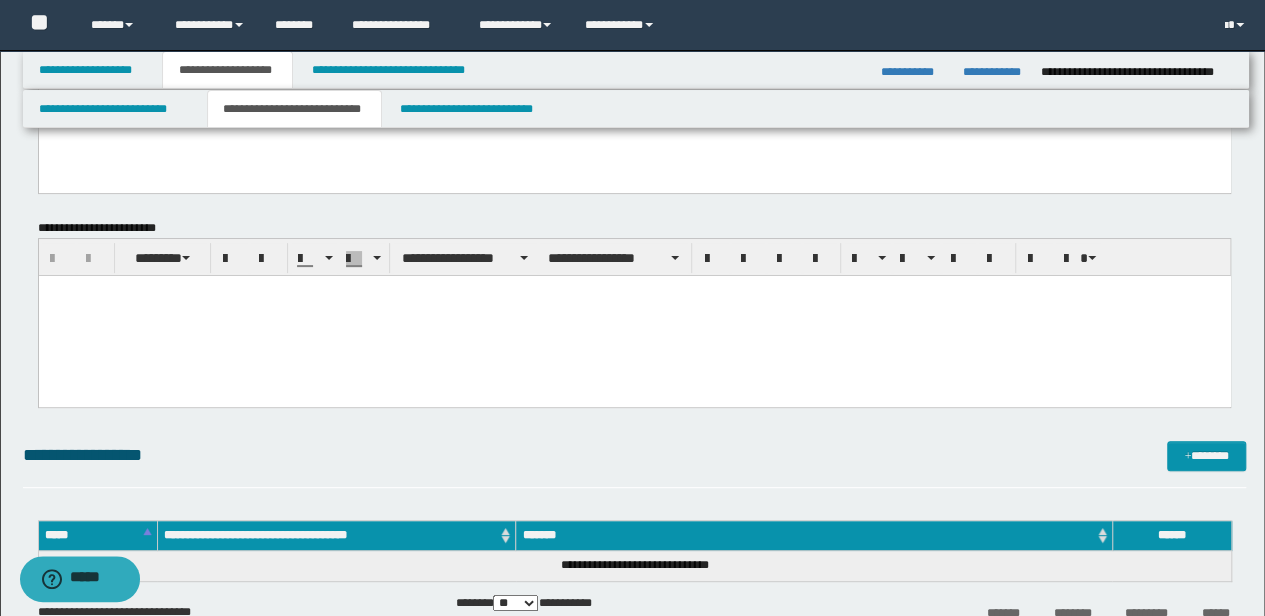 click at bounding box center (634, 316) 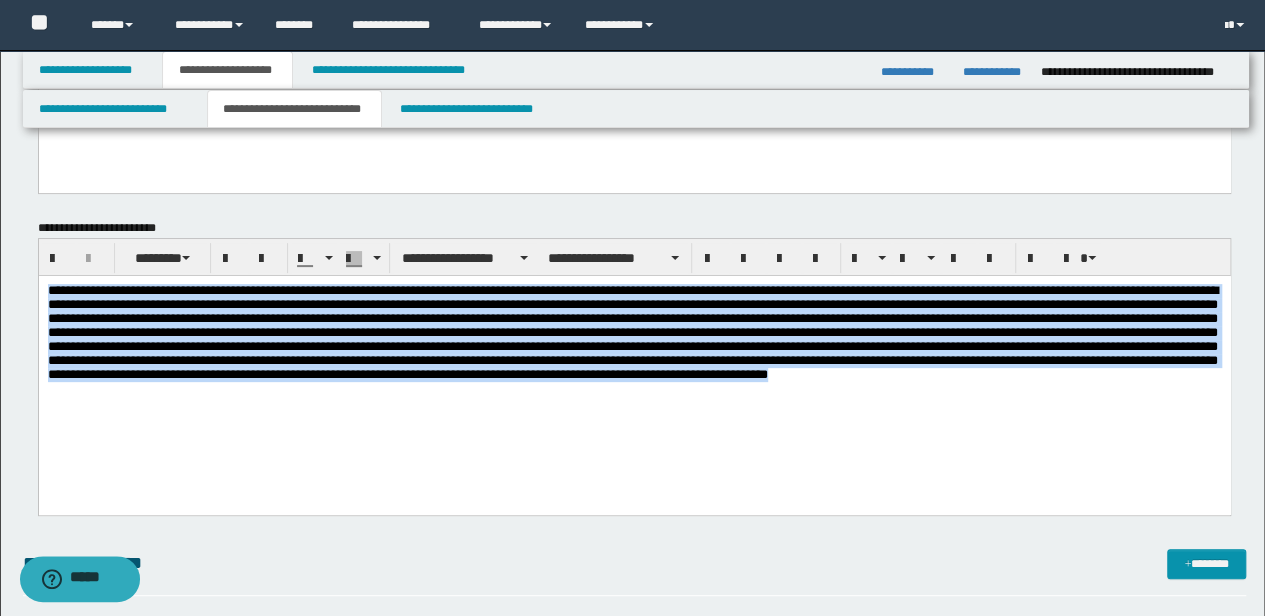drag, startPoint x: 111, startPoint y: 263, endPoint x: -3, endPoint y: 209, distance: 126.14278 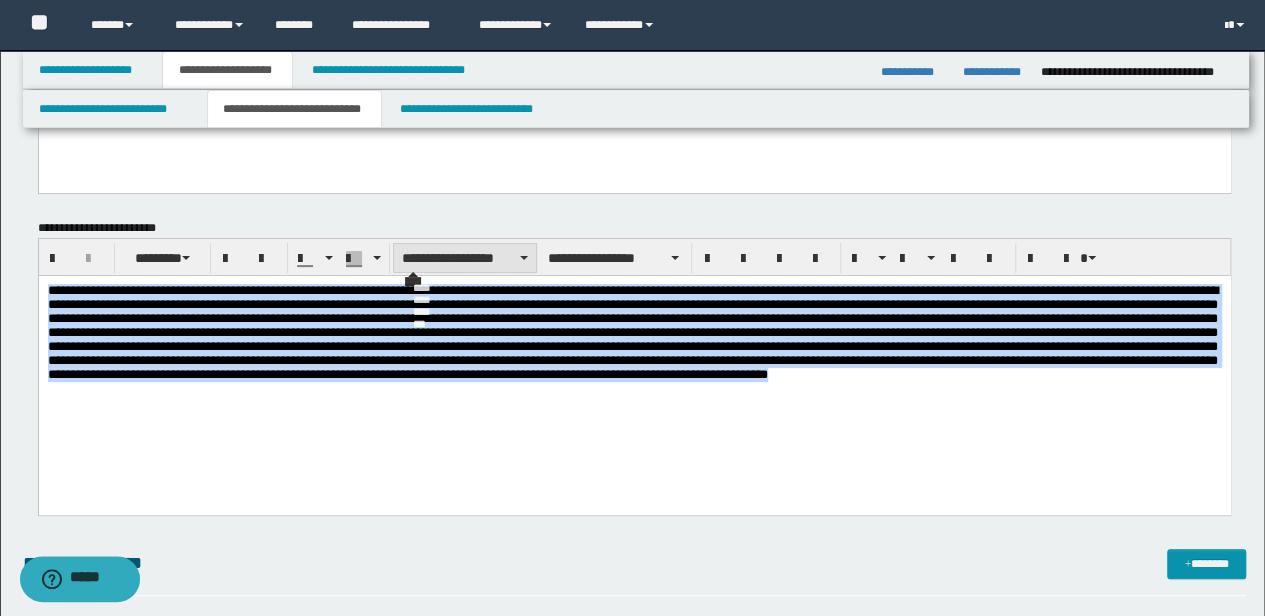 click on "**********" at bounding box center [465, 258] 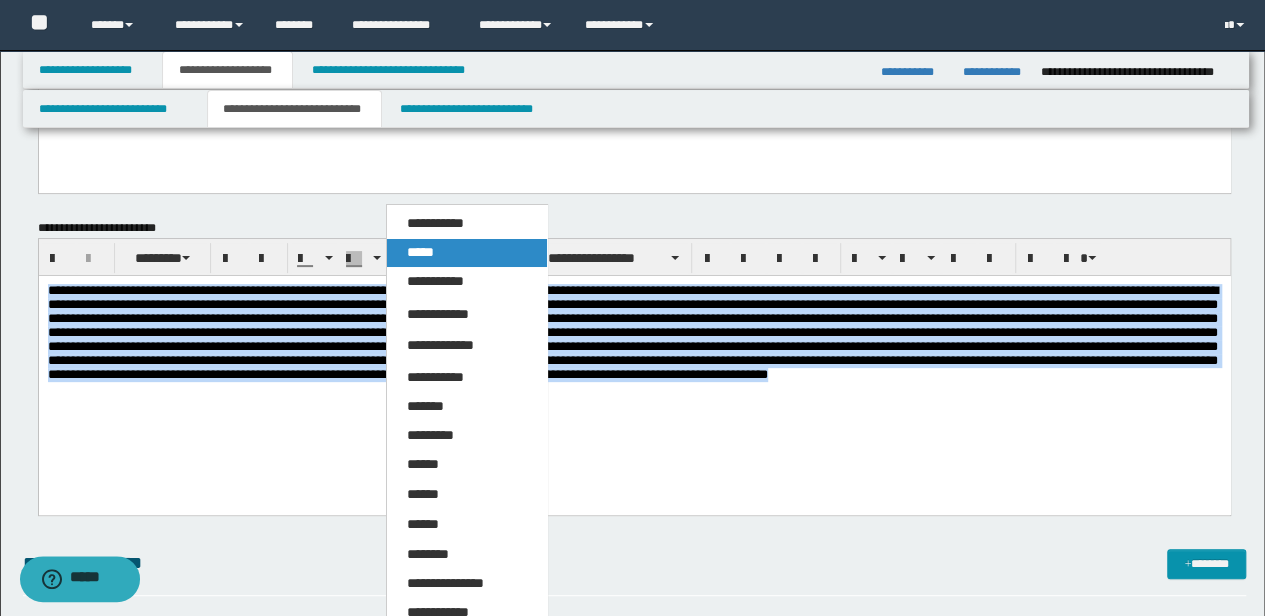 click on "*****" at bounding box center [466, 253] 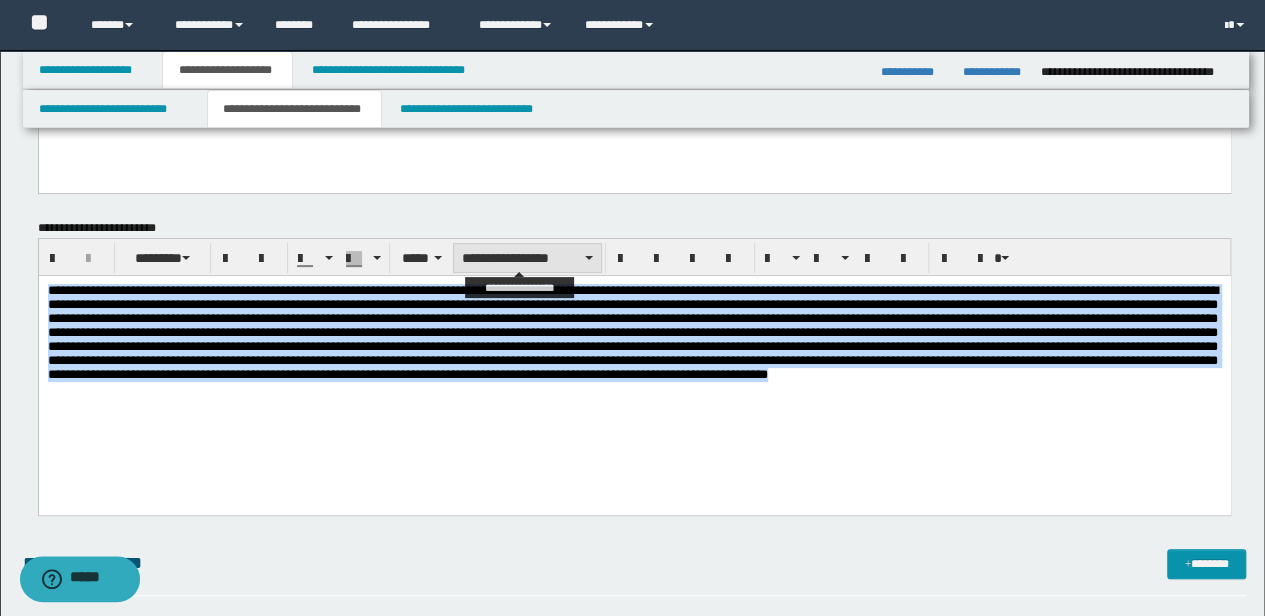 click on "**********" at bounding box center (527, 258) 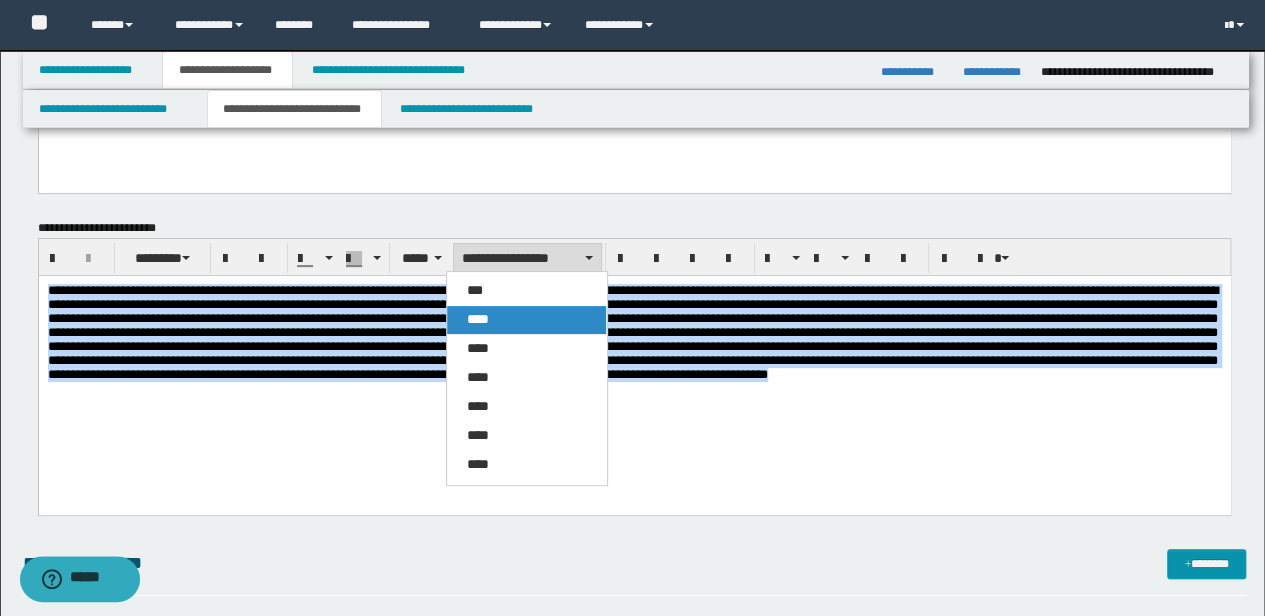 click on "****" at bounding box center (526, 320) 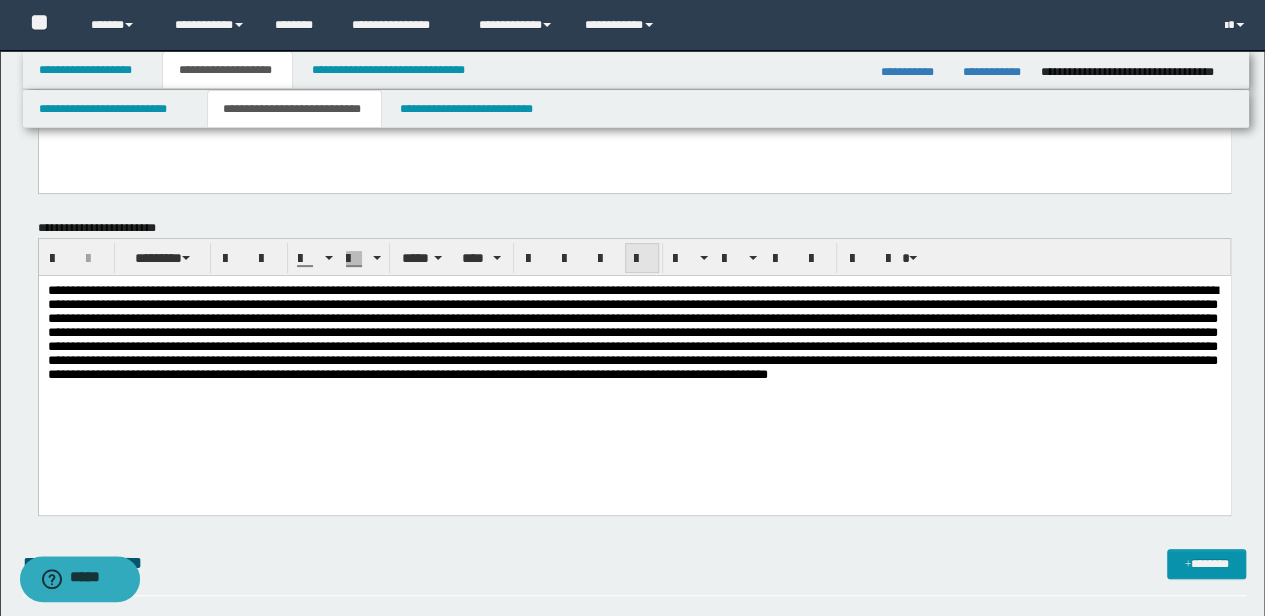 click at bounding box center [642, 259] 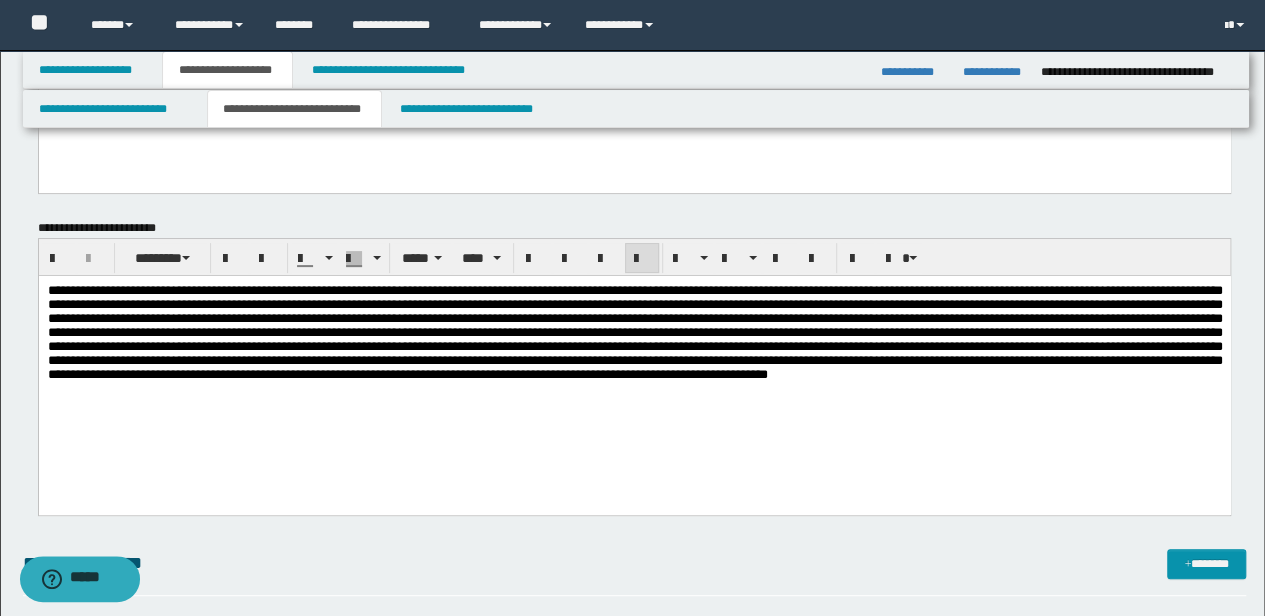 drag, startPoint x: 618, startPoint y: 348, endPoint x: 608, endPoint y: 350, distance: 10.198039 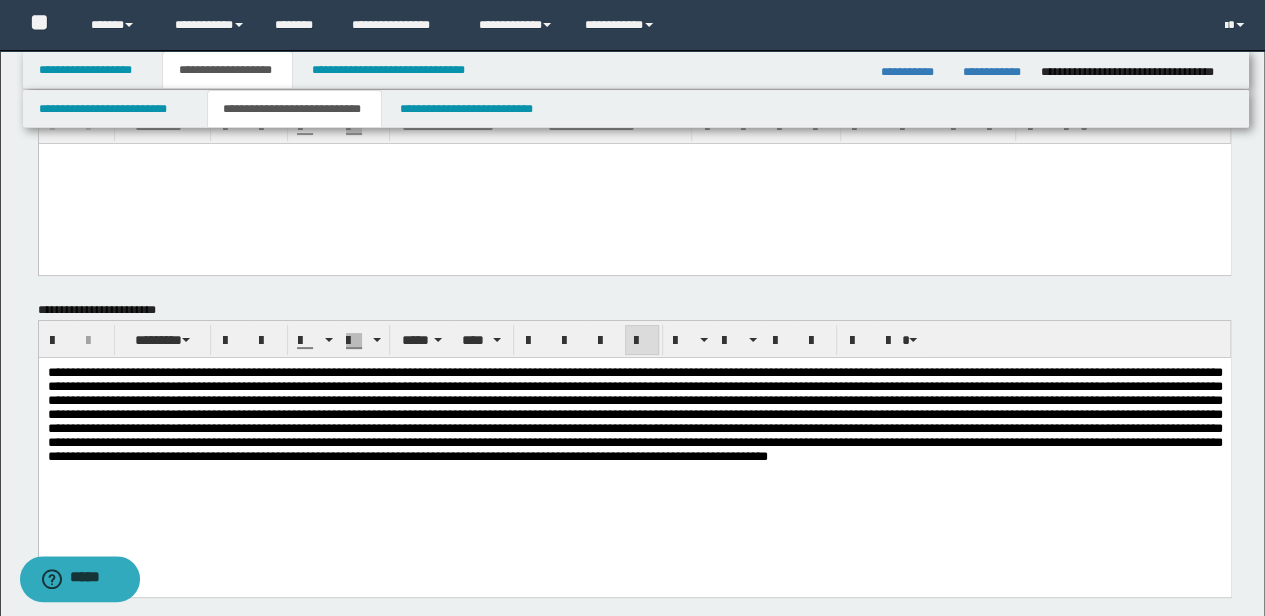 scroll, scrollTop: 21, scrollLeft: 0, axis: vertical 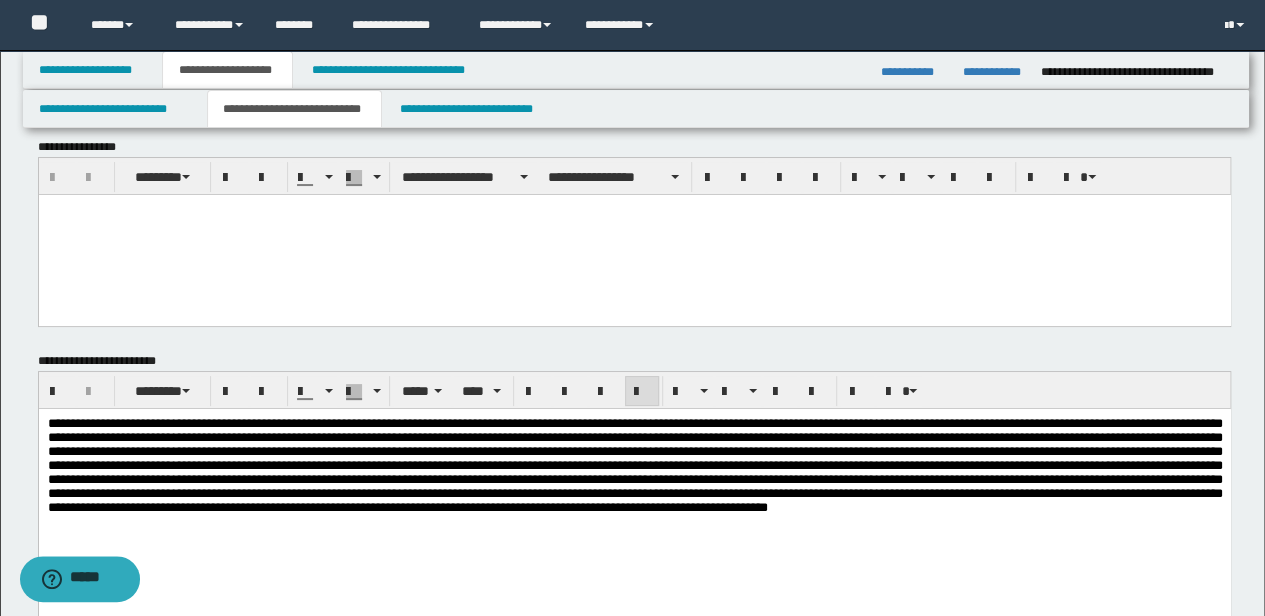 drag, startPoint x: 530, startPoint y: 439, endPoint x: 896, endPoint y: 448, distance: 366.11063 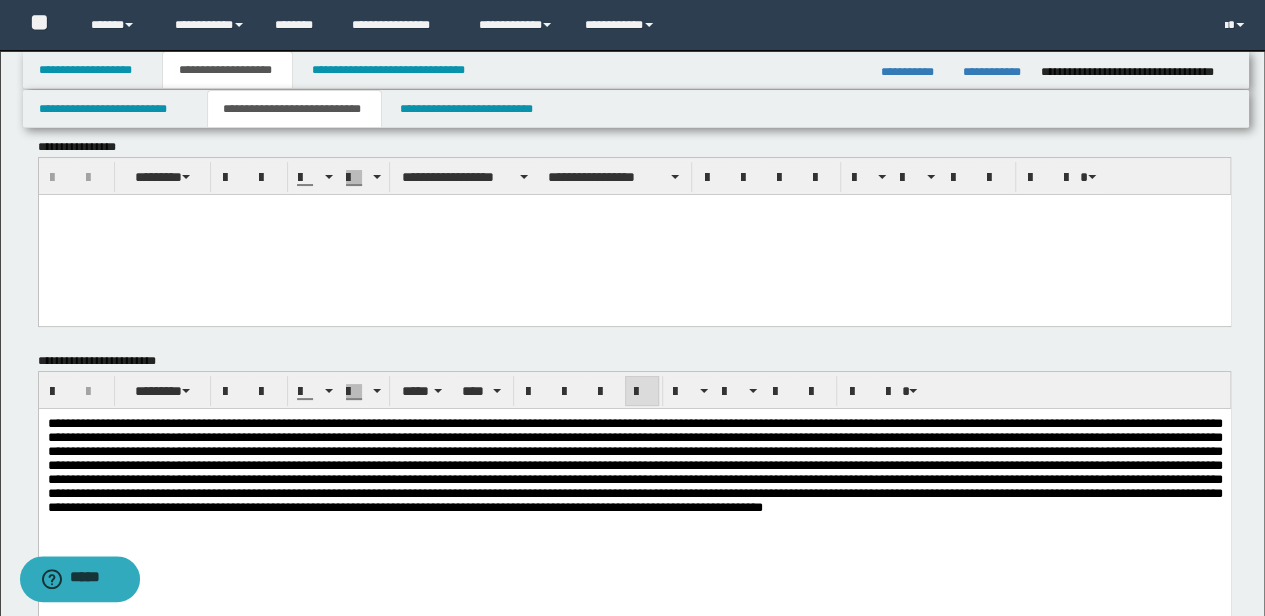 click at bounding box center (634, 465) 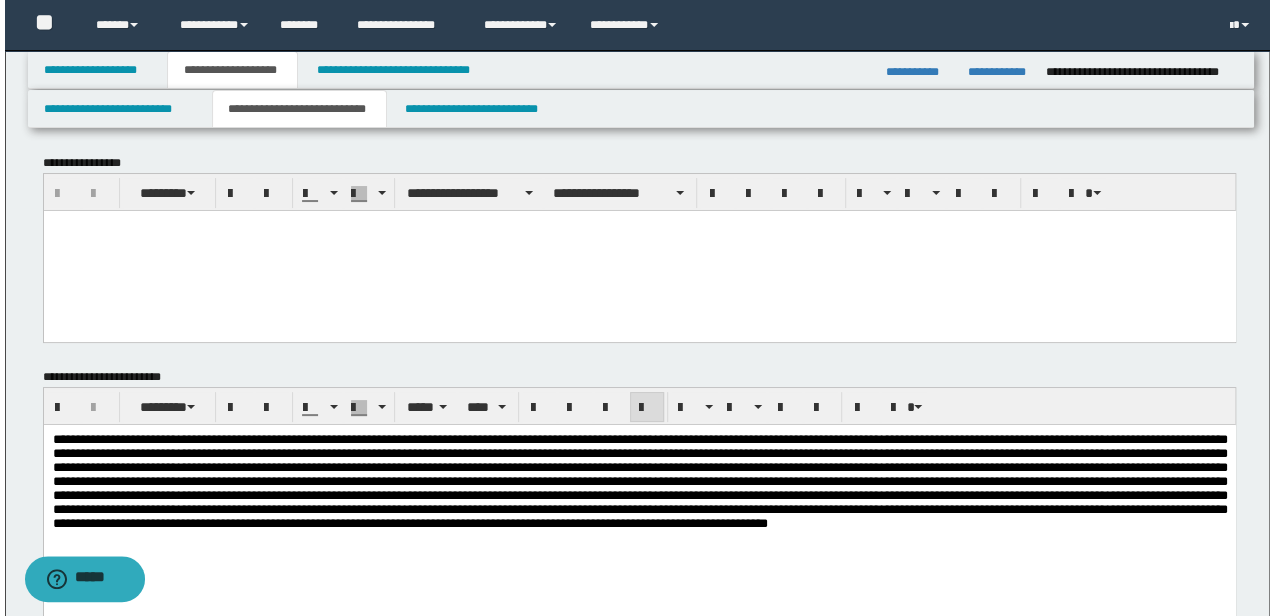 scroll, scrollTop: 0, scrollLeft: 0, axis: both 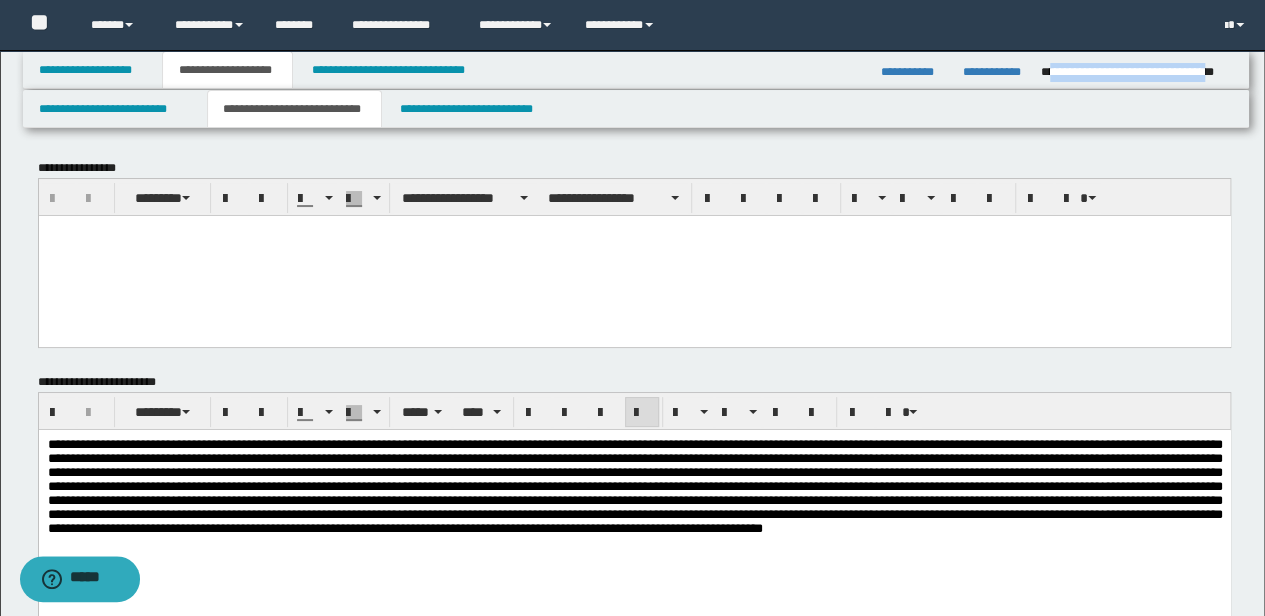 drag, startPoint x: 1048, startPoint y: 68, endPoint x: 1228, endPoint y: 66, distance: 180.01111 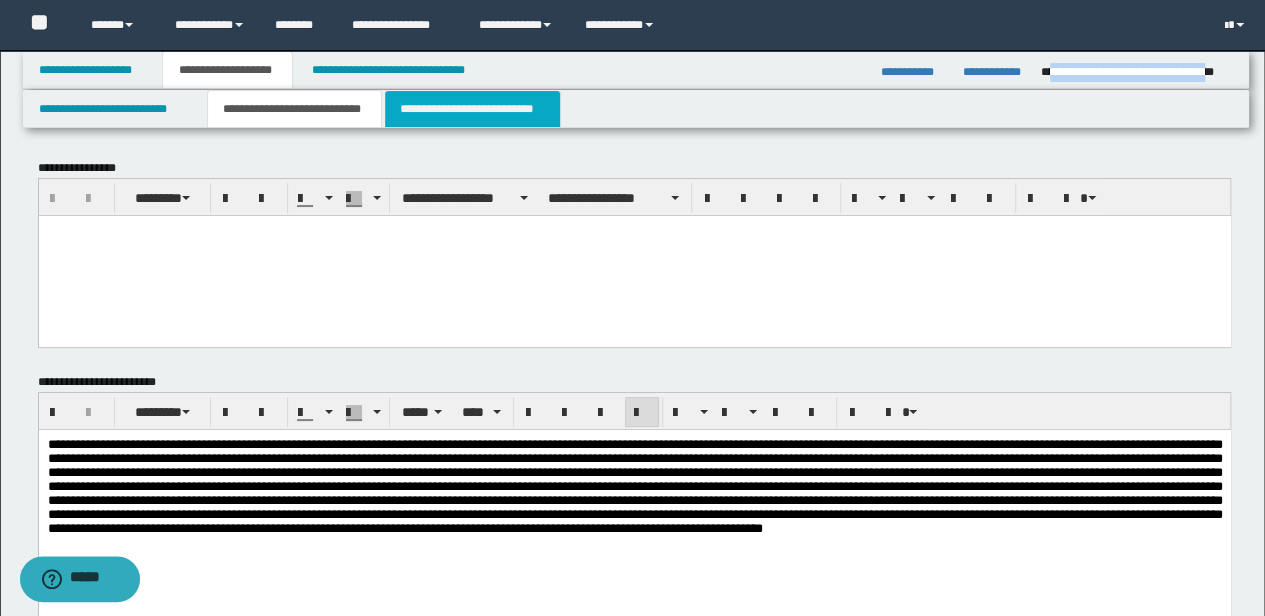 click on "**********" at bounding box center (472, 109) 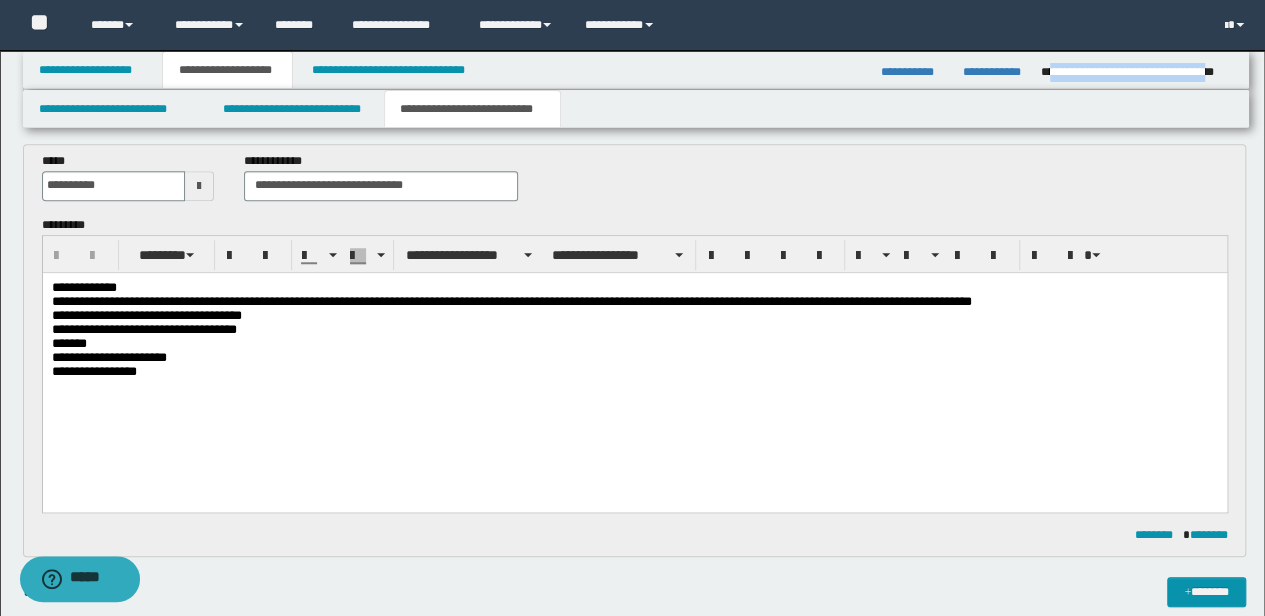 scroll, scrollTop: 1266, scrollLeft: 0, axis: vertical 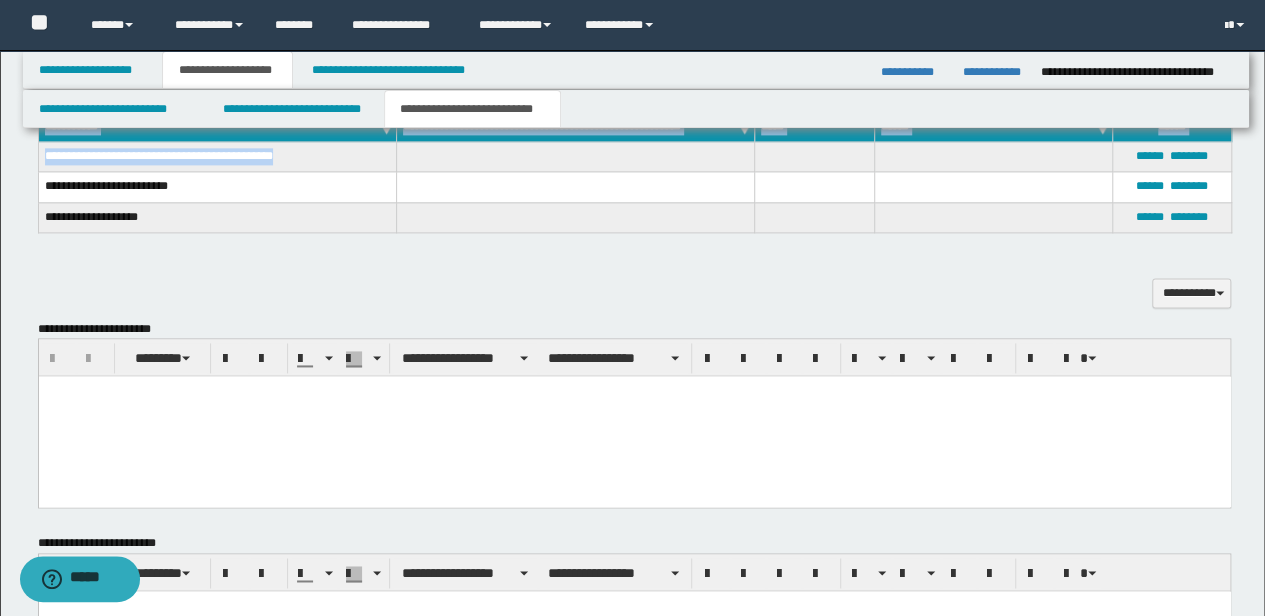 drag, startPoint x: 346, startPoint y: 152, endPoint x: 30, endPoint y: 148, distance: 316.02533 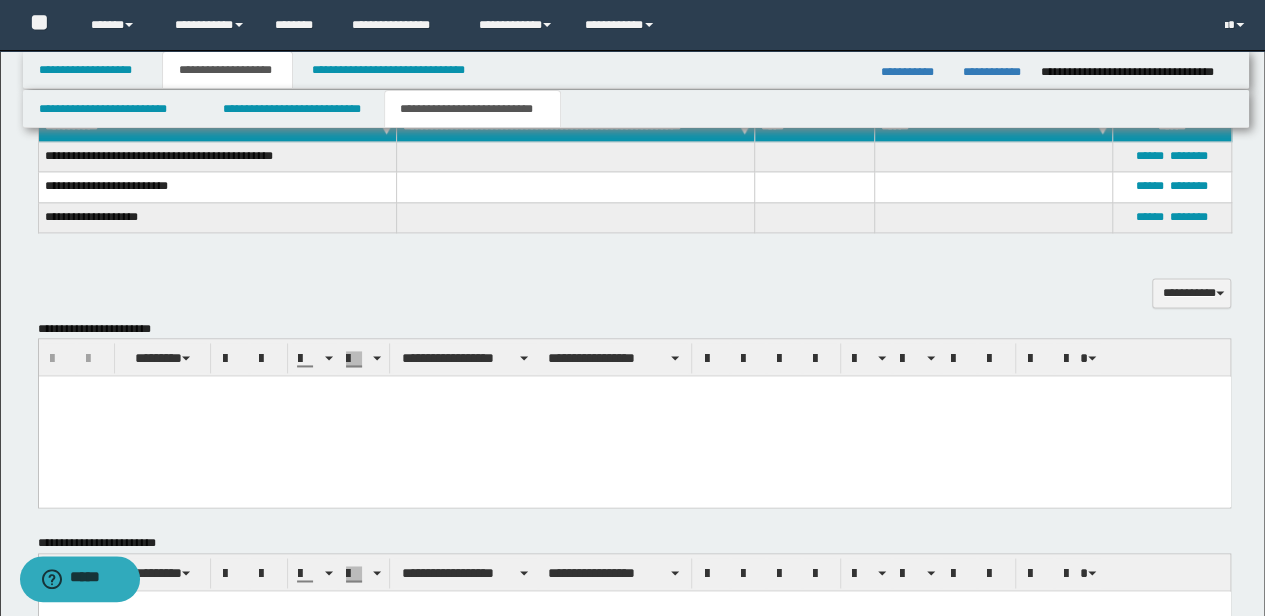 drag, startPoint x: 221, startPoint y: 206, endPoint x: 278, endPoint y: 173, distance: 65.863495 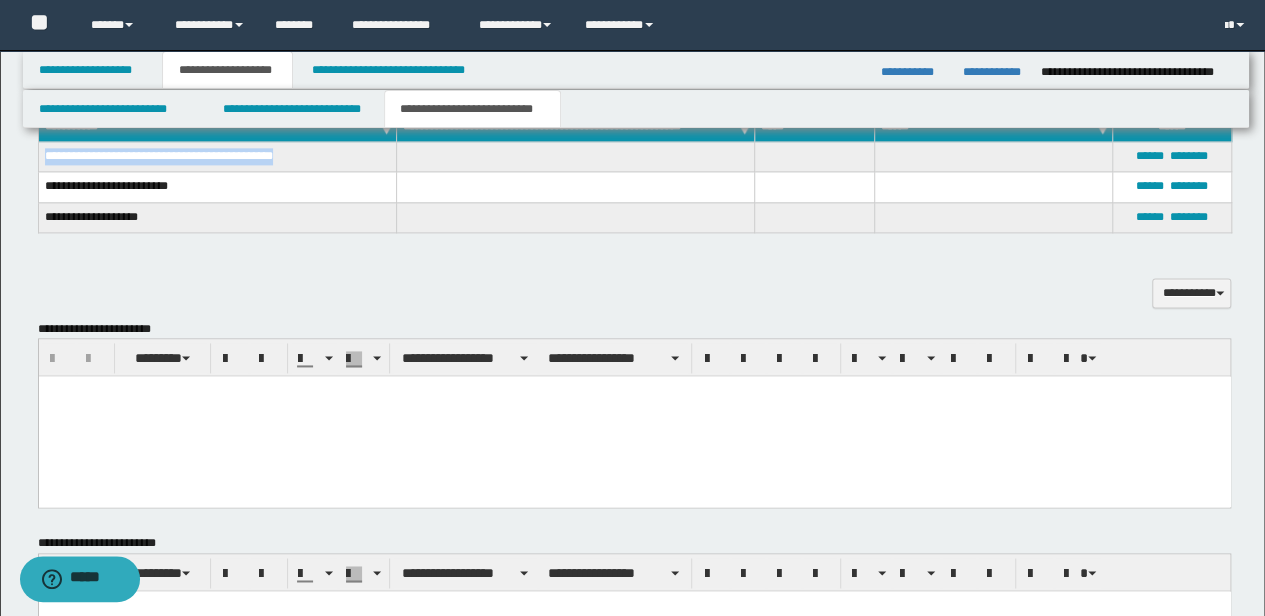 drag, startPoint x: 306, startPoint y: 154, endPoint x: 44, endPoint y: 148, distance: 262.0687 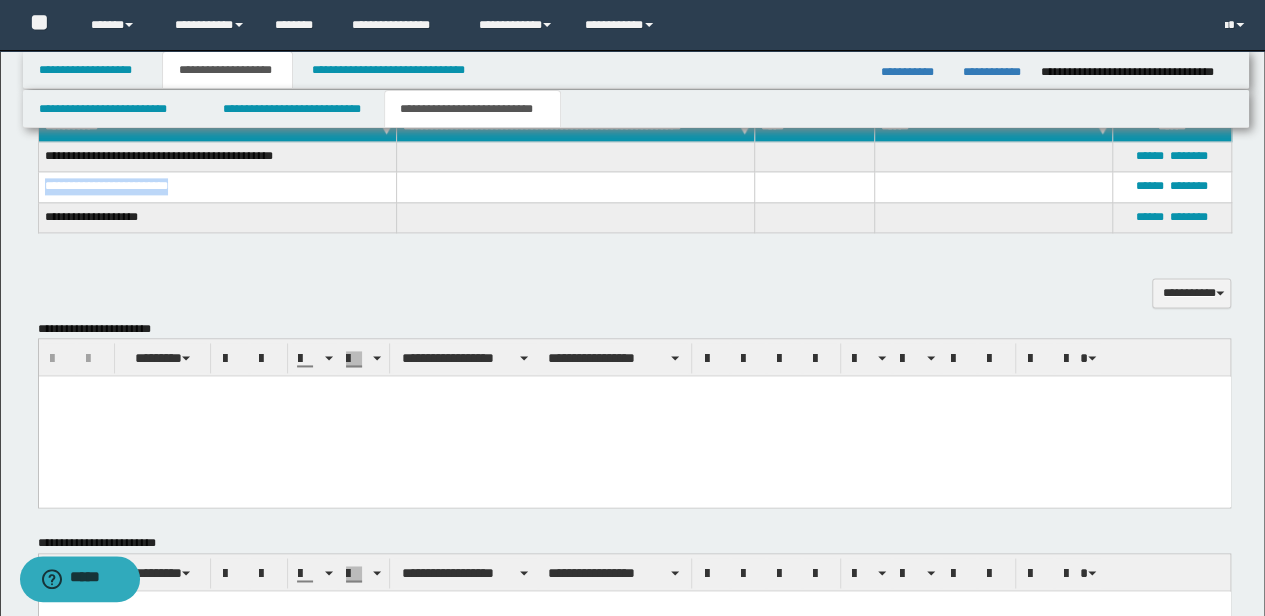 drag, startPoint x: 192, startPoint y: 181, endPoint x: 41, endPoint y: 190, distance: 151.26797 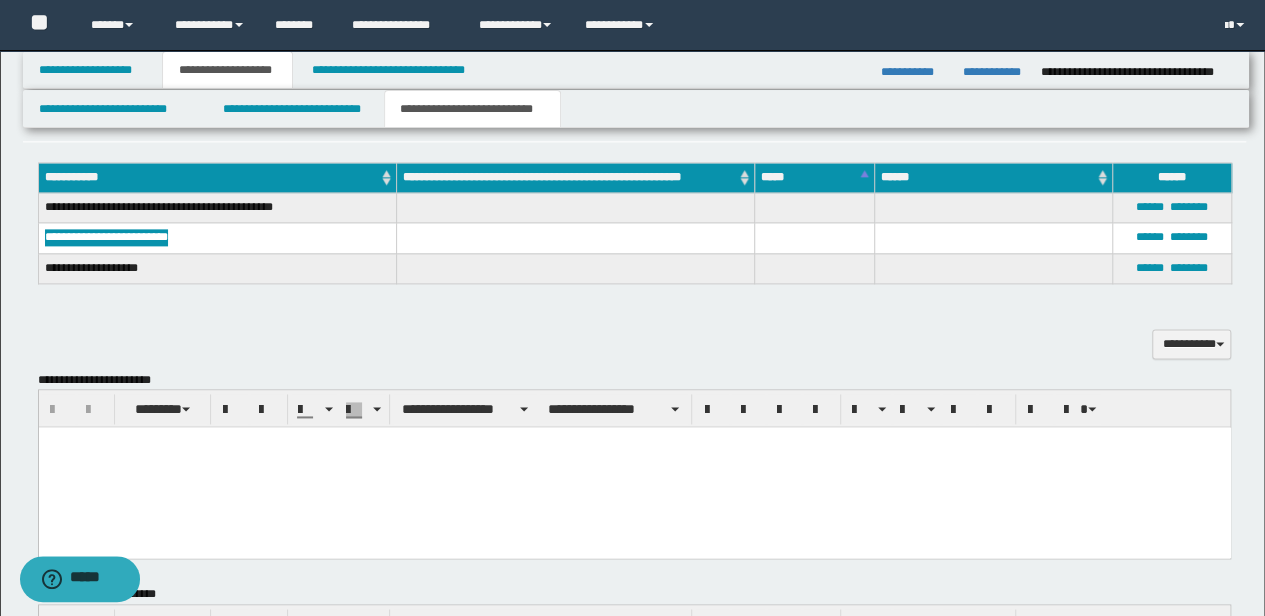 scroll, scrollTop: 1200, scrollLeft: 0, axis: vertical 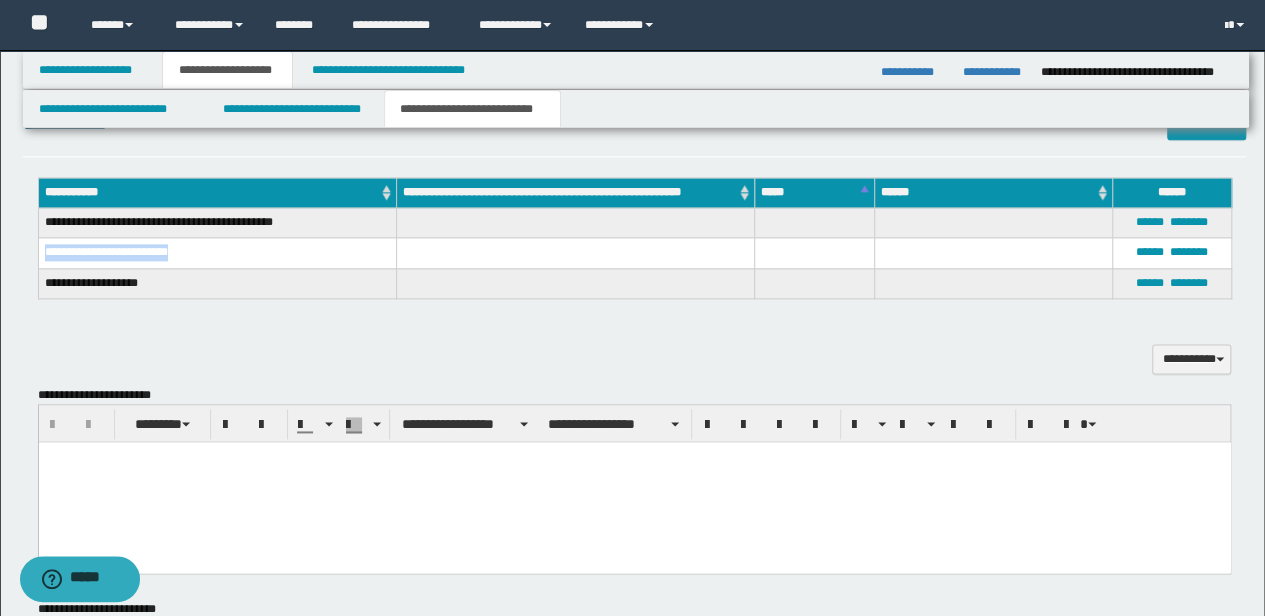 drag, startPoint x: 459, startPoint y: 340, endPoint x: 557, endPoint y: 370, distance: 102.48902 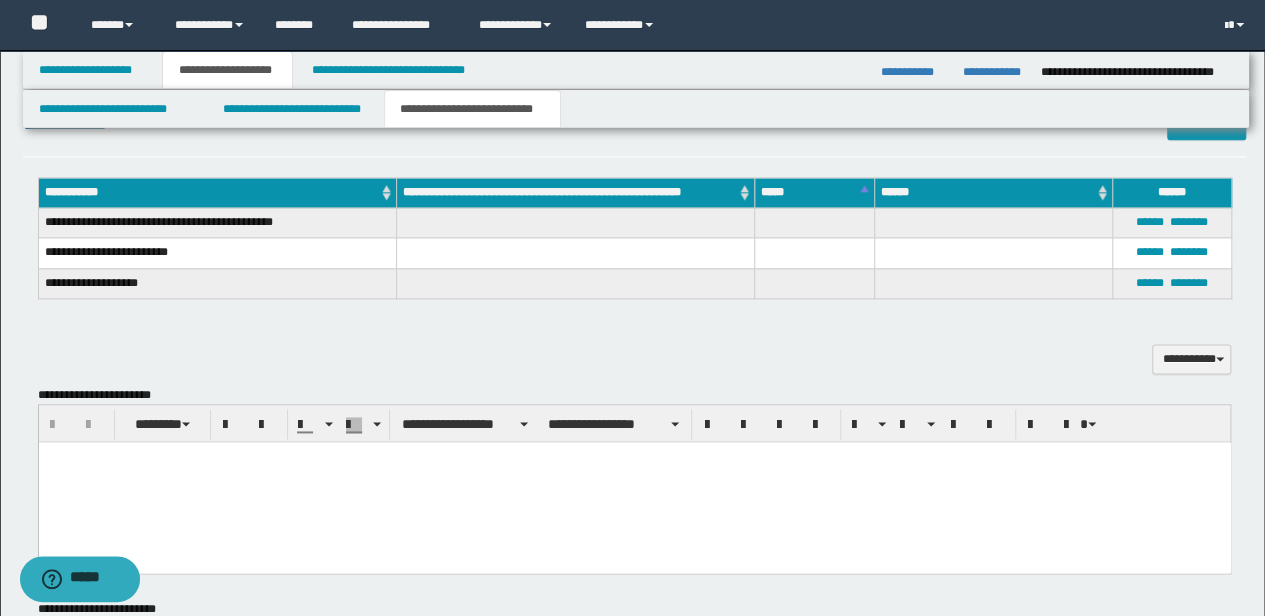 click on "**********" at bounding box center [635, 348] 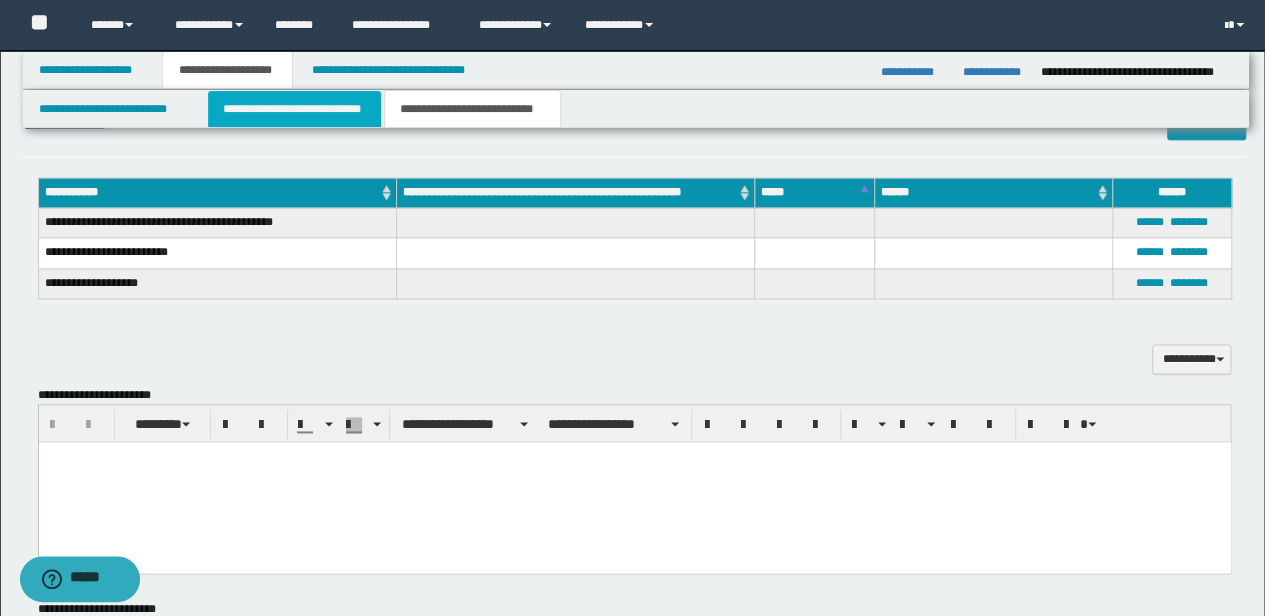 click on "**********" at bounding box center [294, 109] 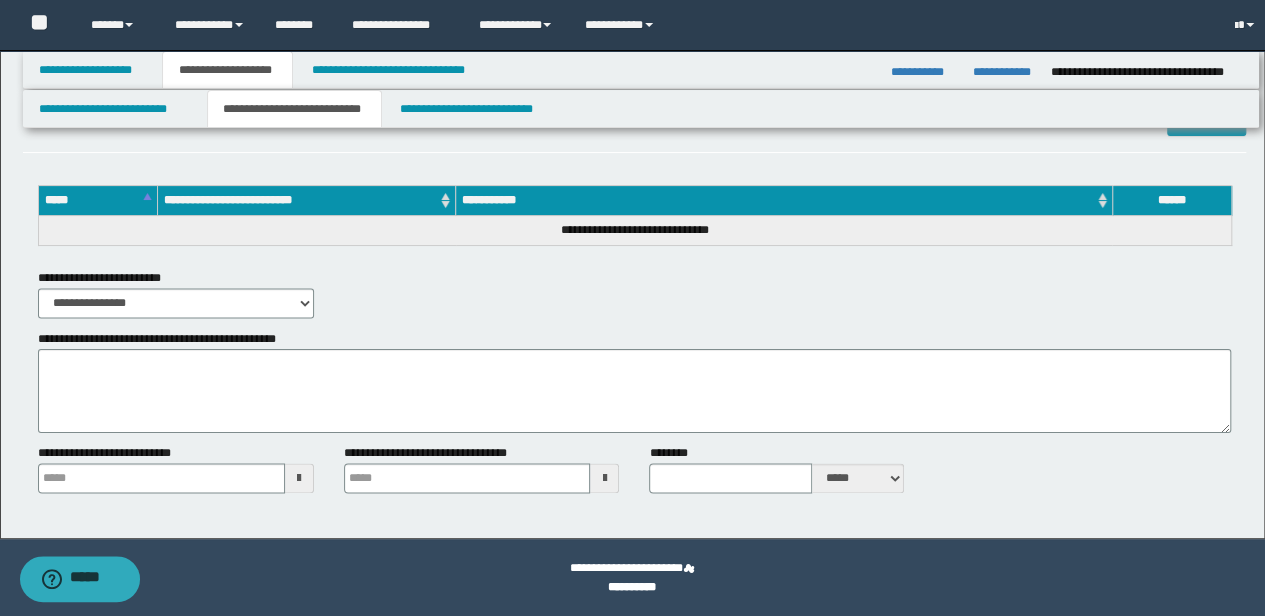 scroll, scrollTop: 1158, scrollLeft: 0, axis: vertical 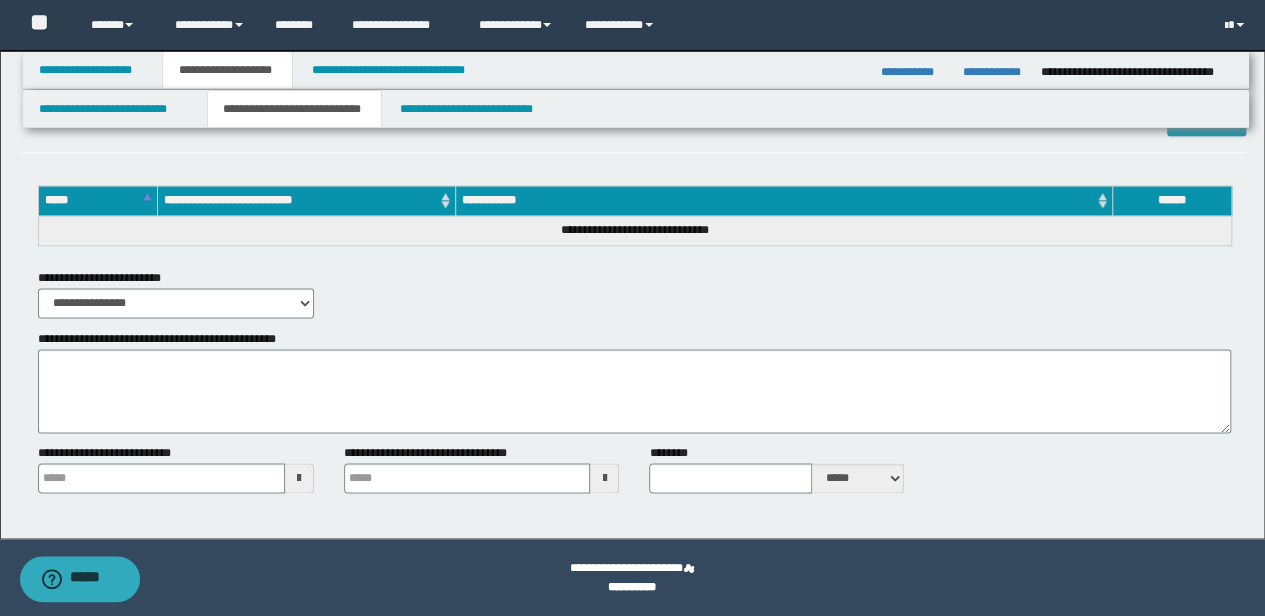 type 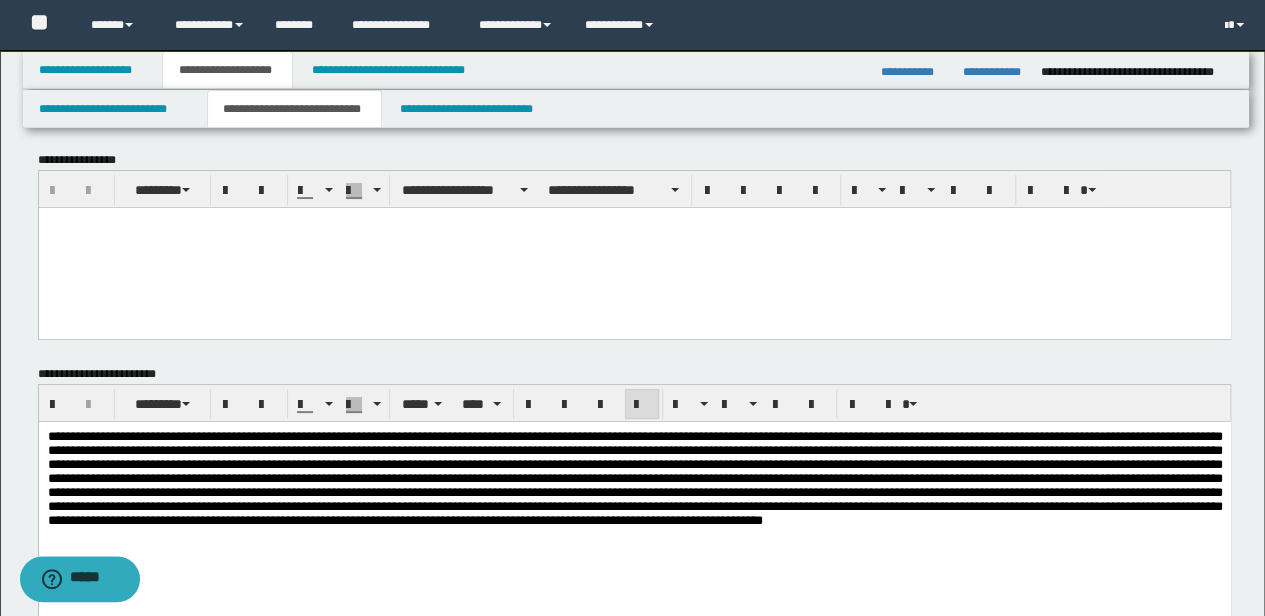 scroll, scrollTop: 0, scrollLeft: 0, axis: both 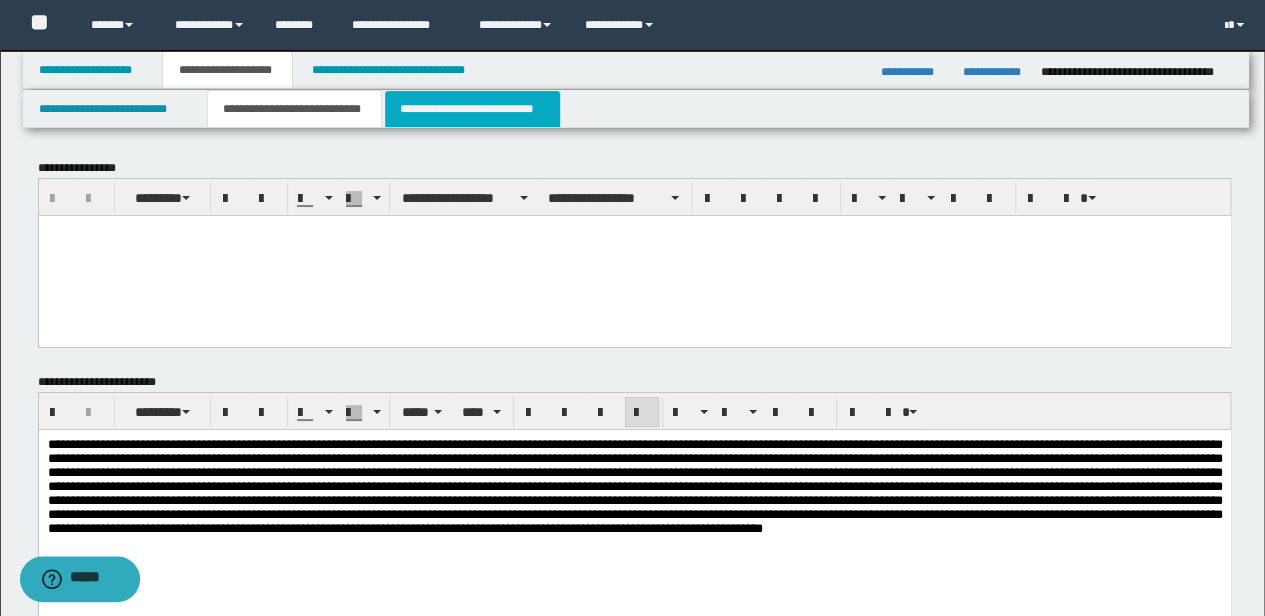 click on "**********" at bounding box center (472, 109) 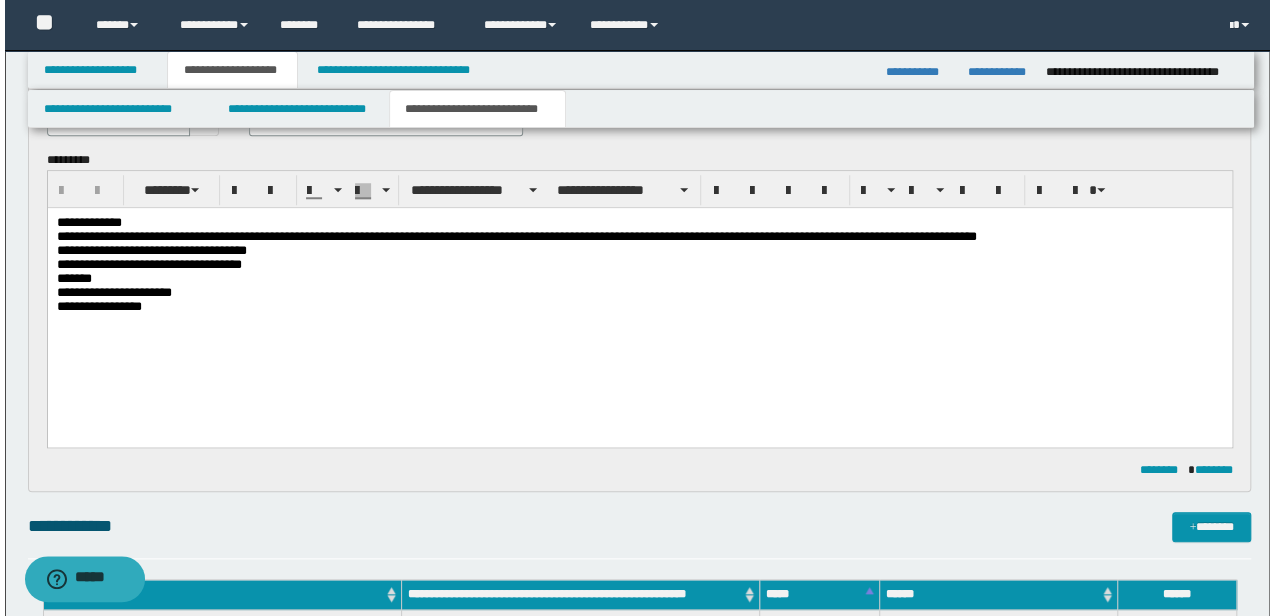scroll, scrollTop: 1000, scrollLeft: 0, axis: vertical 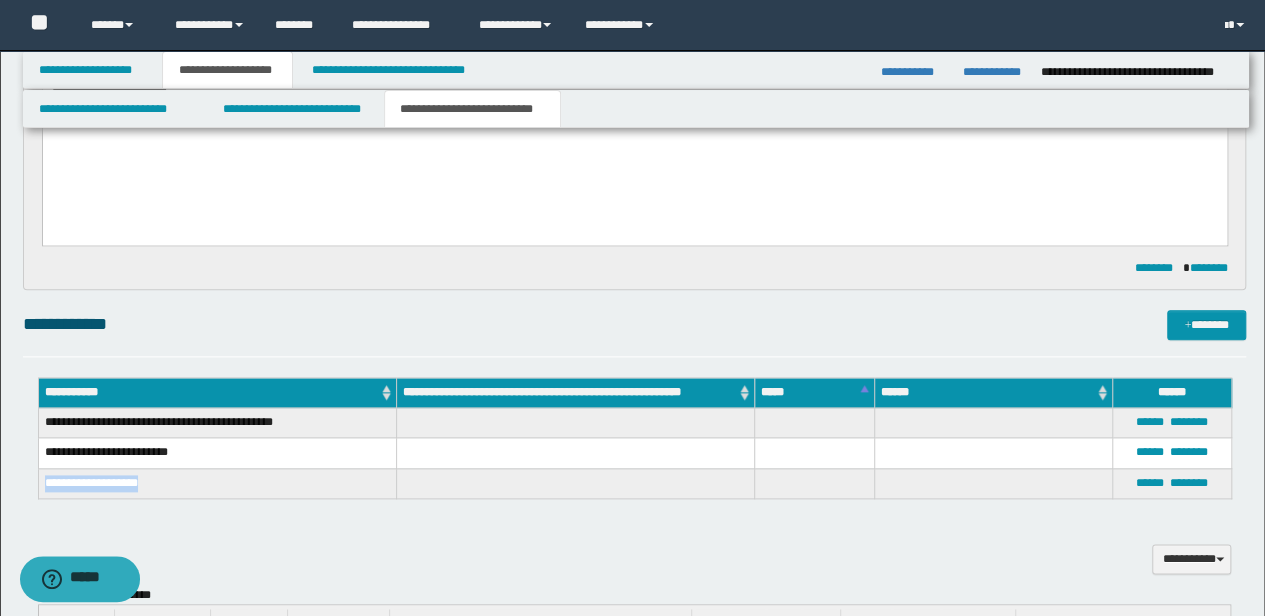 drag, startPoint x: 136, startPoint y: 483, endPoint x: 45, endPoint y: 474, distance: 91.44397 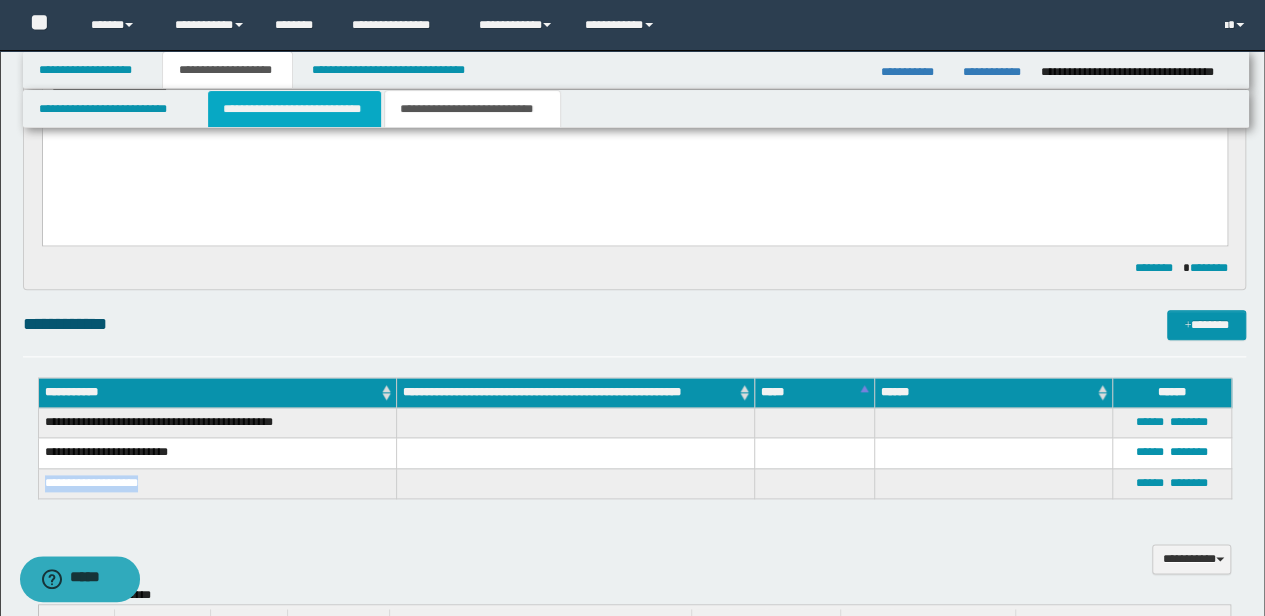 click on "**********" at bounding box center (294, 109) 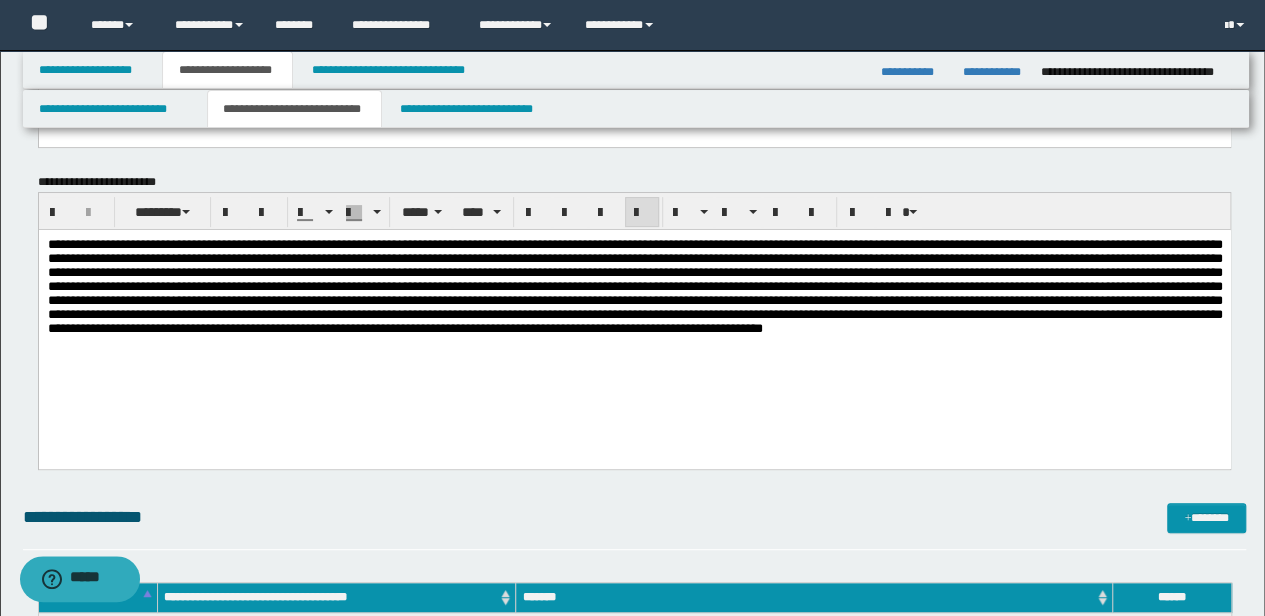 scroll, scrollTop: 0, scrollLeft: 0, axis: both 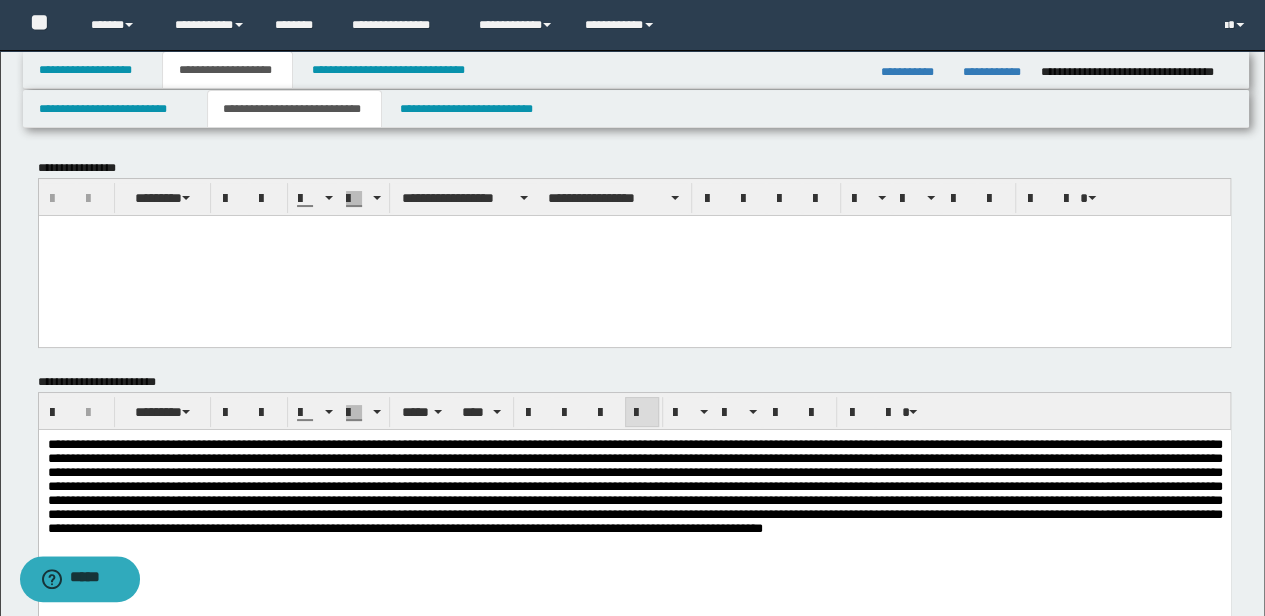 click at bounding box center (634, 255) 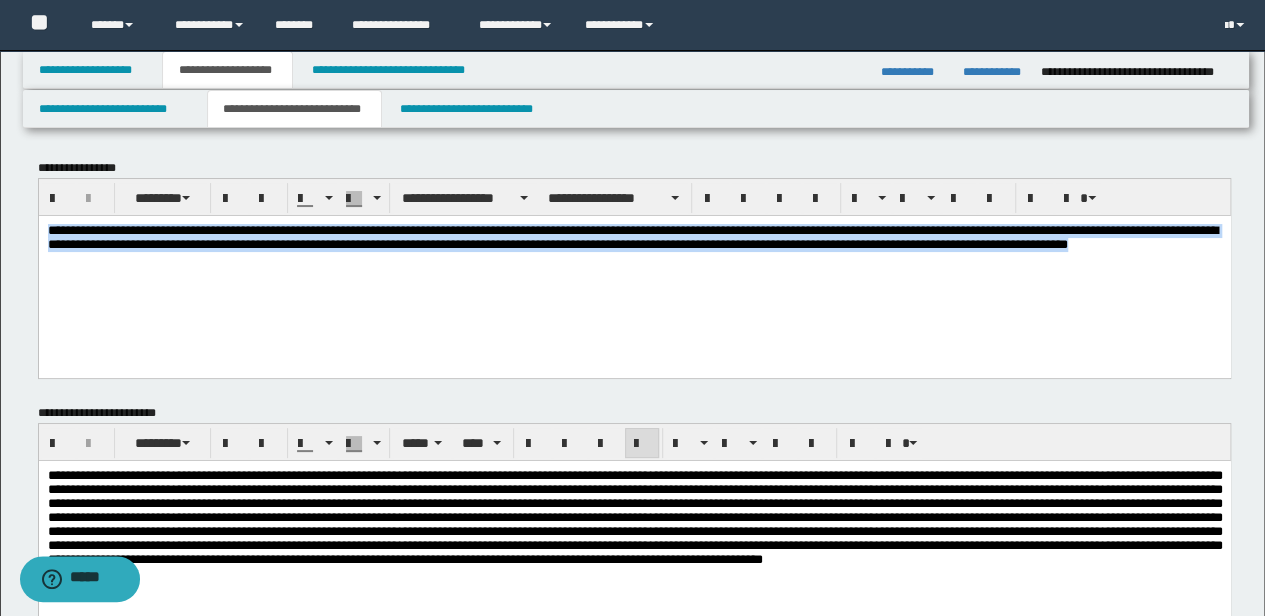 drag, startPoint x: 490, startPoint y: 288, endPoint x: -3, endPoint y: 200, distance: 500.79236 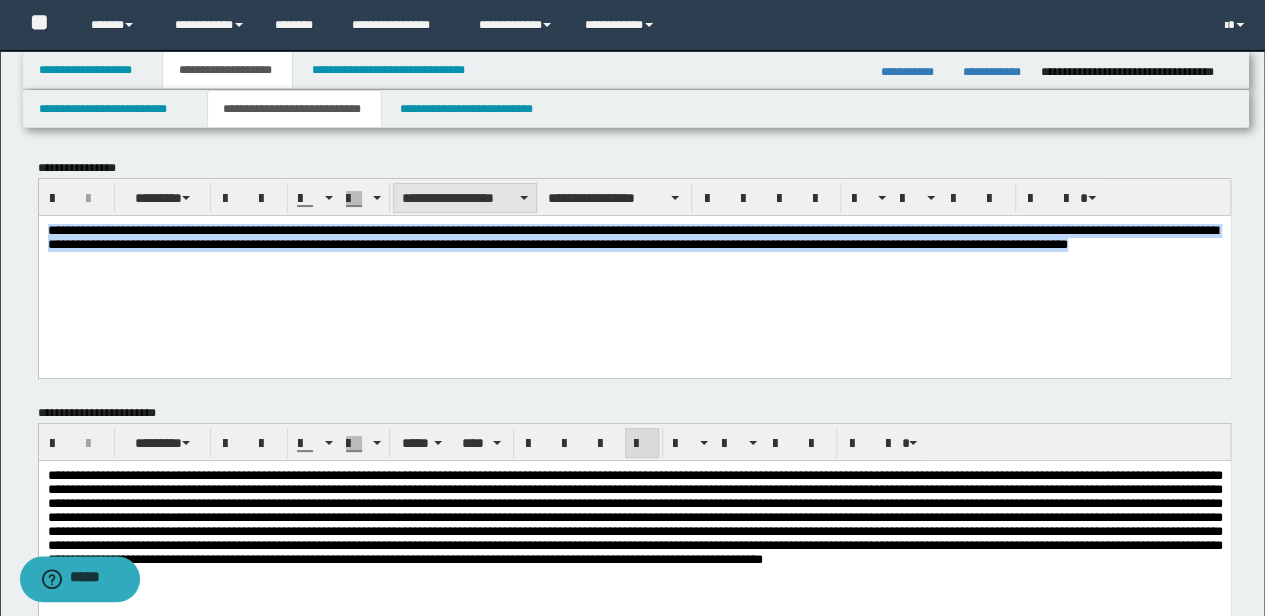 click on "**********" at bounding box center (465, 198) 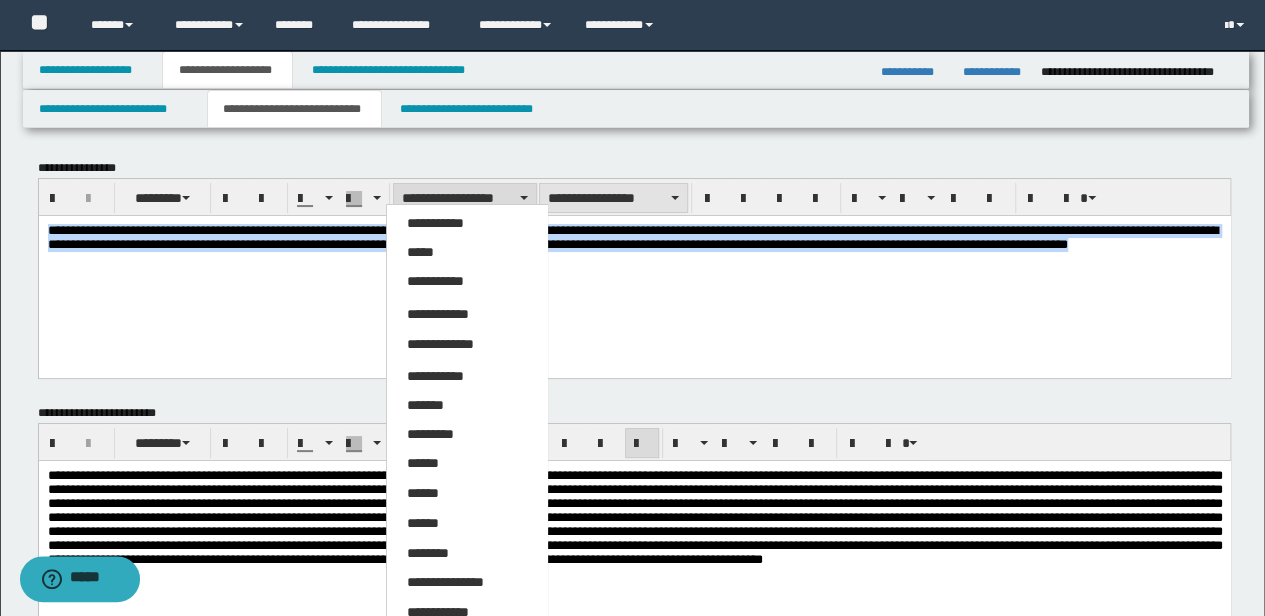 drag, startPoint x: 446, startPoint y: 204, endPoint x: 543, endPoint y: 210, distance: 97.18539 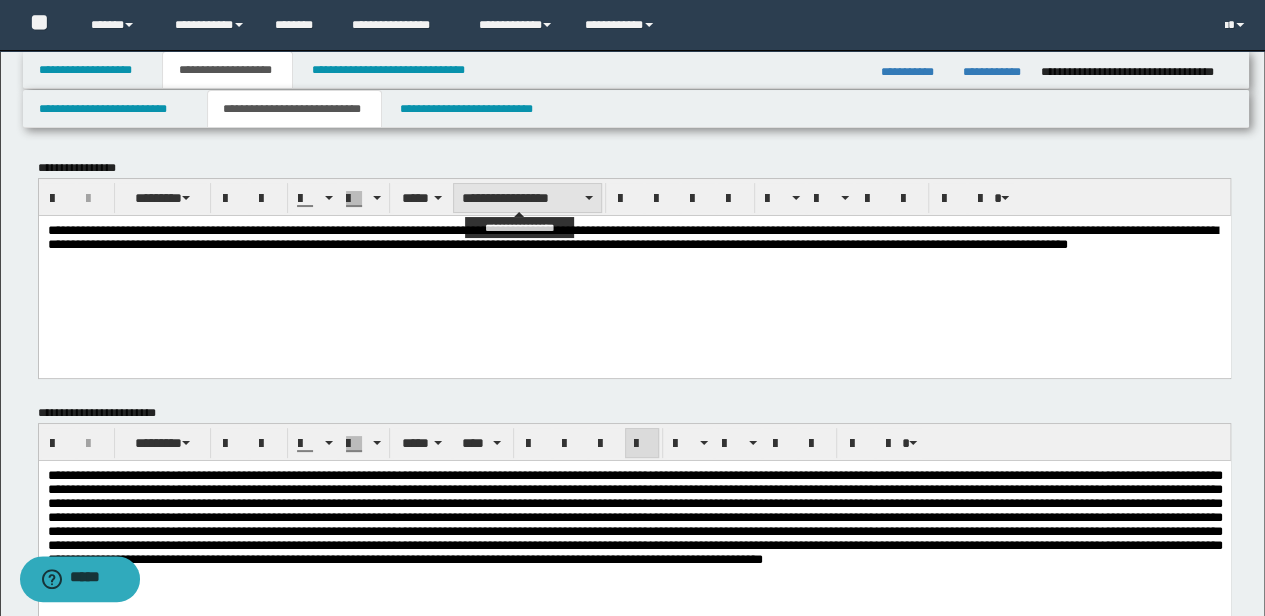 click on "**********" at bounding box center (527, 198) 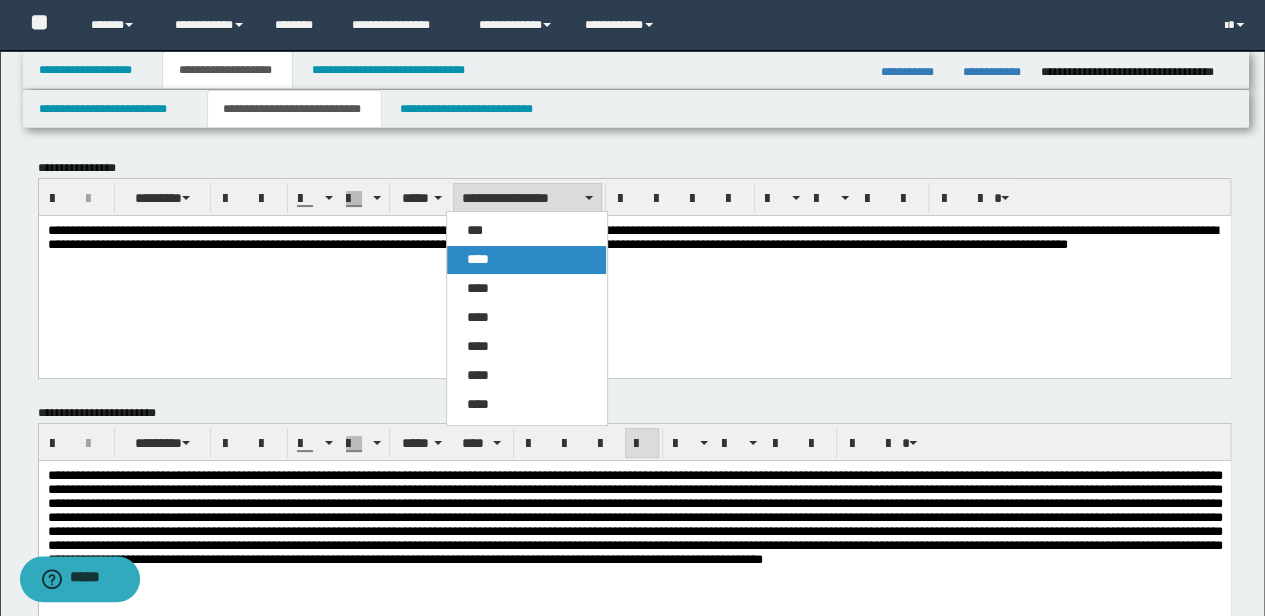 click on "****" at bounding box center [526, 260] 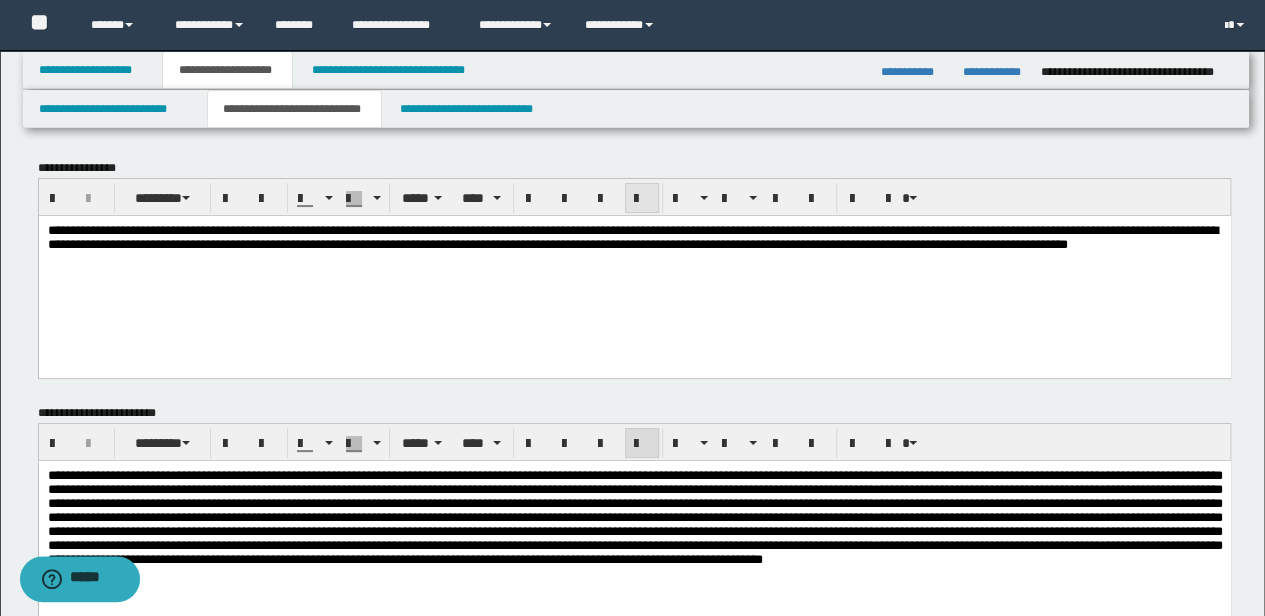 click at bounding box center [642, 199] 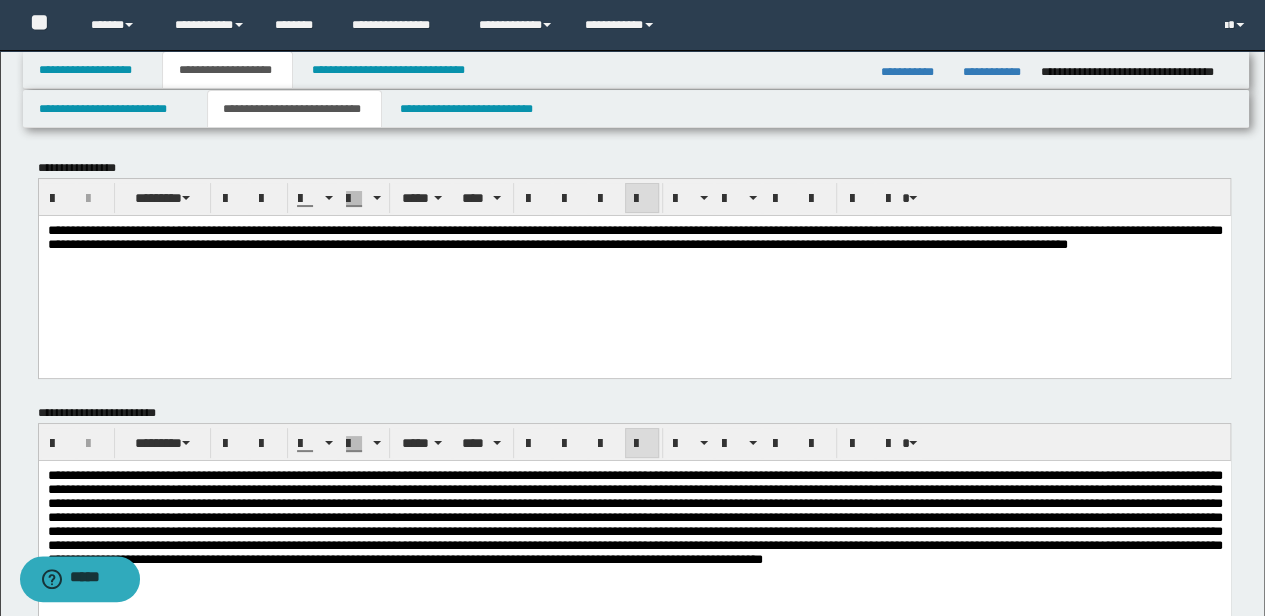 click on "**********" at bounding box center [634, 271] 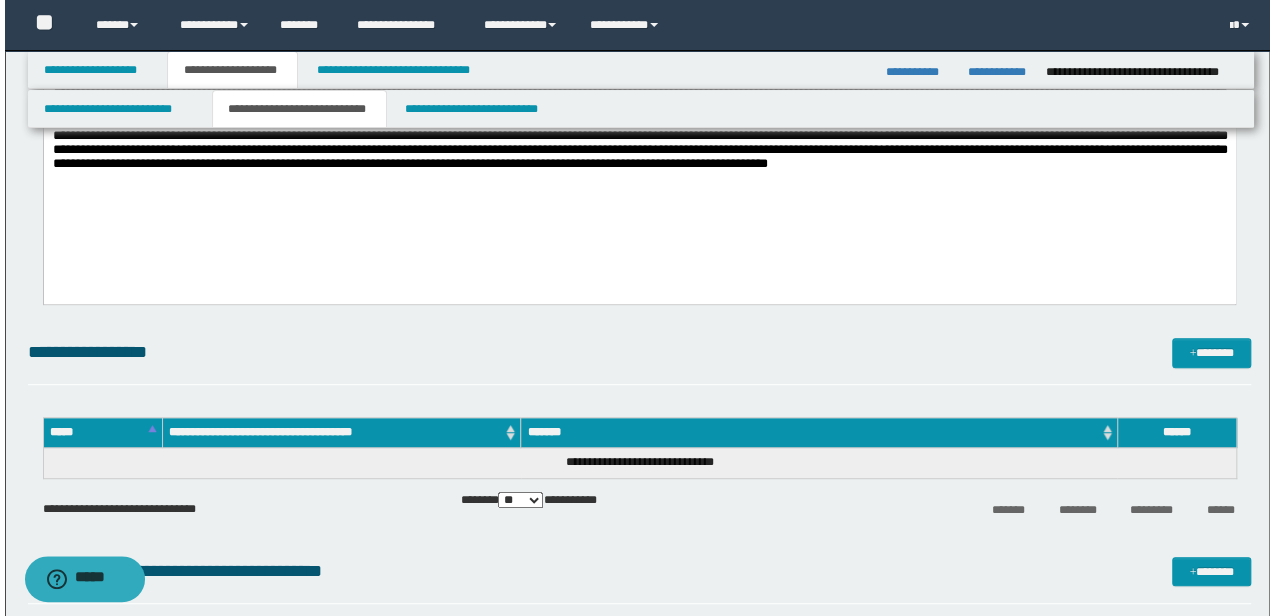 scroll, scrollTop: 400, scrollLeft: 0, axis: vertical 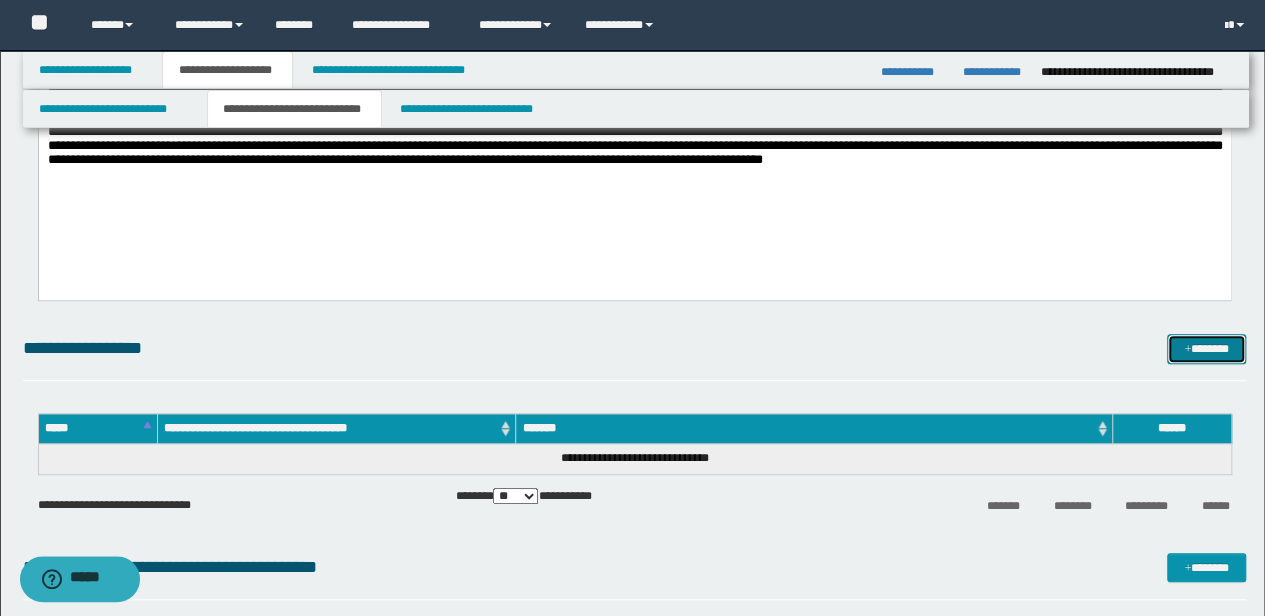 click on "*******" at bounding box center (1206, 348) 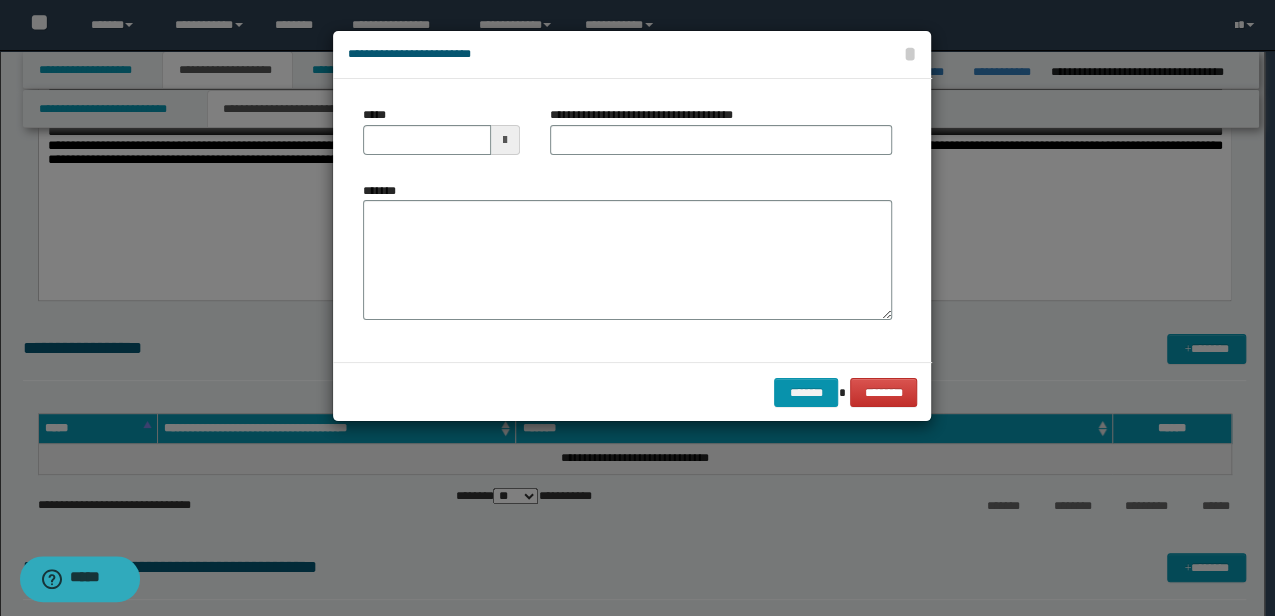 drag, startPoint x: 352, startPoint y: 197, endPoint x: 378, endPoint y: 196, distance: 26.019224 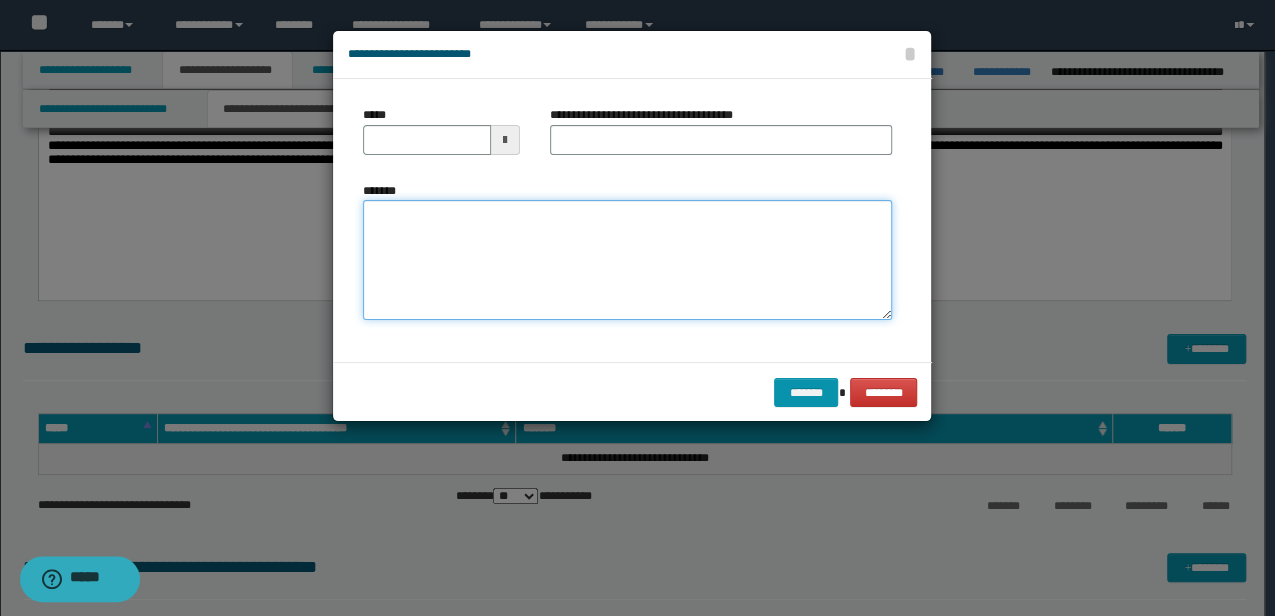 click on "*******" at bounding box center [627, 260] 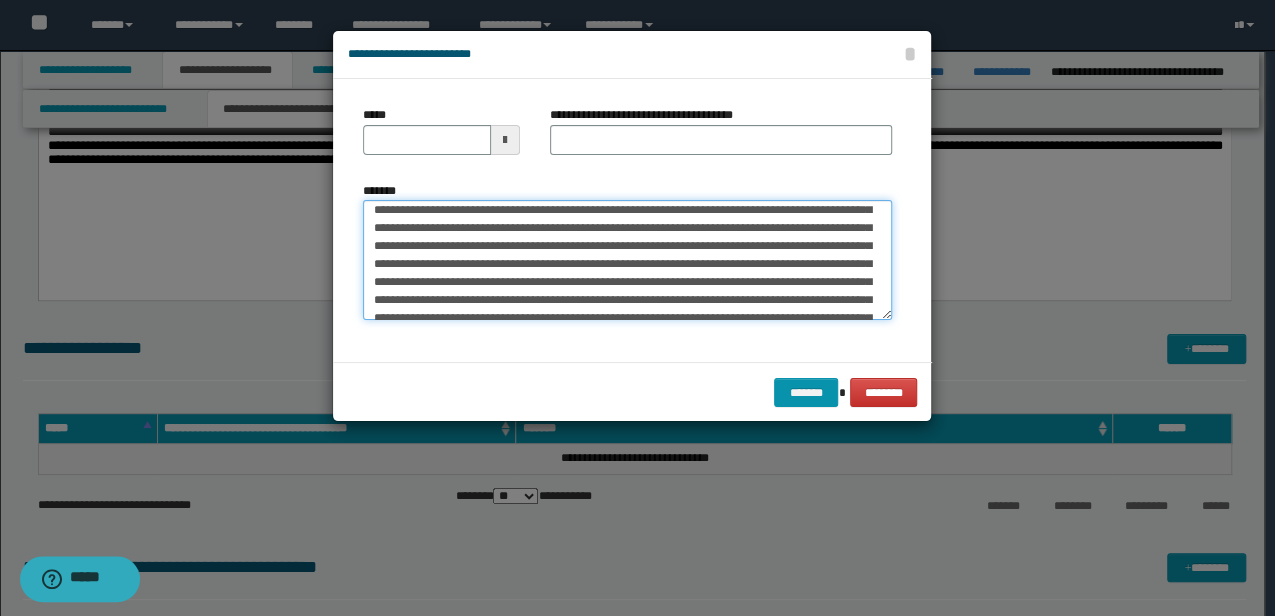 scroll, scrollTop: 0, scrollLeft: 0, axis: both 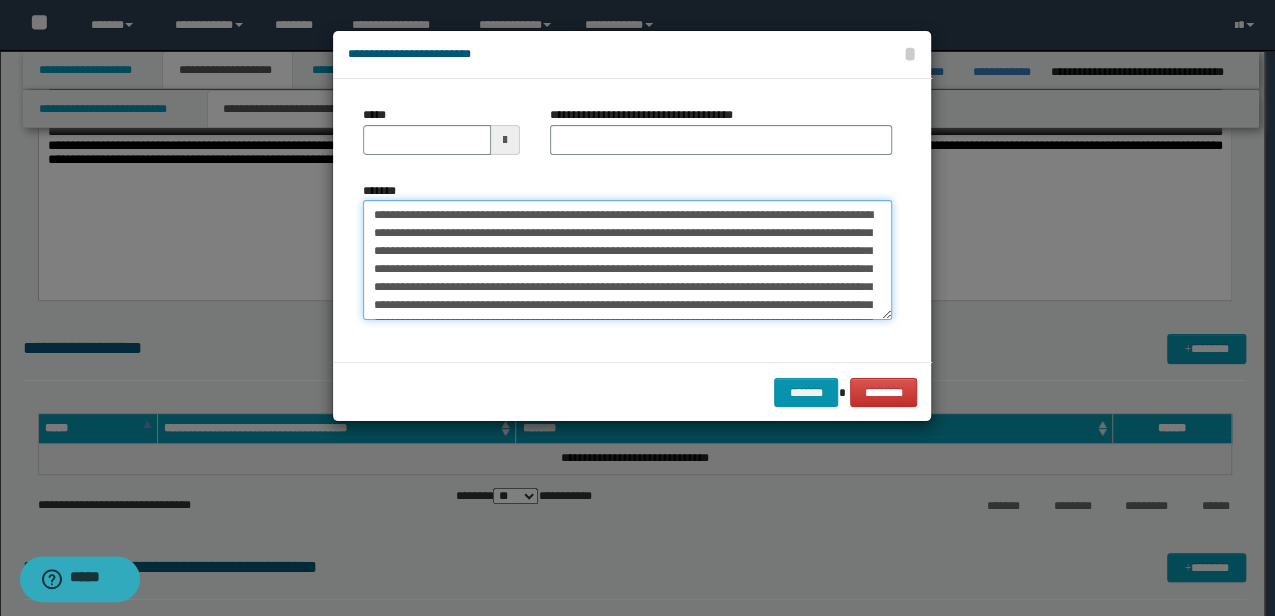 type 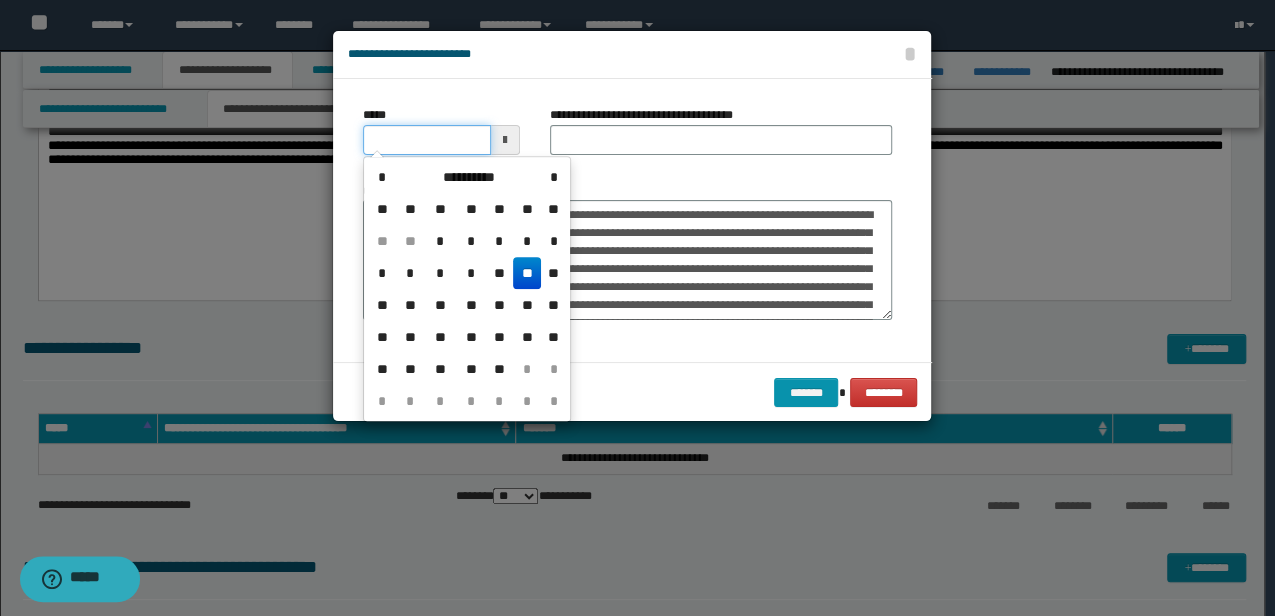 drag, startPoint x: 456, startPoint y: 152, endPoint x: 290, endPoint y: 132, distance: 167.20049 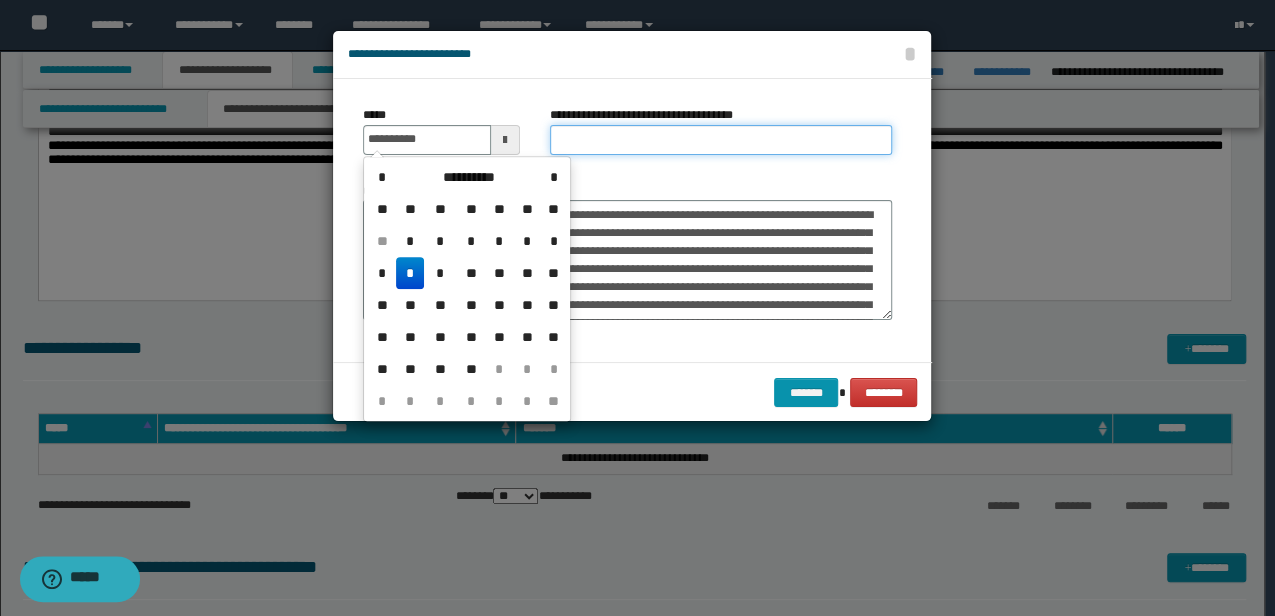 type on "**********" 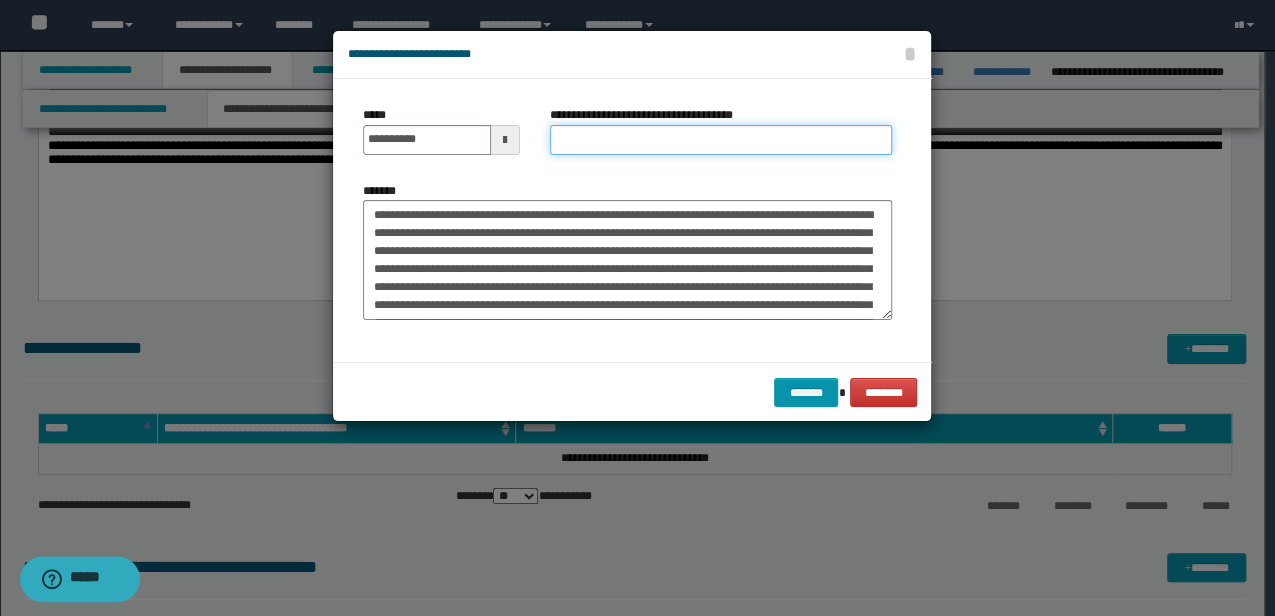 click on "**********" at bounding box center (721, 140) 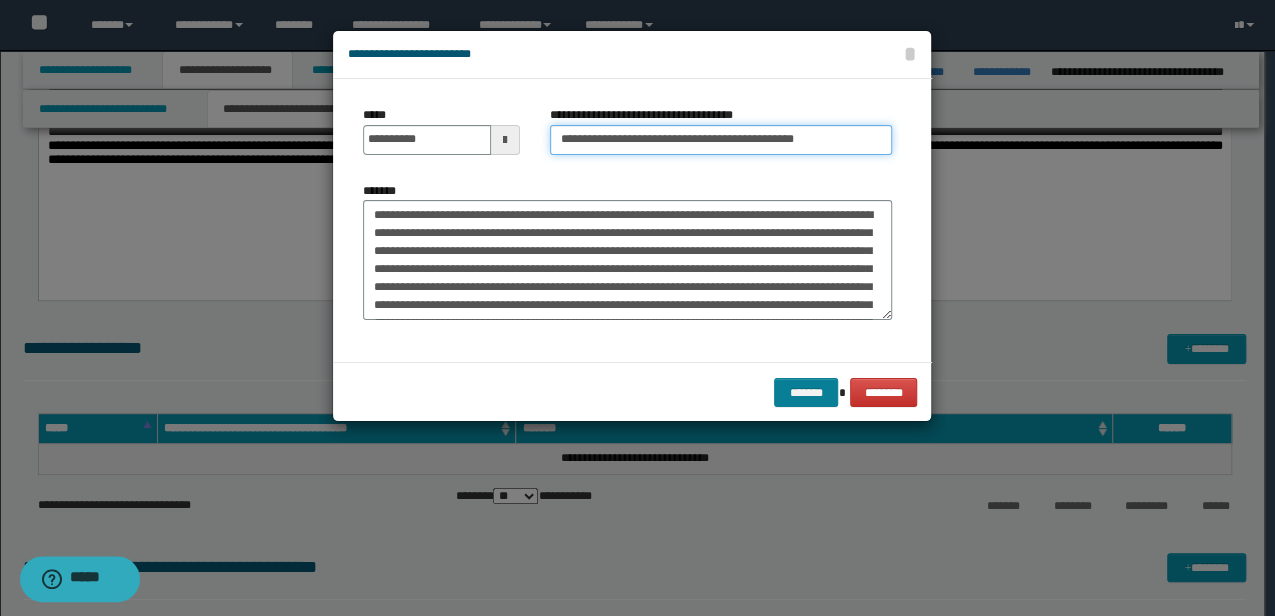 type on "**********" 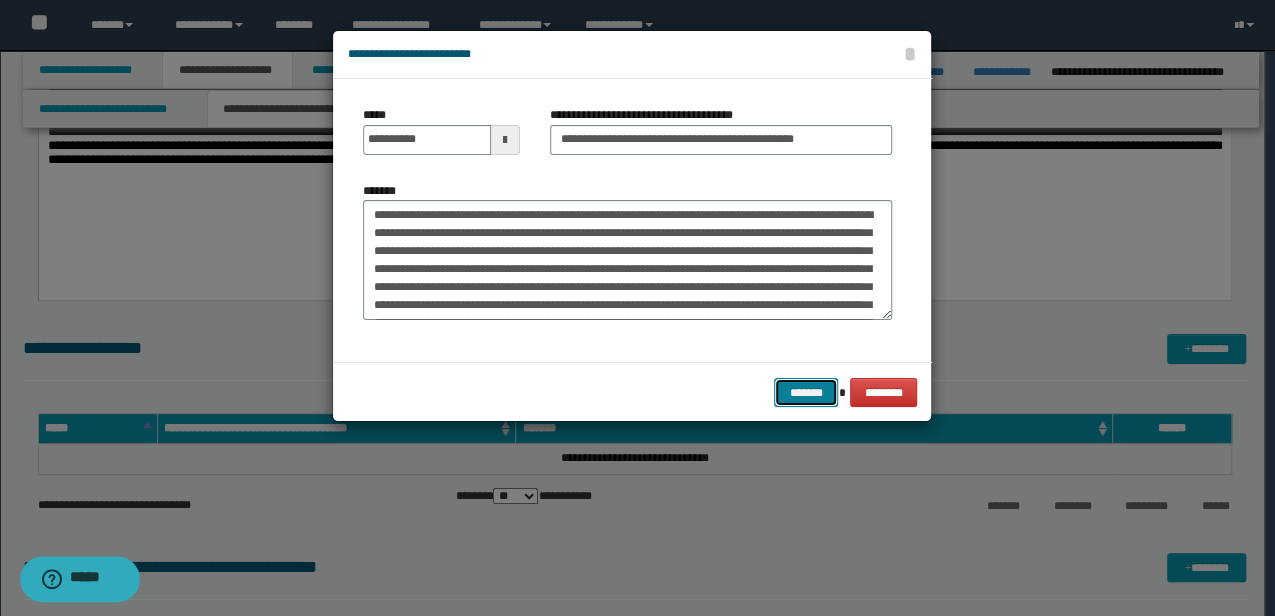 click on "*******" at bounding box center (806, 392) 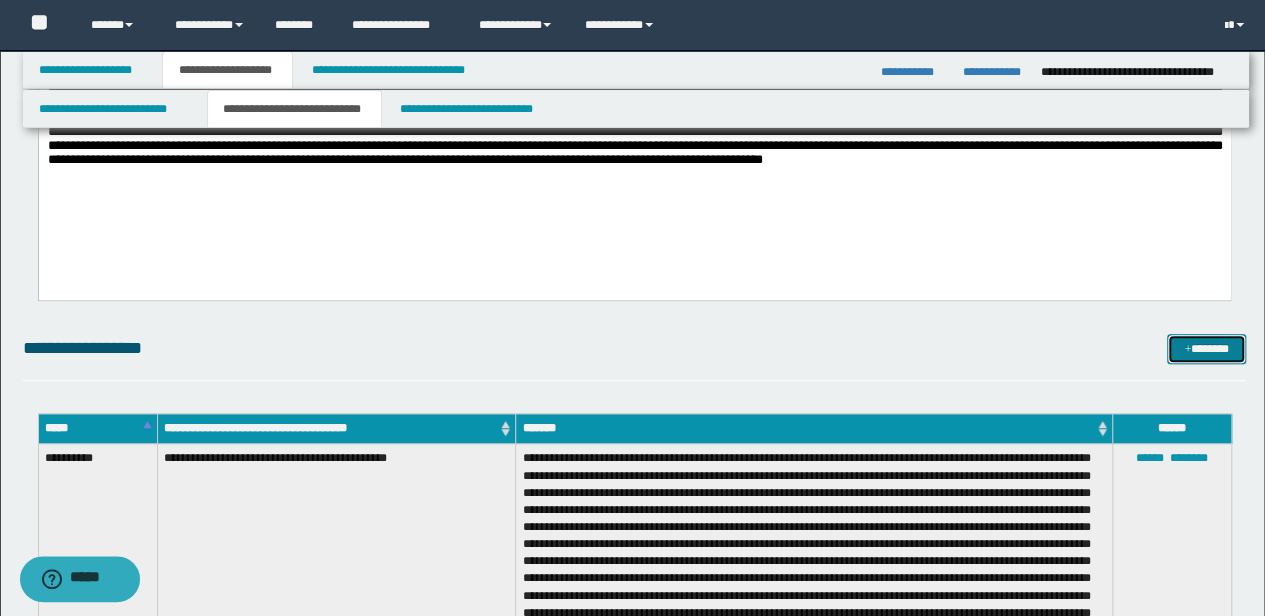 click on "*******" at bounding box center (1206, 348) 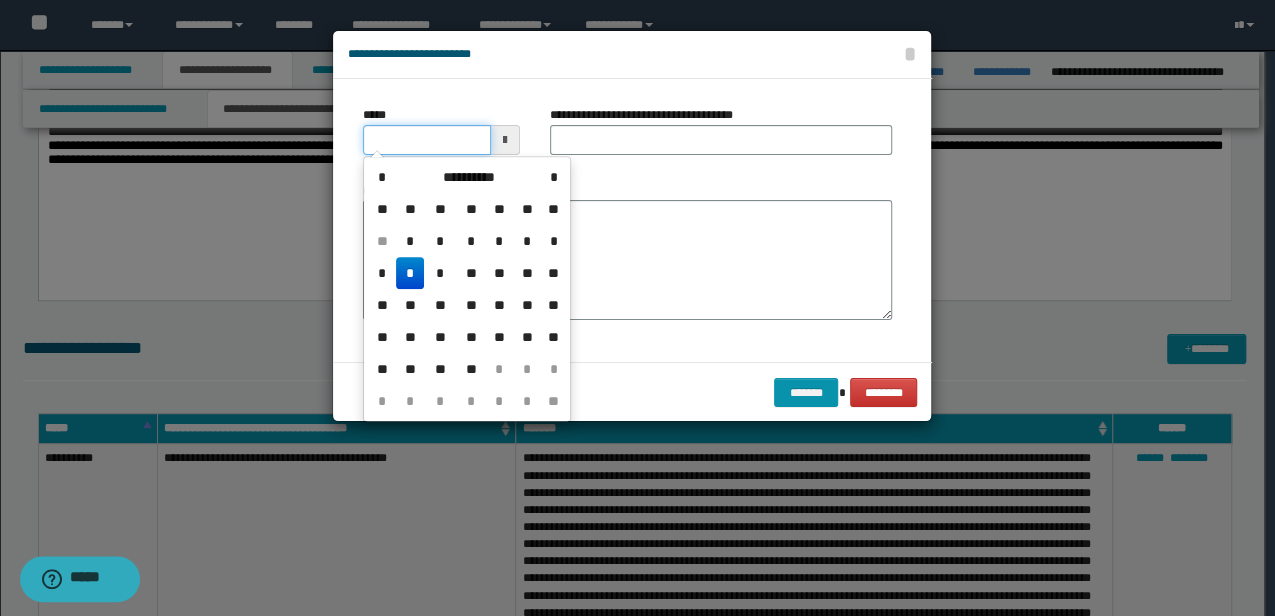 drag, startPoint x: 430, startPoint y: 136, endPoint x: 359, endPoint y: 136, distance: 71 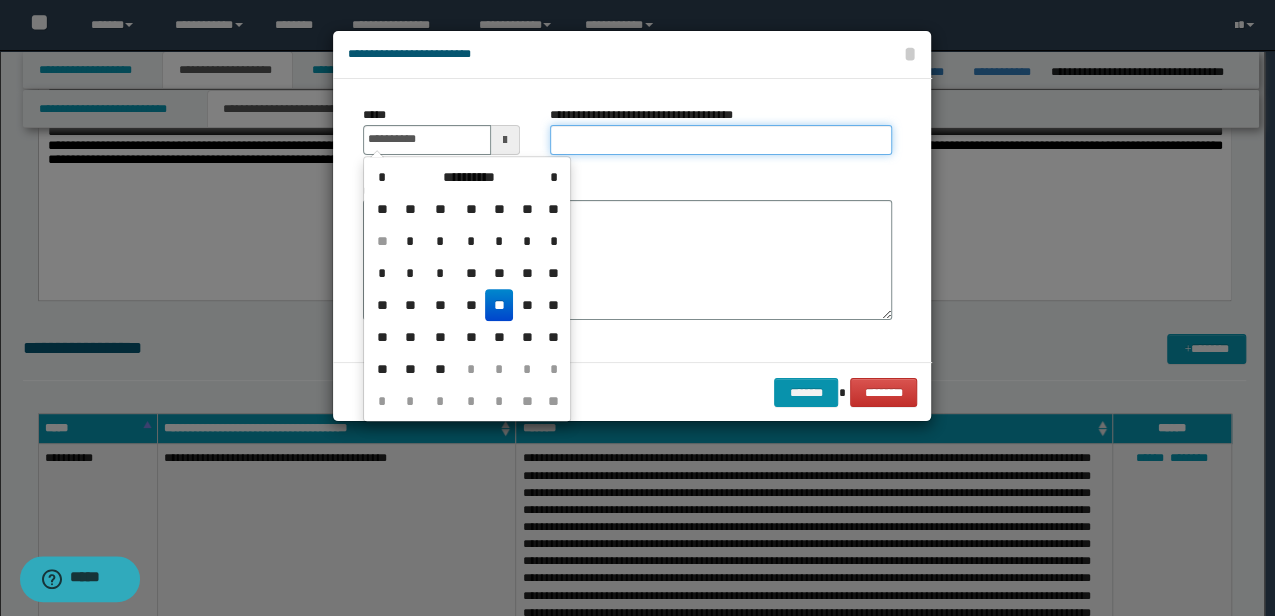type on "**********" 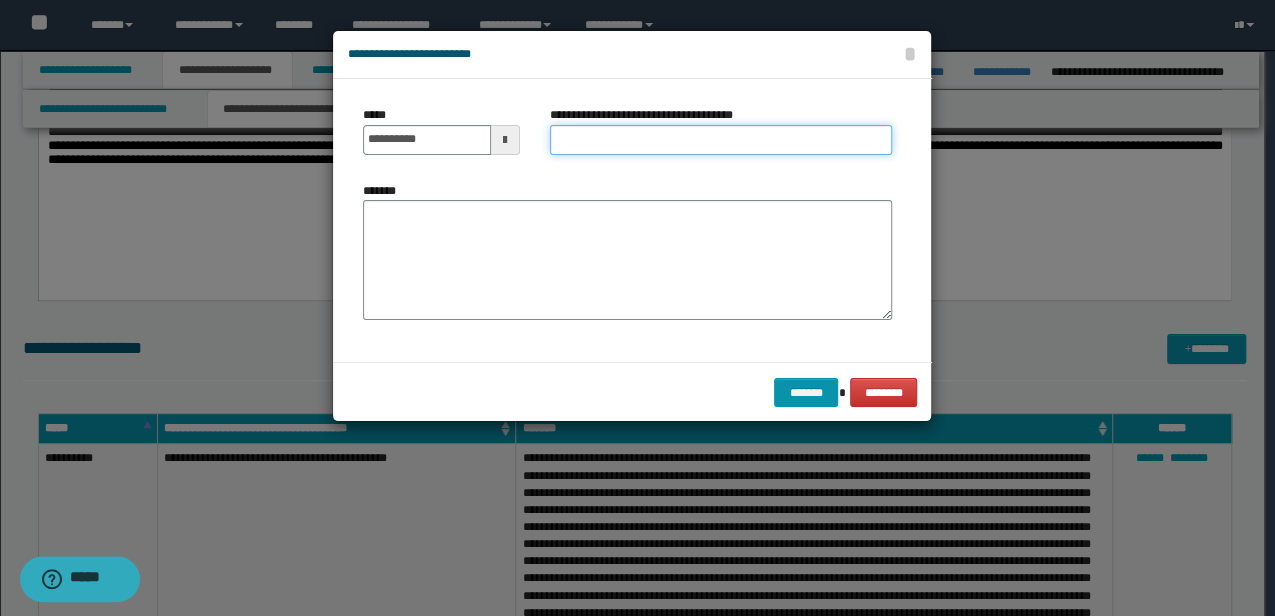 click on "**********" at bounding box center [721, 140] 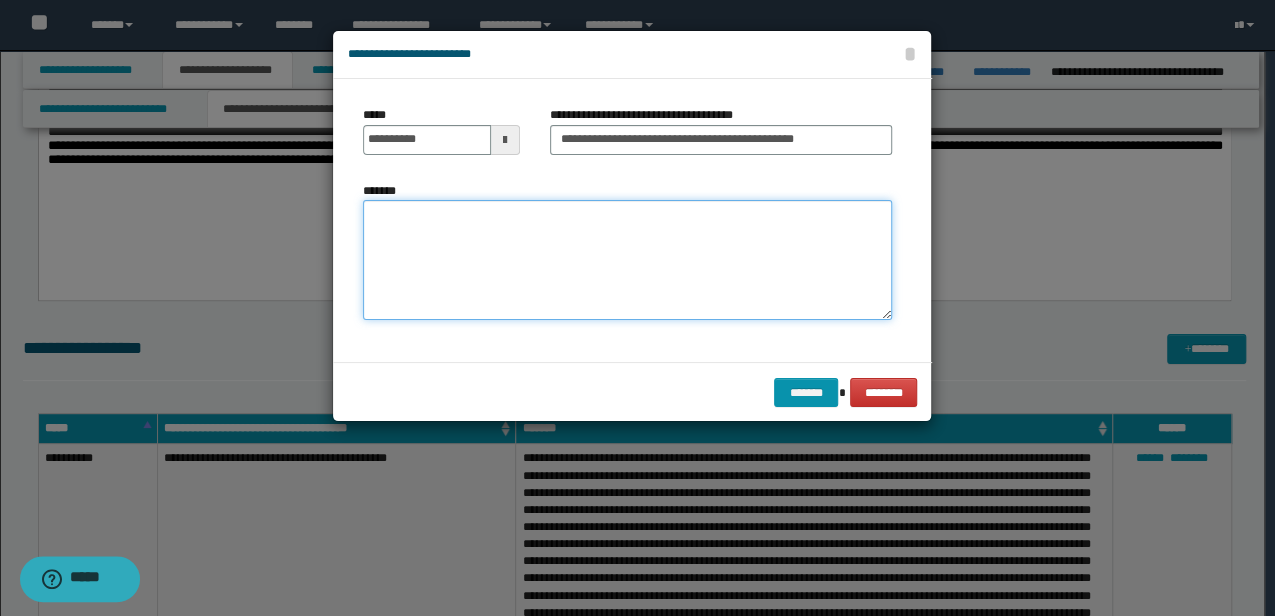 click on "*******" at bounding box center [627, 259] 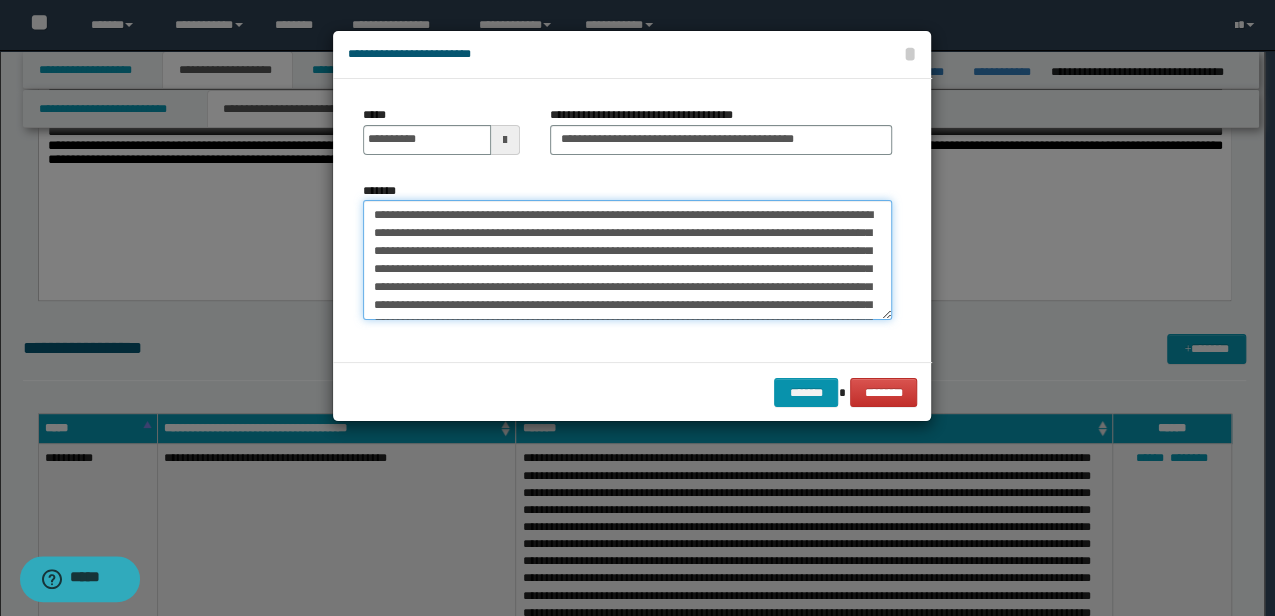 scroll, scrollTop: 48, scrollLeft: 0, axis: vertical 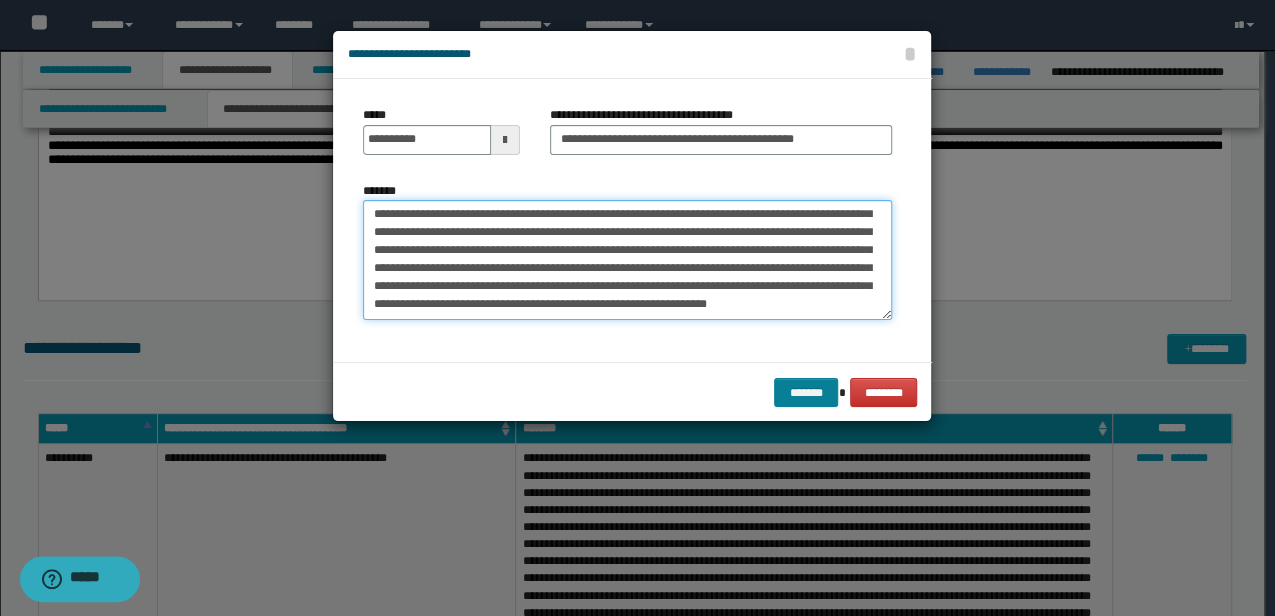 type on "**********" 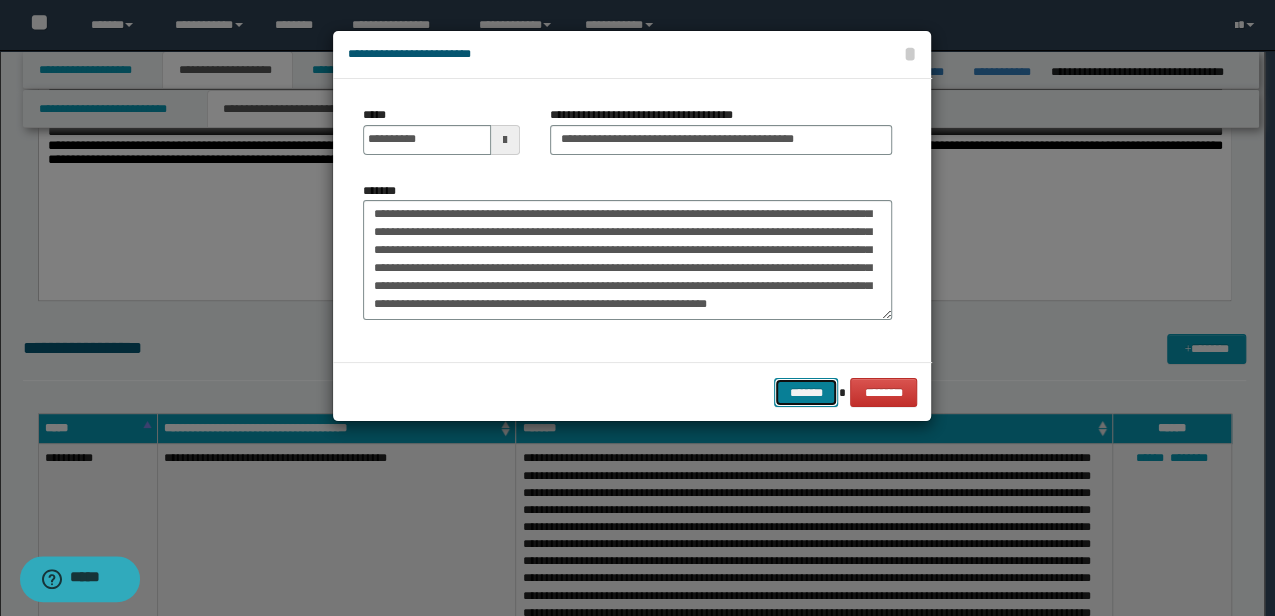 click on "*******" at bounding box center [806, 392] 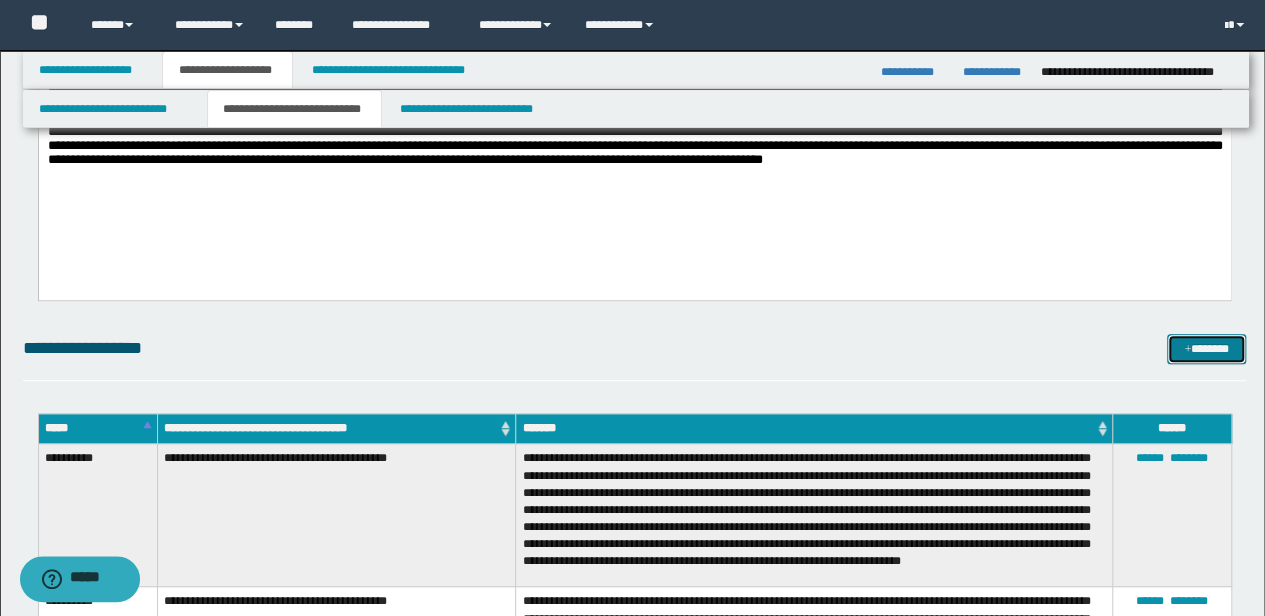 click on "*******" at bounding box center (1206, 348) 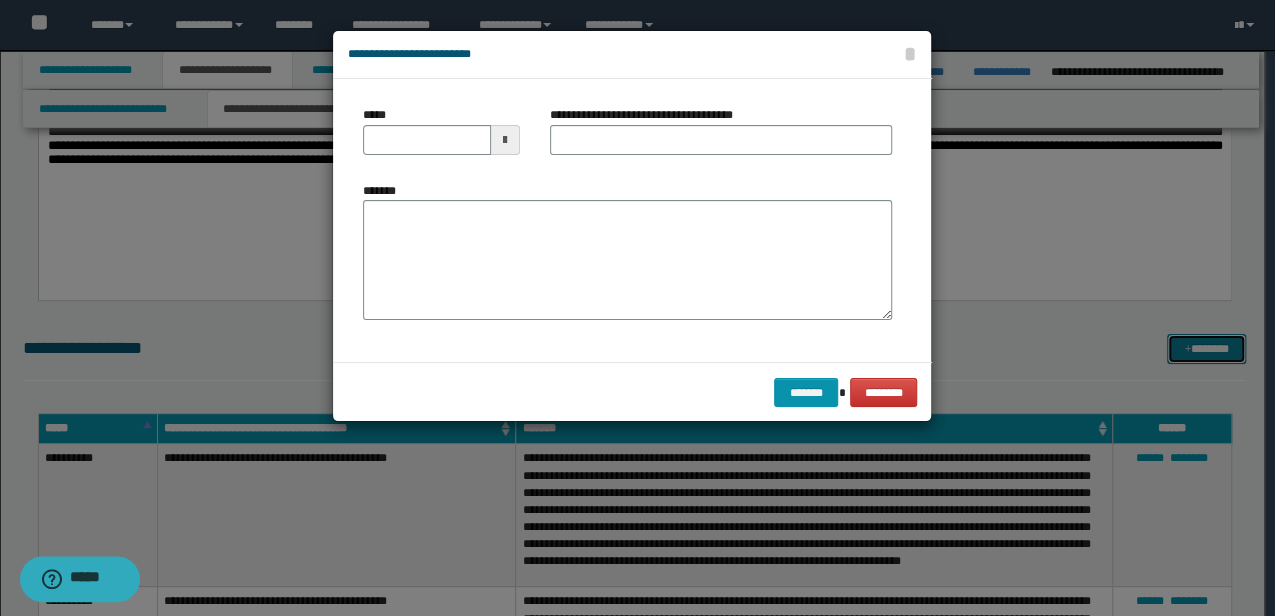 scroll, scrollTop: 0, scrollLeft: 0, axis: both 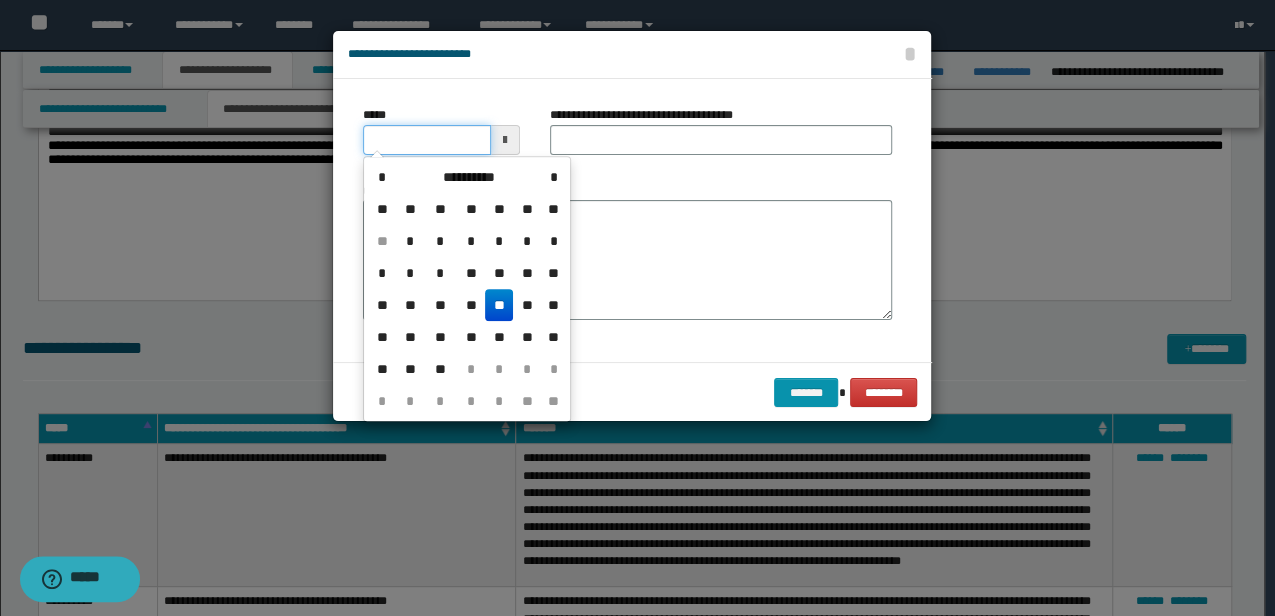 drag, startPoint x: 439, startPoint y: 140, endPoint x: 342, endPoint y: 137, distance: 97.04638 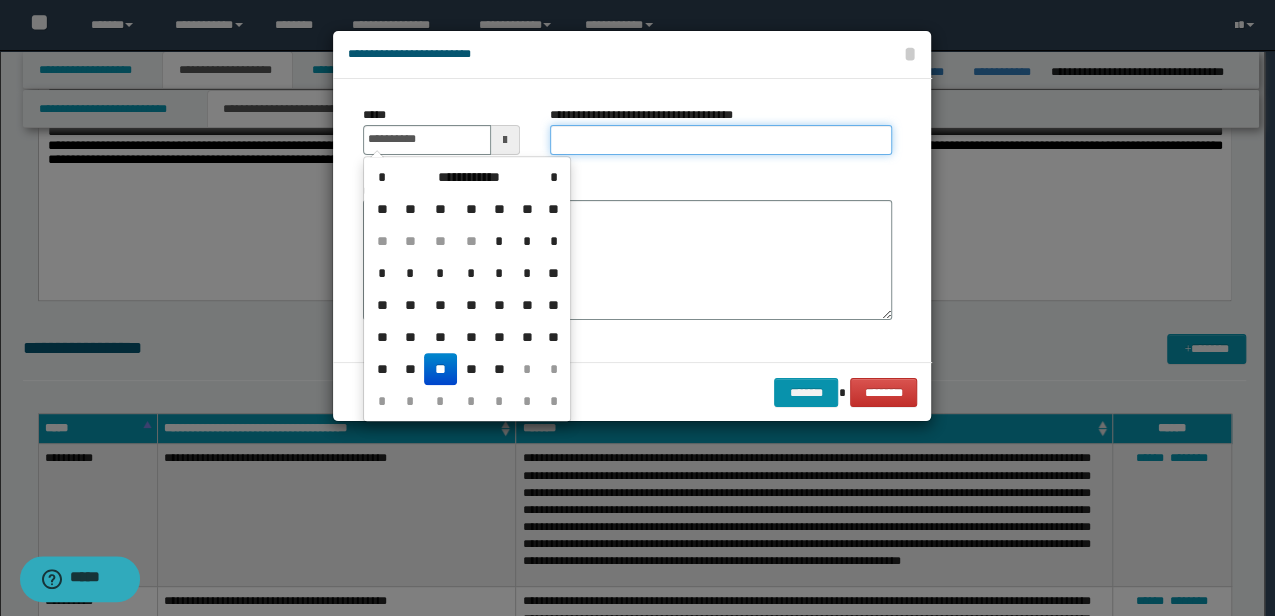 type on "**********" 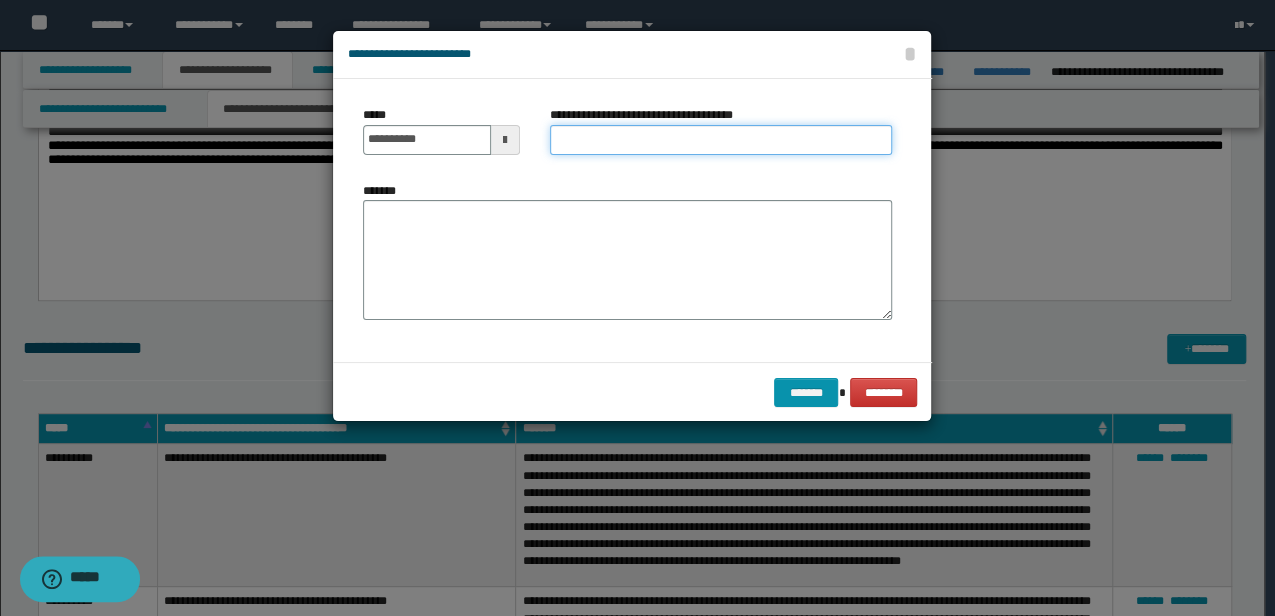 click on "**********" at bounding box center (721, 140) 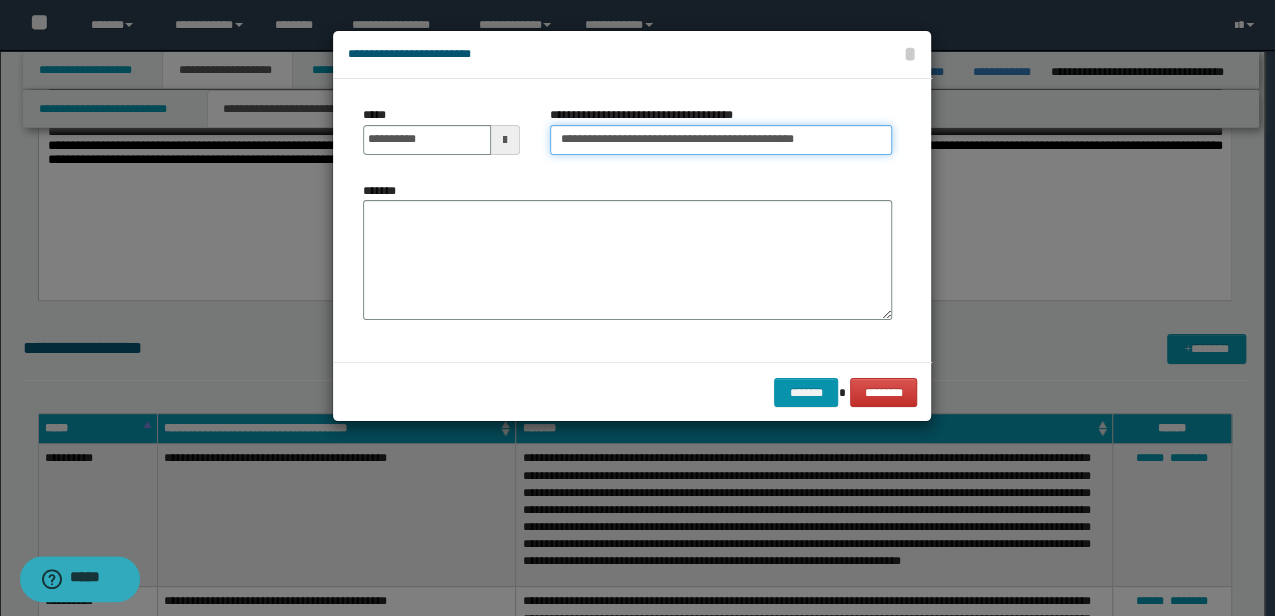 type on "**********" 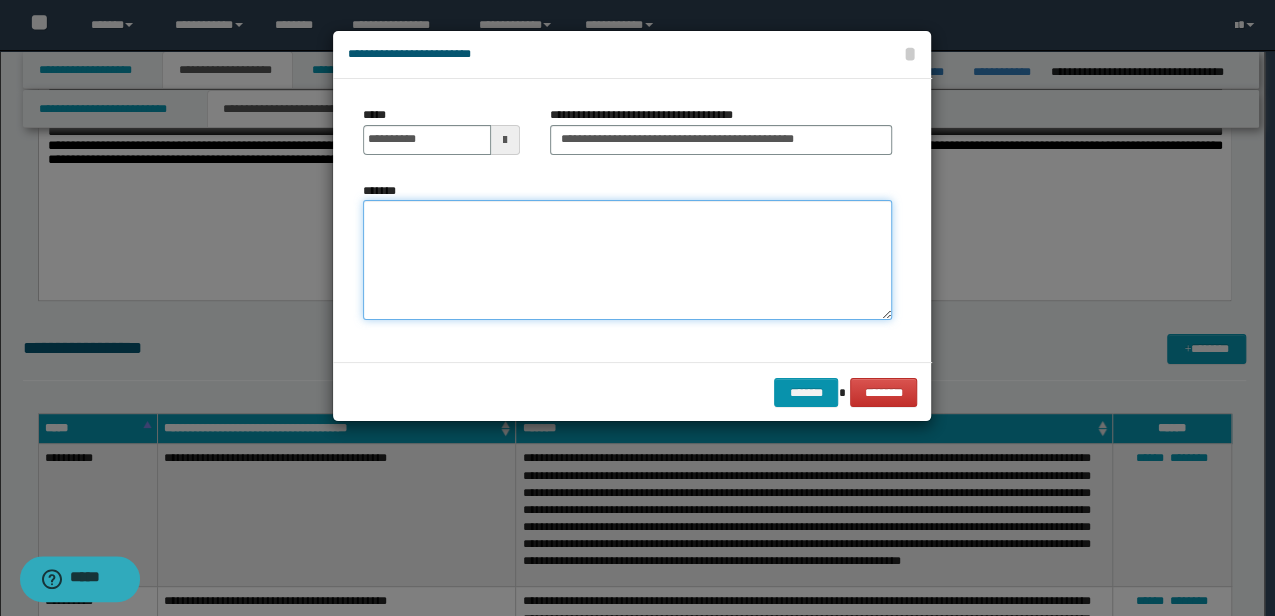 click on "*******" at bounding box center [627, 259] 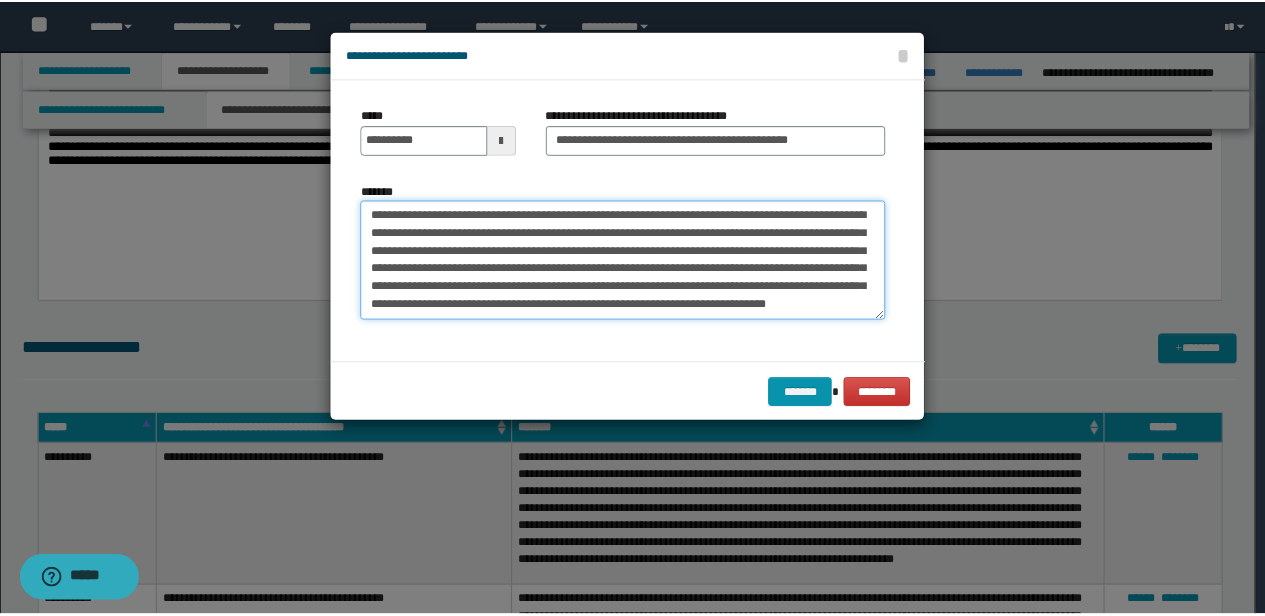 scroll, scrollTop: 12, scrollLeft: 0, axis: vertical 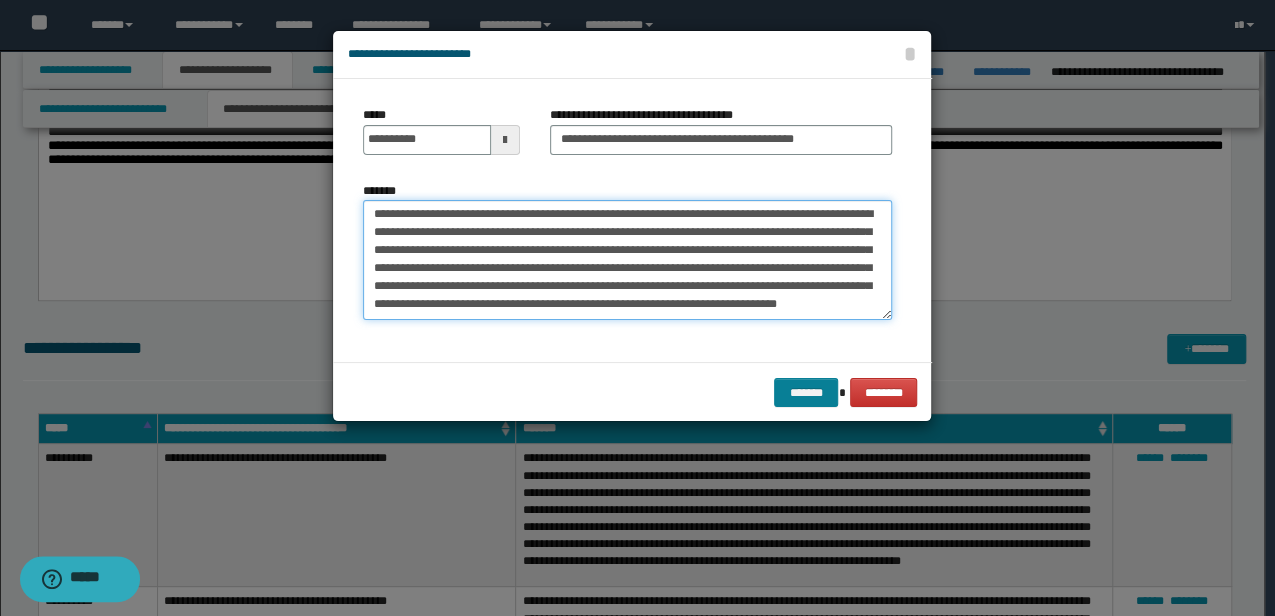 type on "**********" 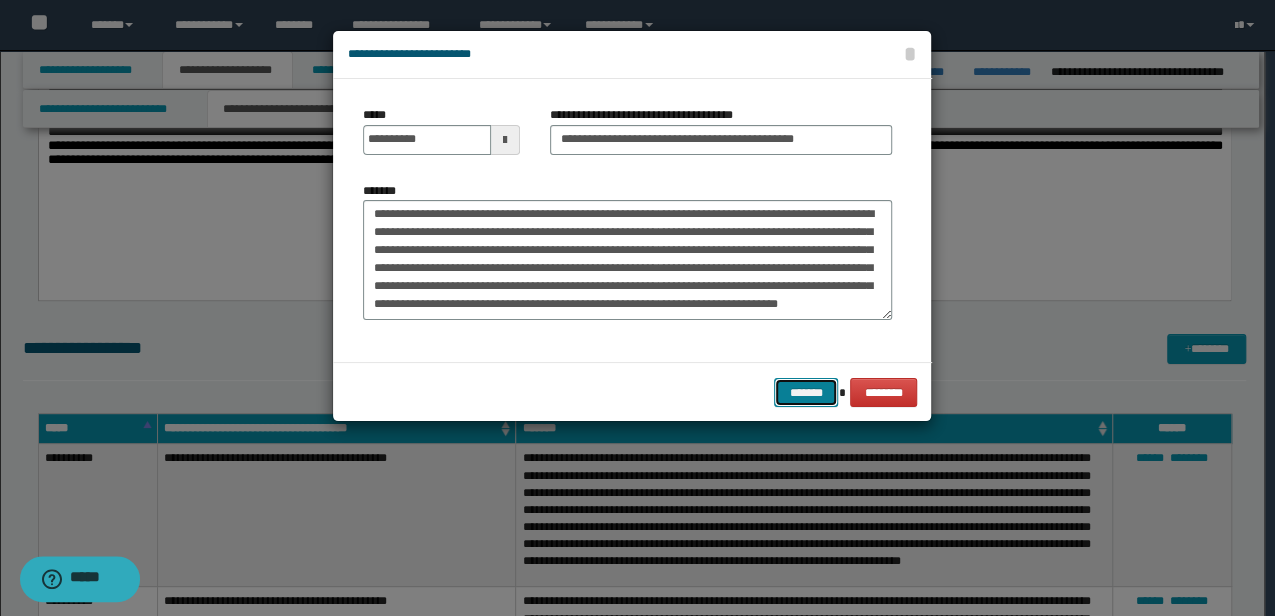 click on "*******" at bounding box center [806, 392] 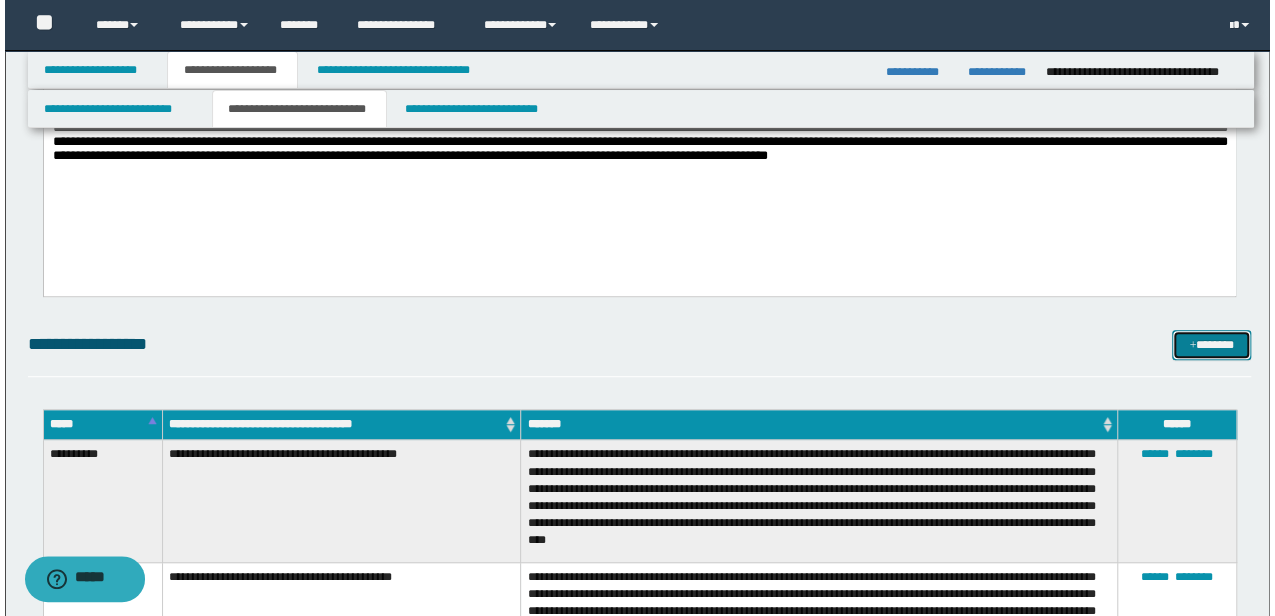 scroll, scrollTop: 466, scrollLeft: 0, axis: vertical 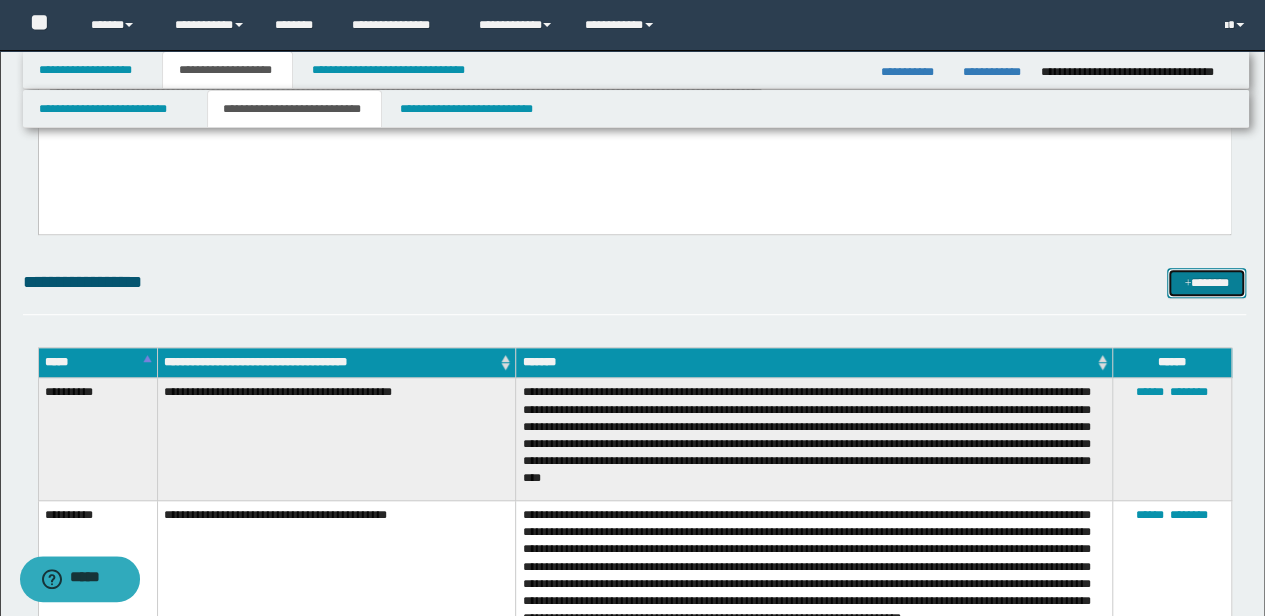 click on "*******" at bounding box center (1206, 282) 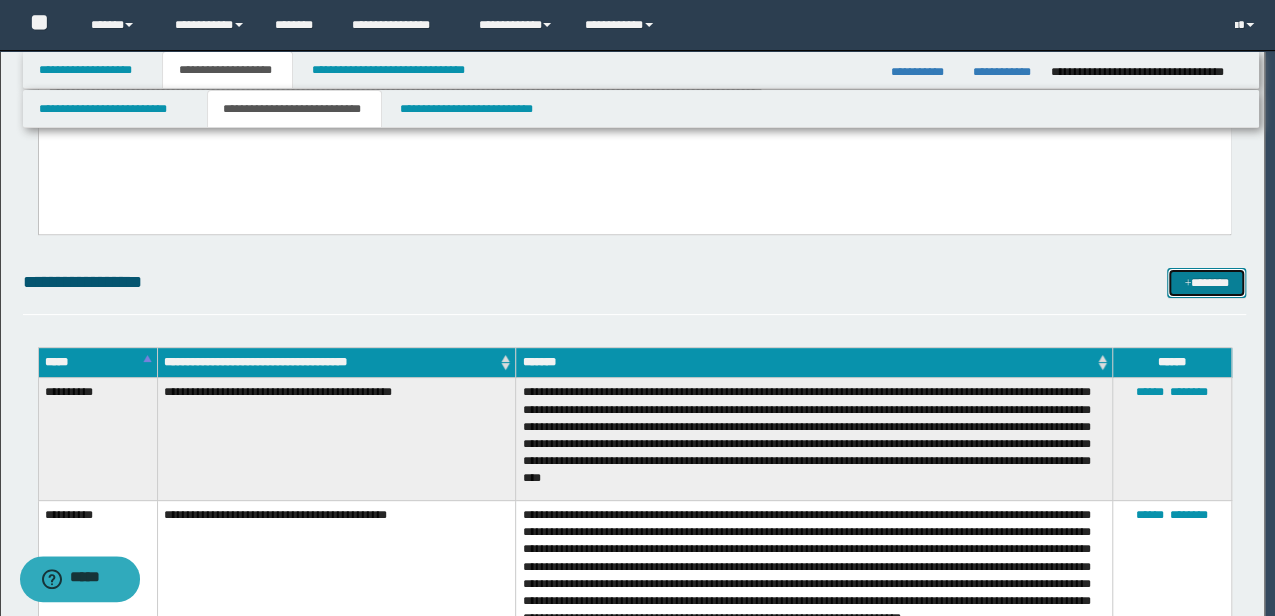 scroll, scrollTop: 0, scrollLeft: 0, axis: both 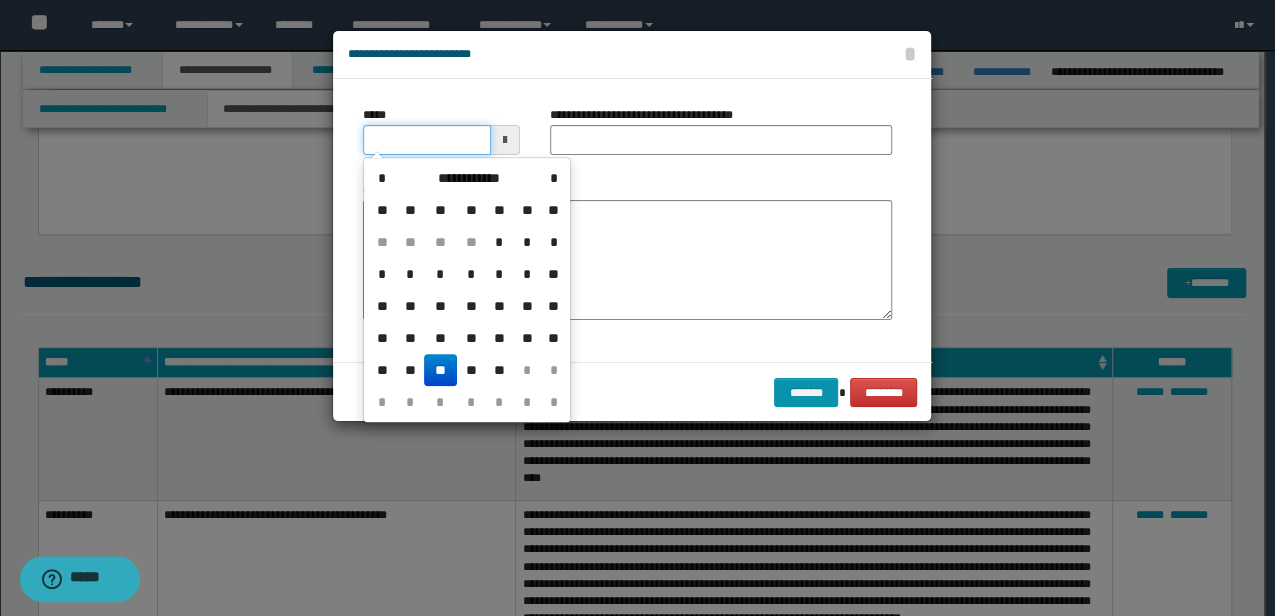 drag, startPoint x: 332, startPoint y: 132, endPoint x: 69, endPoint y: 102, distance: 264.7055 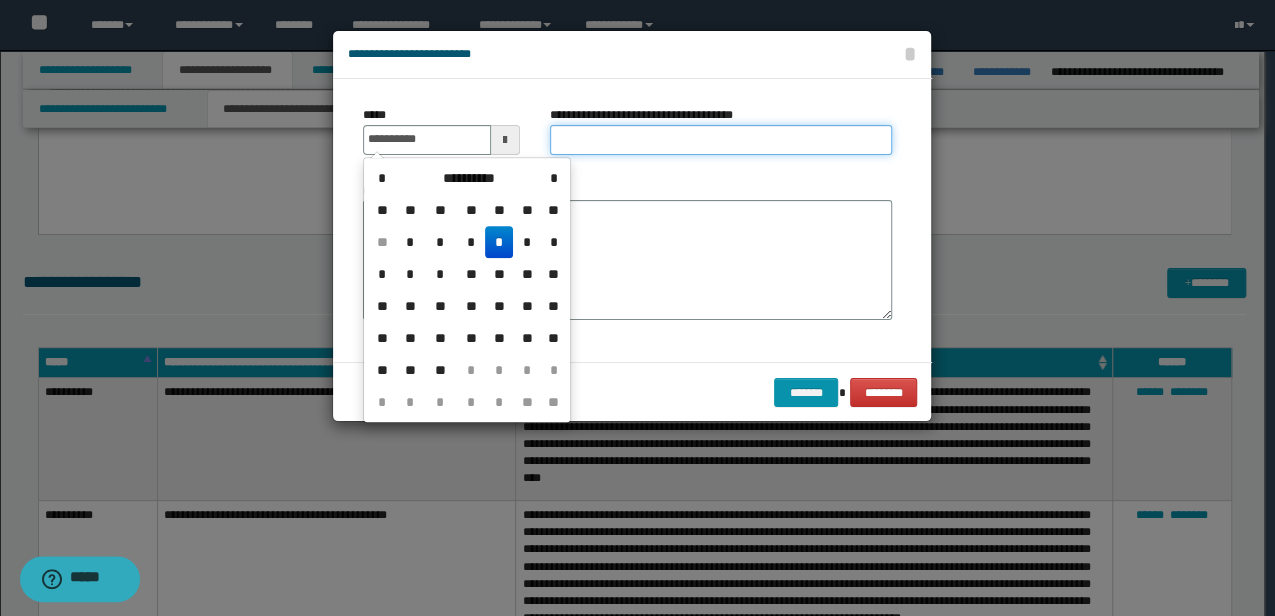 type on "**********" 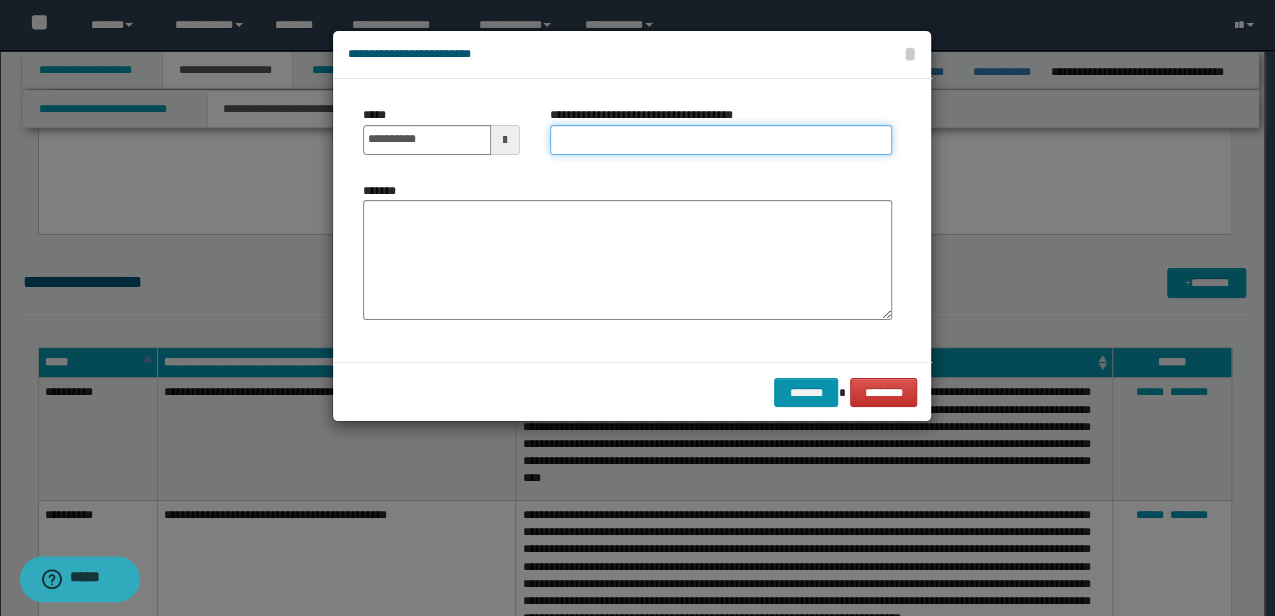 click on "**********" at bounding box center (721, 140) 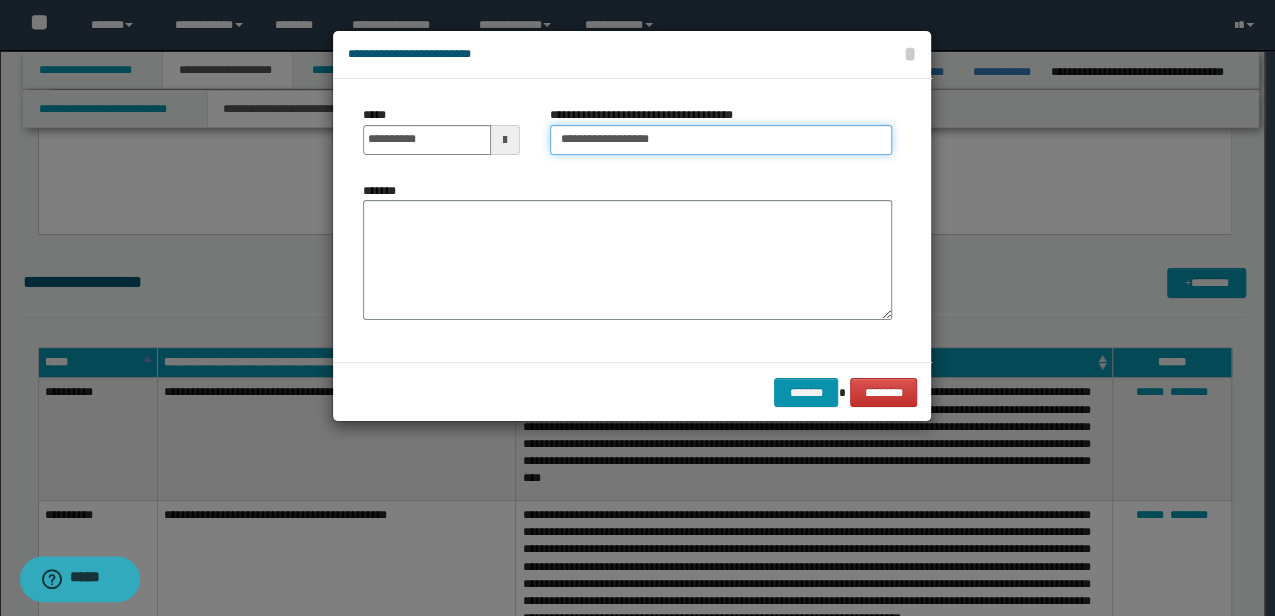 type on "**********" 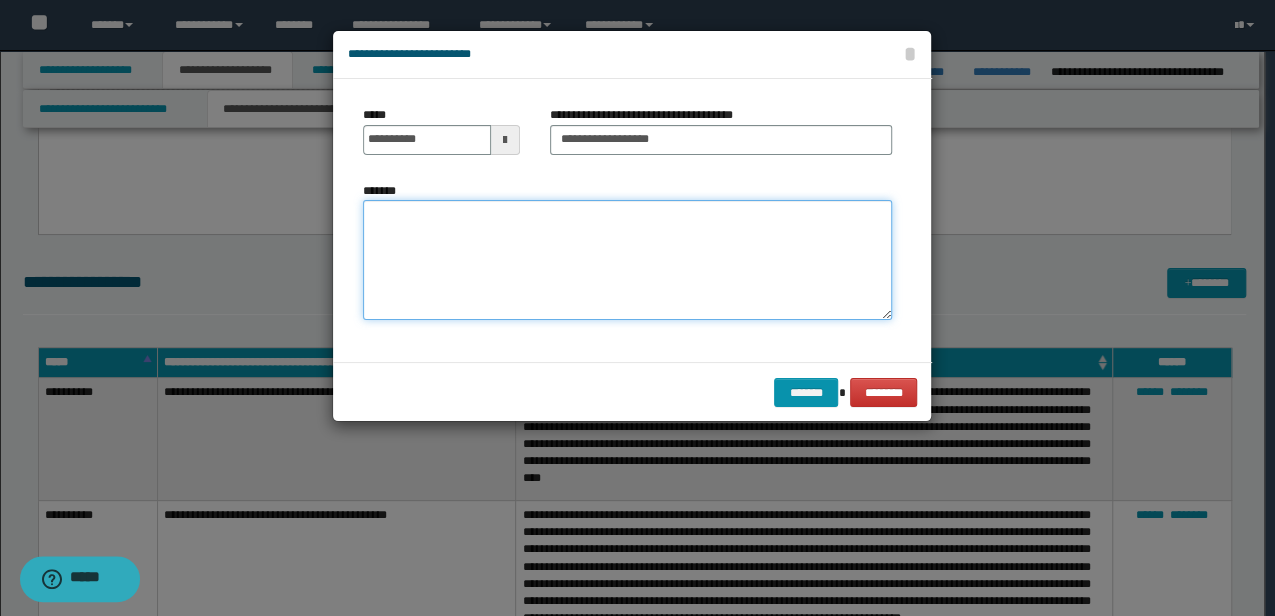 click on "*******" at bounding box center (627, 259) 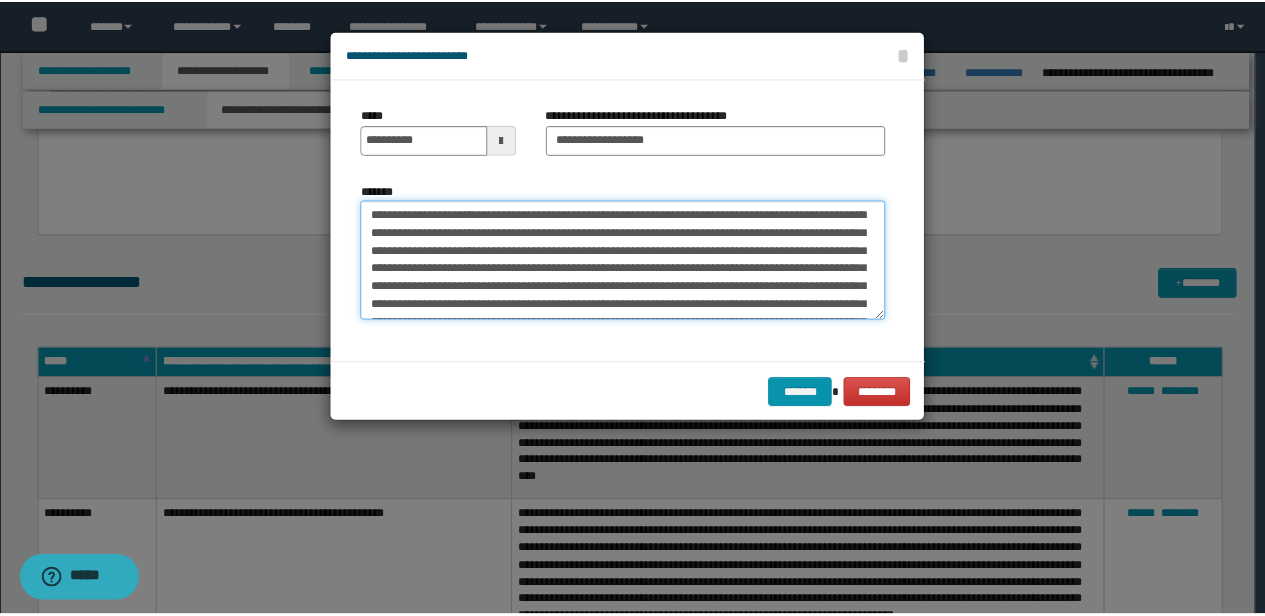 scroll, scrollTop: 120, scrollLeft: 0, axis: vertical 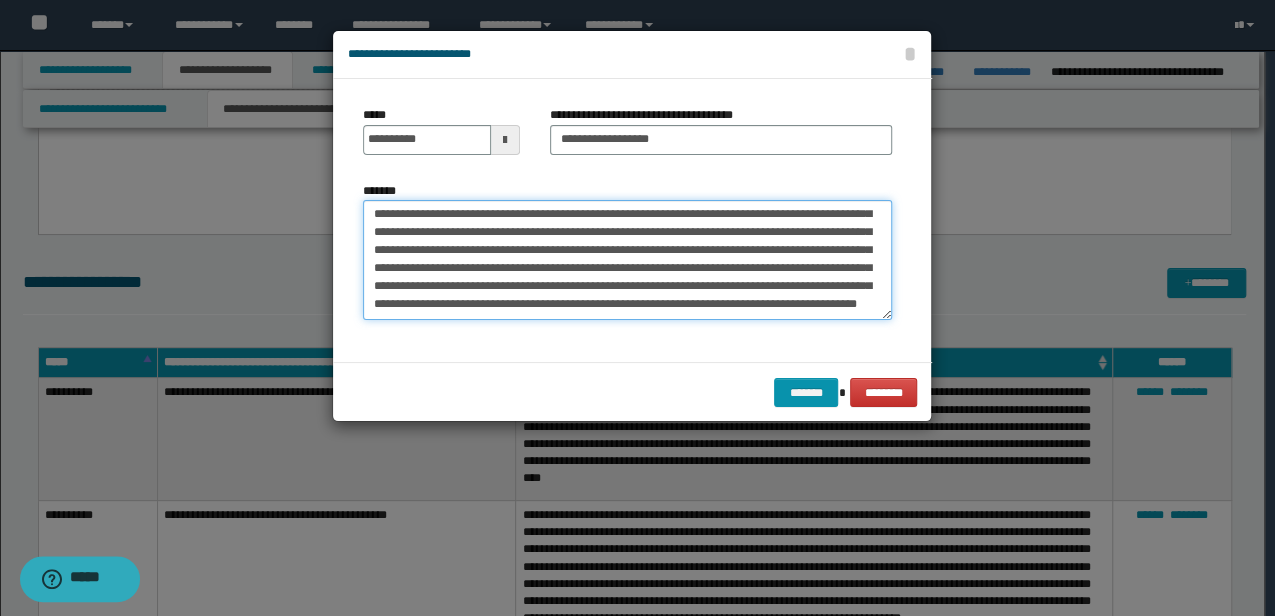 type on "**********" 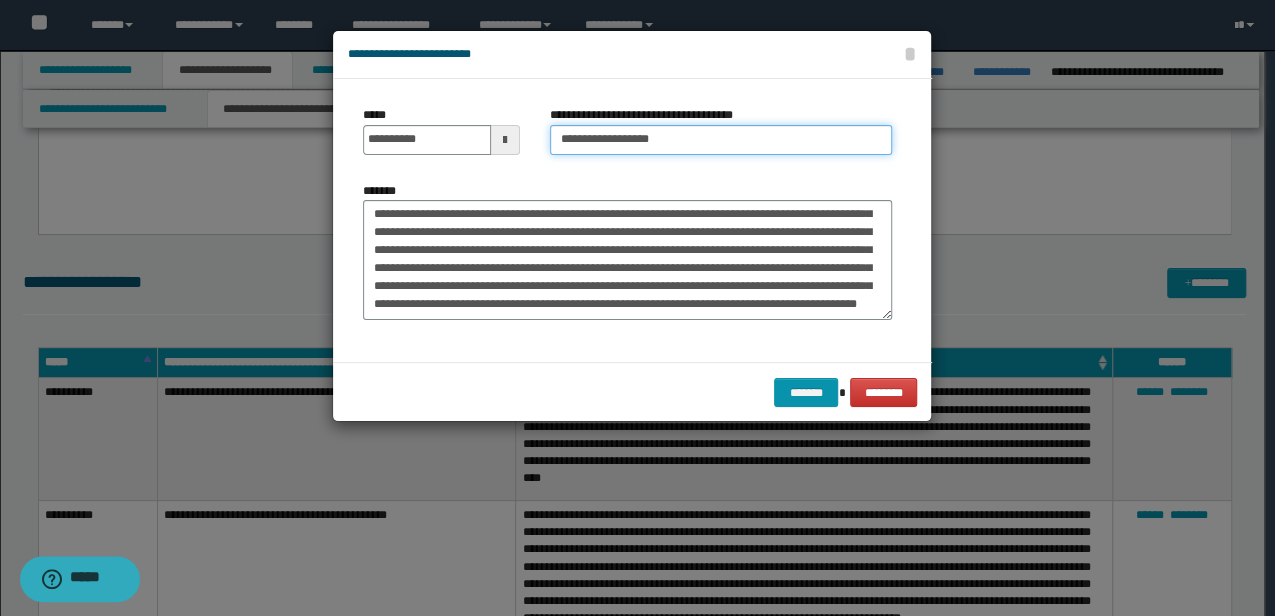 click on "**********" at bounding box center (721, 140) 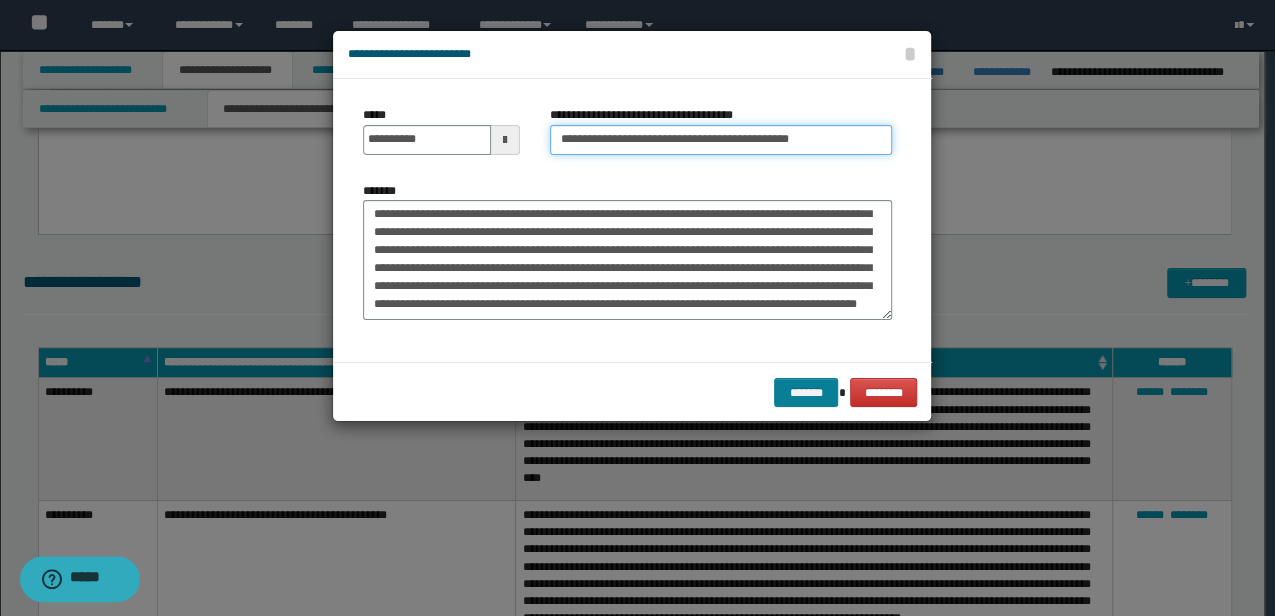type on "**********" 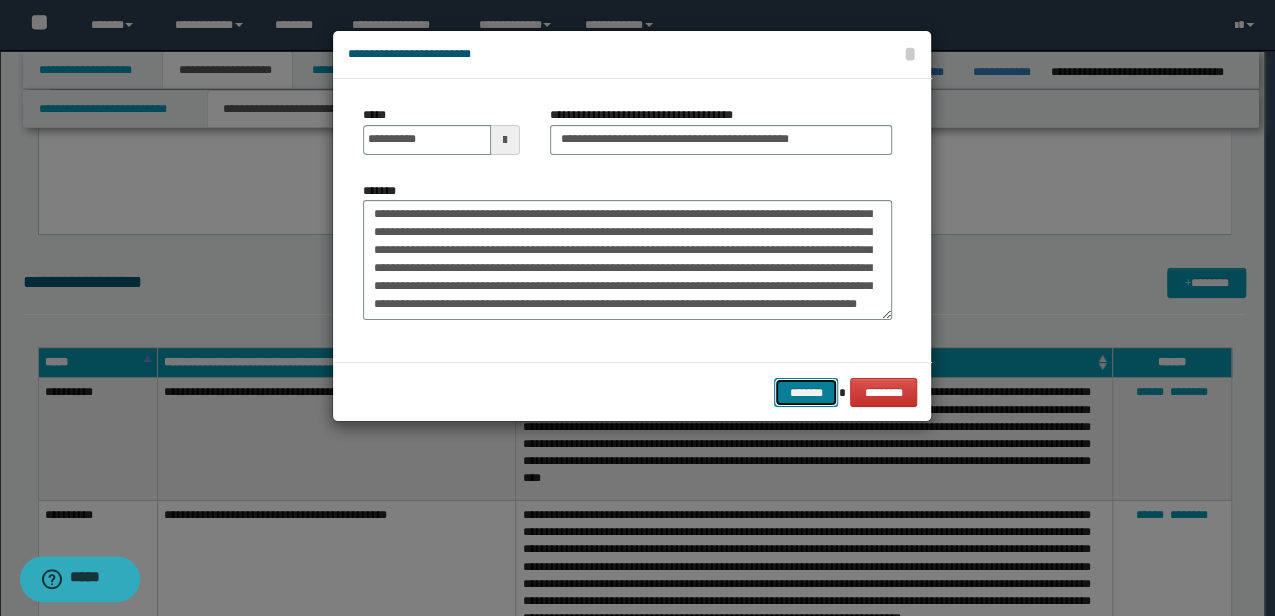 click on "*******" at bounding box center [806, 392] 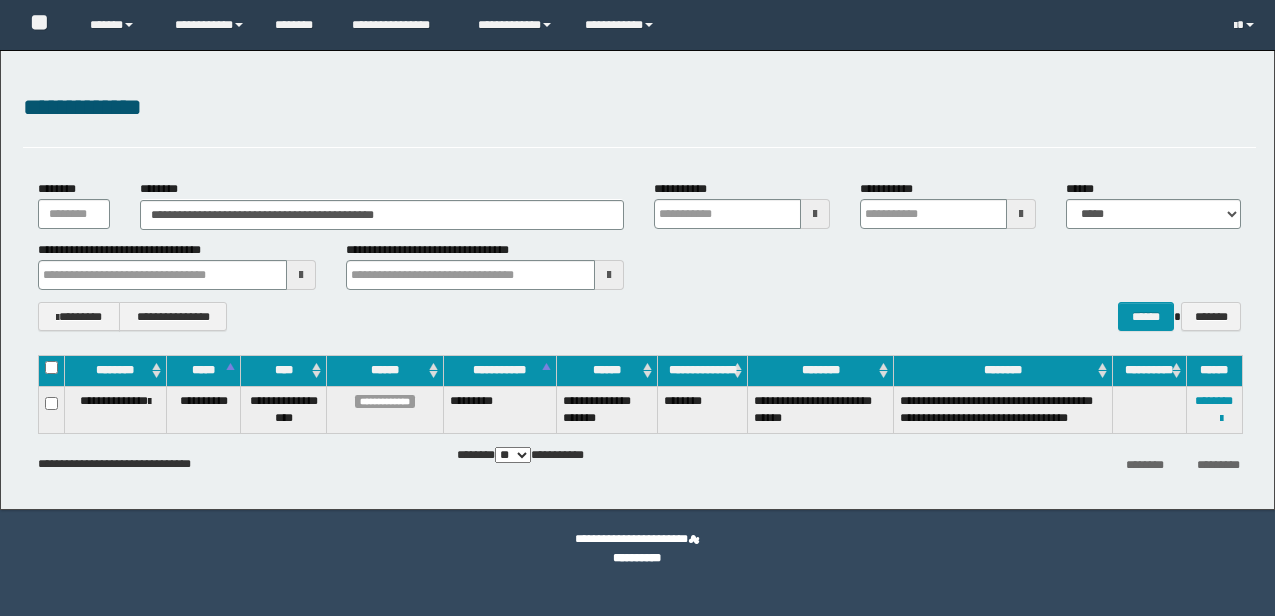 scroll, scrollTop: 0, scrollLeft: 0, axis: both 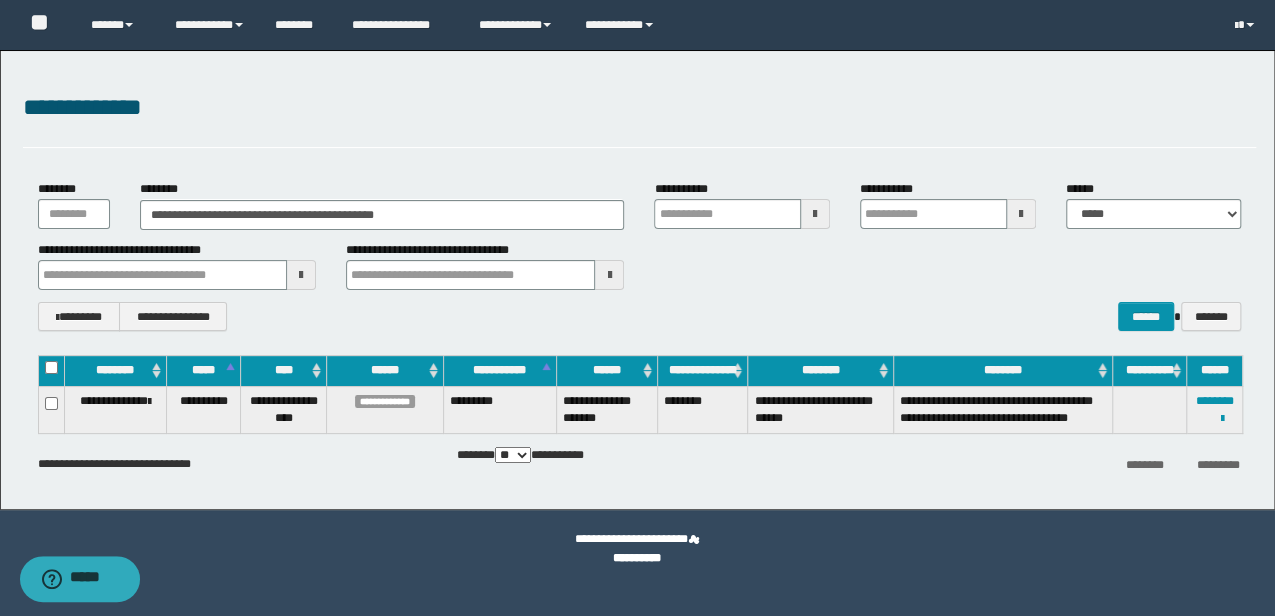 click on "**********" at bounding box center (637, 308) 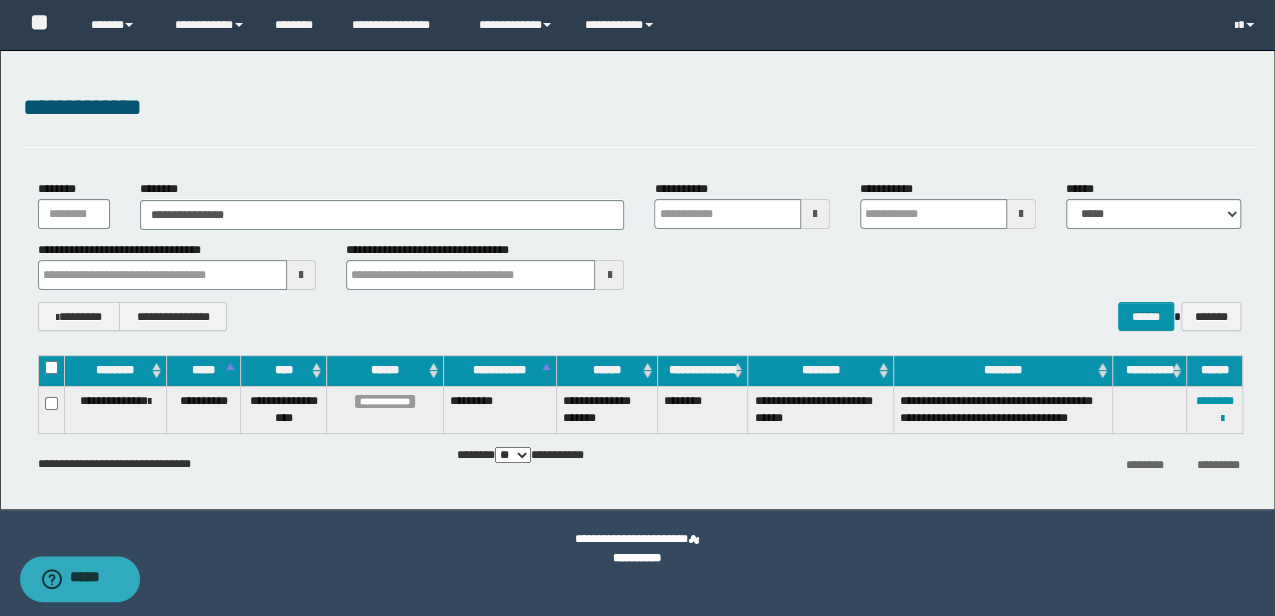 type on "**********" 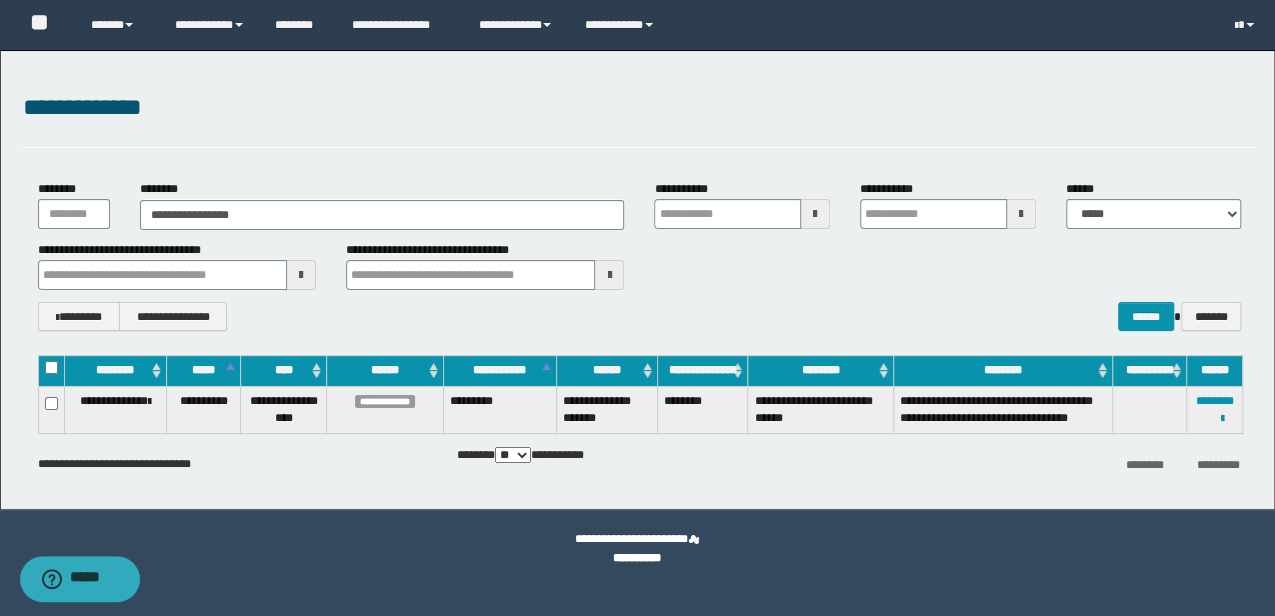 type on "**********" 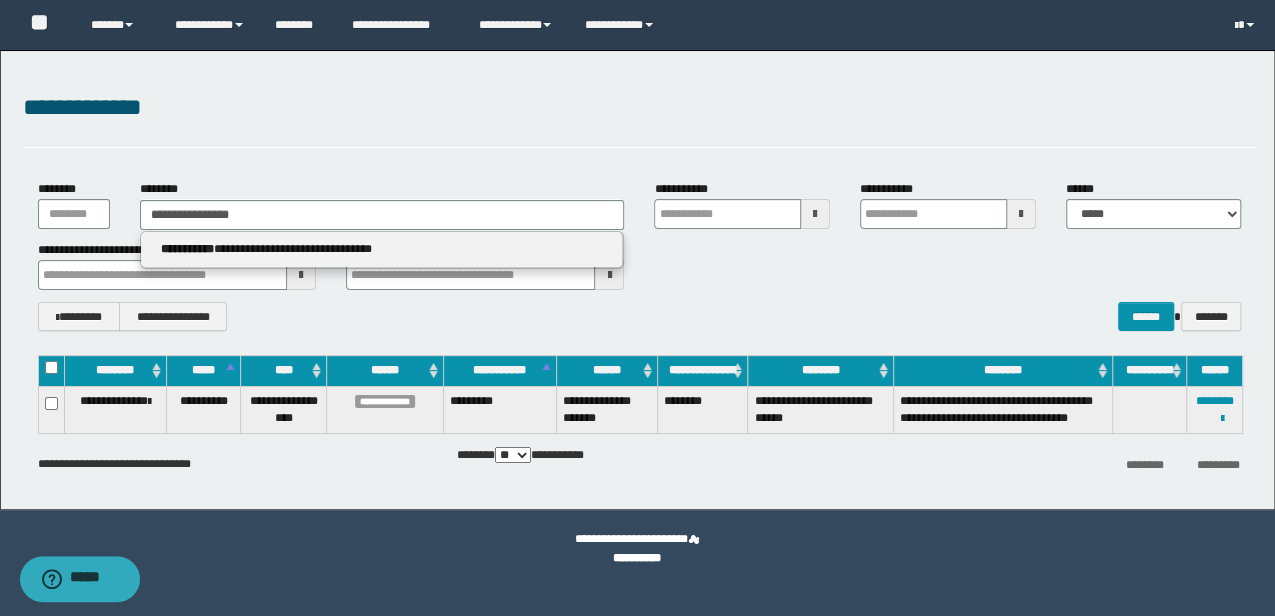 type 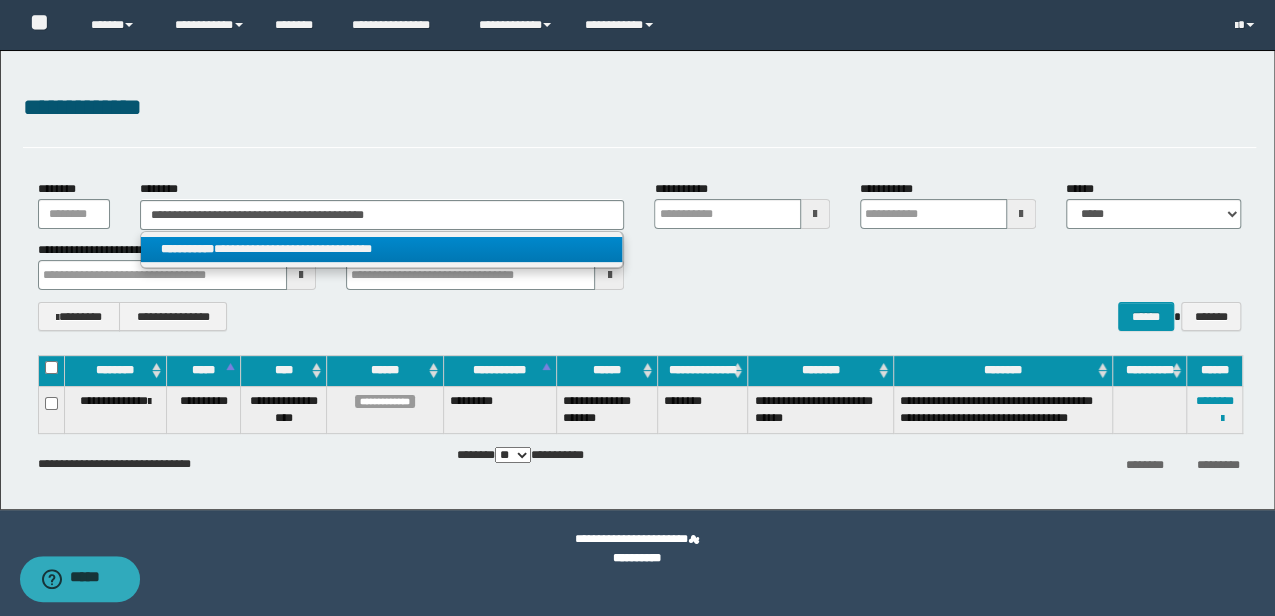 type on "**********" 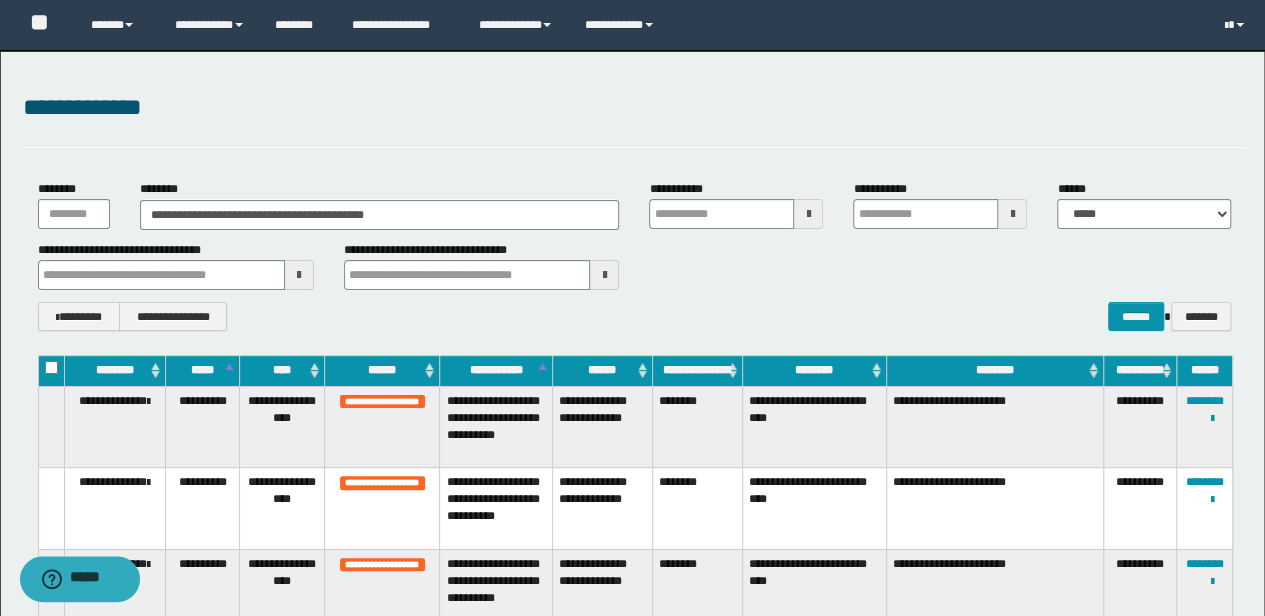 click on "**********" at bounding box center [496, 427] 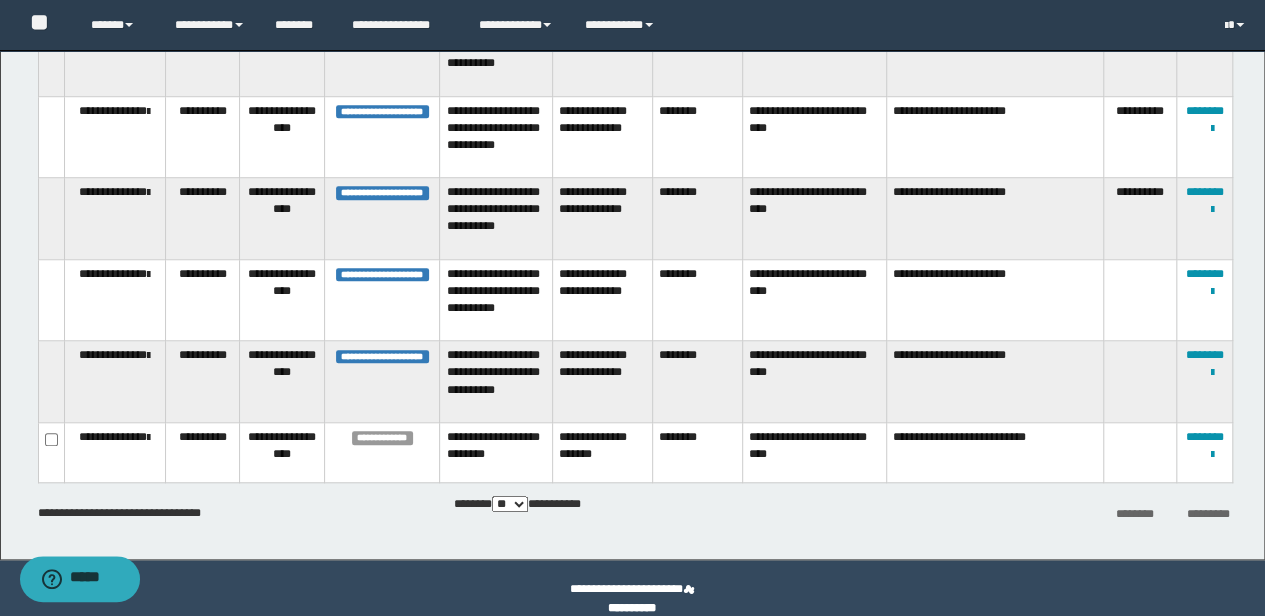 scroll, scrollTop: 720, scrollLeft: 0, axis: vertical 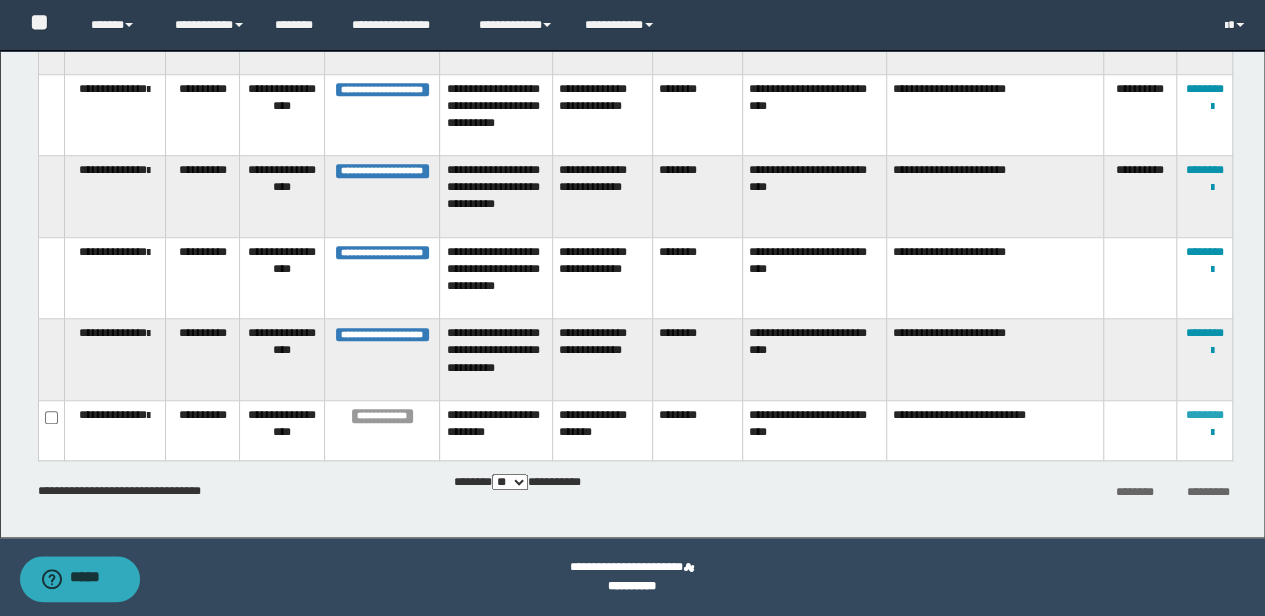 click on "********" at bounding box center [1205, 415] 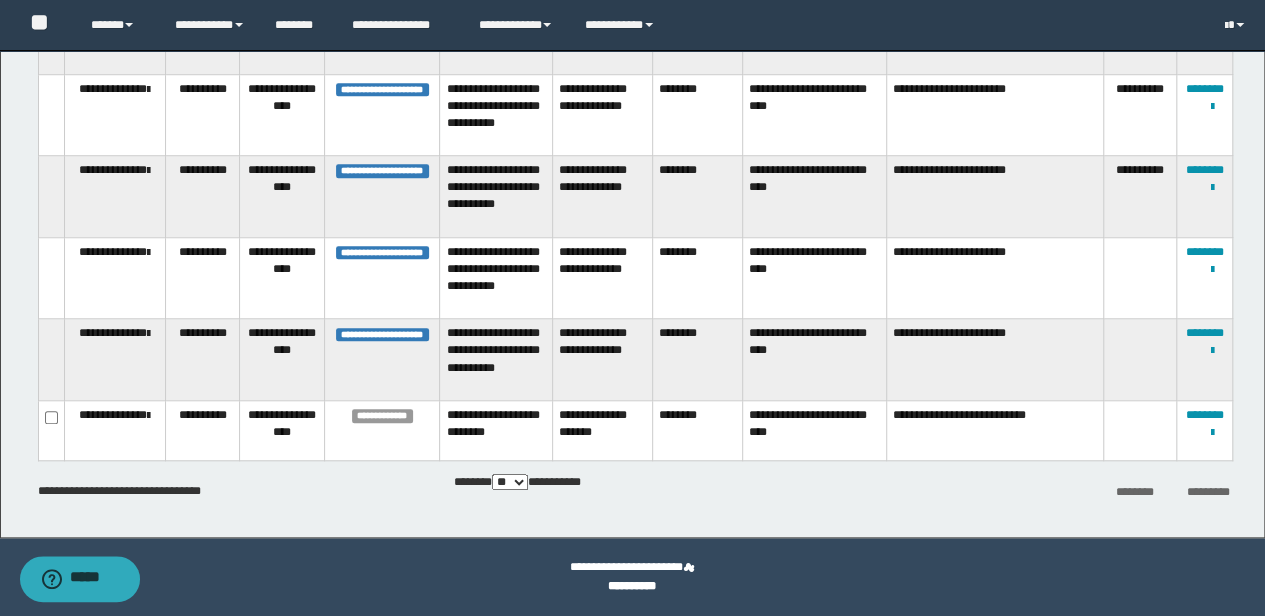 scroll, scrollTop: 0, scrollLeft: 0, axis: both 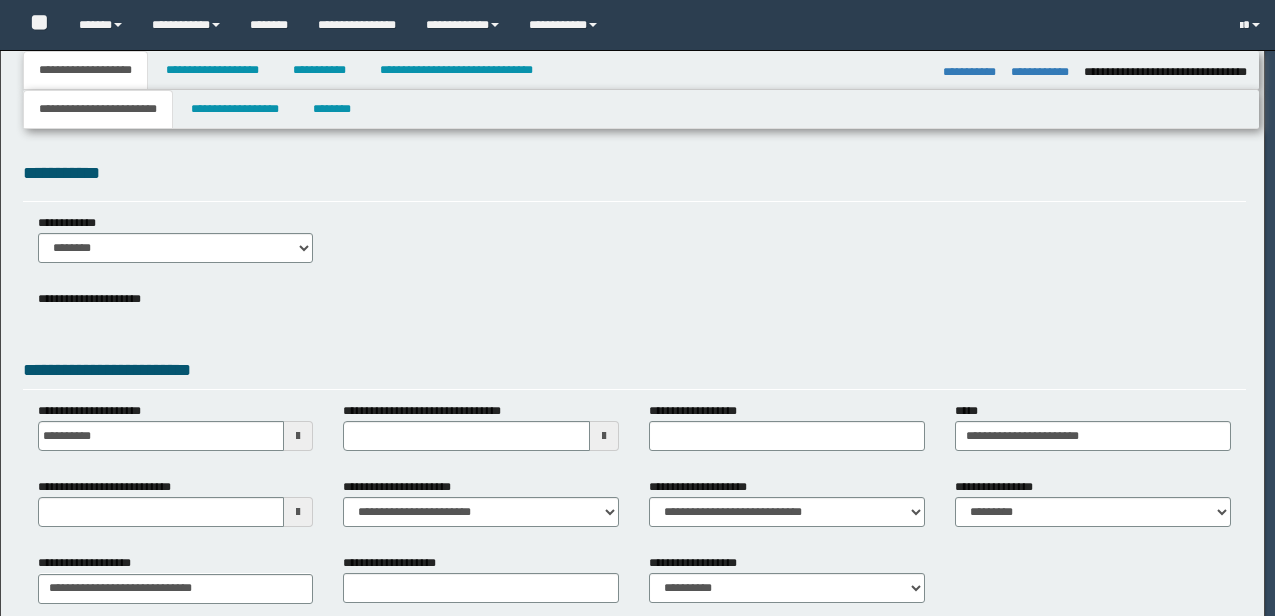 select on "*" 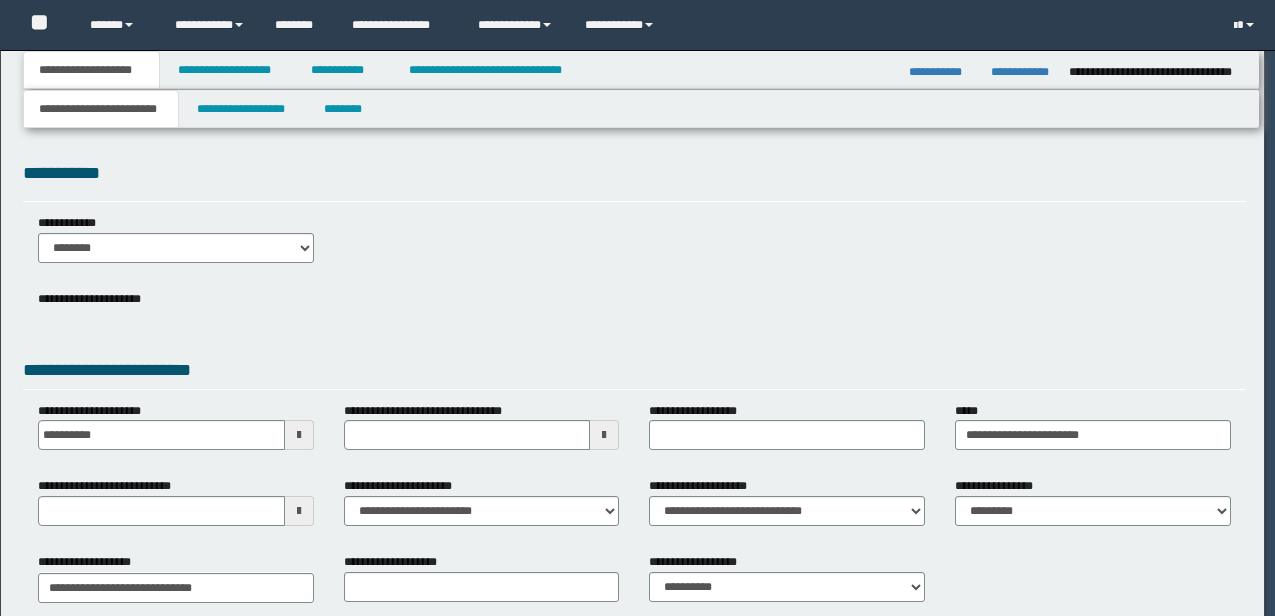scroll, scrollTop: 0, scrollLeft: 0, axis: both 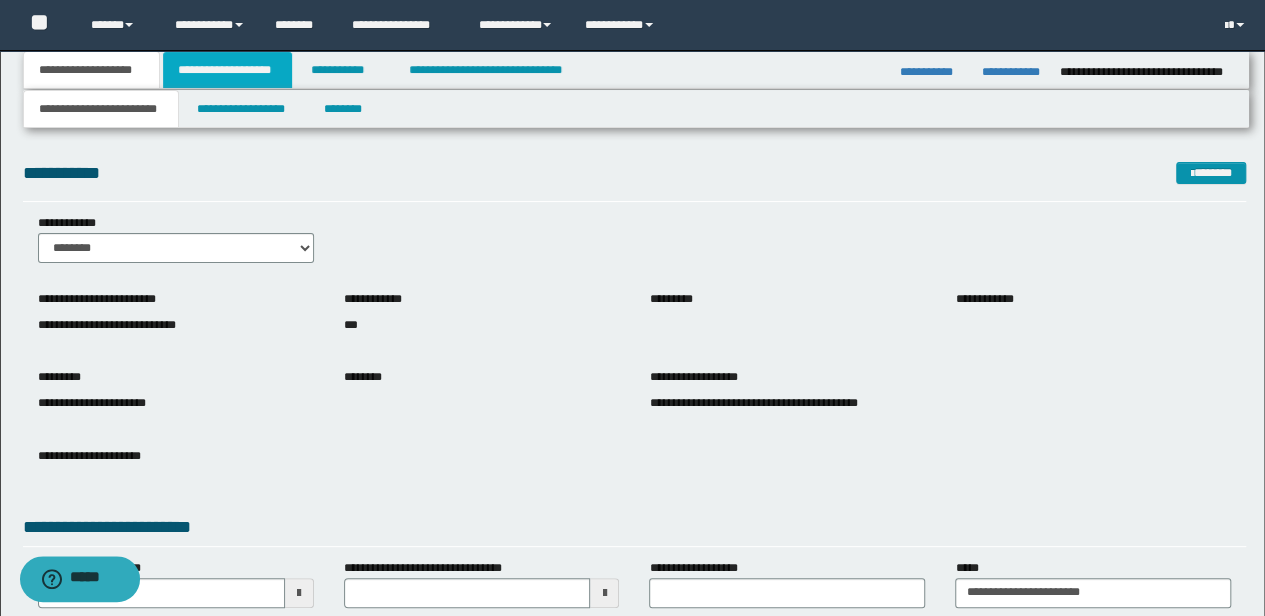 click on "**********" at bounding box center (227, 70) 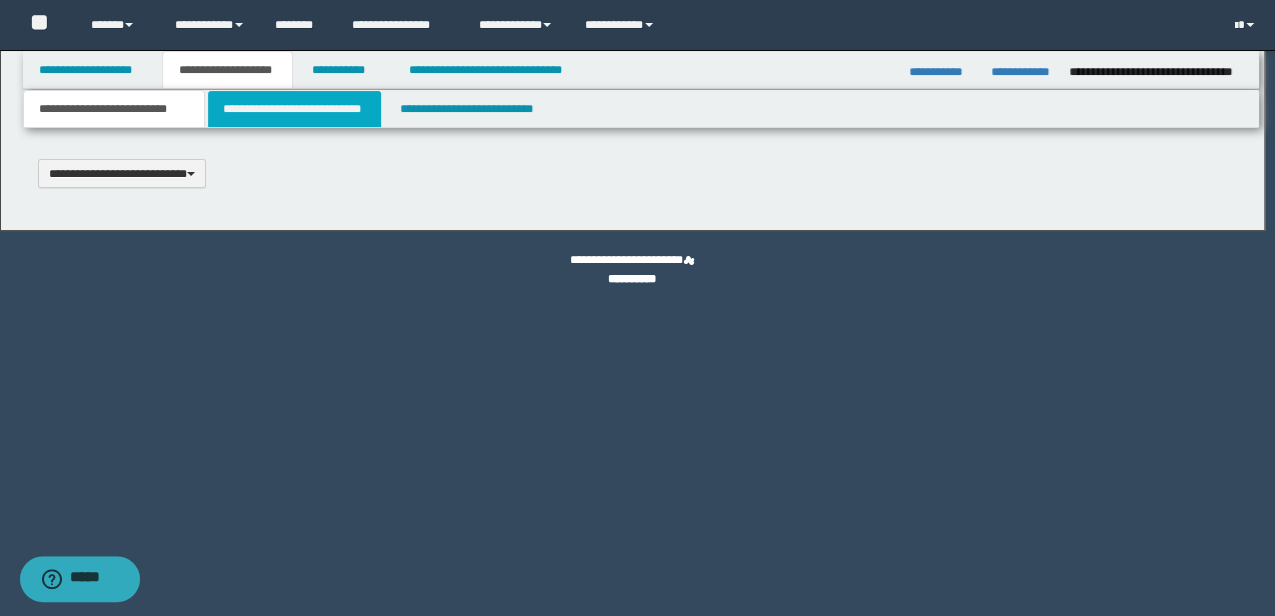 type 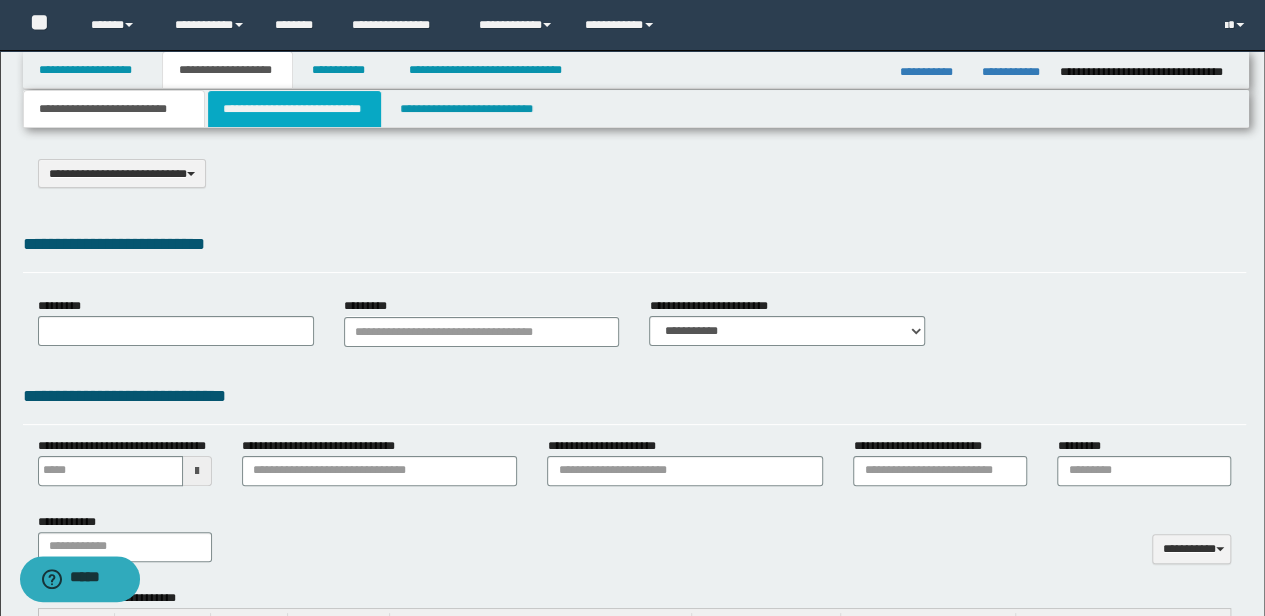 click on "**********" at bounding box center [294, 109] 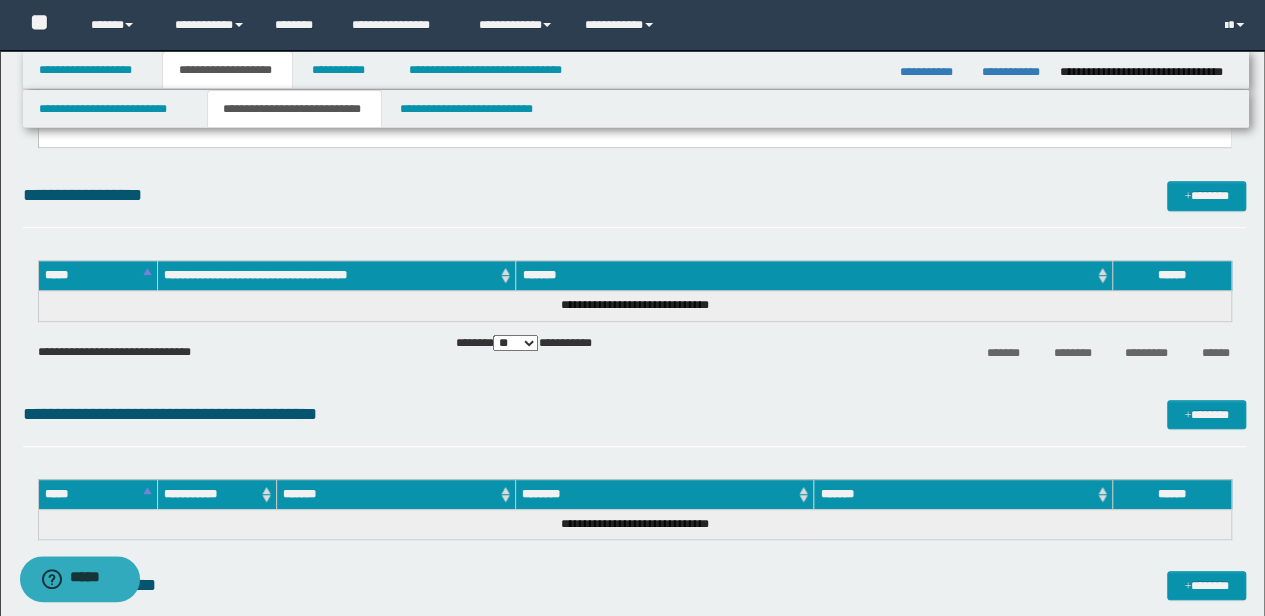 scroll, scrollTop: 0, scrollLeft: 0, axis: both 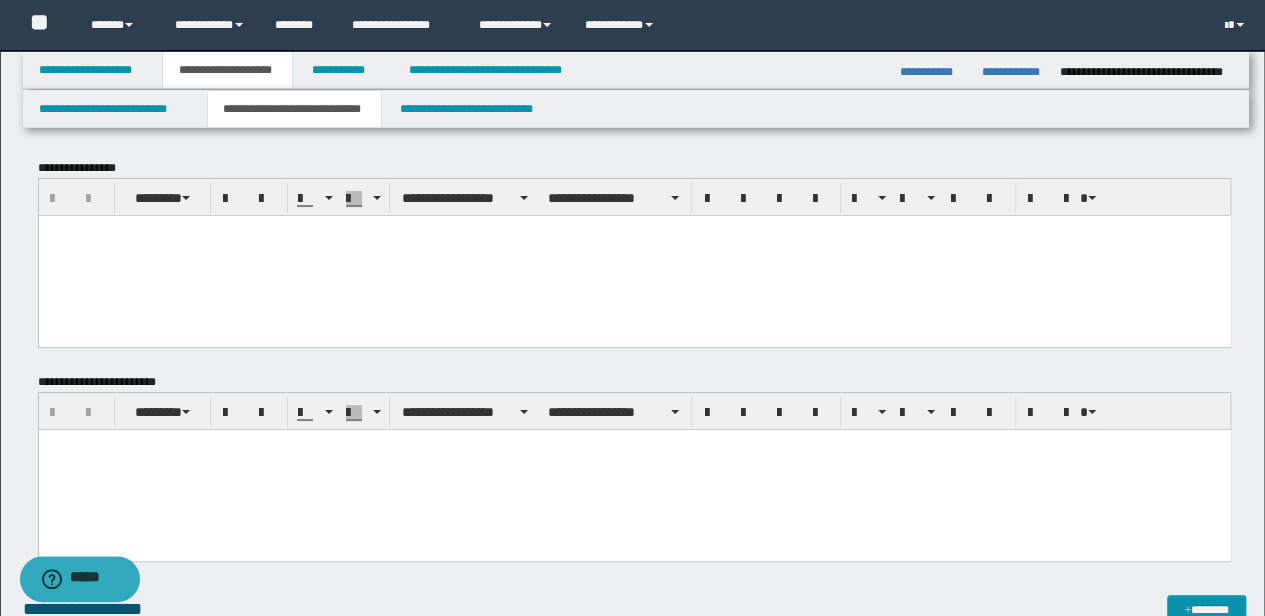 click at bounding box center (634, 255) 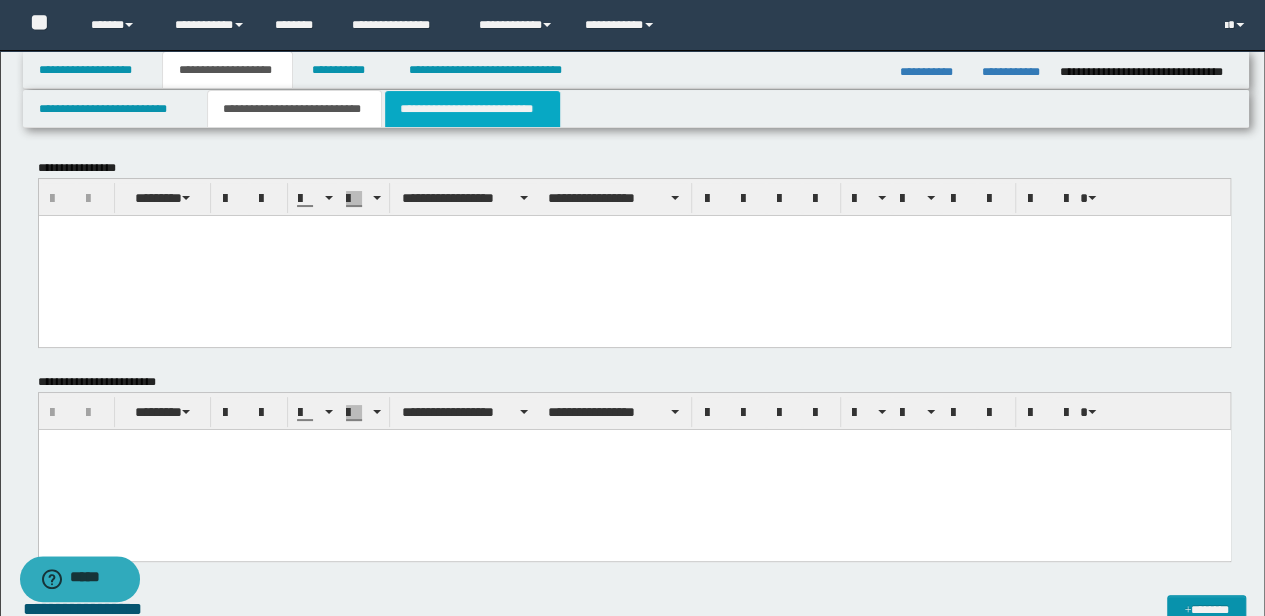 click on "**********" at bounding box center (472, 109) 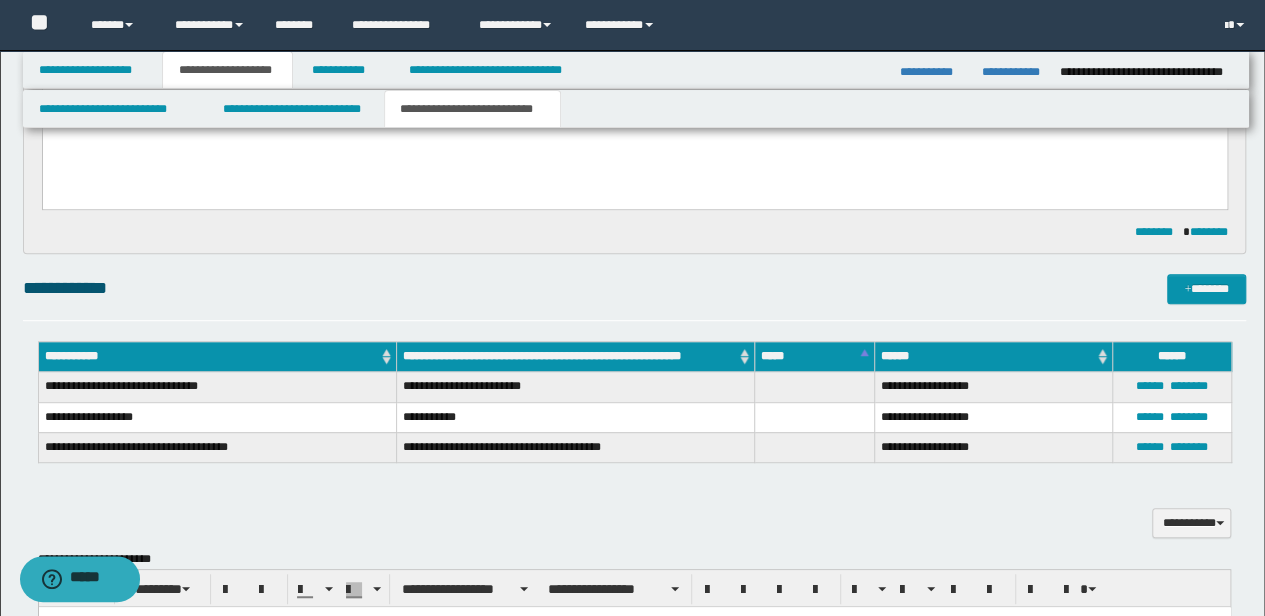 scroll, scrollTop: 466, scrollLeft: 0, axis: vertical 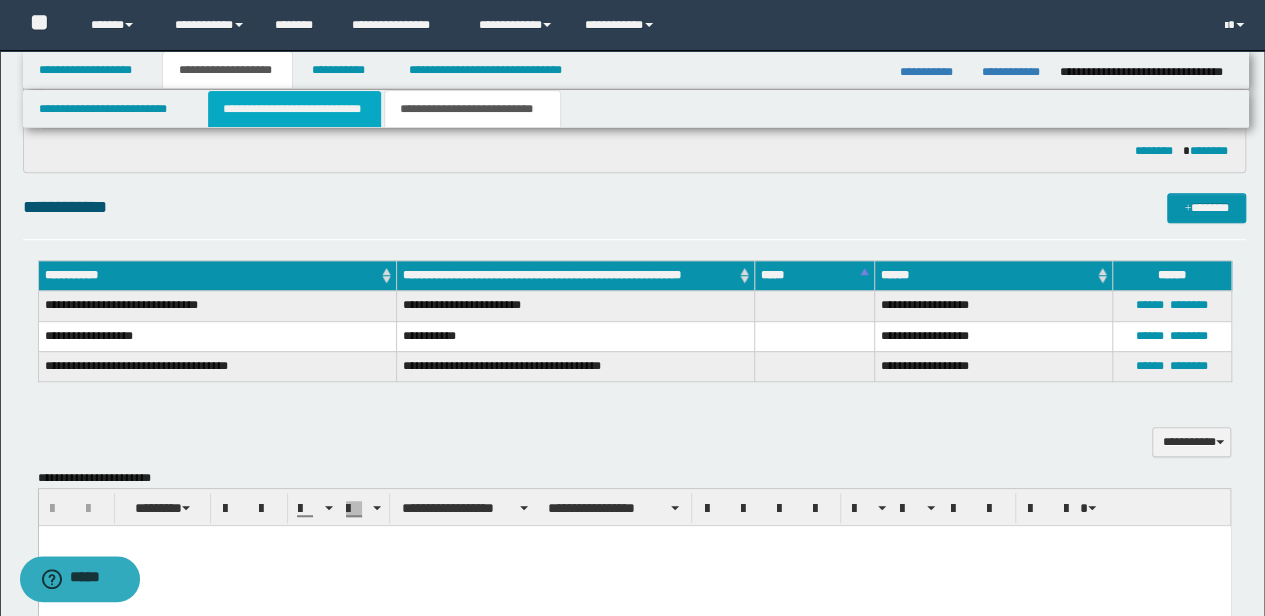 click on "**********" at bounding box center (294, 109) 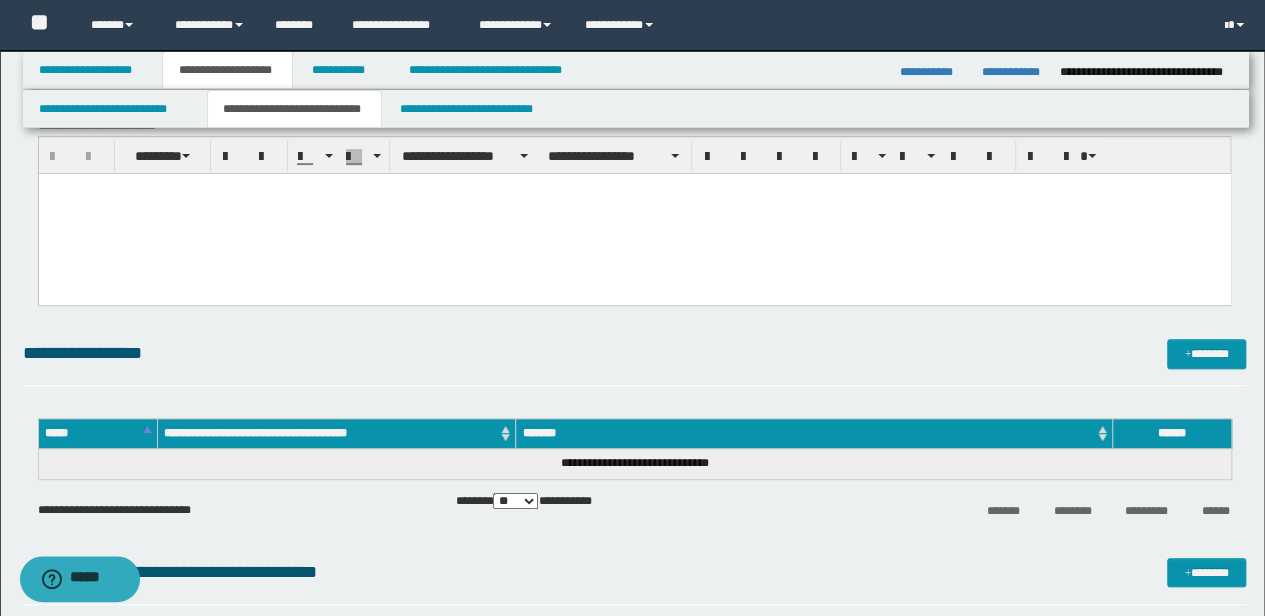 scroll, scrollTop: 0, scrollLeft: 0, axis: both 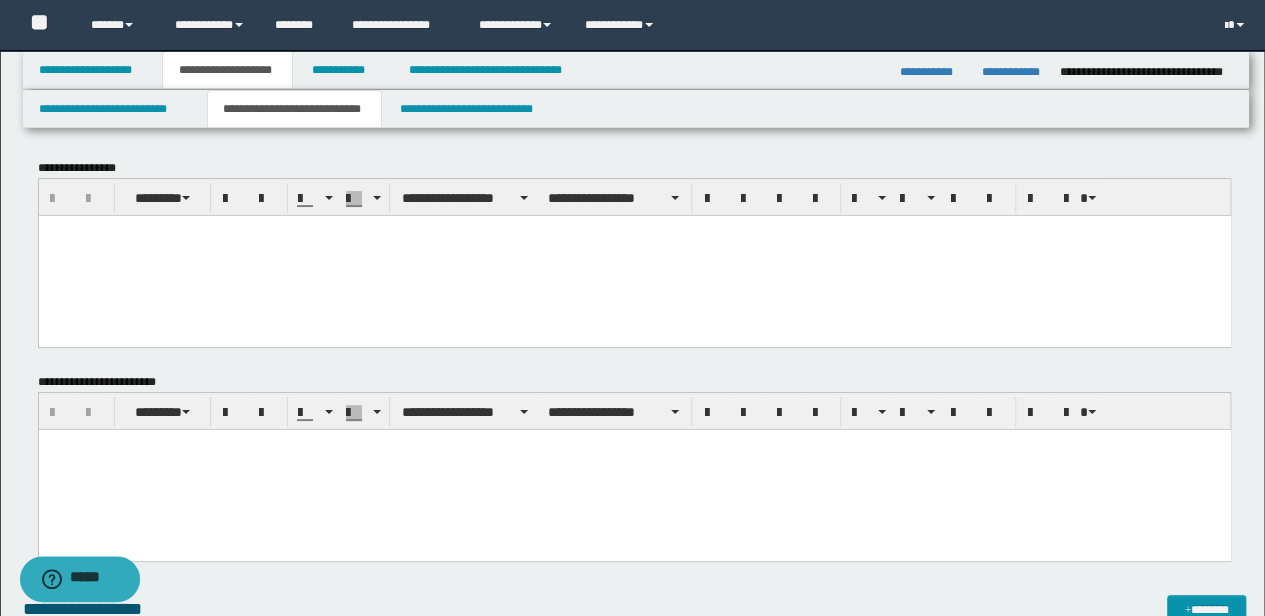 click at bounding box center (634, 470) 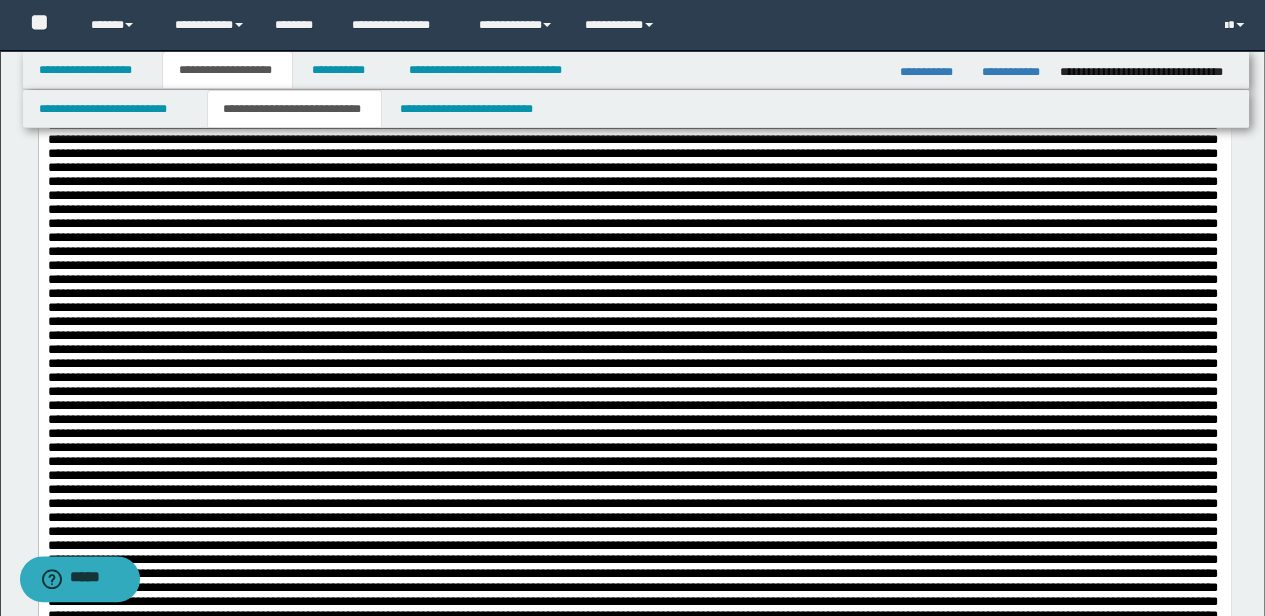 scroll, scrollTop: 666, scrollLeft: 0, axis: vertical 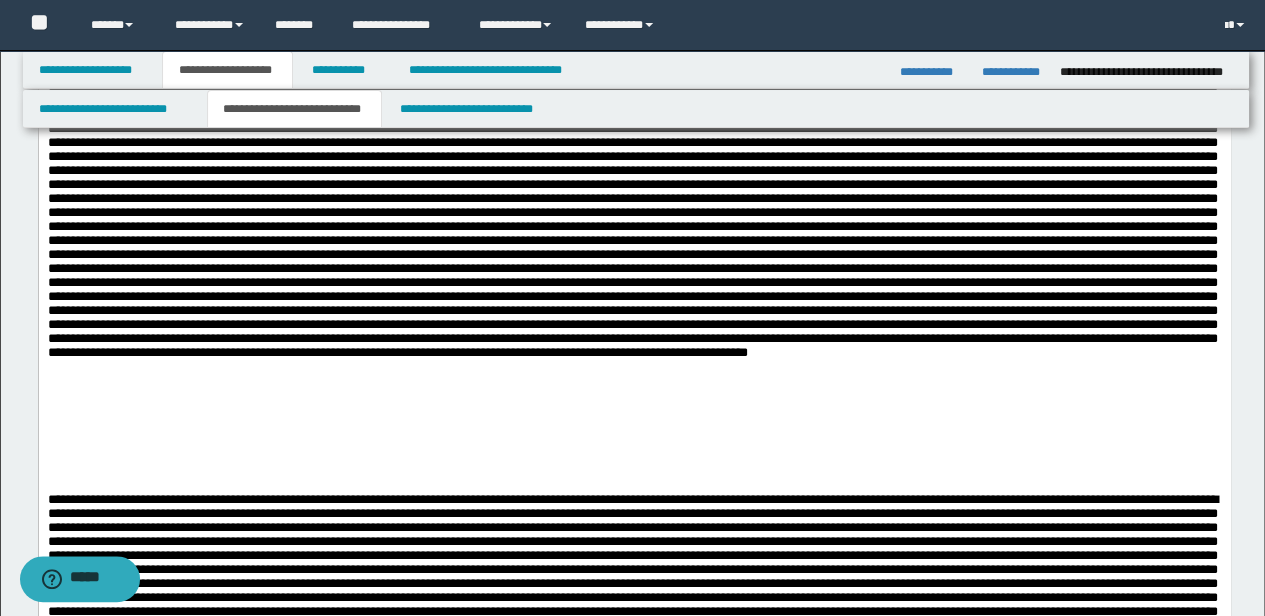 click at bounding box center [634, 484] 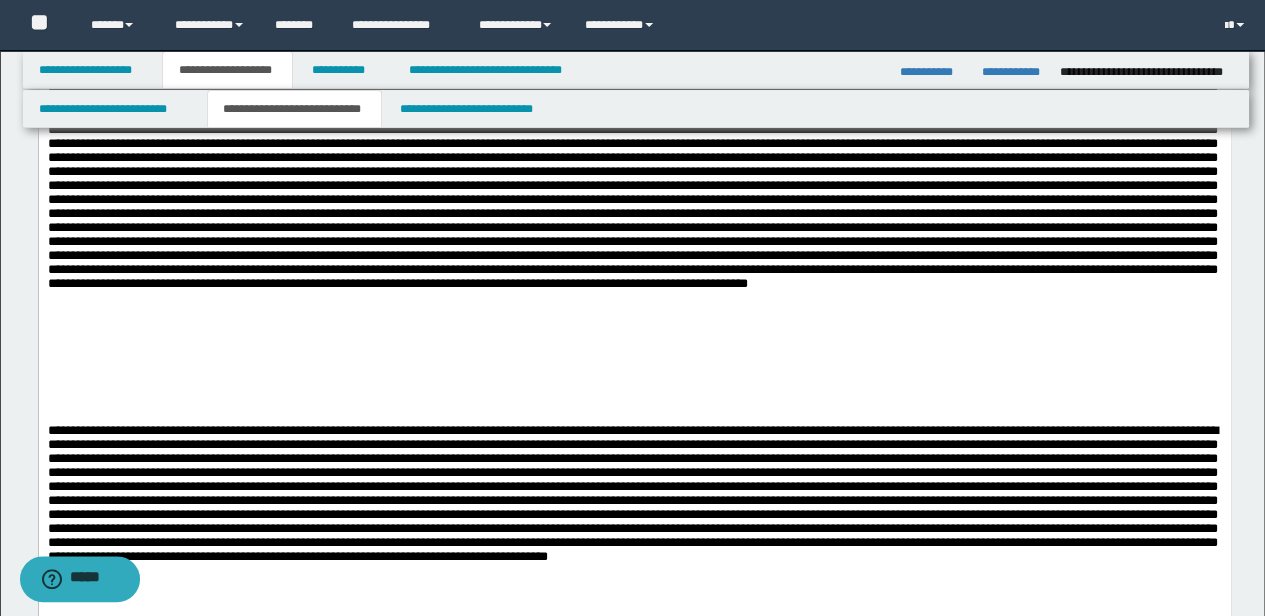 scroll, scrollTop: 866, scrollLeft: 0, axis: vertical 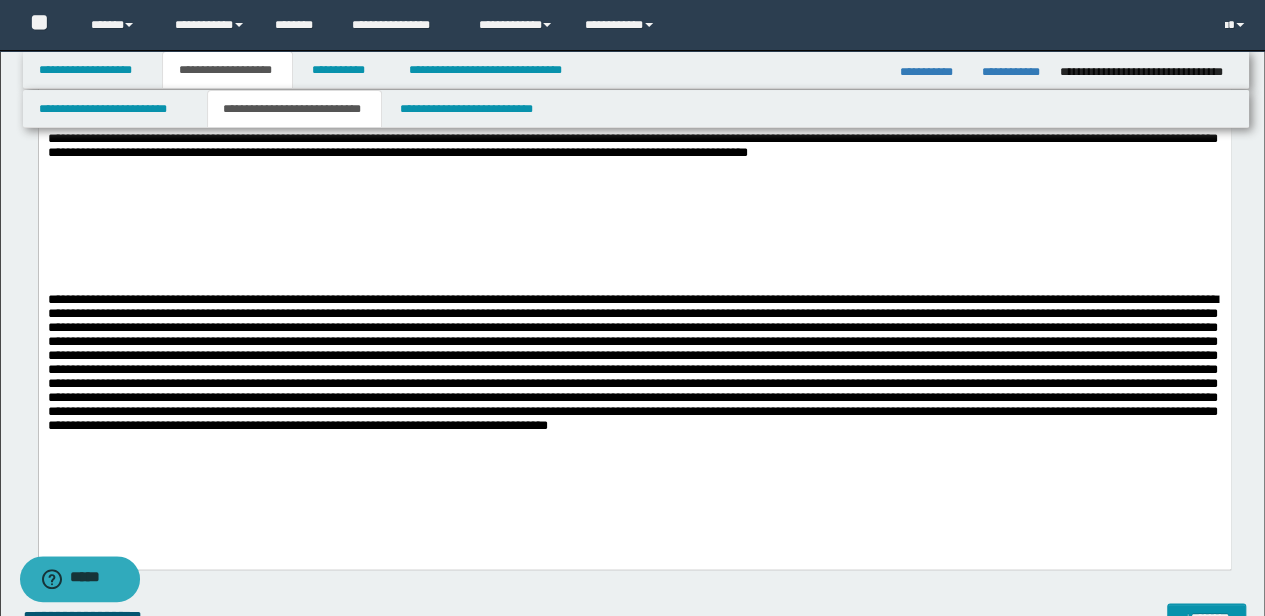 click at bounding box center (634, -76) 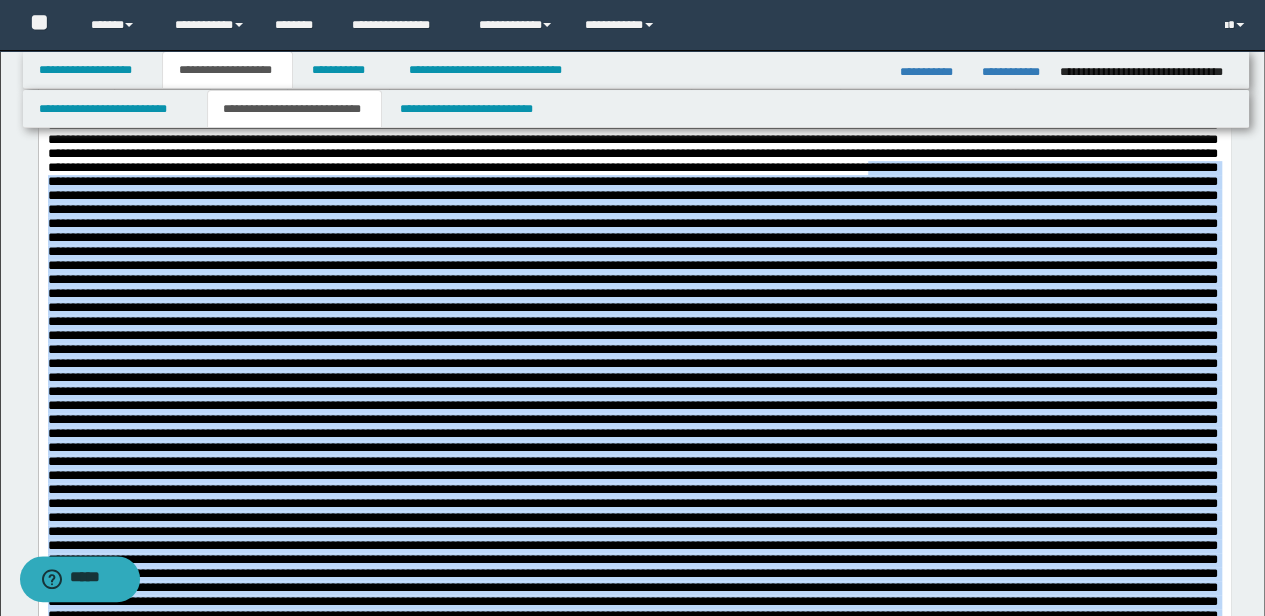 scroll, scrollTop: 0, scrollLeft: 0, axis: both 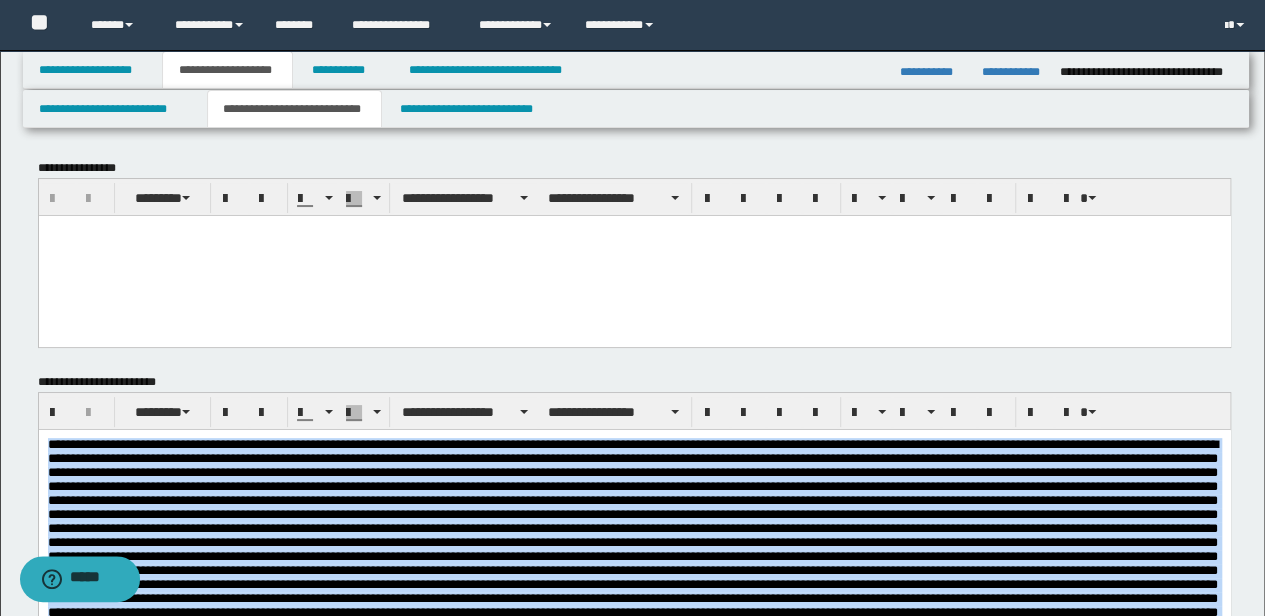 drag, startPoint x: 368, startPoint y: 1338, endPoint x: 101, endPoint y: 484, distance: 894.7653 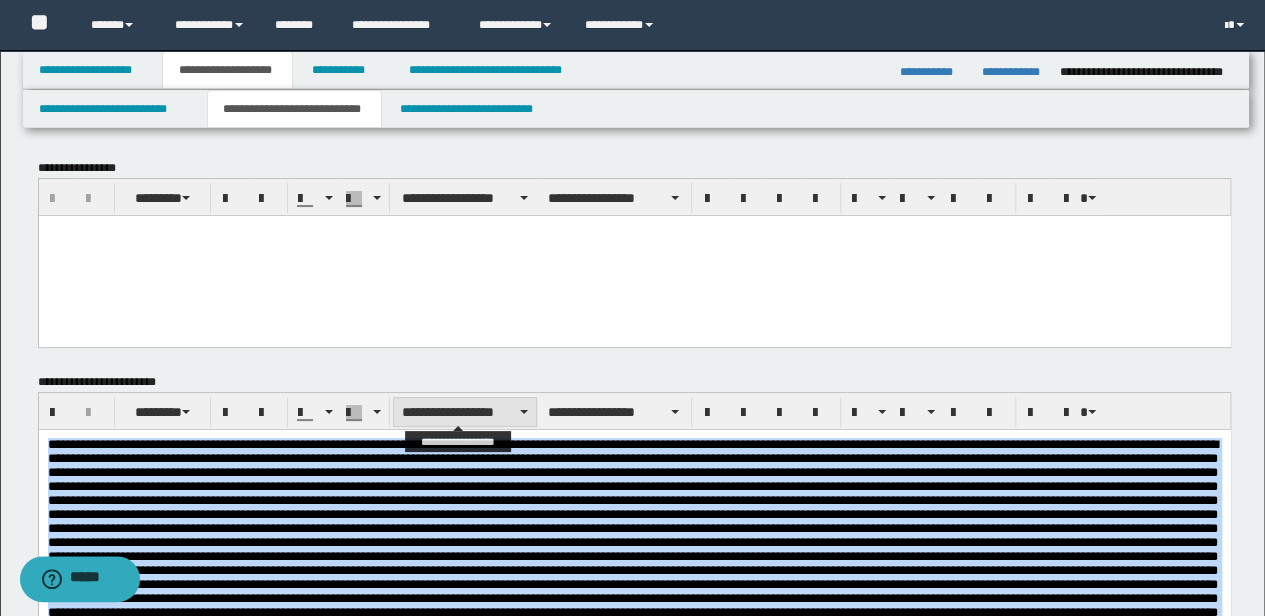 click on "**********" at bounding box center (465, 412) 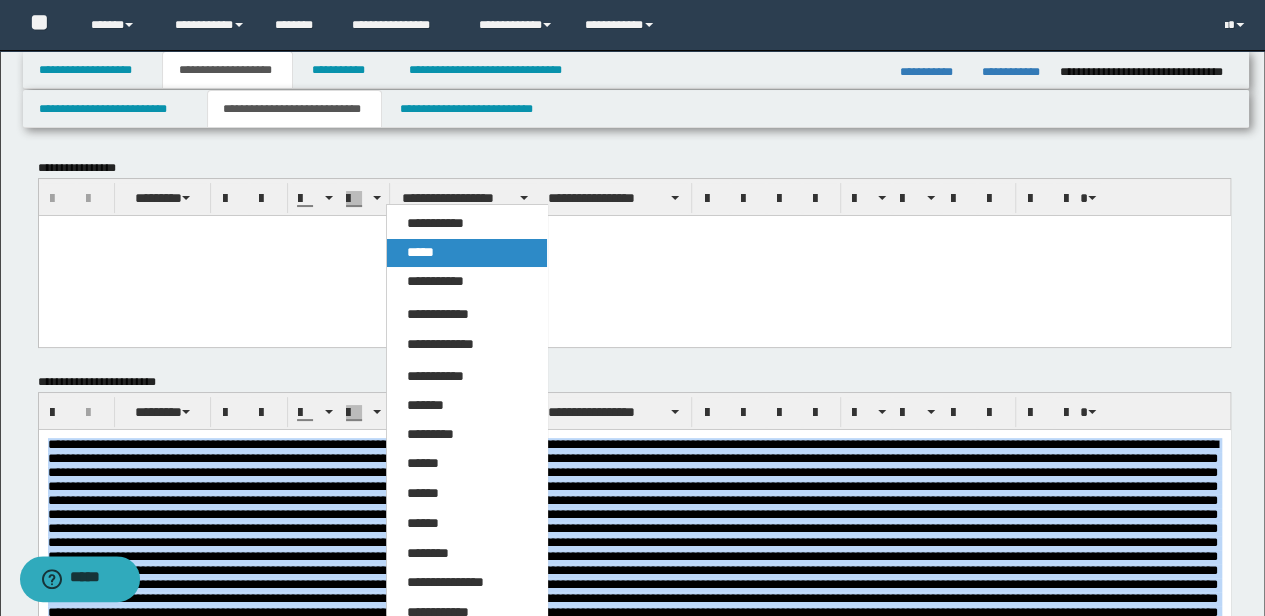 click on "*****" at bounding box center (420, 252) 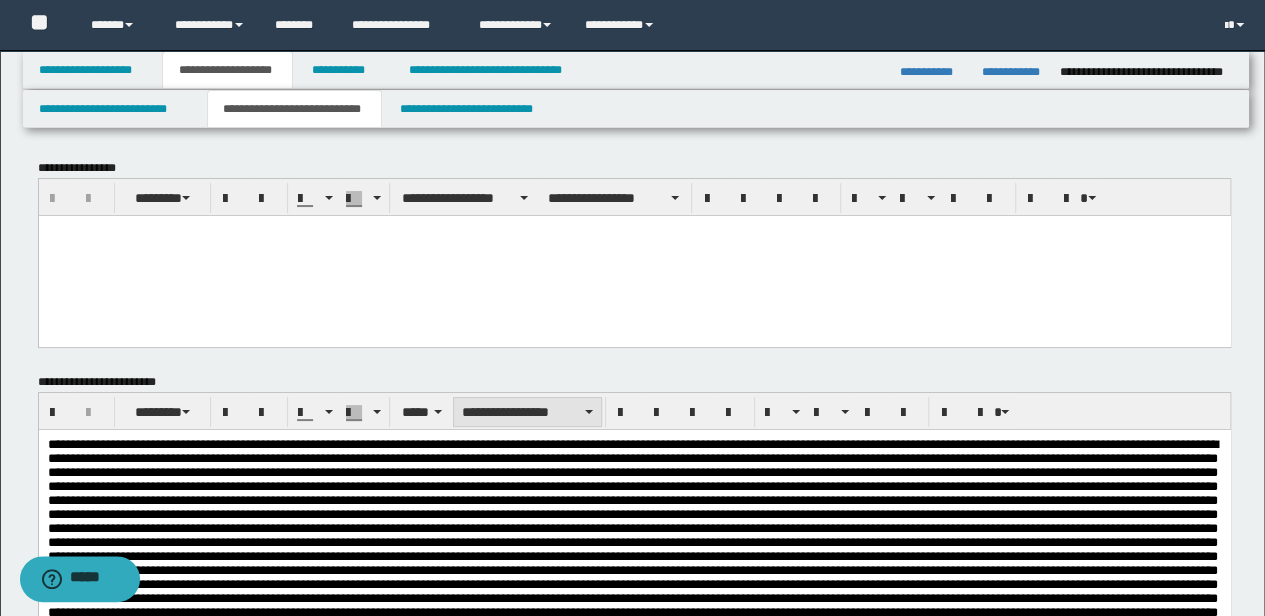 click on "**********" at bounding box center [527, 412] 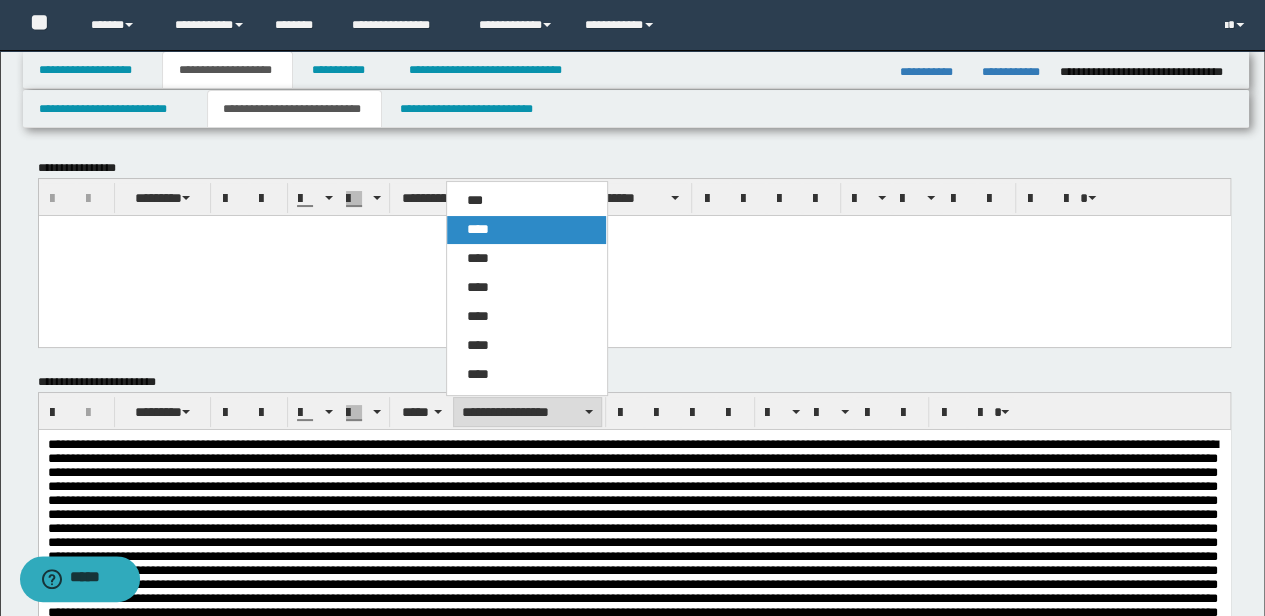 click on "****" at bounding box center (526, 230) 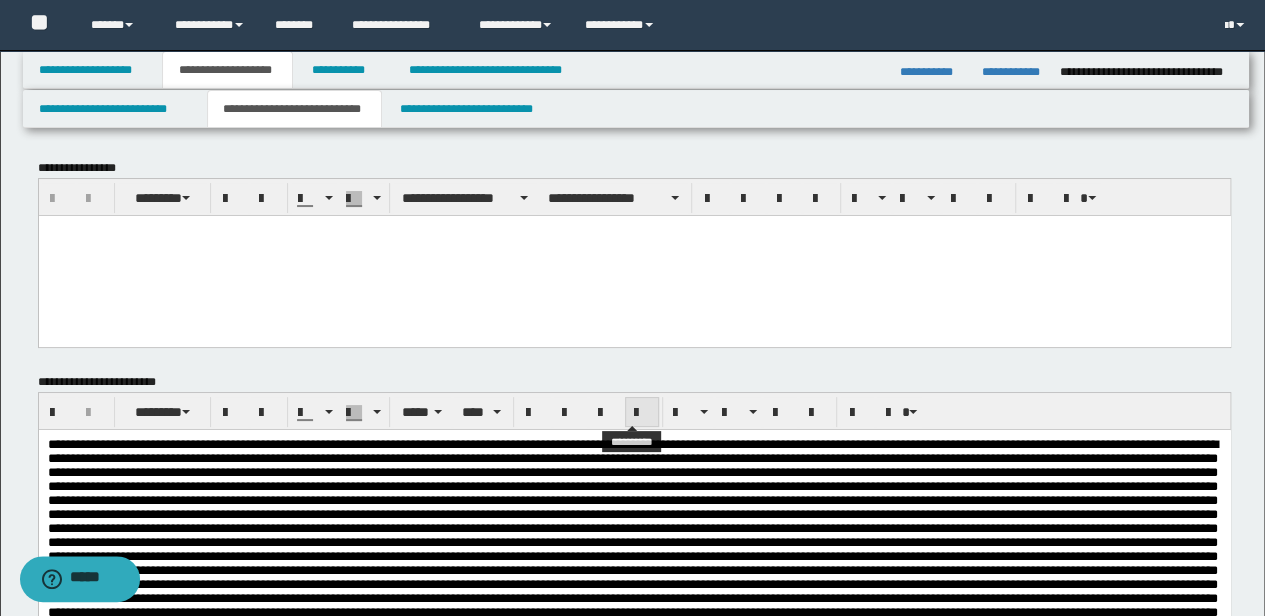 click at bounding box center (642, 412) 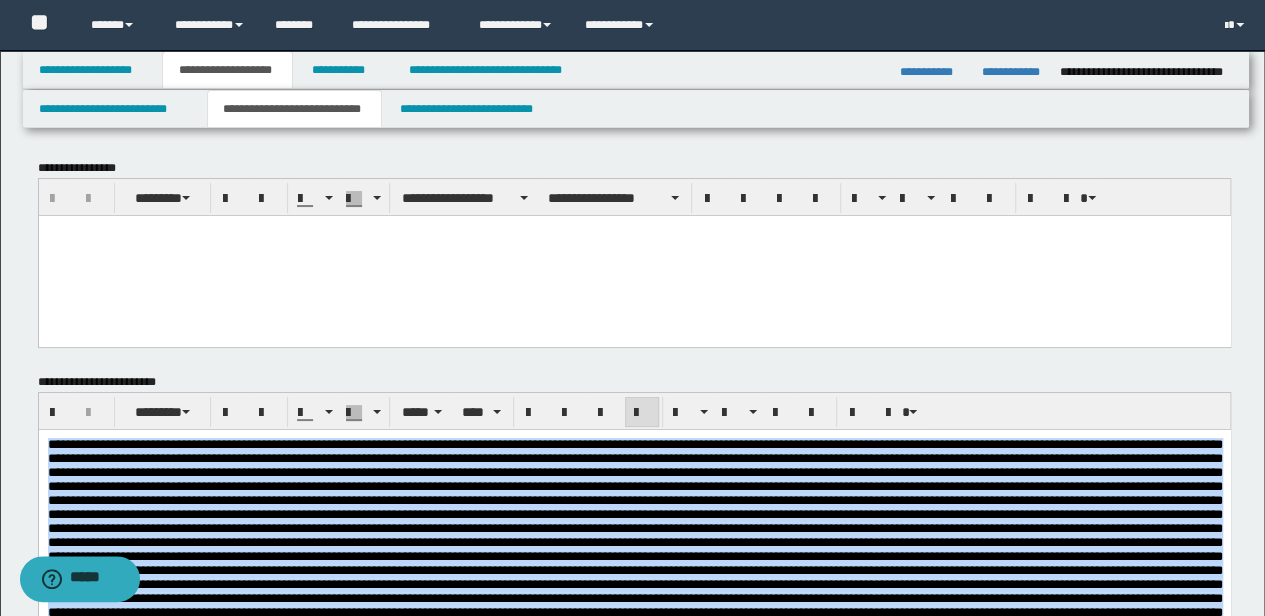 click at bounding box center [634, 801] 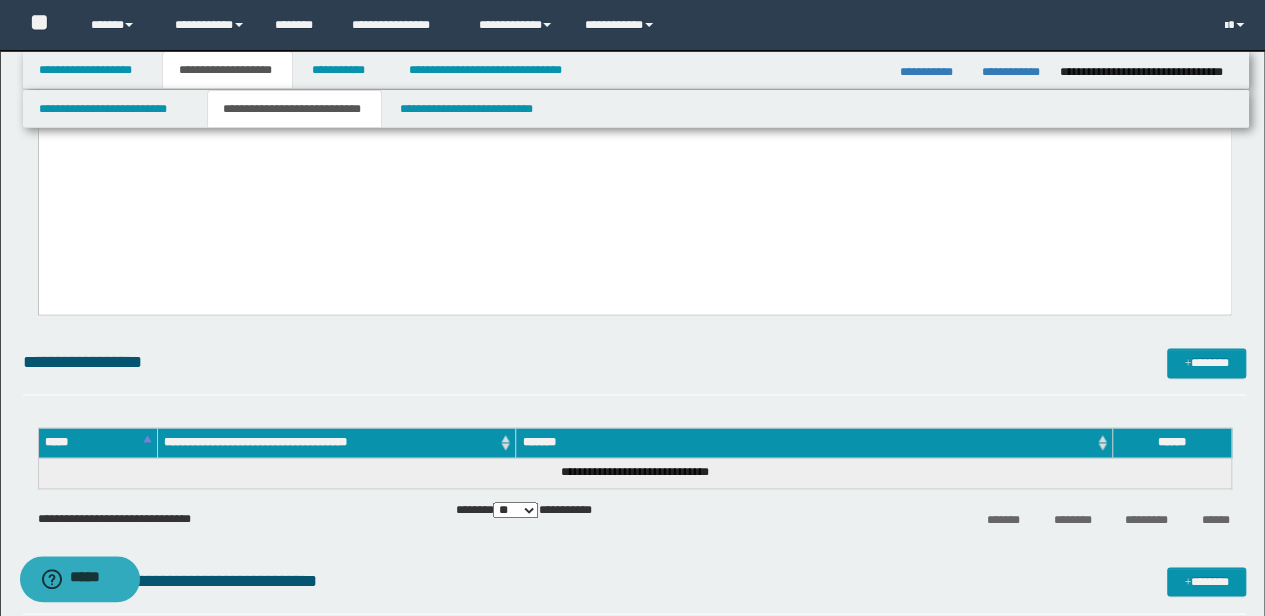 scroll, scrollTop: 1200, scrollLeft: 0, axis: vertical 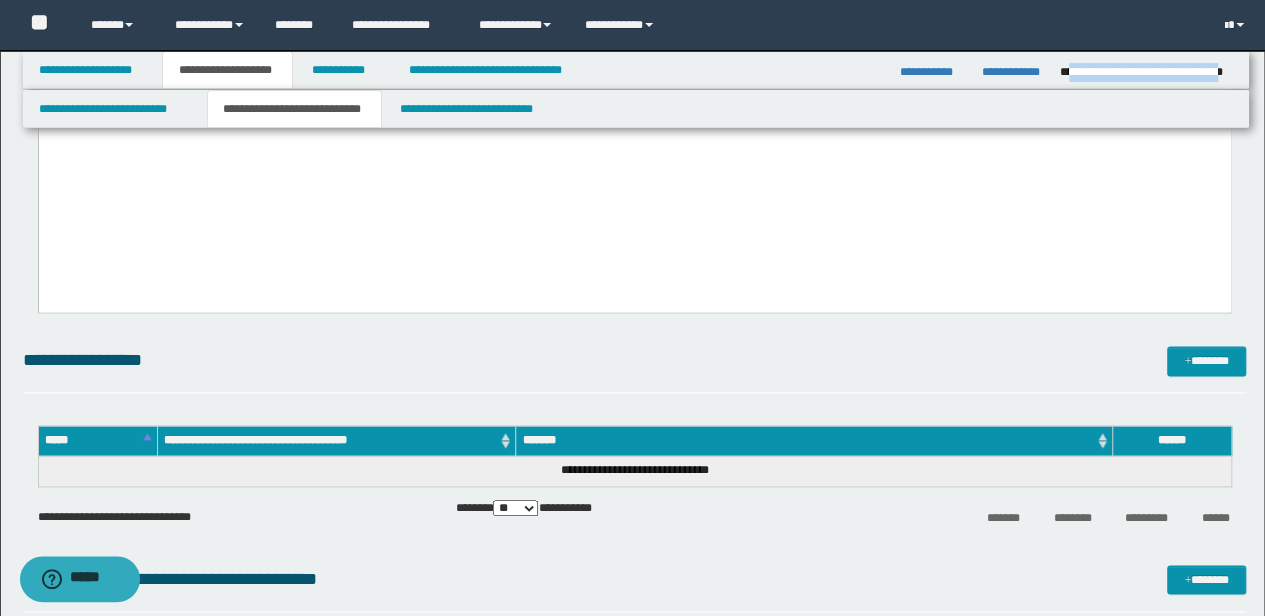 copy on "**********" 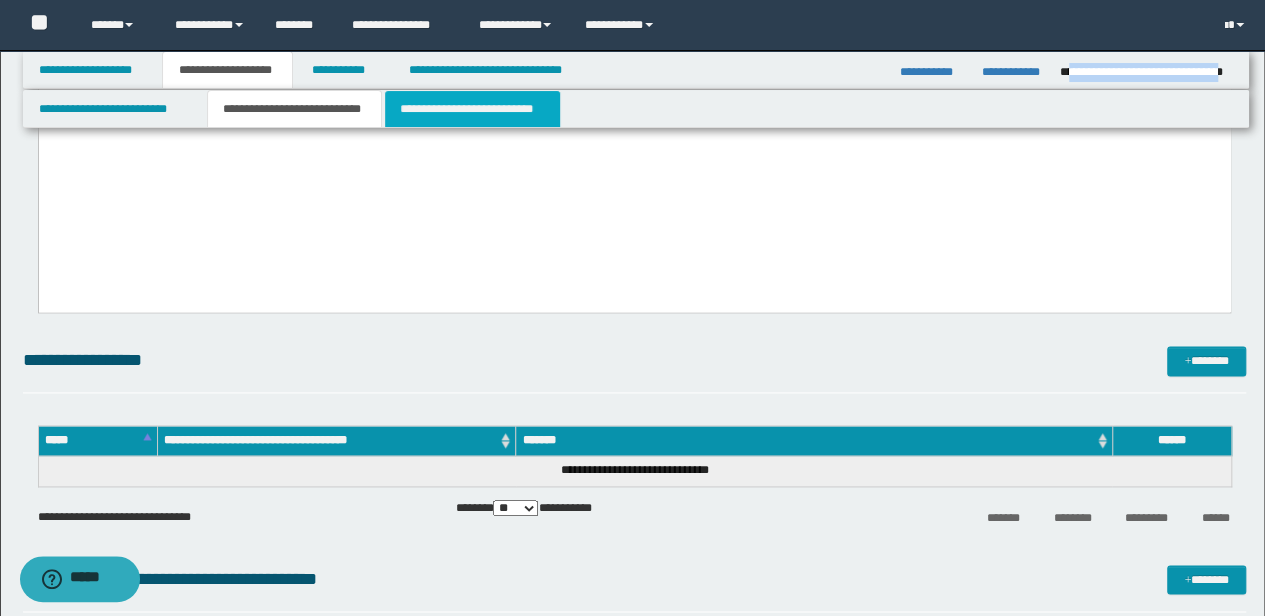click on "**********" at bounding box center (472, 109) 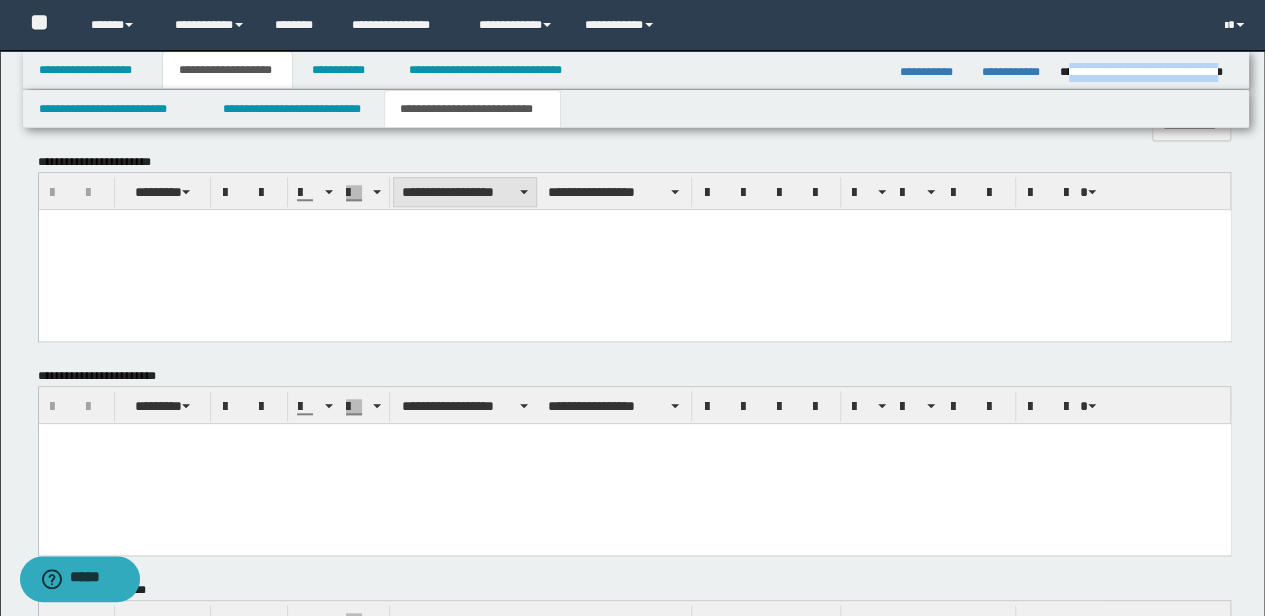 scroll, scrollTop: 474, scrollLeft: 0, axis: vertical 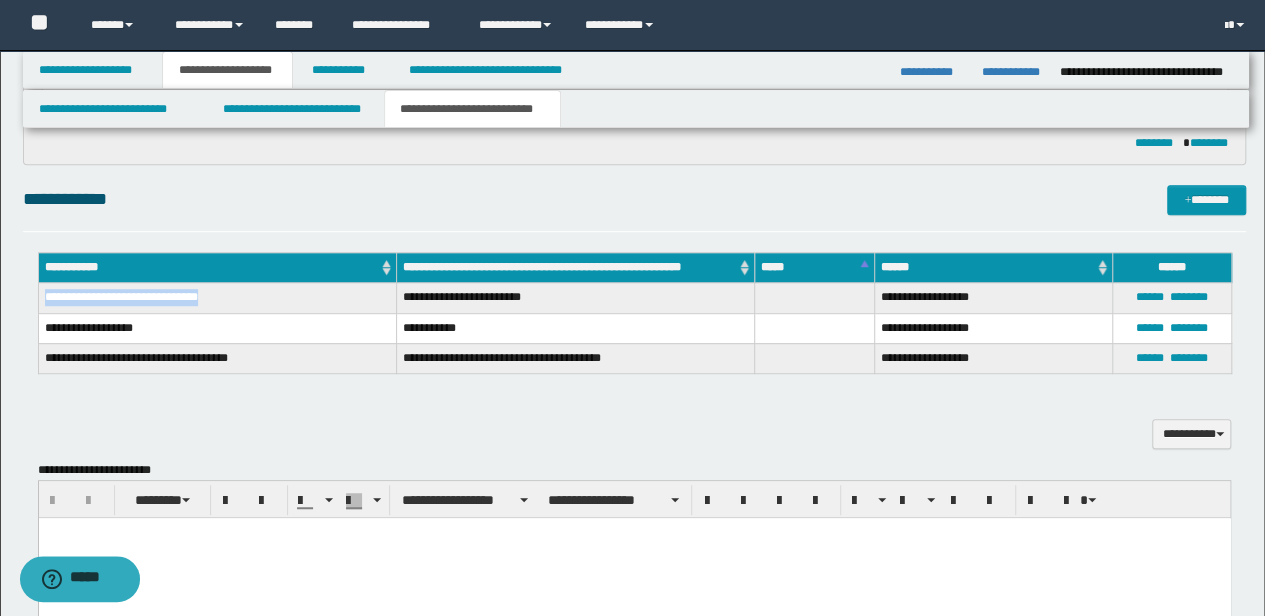 drag, startPoint x: 250, startPoint y: 295, endPoint x: 40, endPoint y: 288, distance: 210.11664 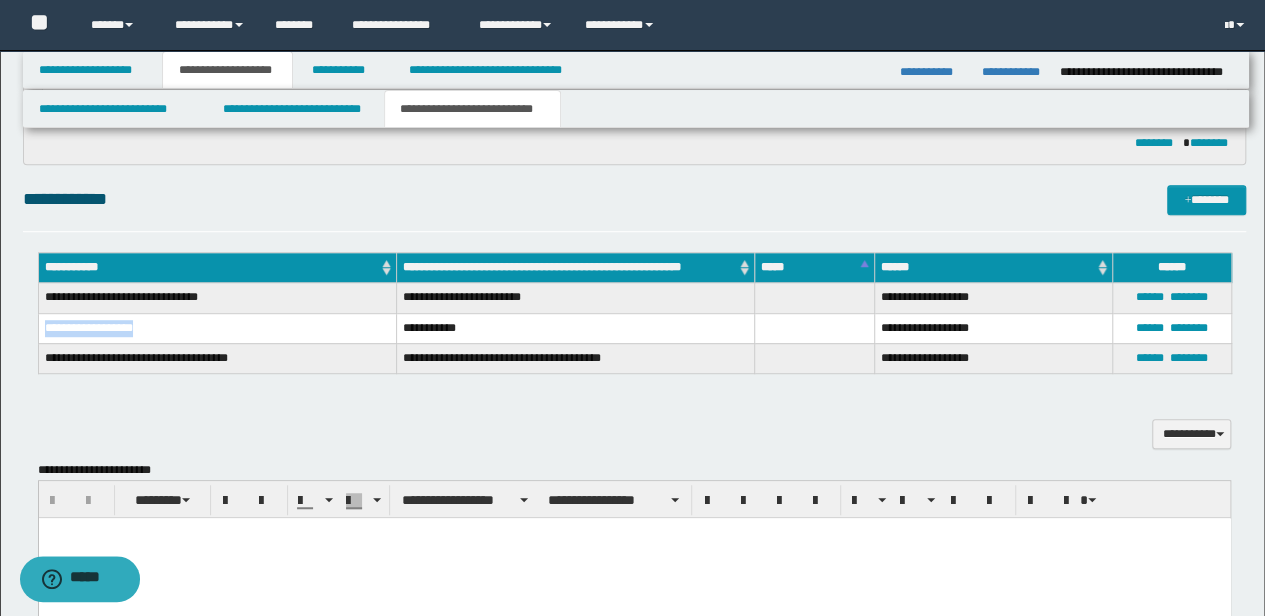 drag, startPoint x: 142, startPoint y: 326, endPoint x: 46, endPoint y: 324, distance: 96.02083 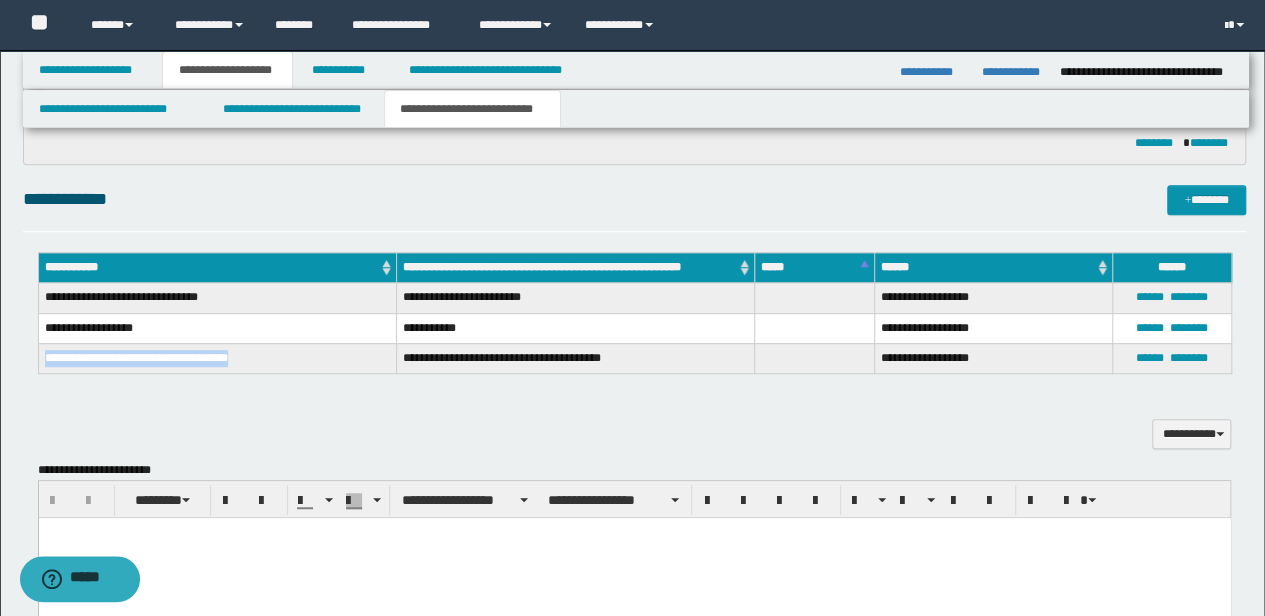 drag, startPoint x: 256, startPoint y: 356, endPoint x: 44, endPoint y: 354, distance: 212.00943 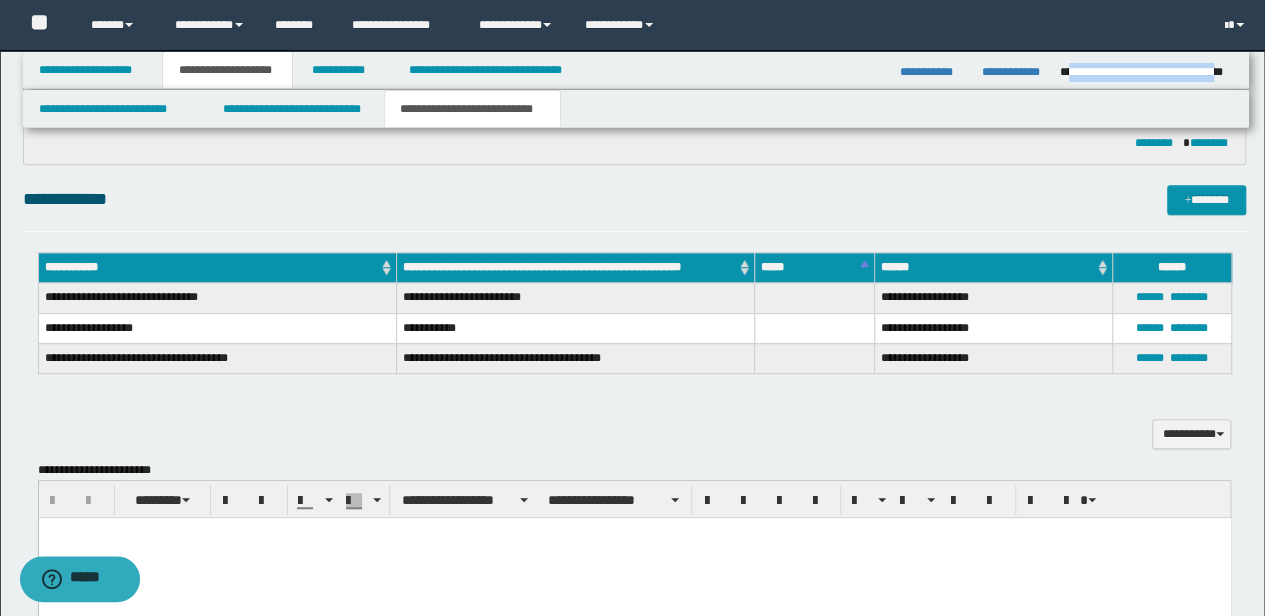 drag, startPoint x: 1068, startPoint y: 70, endPoint x: 1228, endPoint y: 69, distance: 160.00313 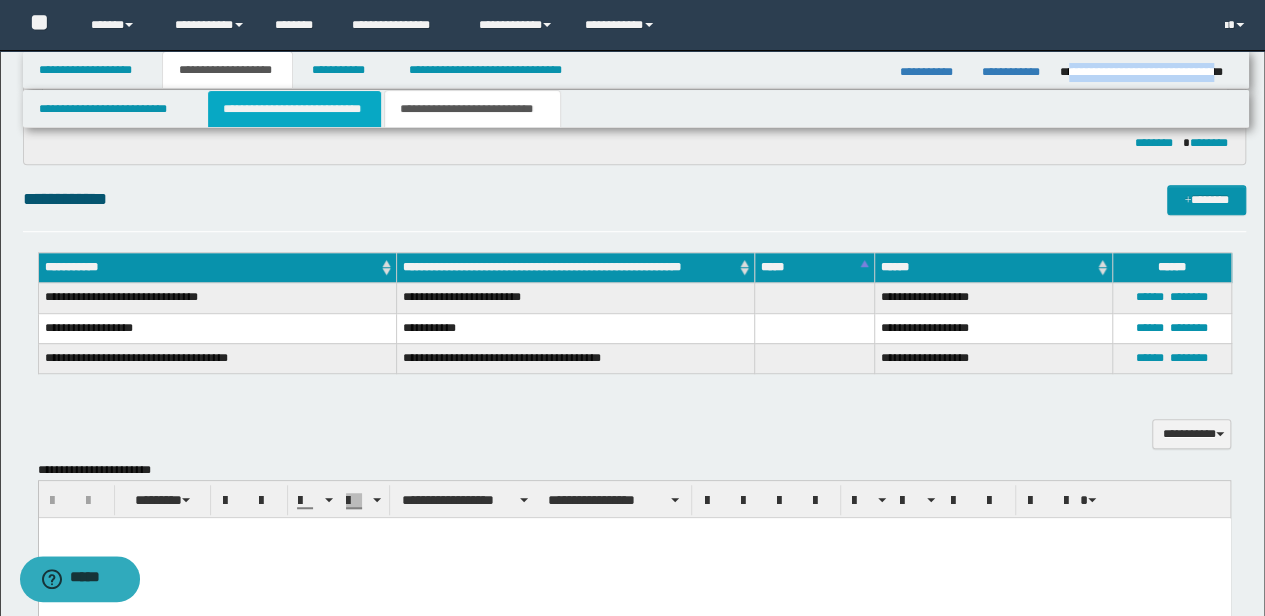 click on "**********" at bounding box center (294, 109) 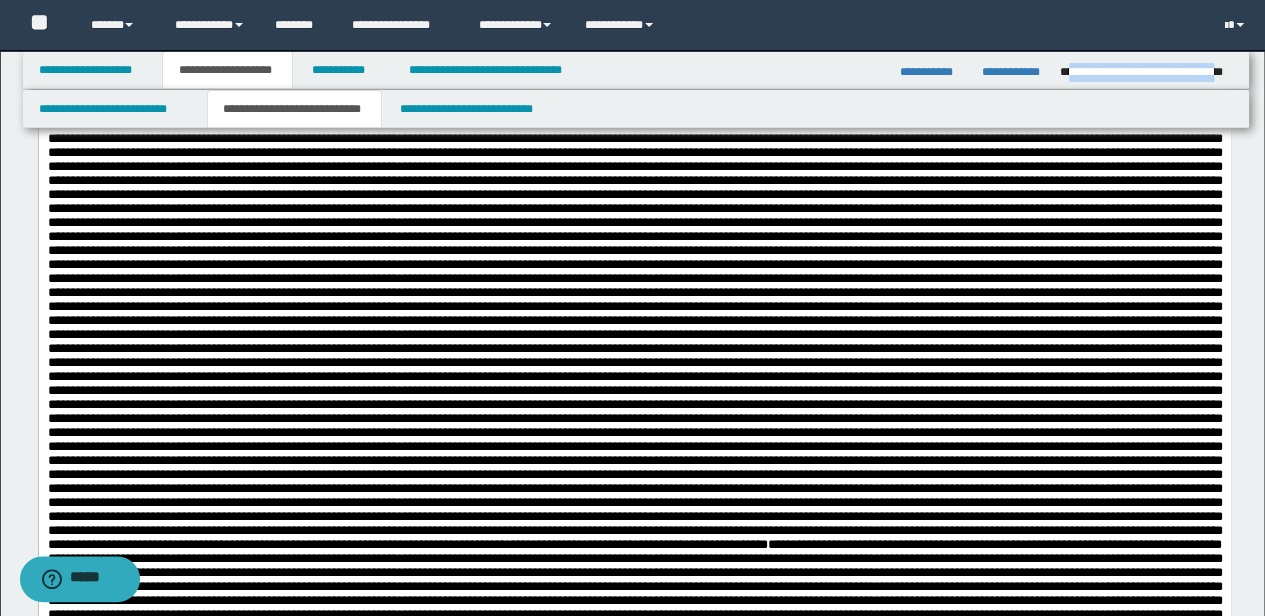 scroll, scrollTop: 0, scrollLeft: 0, axis: both 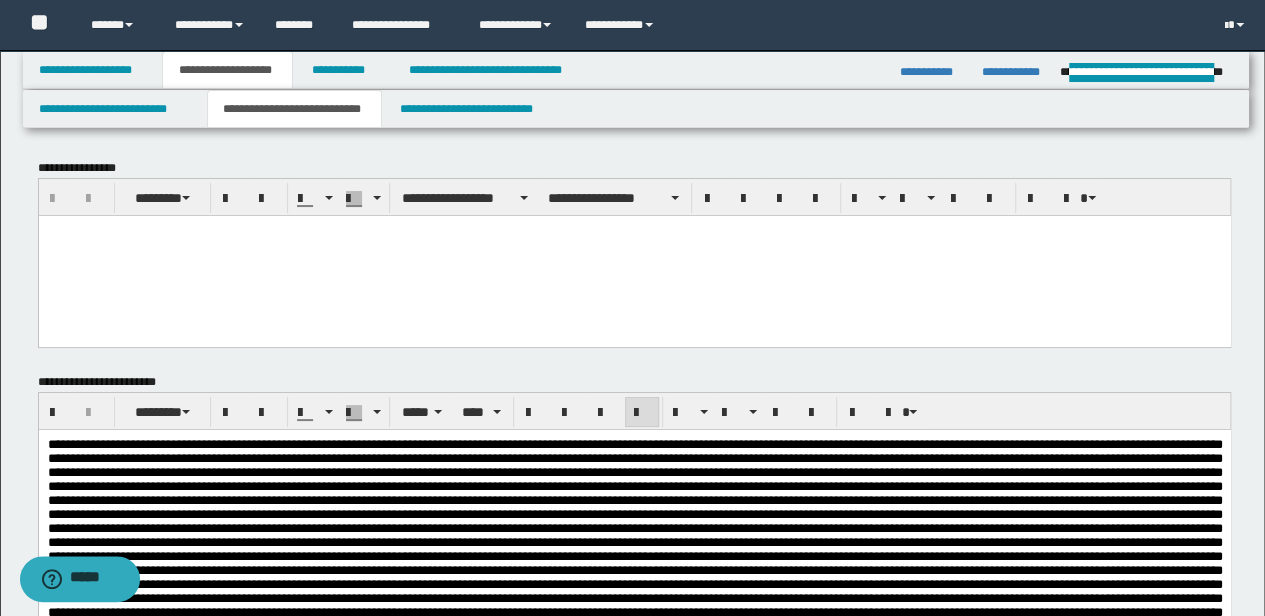 click at bounding box center [634, 255] 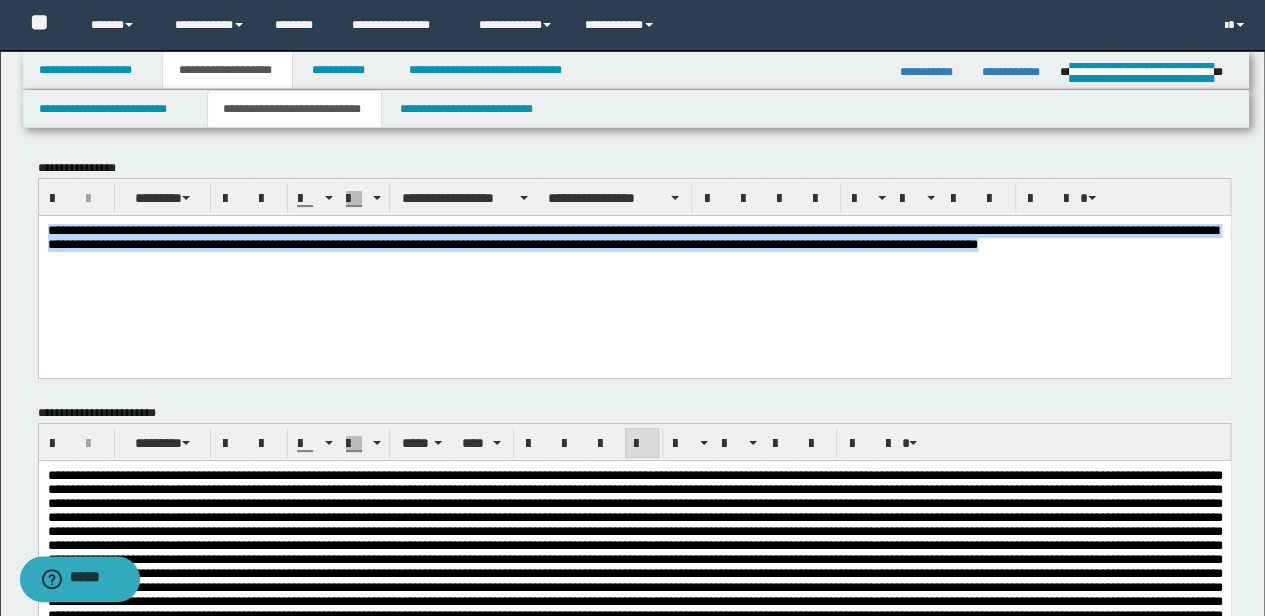 drag, startPoint x: 538, startPoint y: 277, endPoint x: 70, endPoint y: 383, distance: 479.85416 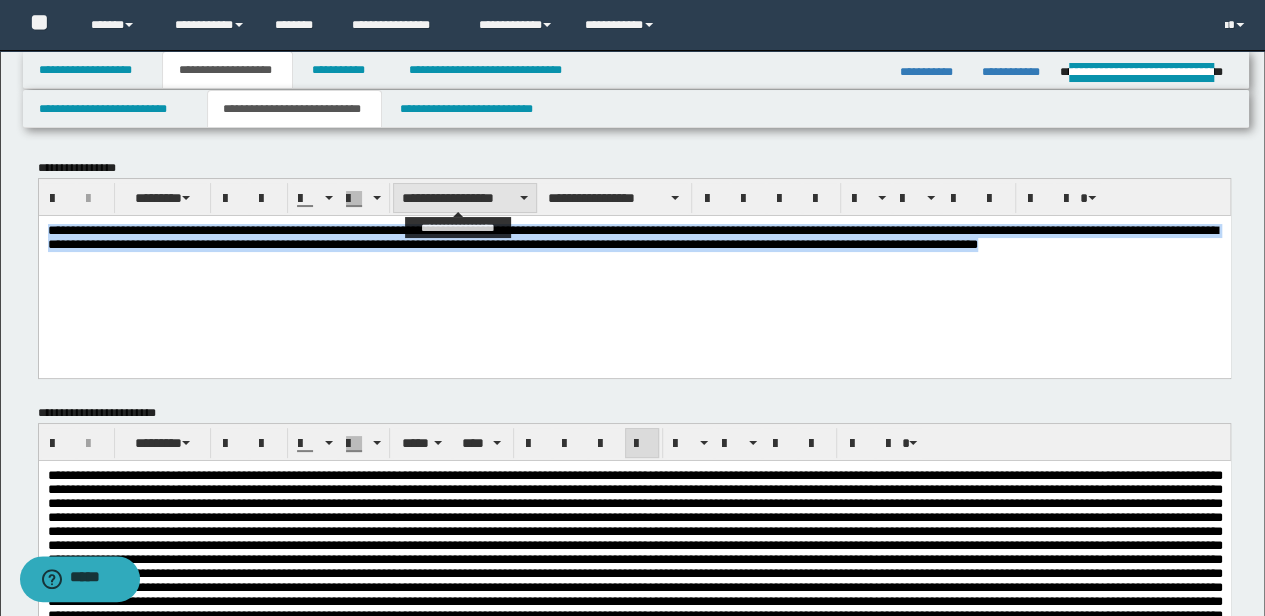 click on "**********" at bounding box center [465, 198] 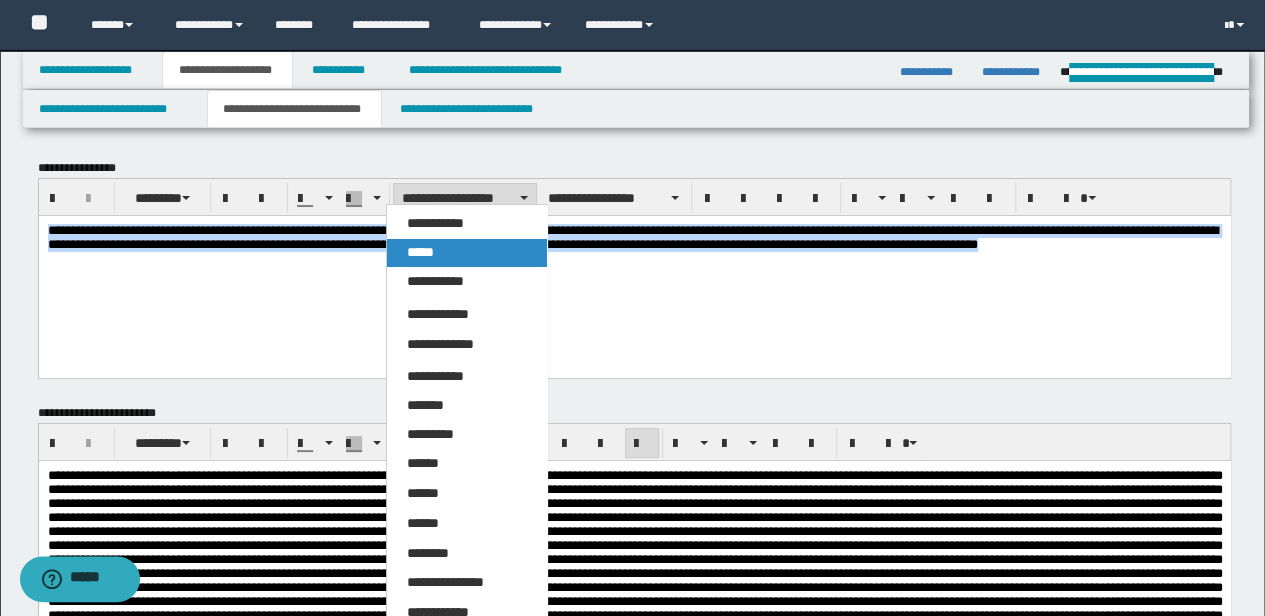 click on "*****" at bounding box center [420, 252] 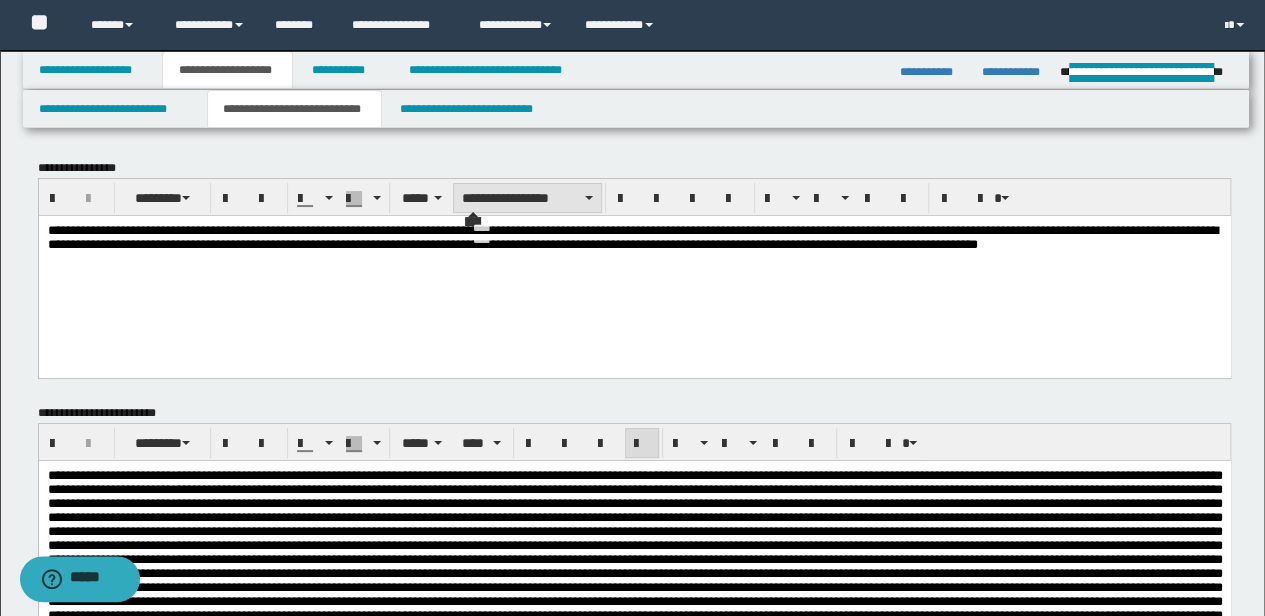 click on "**********" at bounding box center [527, 198] 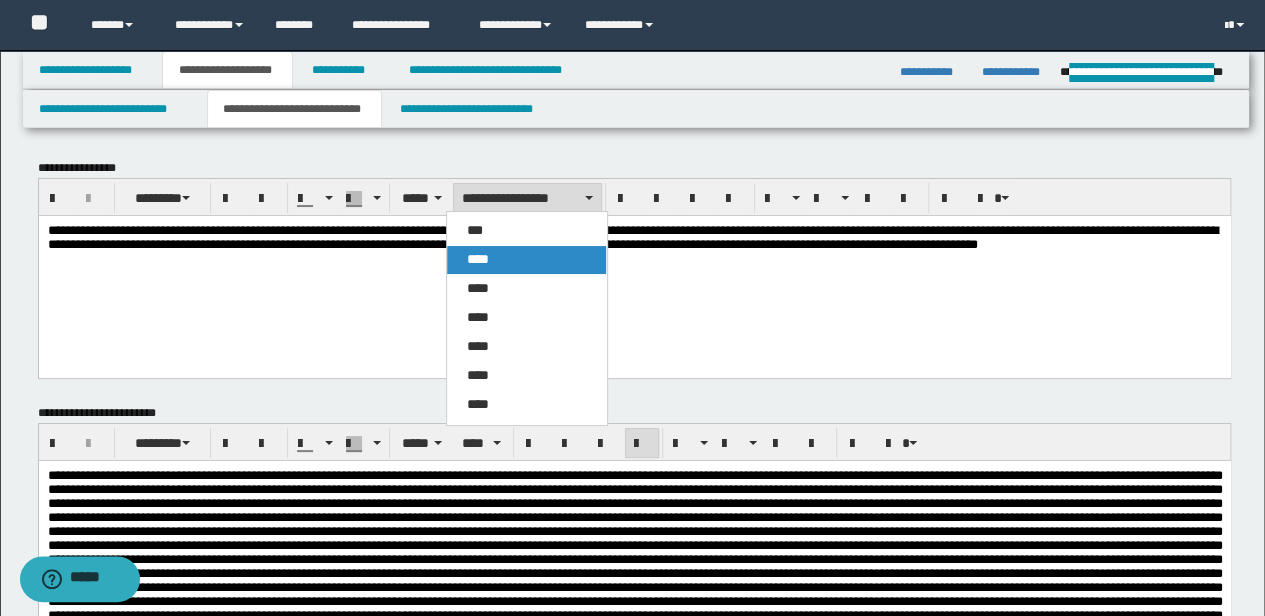 drag, startPoint x: 470, startPoint y: 264, endPoint x: 488, endPoint y: 30, distance: 234.69128 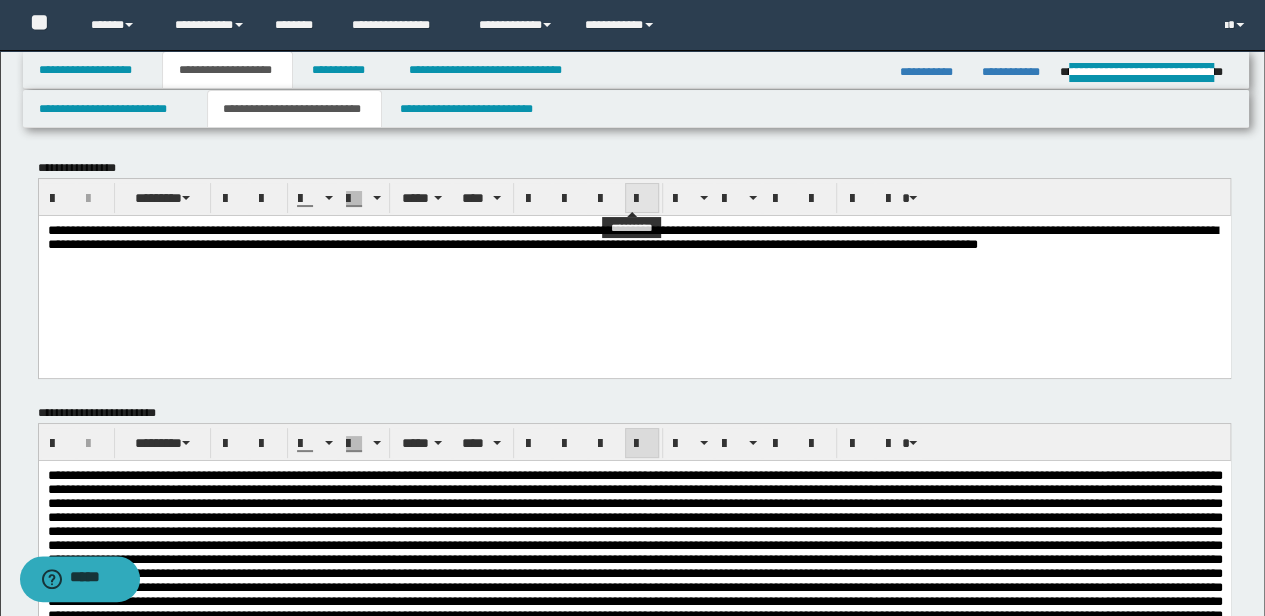 click at bounding box center (642, 199) 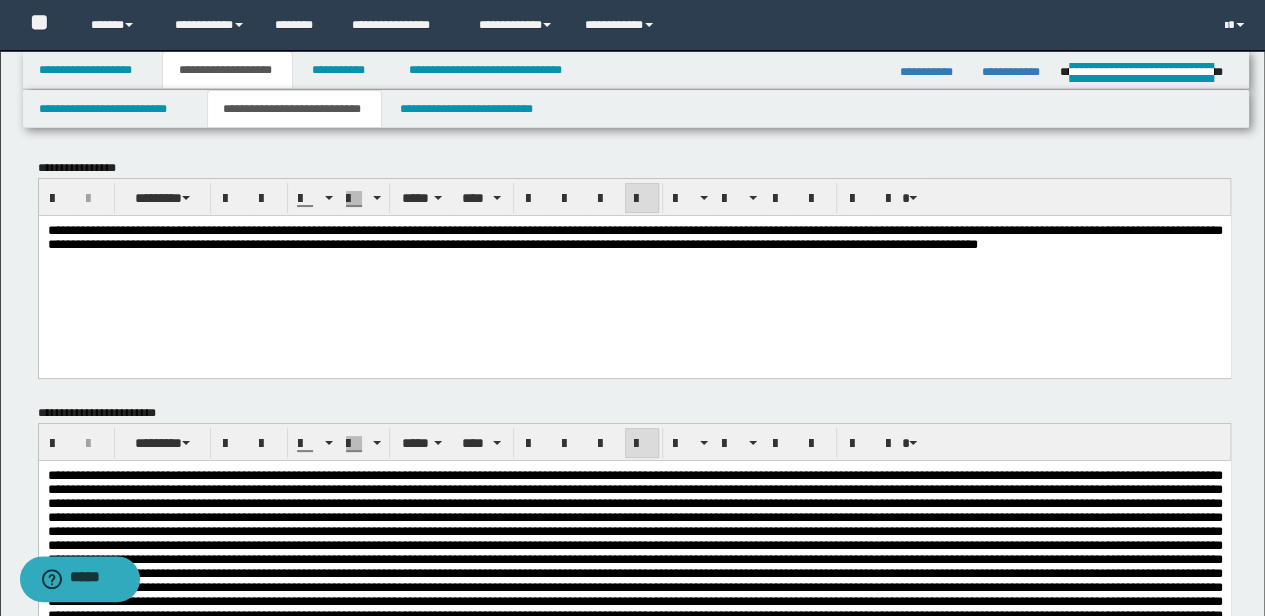 click on "**********" at bounding box center [634, 246] 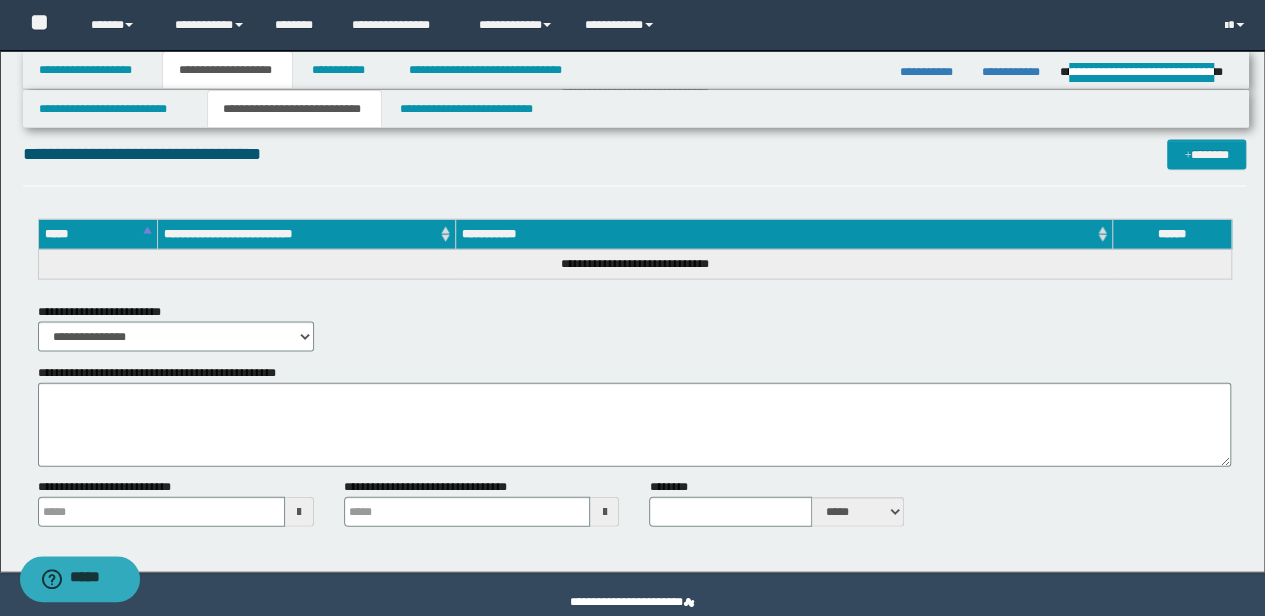 scroll, scrollTop: 2032, scrollLeft: 0, axis: vertical 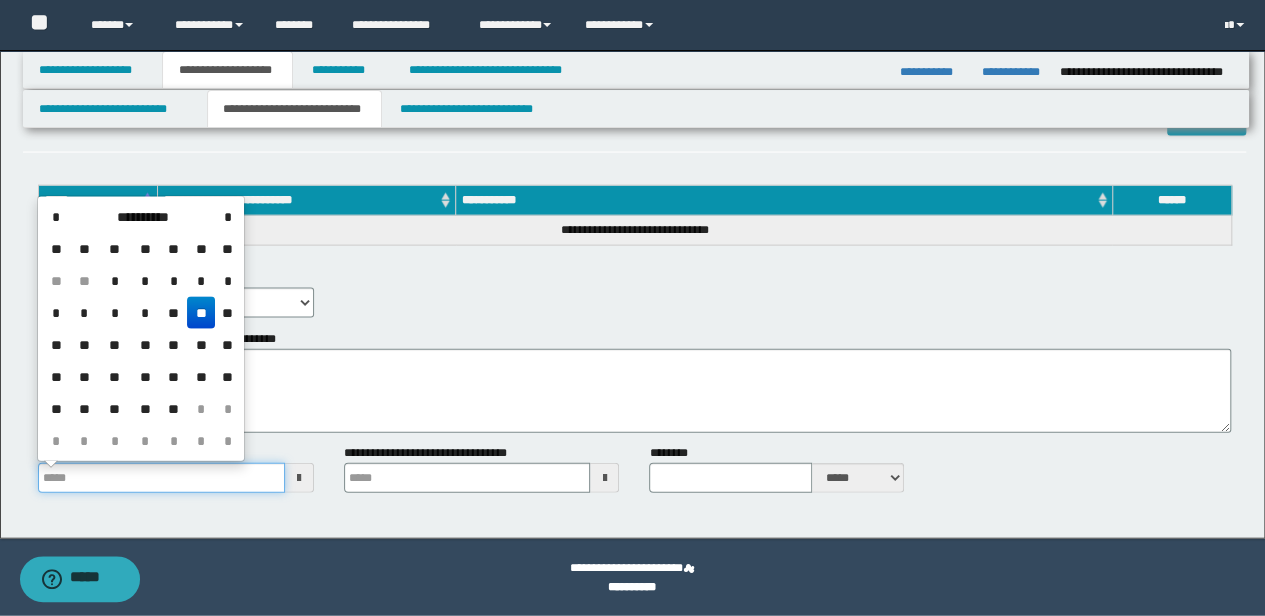 drag, startPoint x: 208, startPoint y: 463, endPoint x: -3, endPoint y: 454, distance: 211.19185 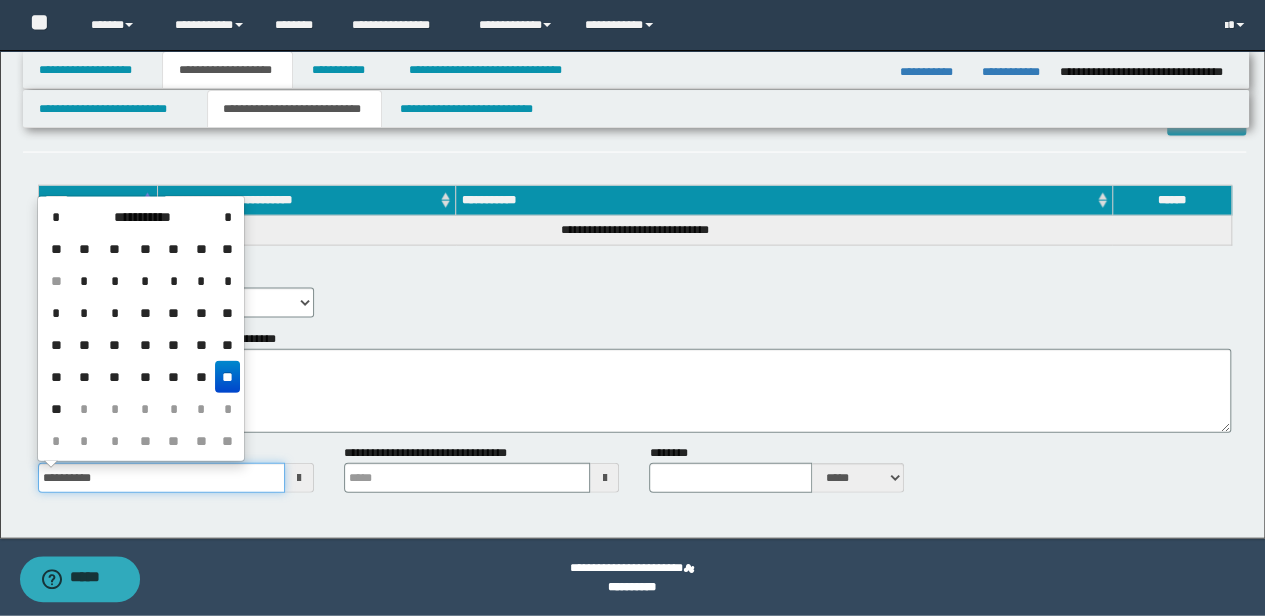 type on "**********" 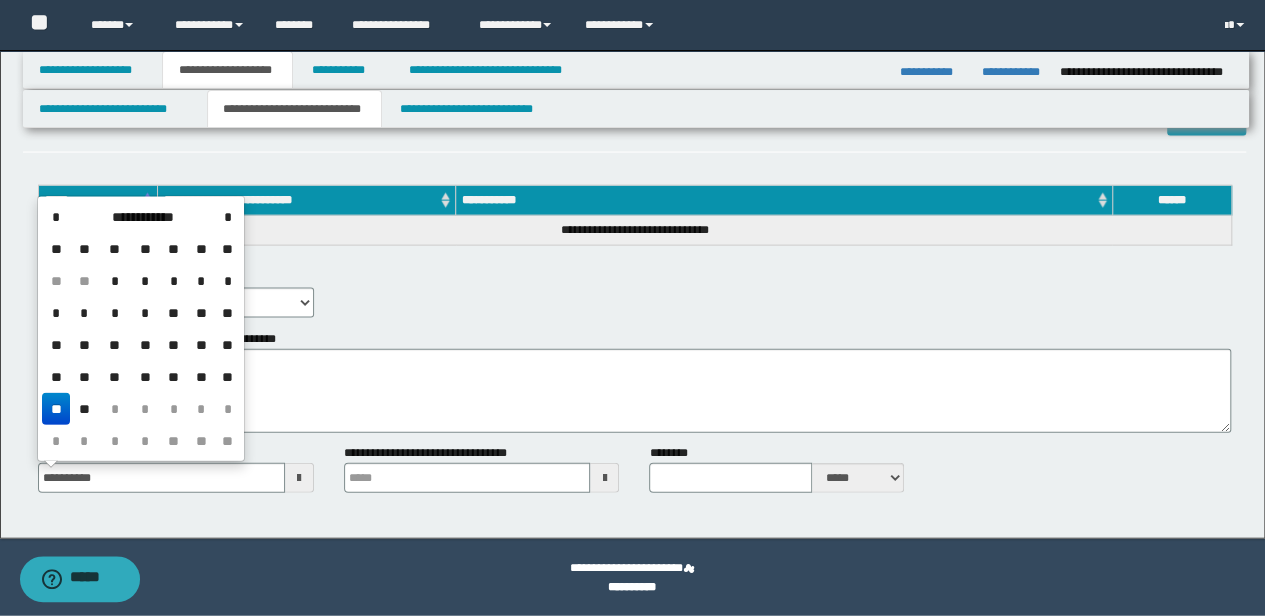 type 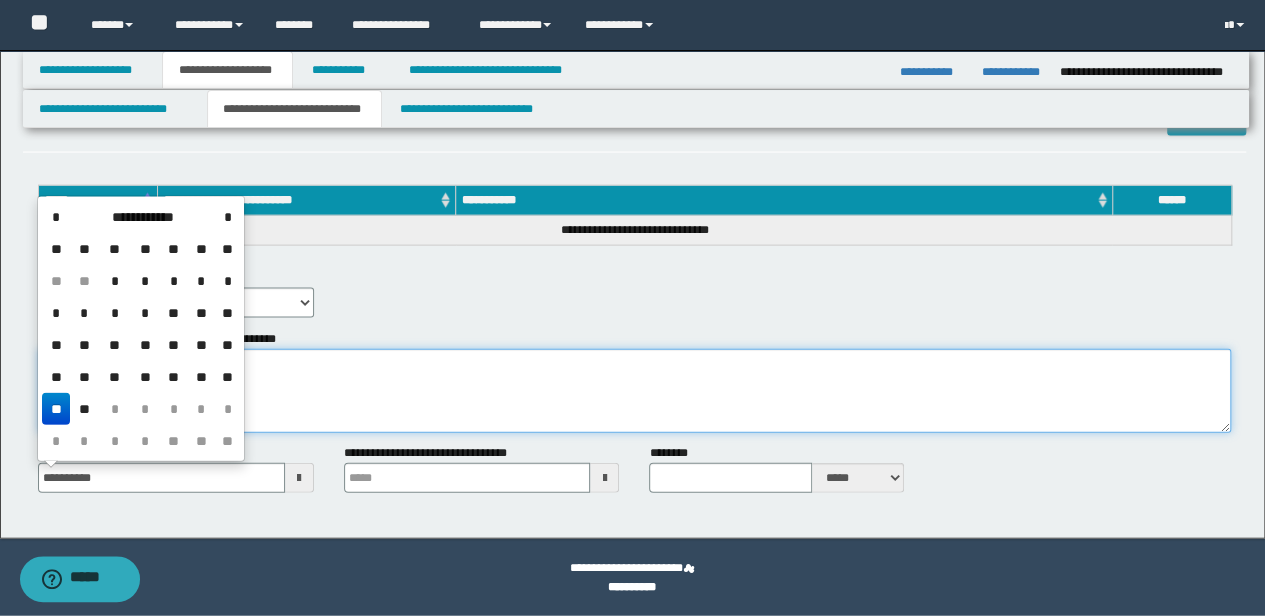 type on "**********" 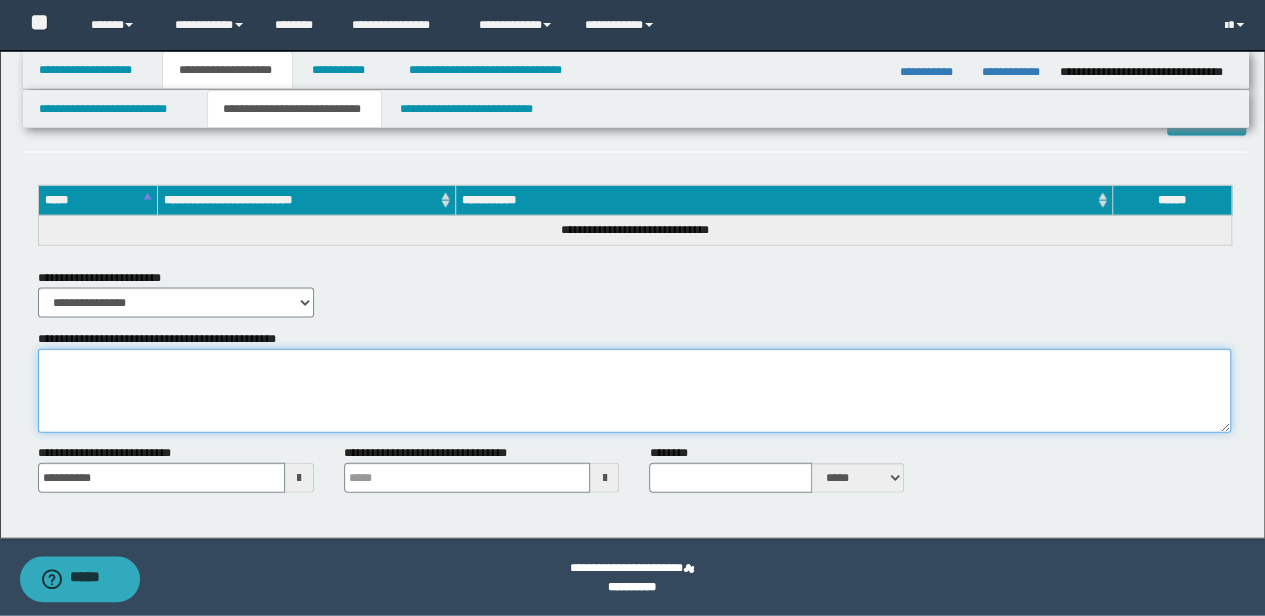 click on "**********" at bounding box center (635, 391) 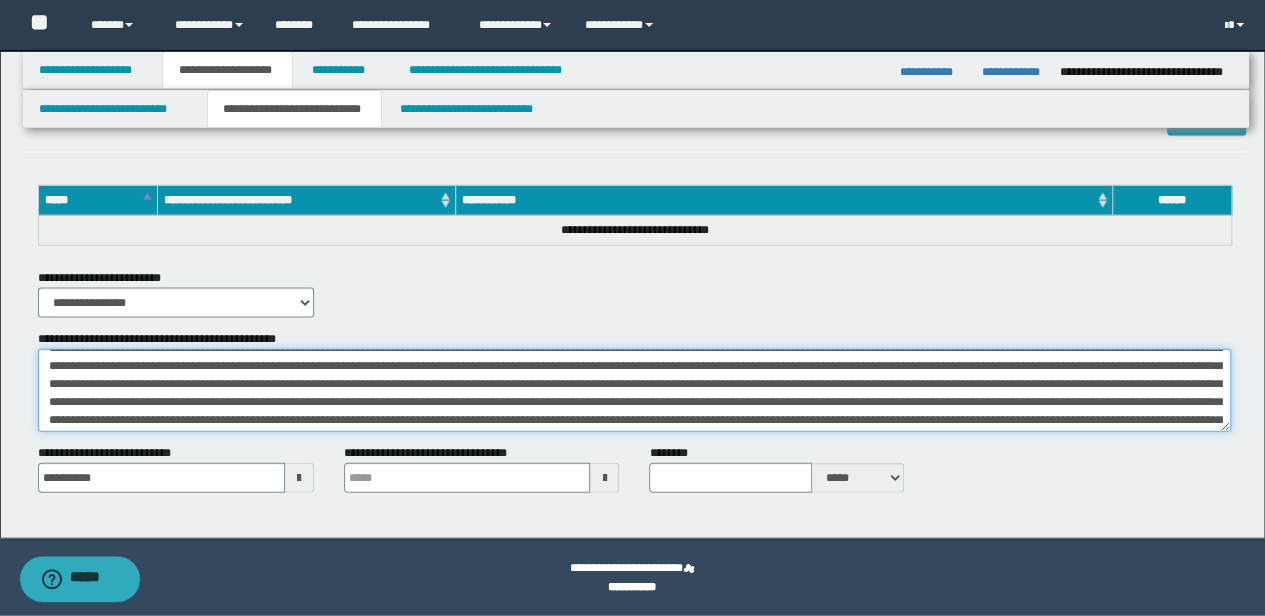 scroll, scrollTop: 0, scrollLeft: 0, axis: both 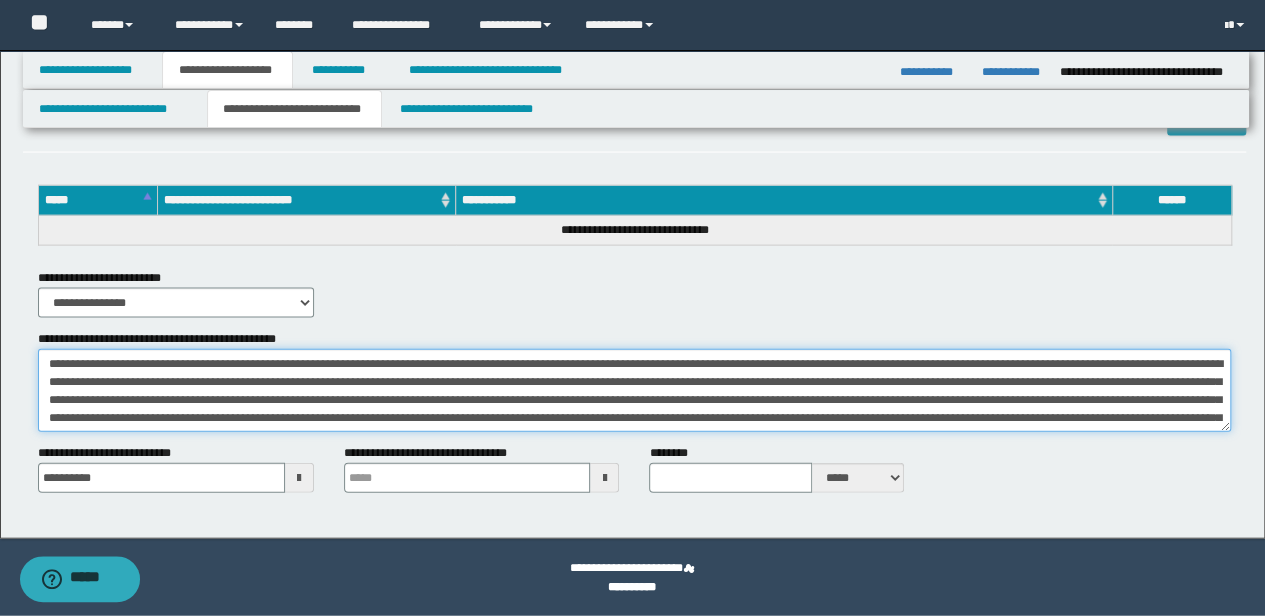 click on "**********" at bounding box center (635, 390) 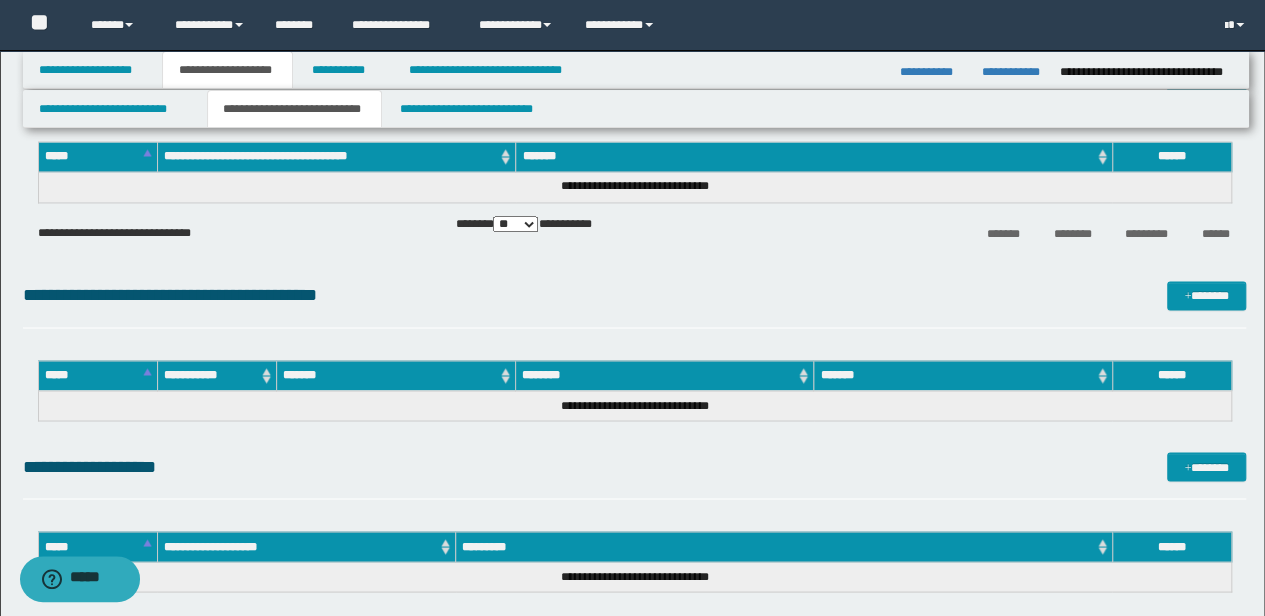 scroll, scrollTop: 1366, scrollLeft: 0, axis: vertical 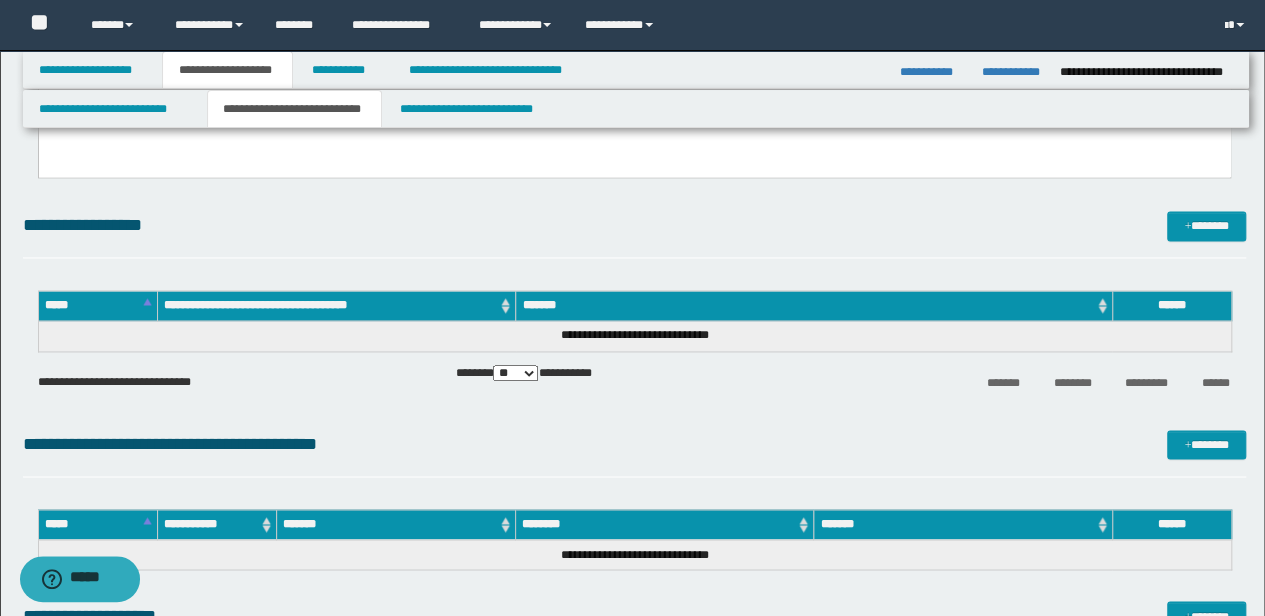 type on "**********" 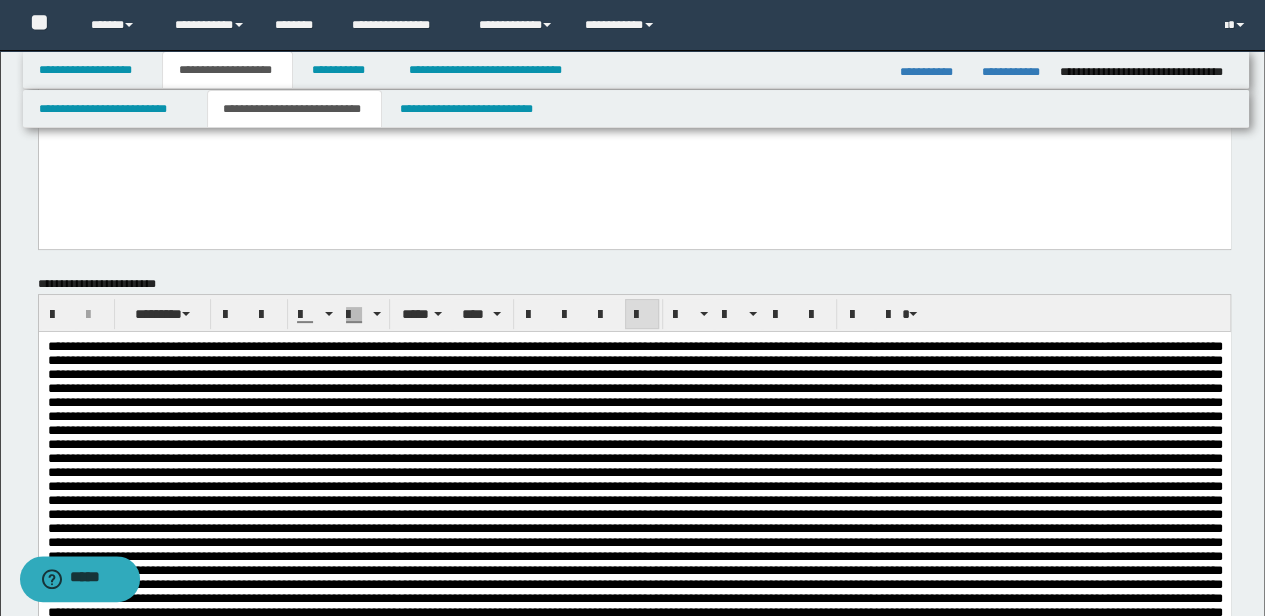 scroll, scrollTop: 0, scrollLeft: 0, axis: both 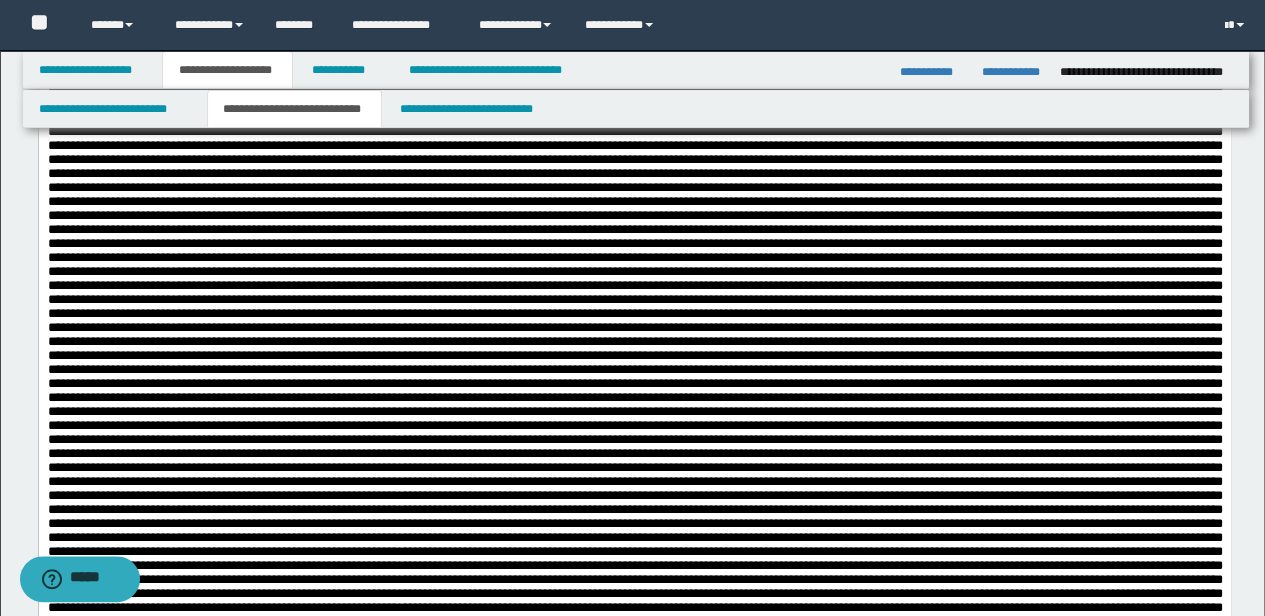 click at bounding box center [634, 432] 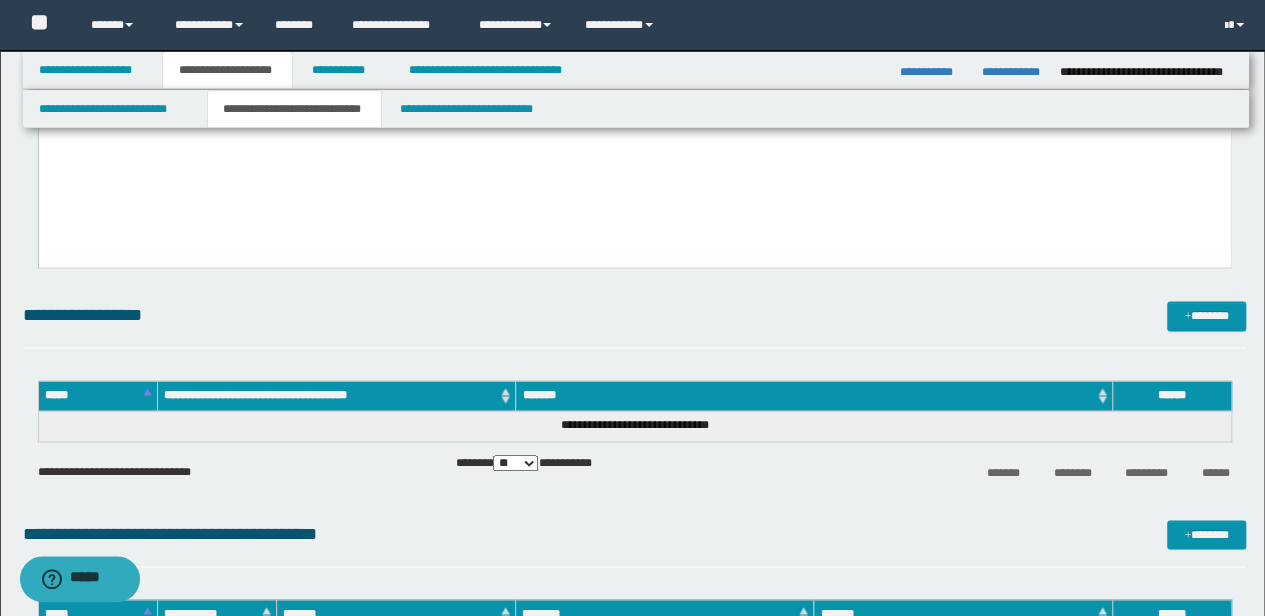 scroll, scrollTop: 1400, scrollLeft: 0, axis: vertical 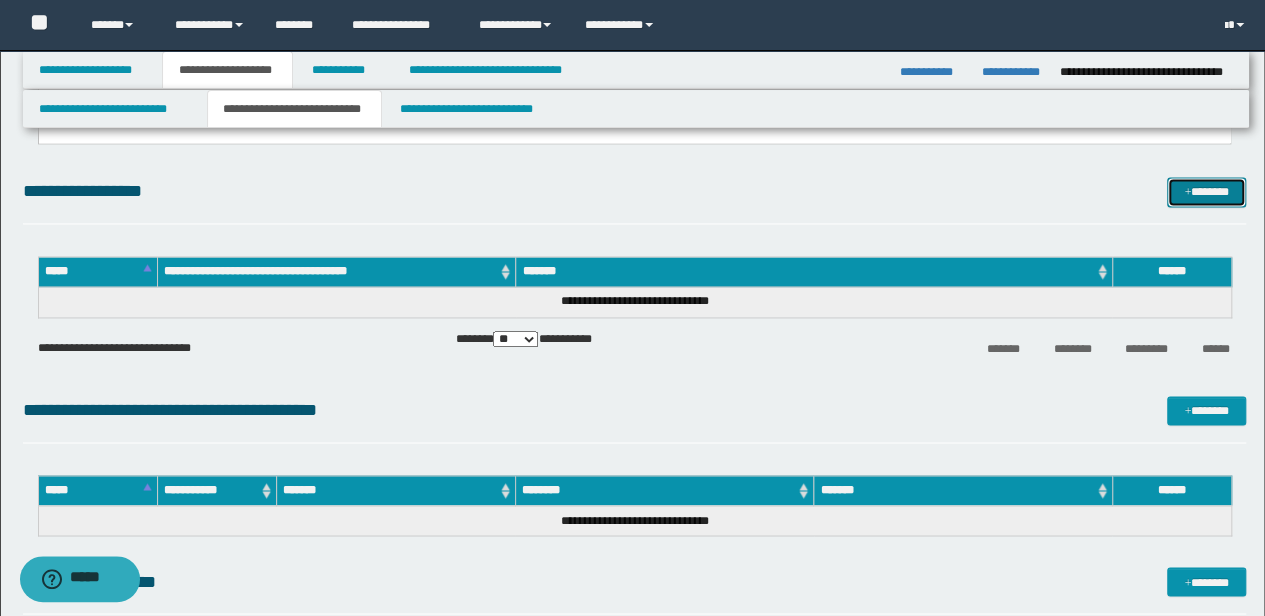 click on "*******" at bounding box center [1206, 191] 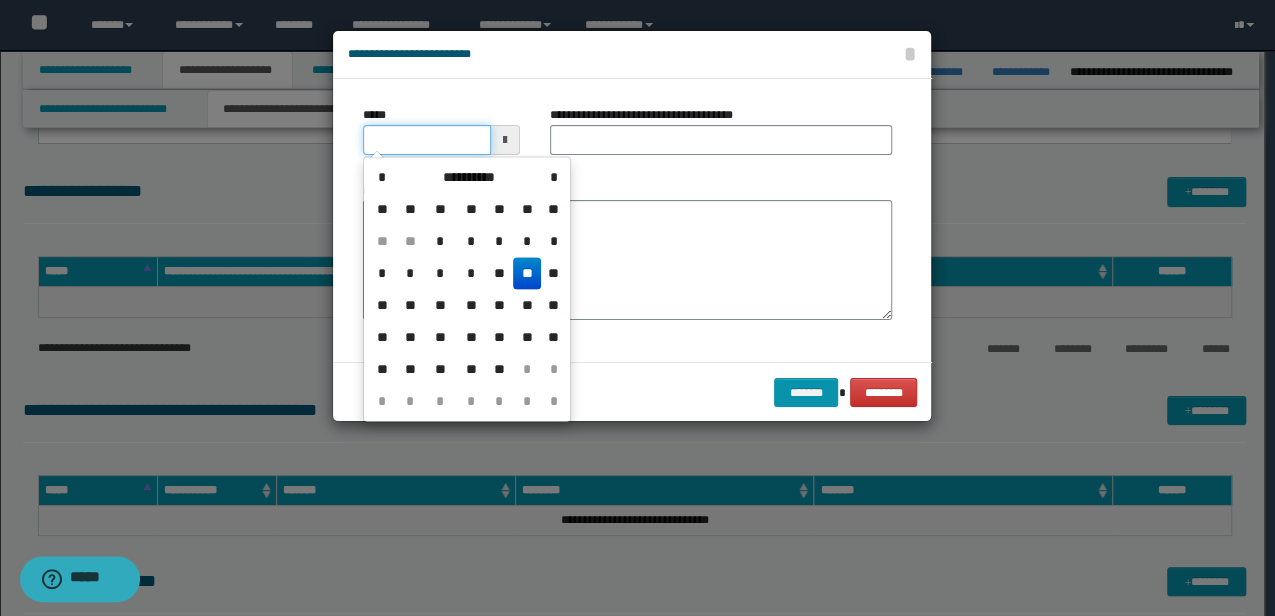 drag, startPoint x: 447, startPoint y: 144, endPoint x: 145, endPoint y: 146, distance: 302.00662 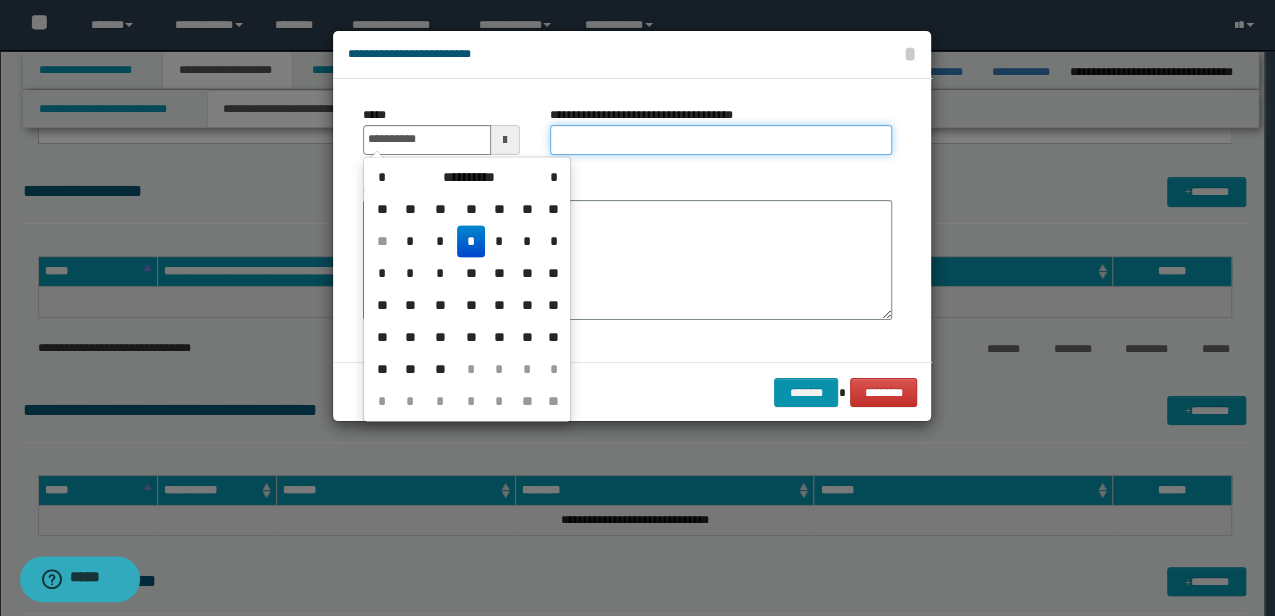 type on "**********" 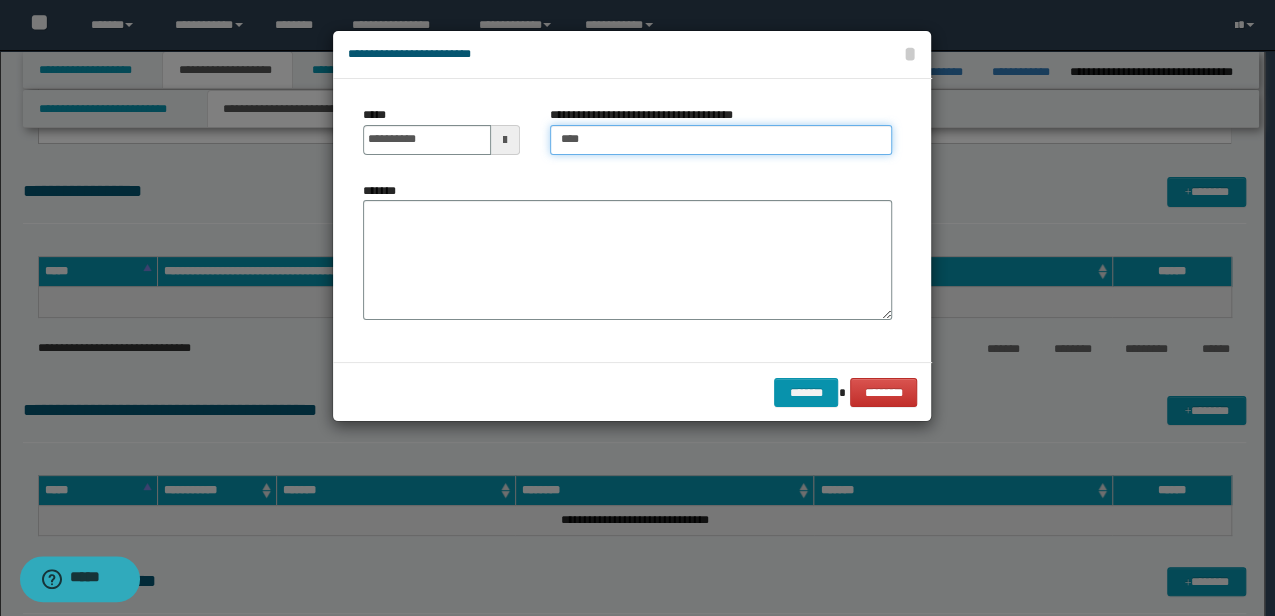 type on "**********" 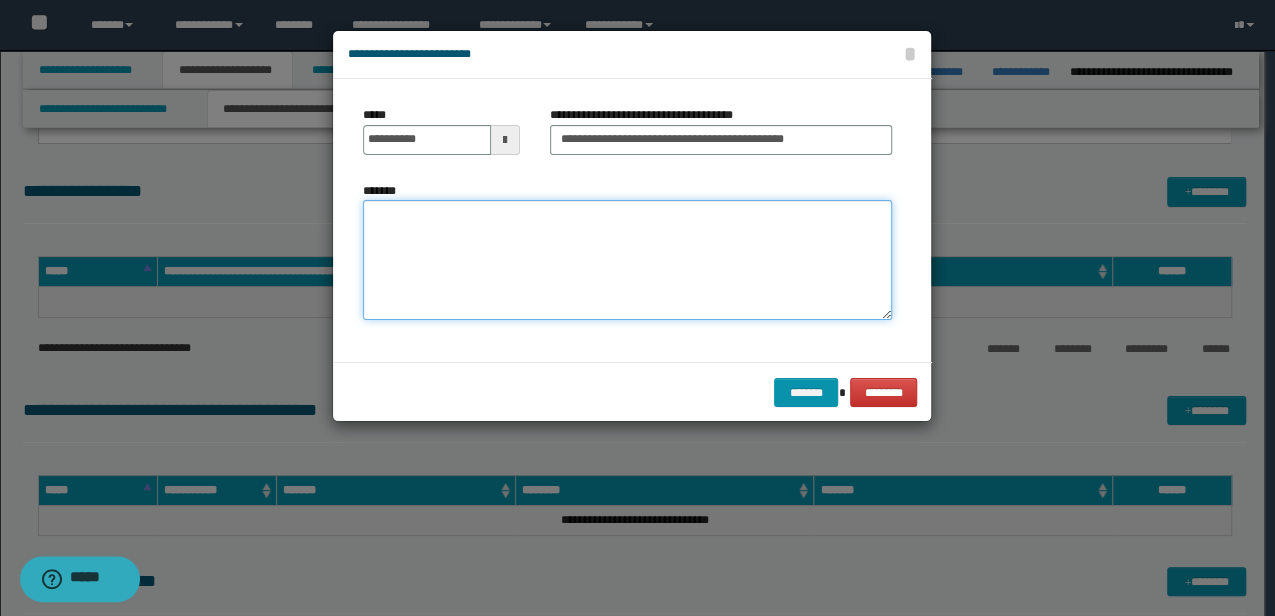 click on "*******" at bounding box center (627, 260) 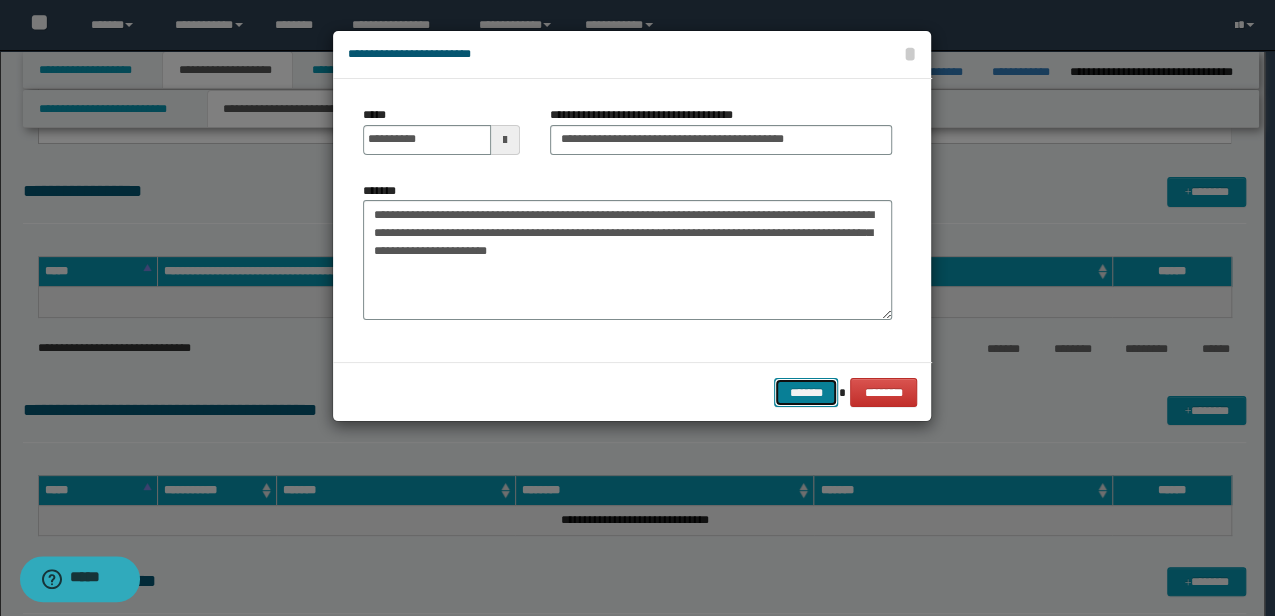 click on "*******" at bounding box center (806, 392) 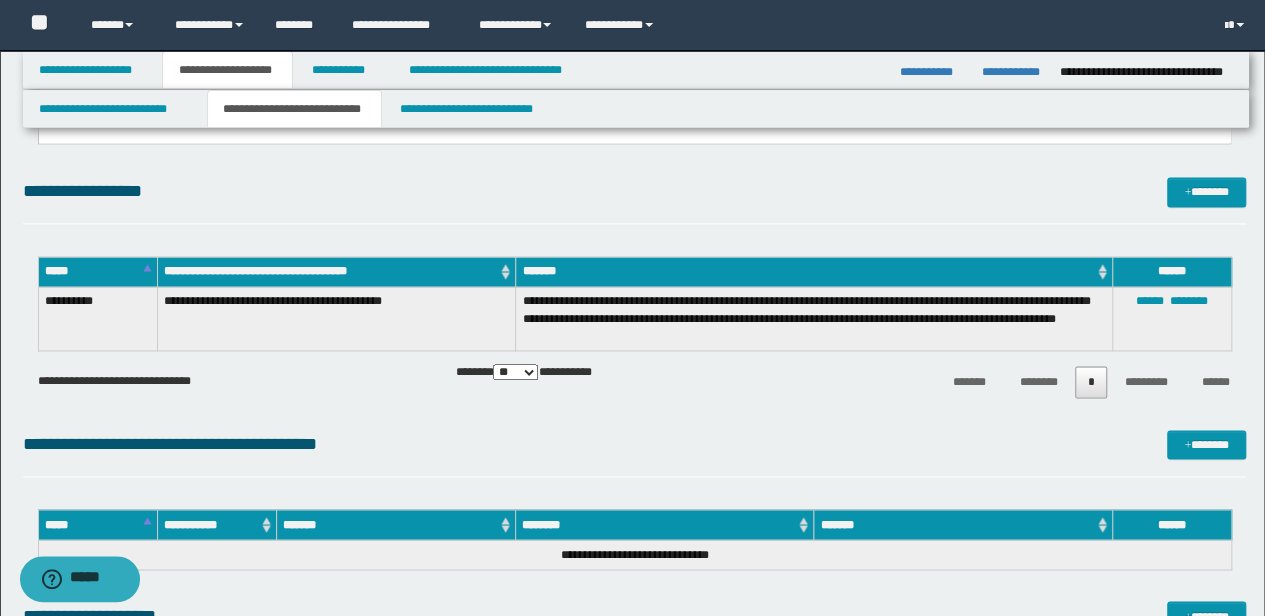 click on "**********" at bounding box center [635, 444] 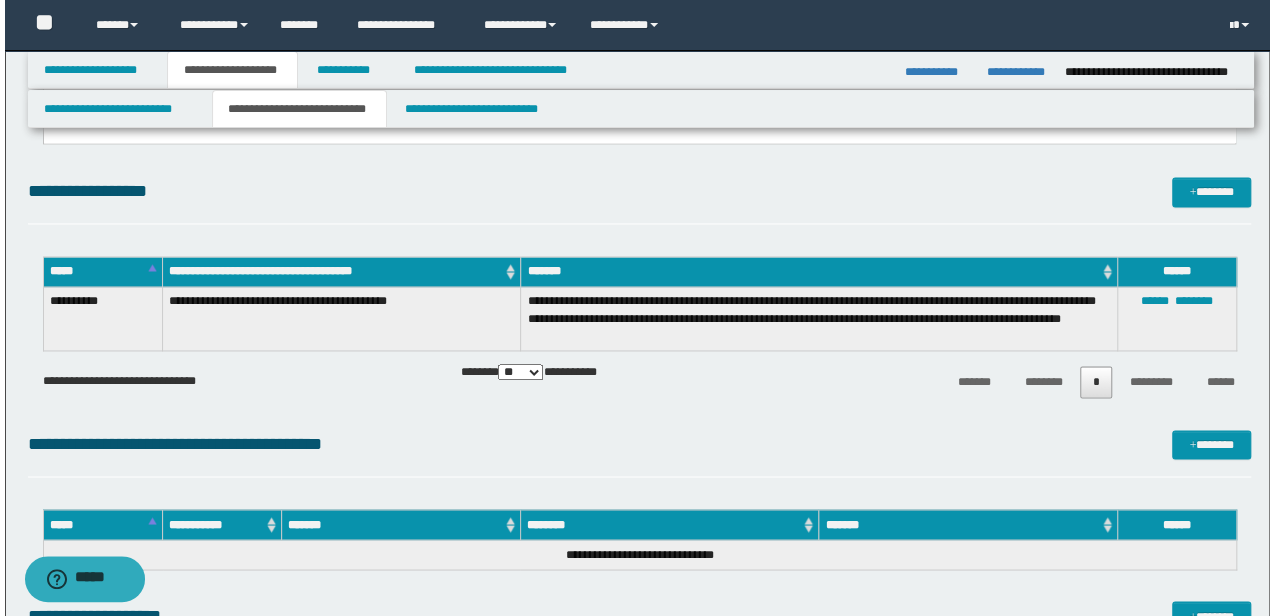 scroll, scrollTop: 1266, scrollLeft: 0, axis: vertical 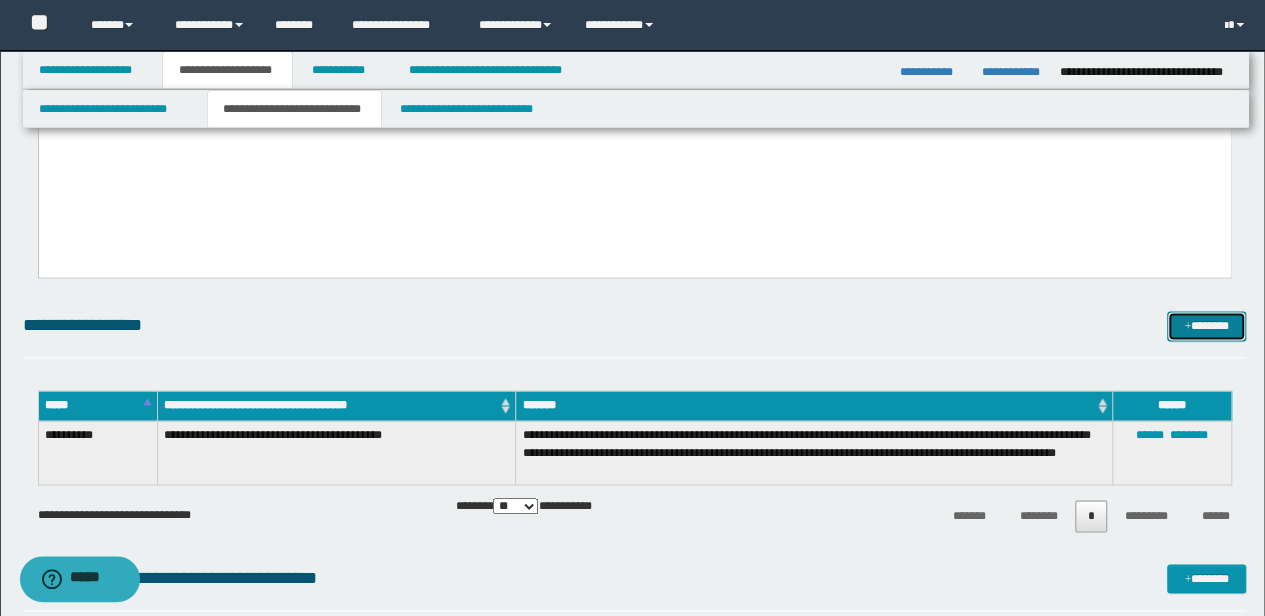 click on "*******" at bounding box center (1206, 325) 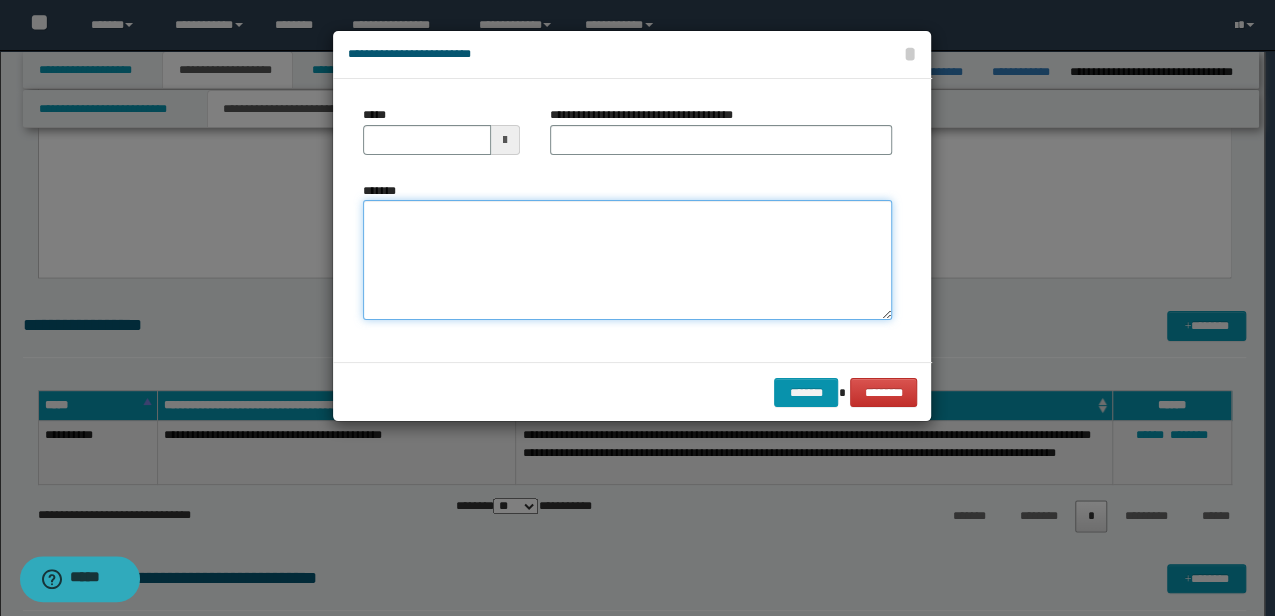 click on "*******" at bounding box center [627, 260] 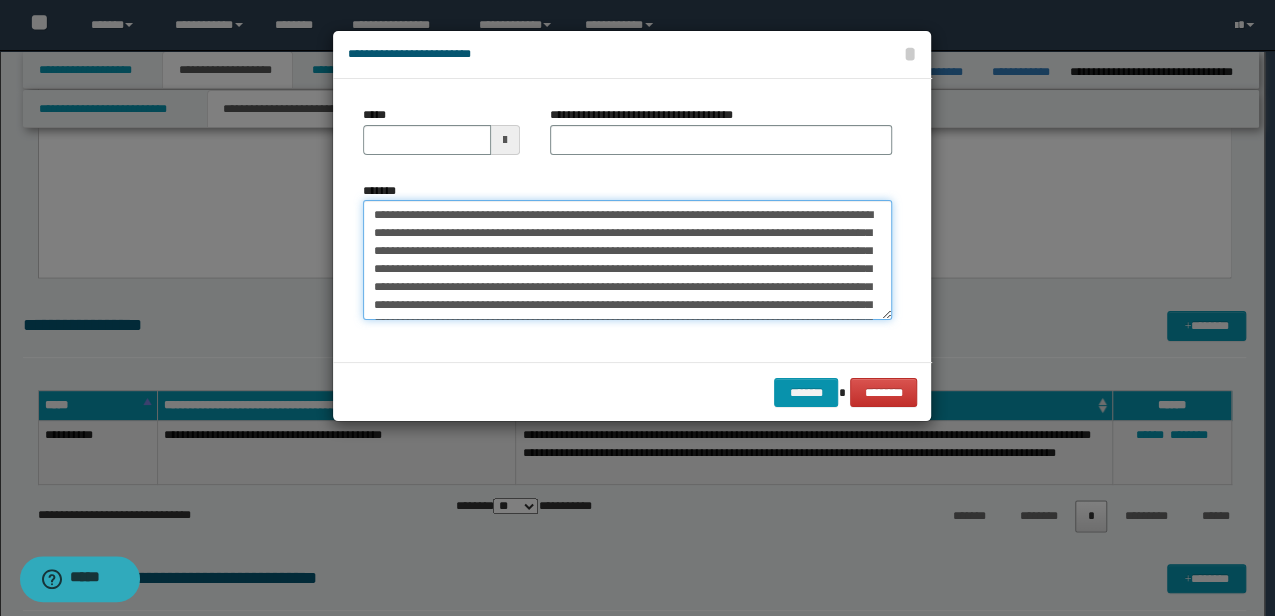 type on "**********" 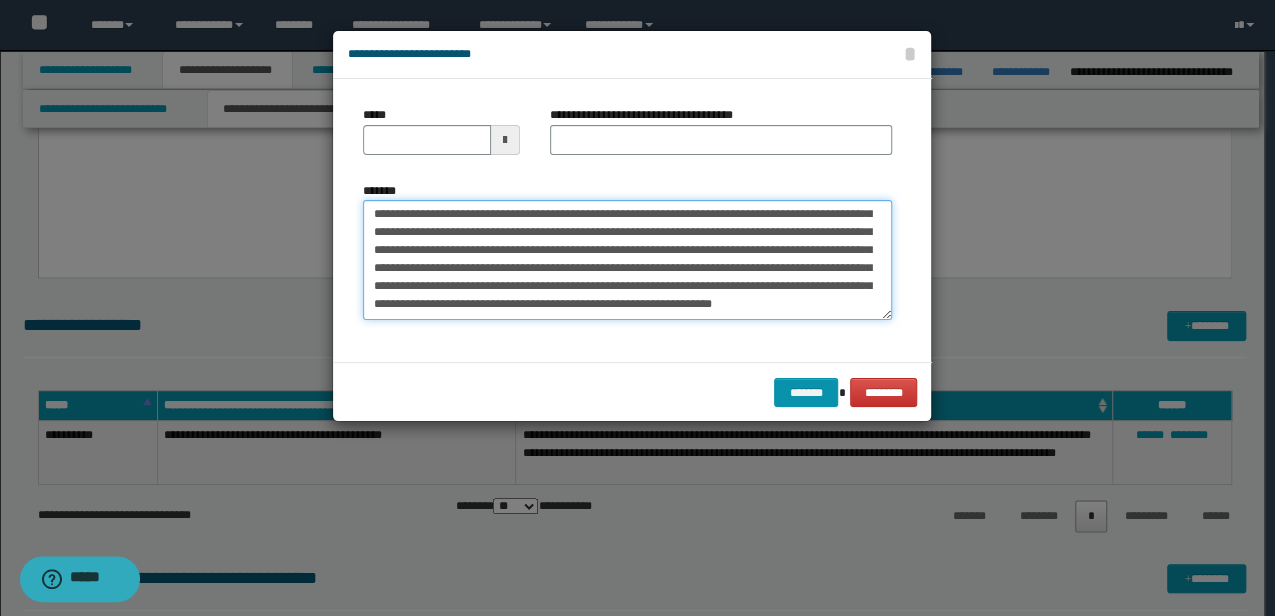 type on "**********" 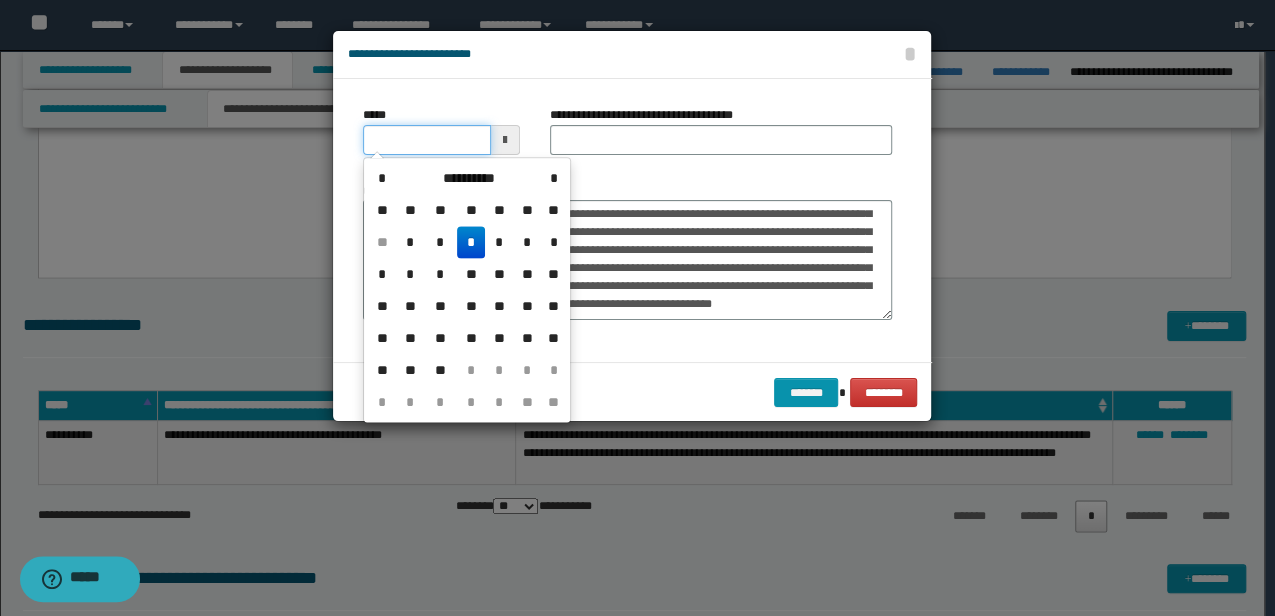 drag, startPoint x: 459, startPoint y: 142, endPoint x: 0, endPoint y: 124, distance: 459.3528 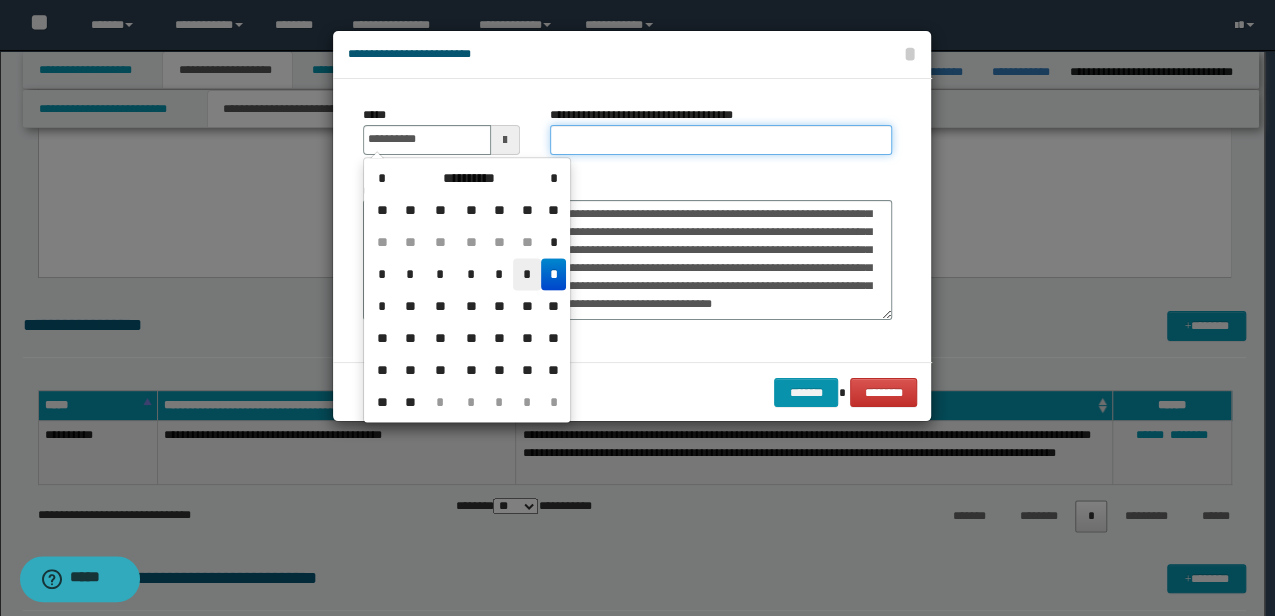type on "**********" 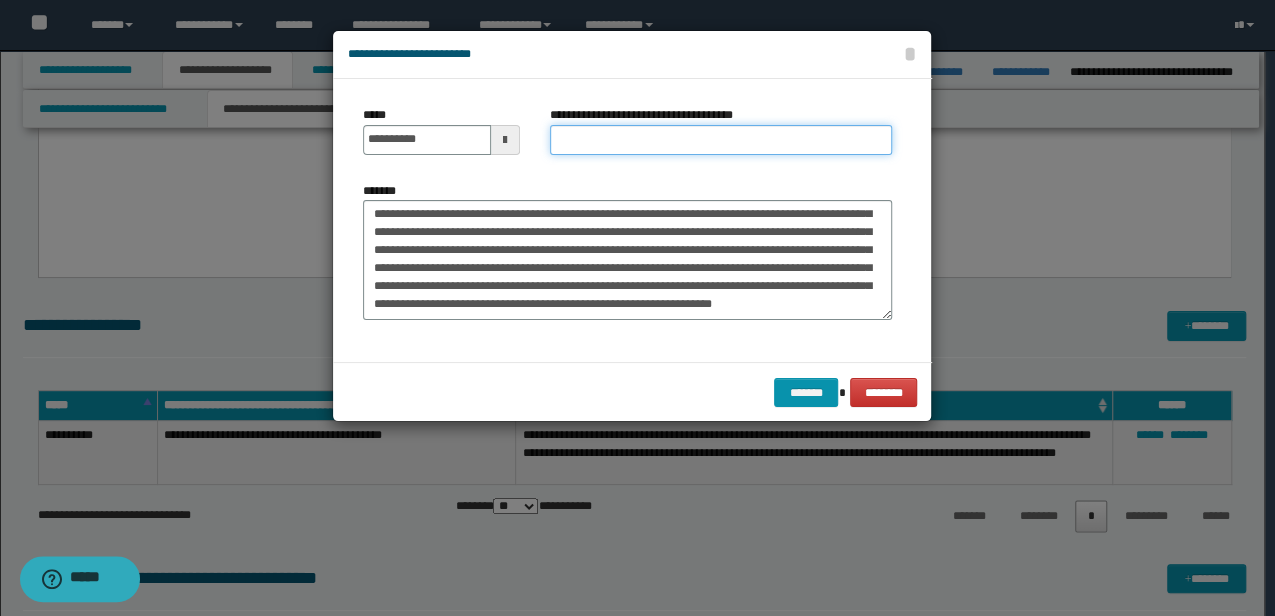 click on "**********" at bounding box center (721, 140) 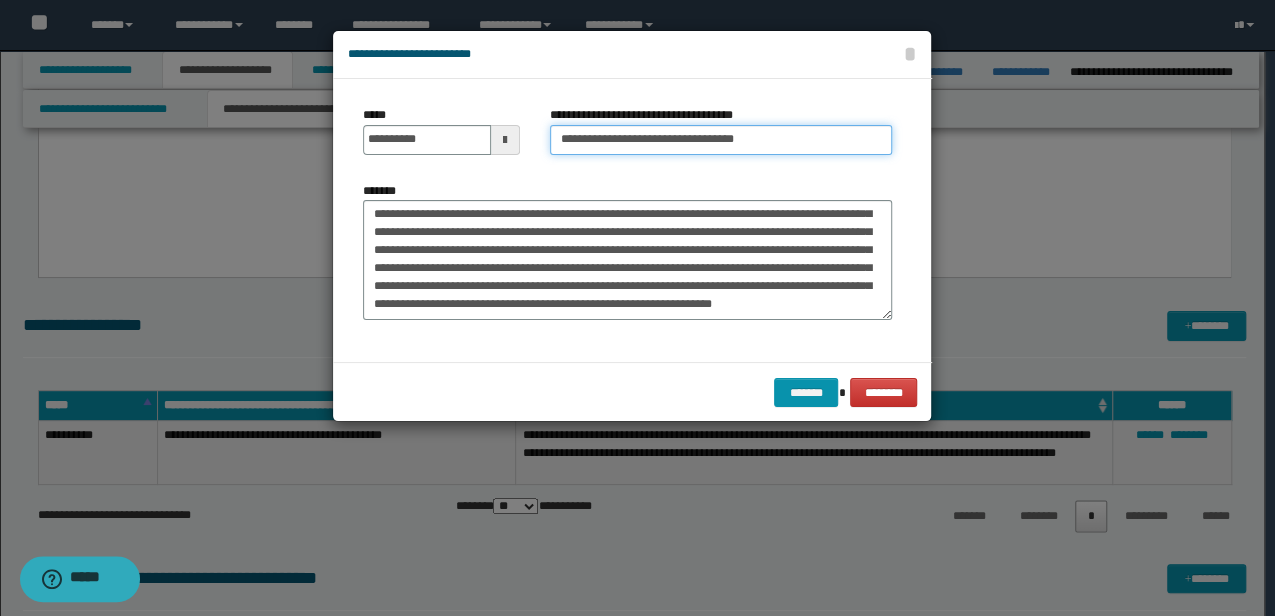 drag, startPoint x: 756, startPoint y: 140, endPoint x: 746, endPoint y: 143, distance: 10.440307 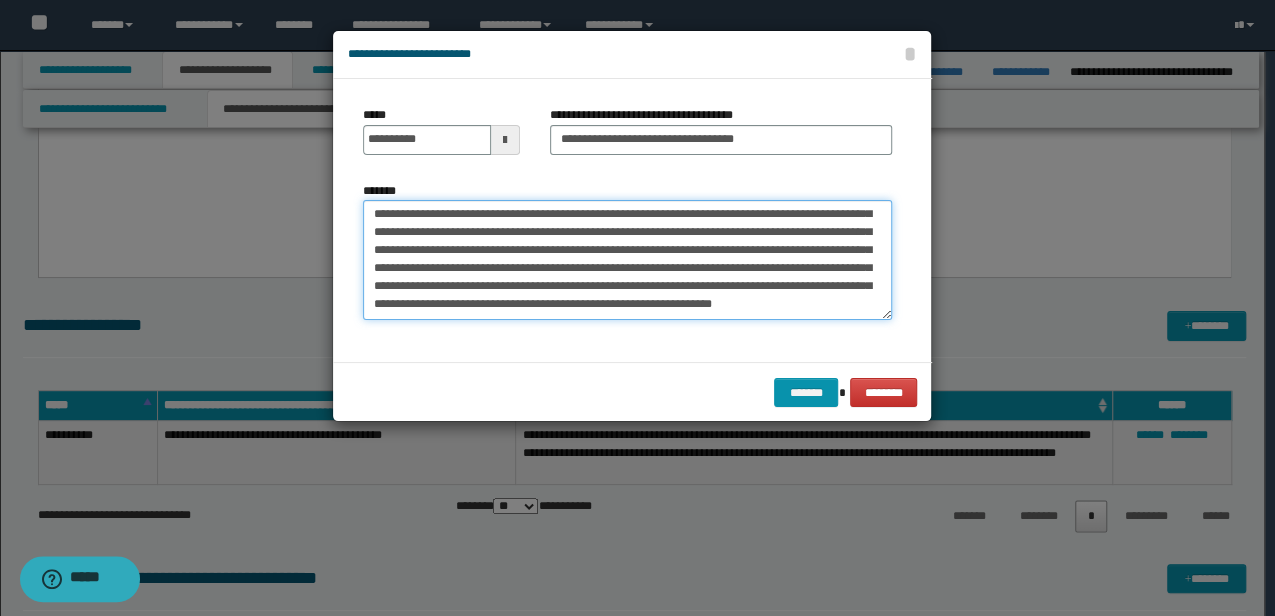 drag, startPoint x: 593, startPoint y: 138, endPoint x: 510, endPoint y: 268, distance: 154.23683 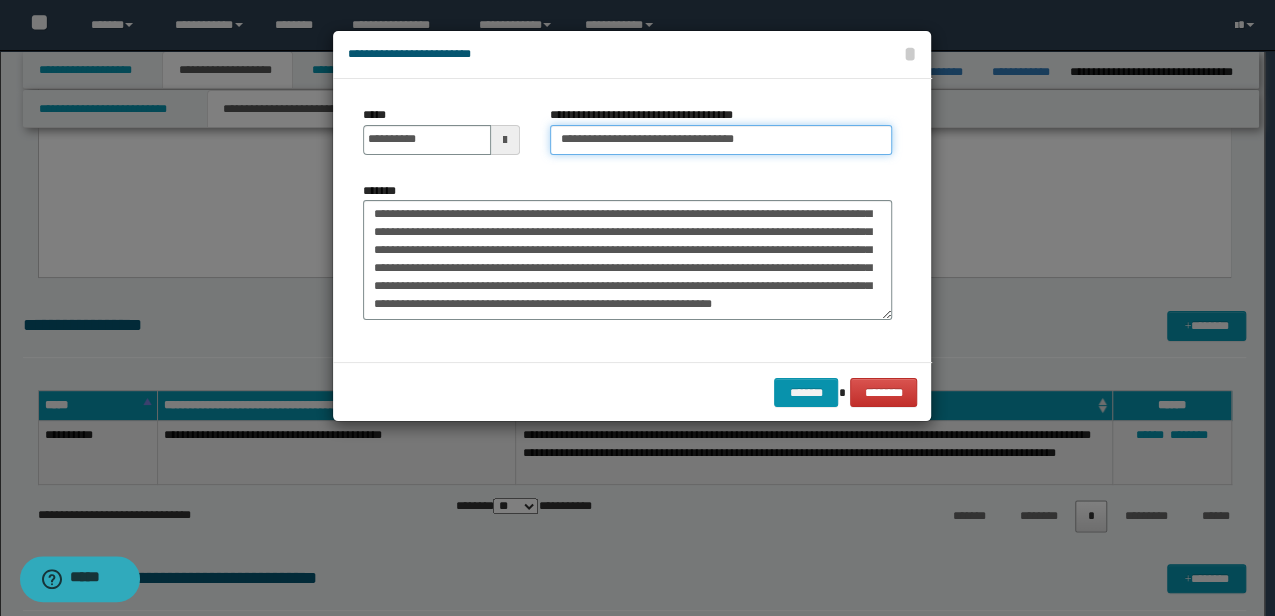 click on "**********" at bounding box center (721, 140) 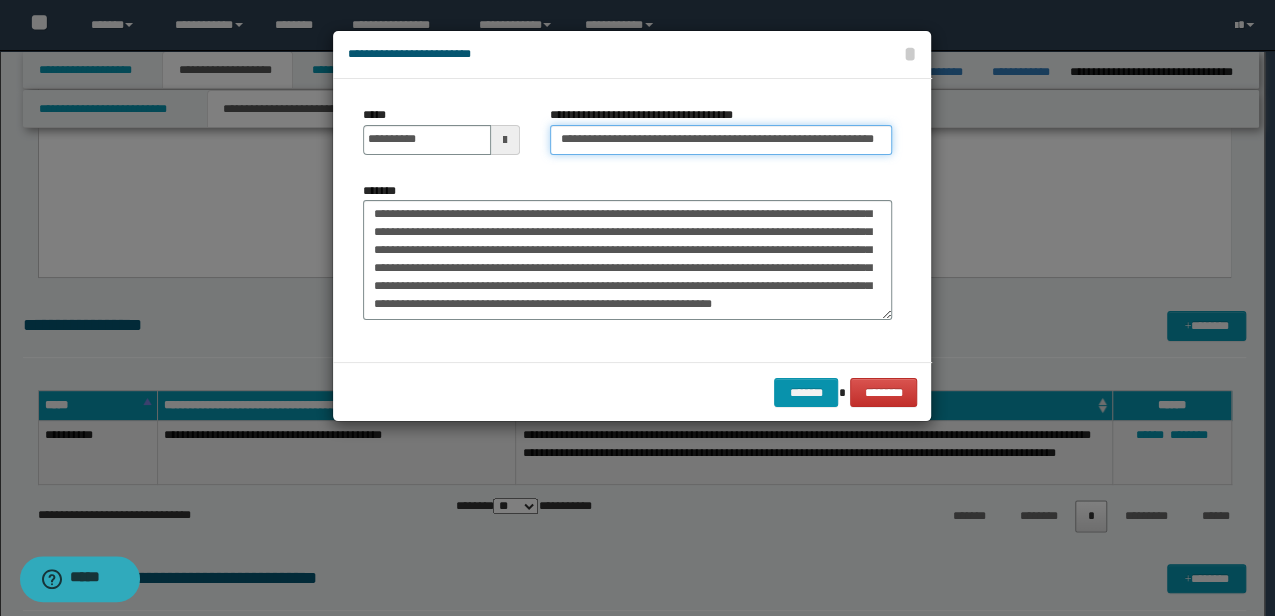 scroll, scrollTop: 0, scrollLeft: 11, axis: horizontal 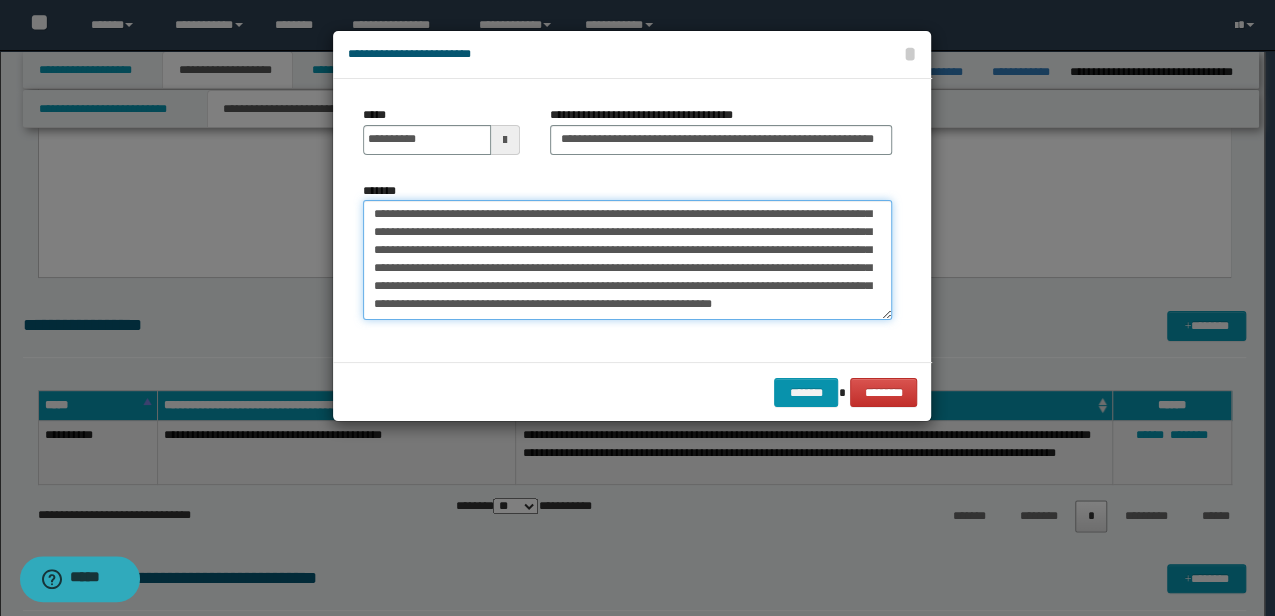 drag, startPoint x: 647, startPoint y: 146, endPoint x: 602, endPoint y: 224, distance: 90.04999 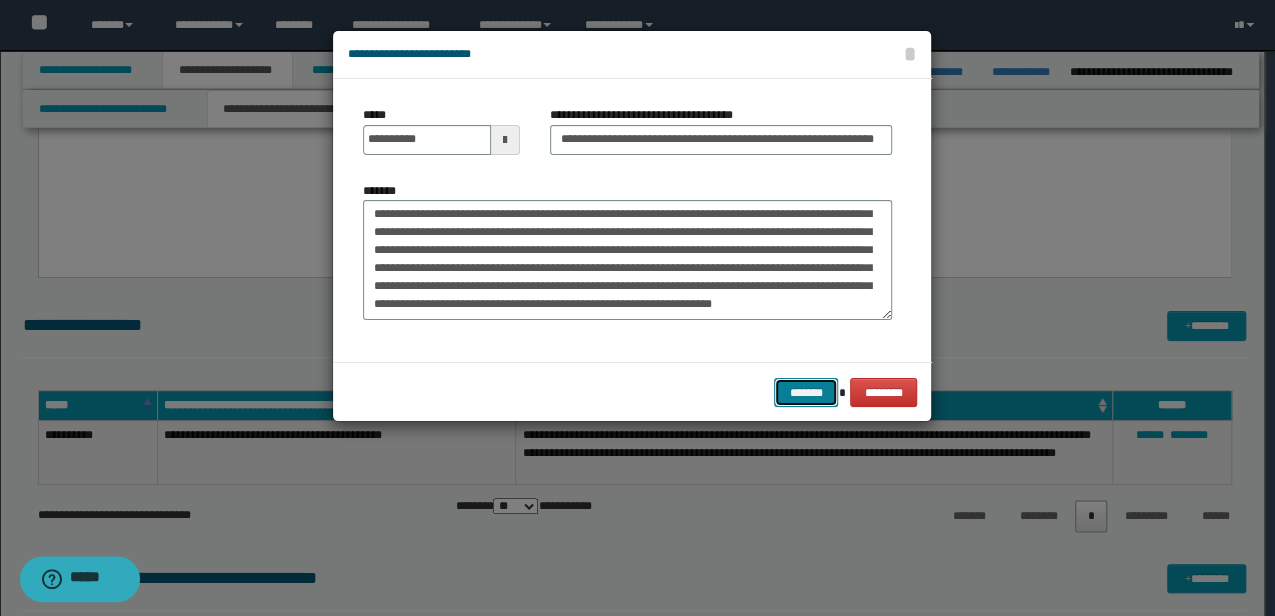 click on "*******" at bounding box center [806, 392] 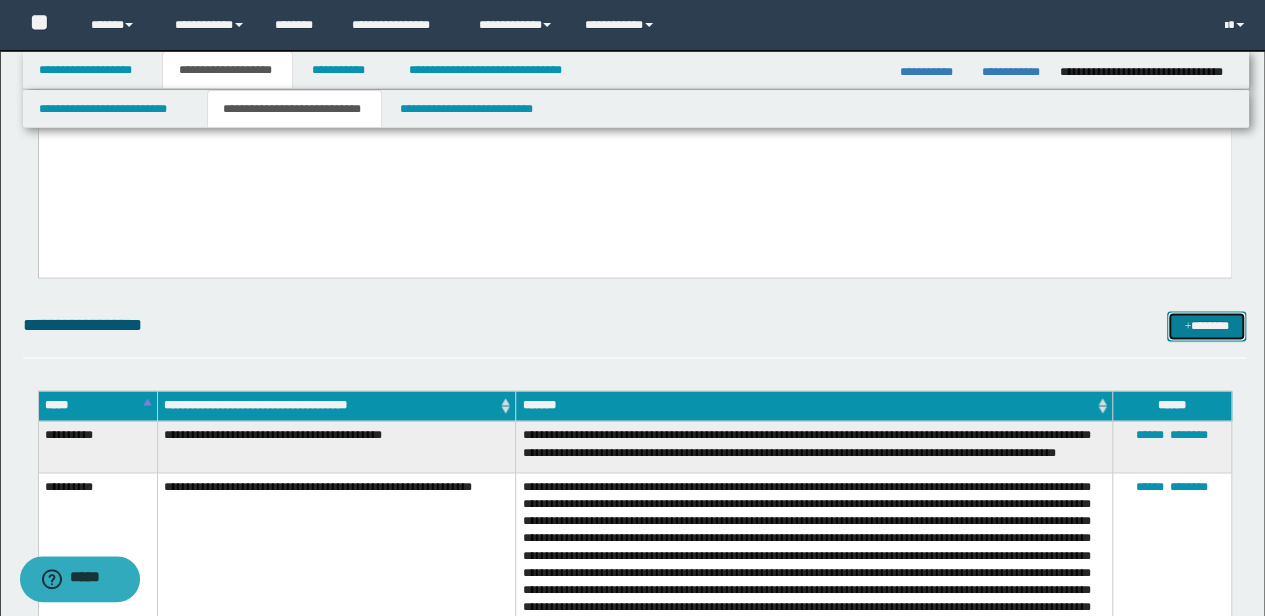 click at bounding box center [1187, 327] 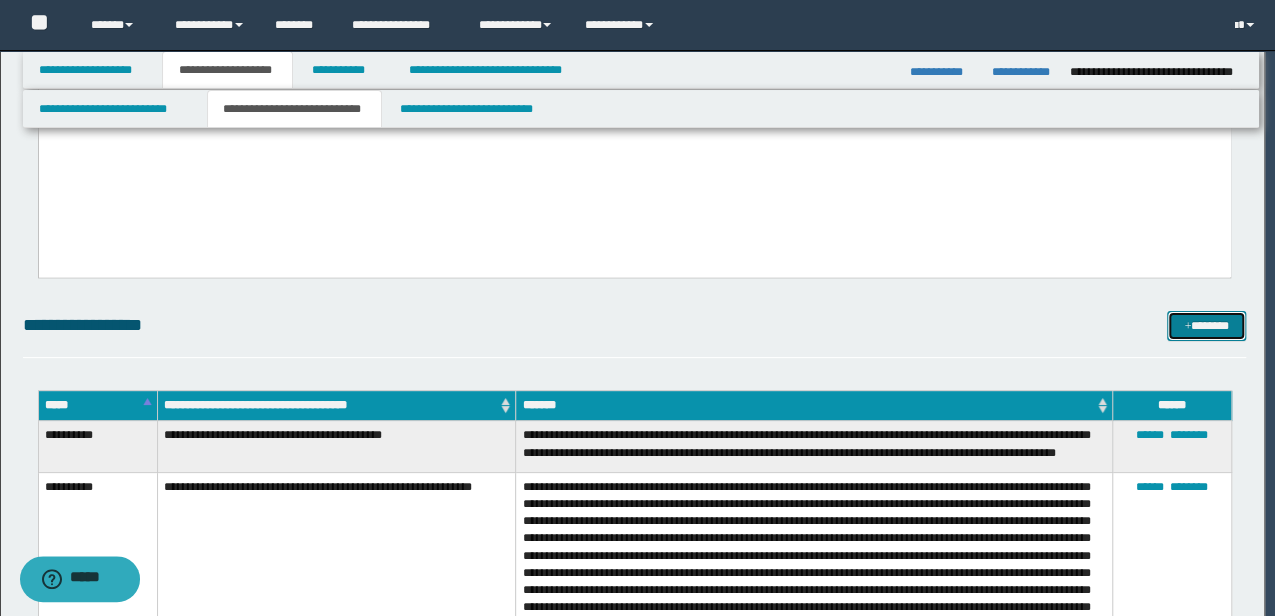 scroll, scrollTop: 0, scrollLeft: 0, axis: both 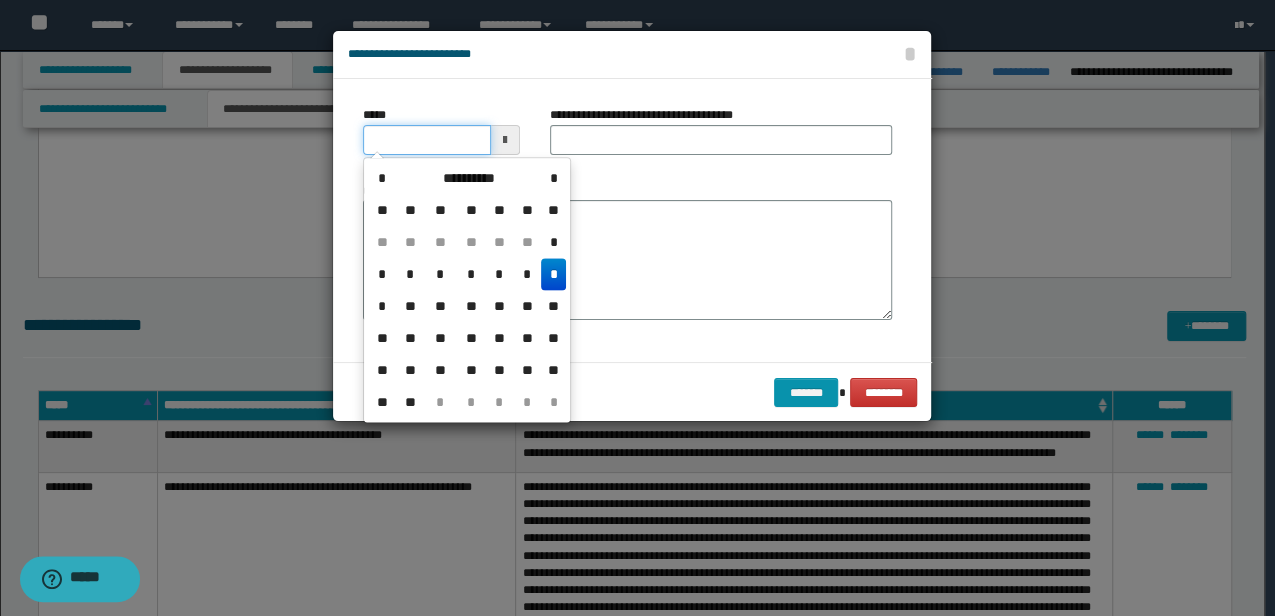 drag, startPoint x: 451, startPoint y: 148, endPoint x: 344, endPoint y: 141, distance: 107.22873 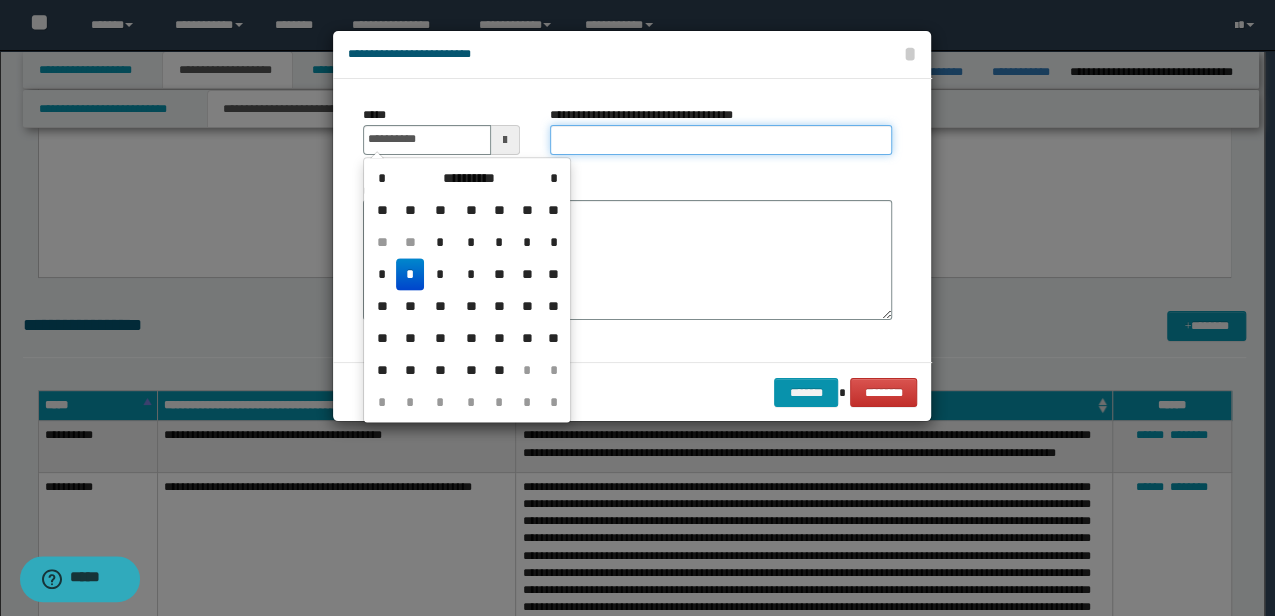 type on "**********" 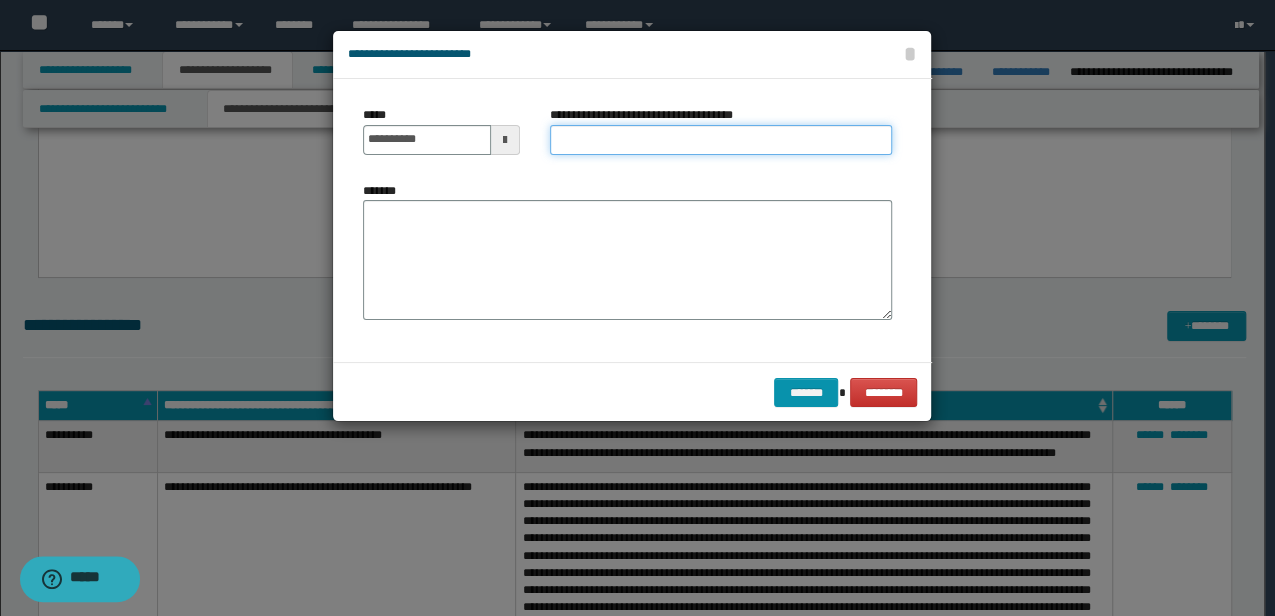 click on "**********" at bounding box center [721, 140] 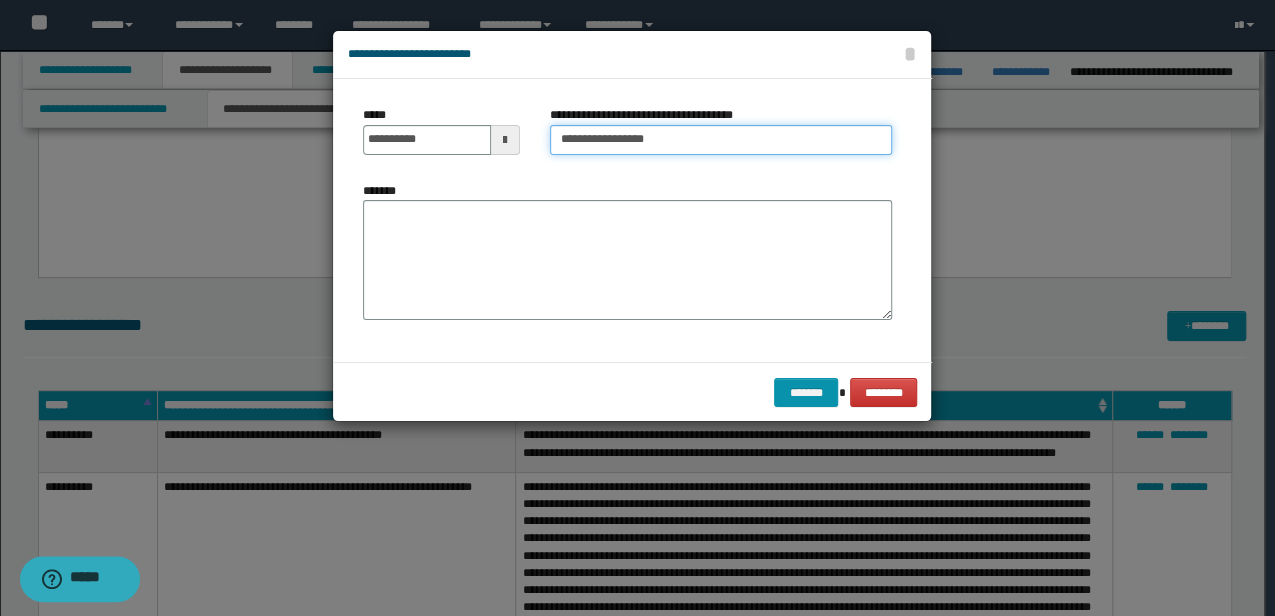 type on "**********" 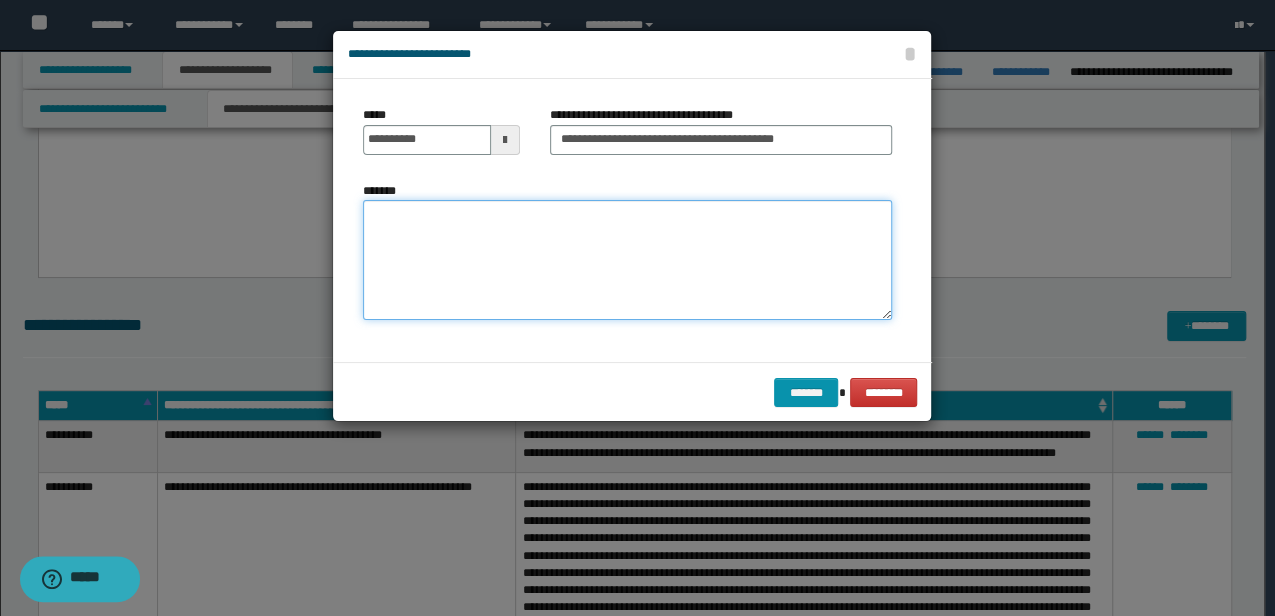 click on "*******" at bounding box center [627, 259] 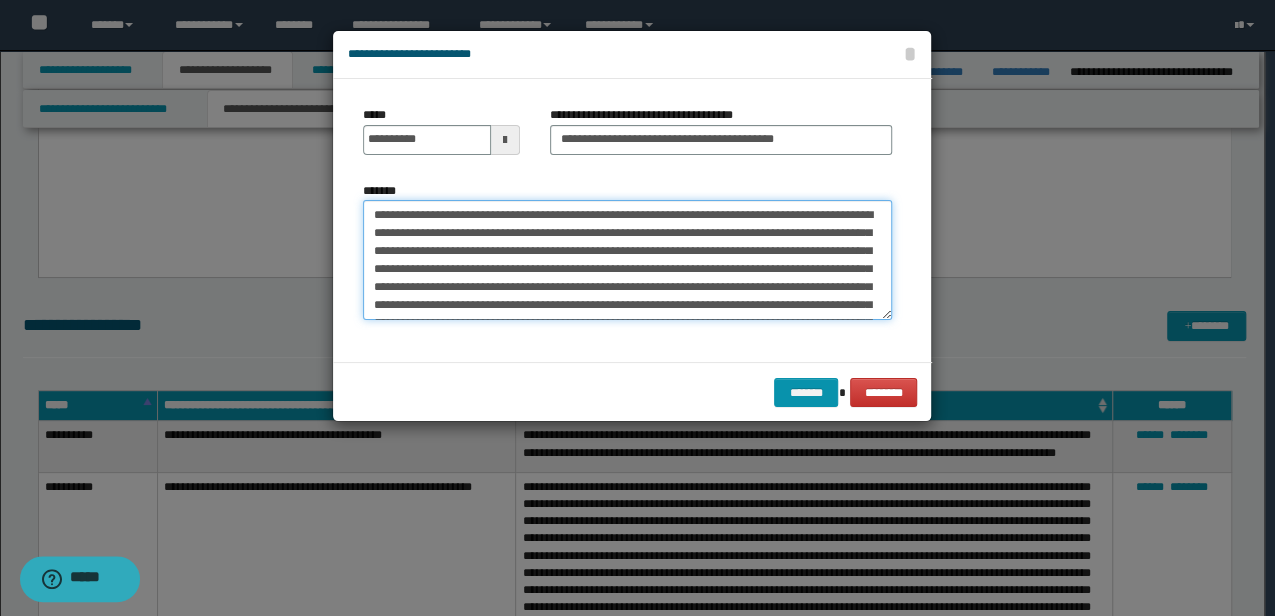 scroll, scrollTop: 1020, scrollLeft: 0, axis: vertical 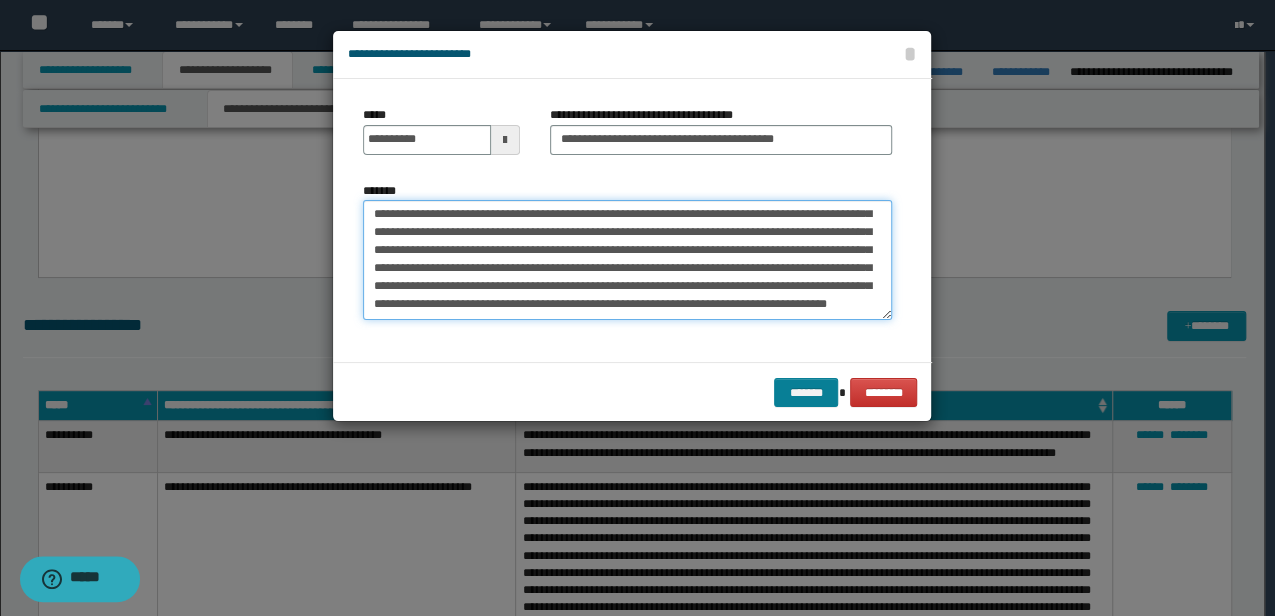 type on "**********" 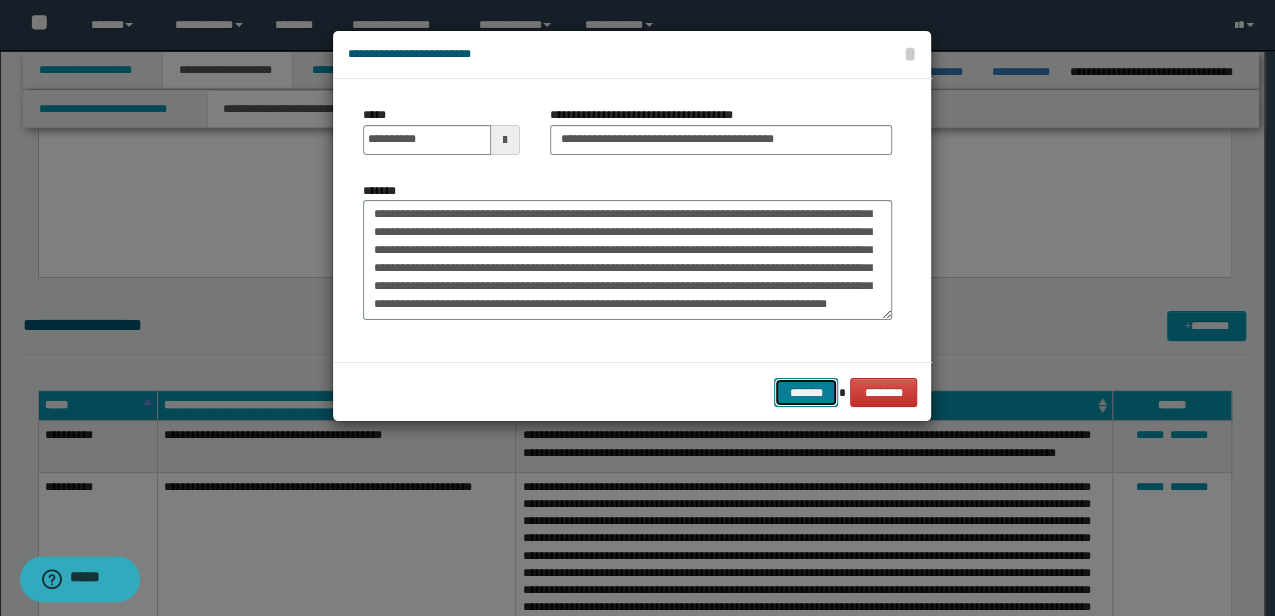 click on "*******" at bounding box center [806, 392] 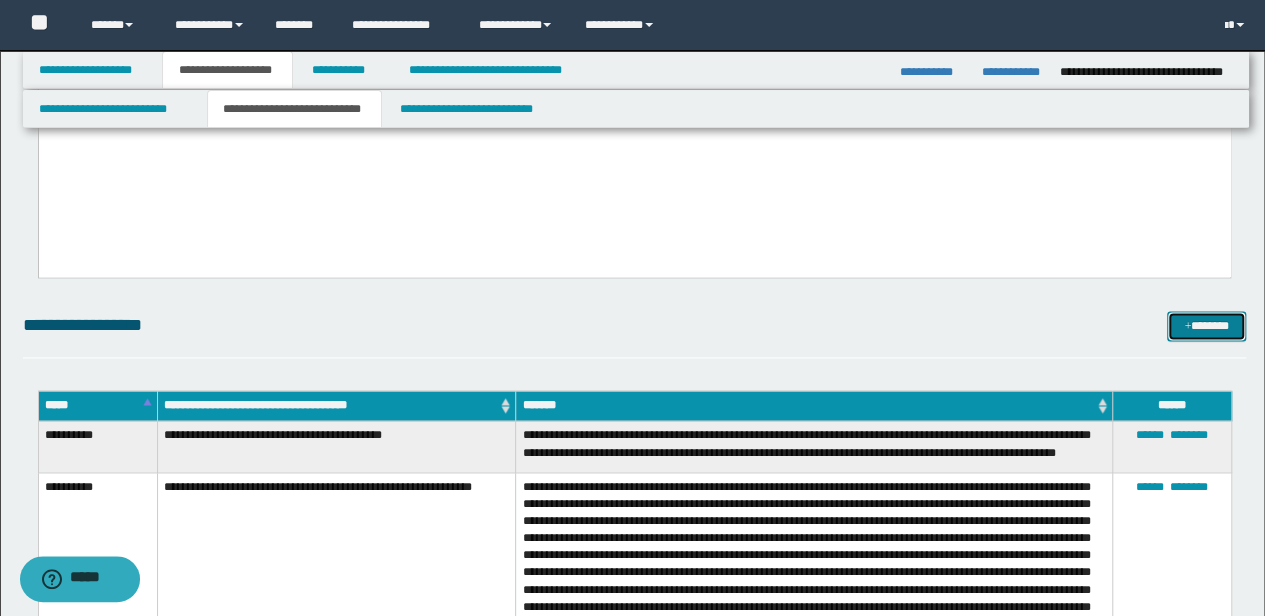 click on "*******" at bounding box center [1206, 325] 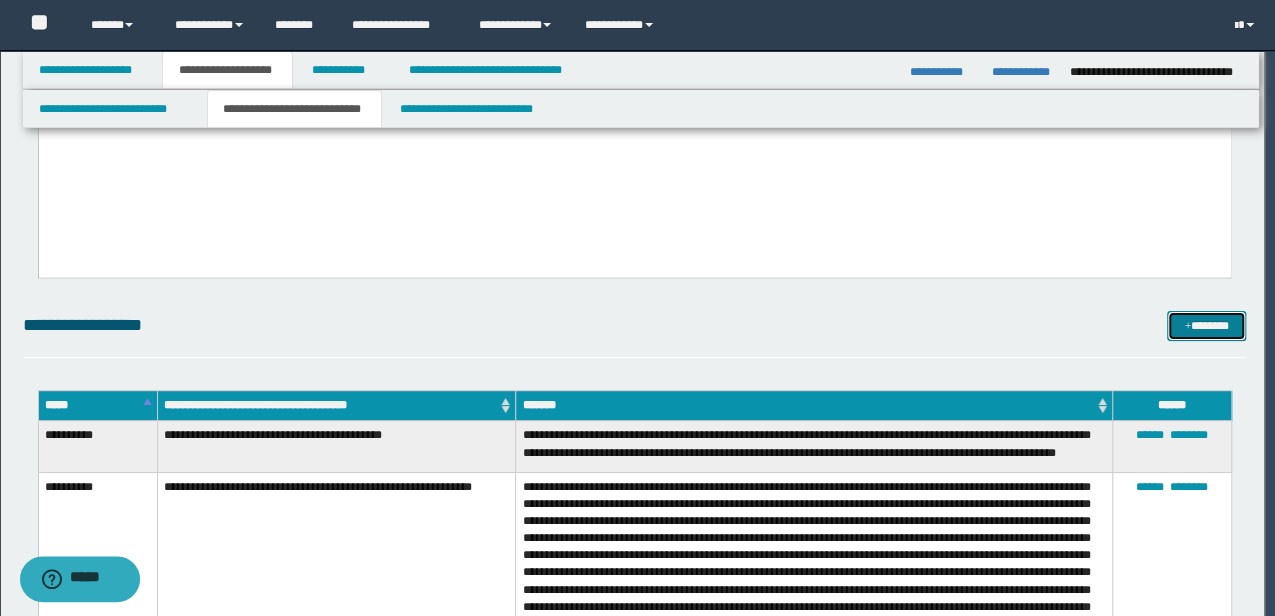 scroll, scrollTop: 0, scrollLeft: 0, axis: both 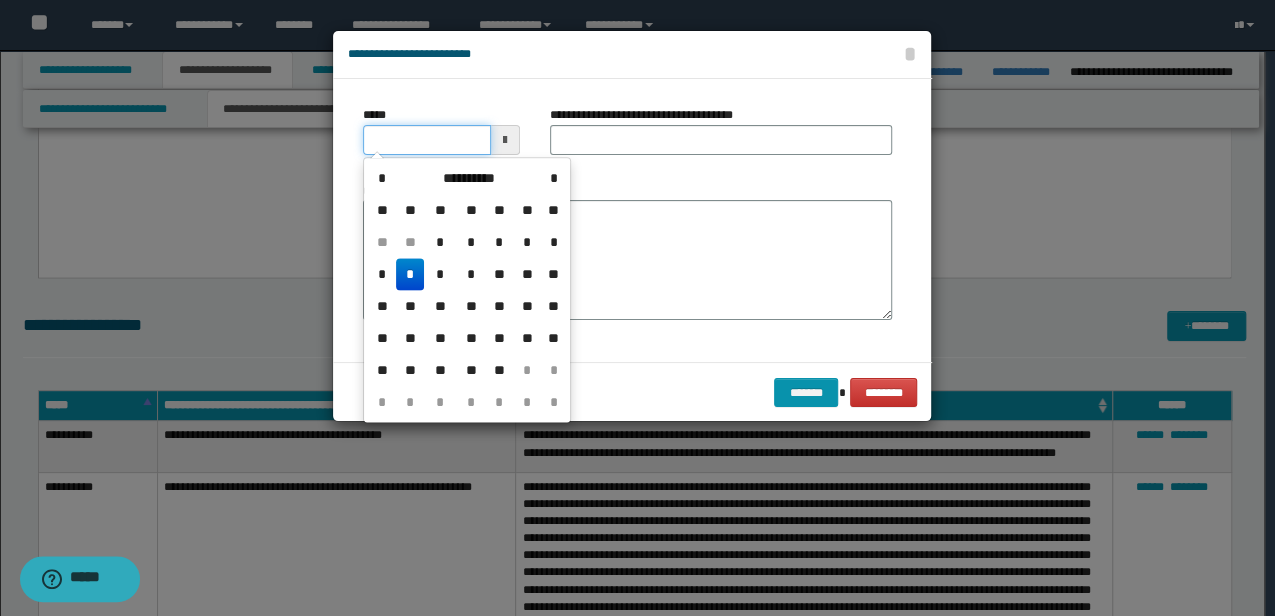 drag, startPoint x: 452, startPoint y: 125, endPoint x: 151, endPoint y: 124, distance: 301.00165 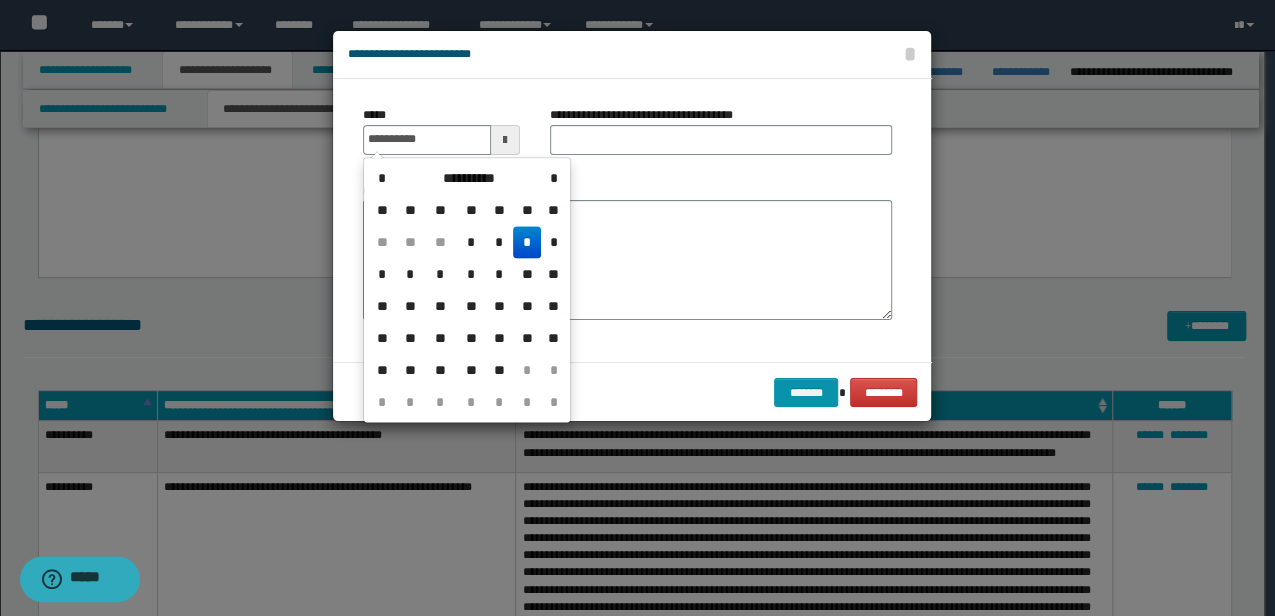 type on "**********" 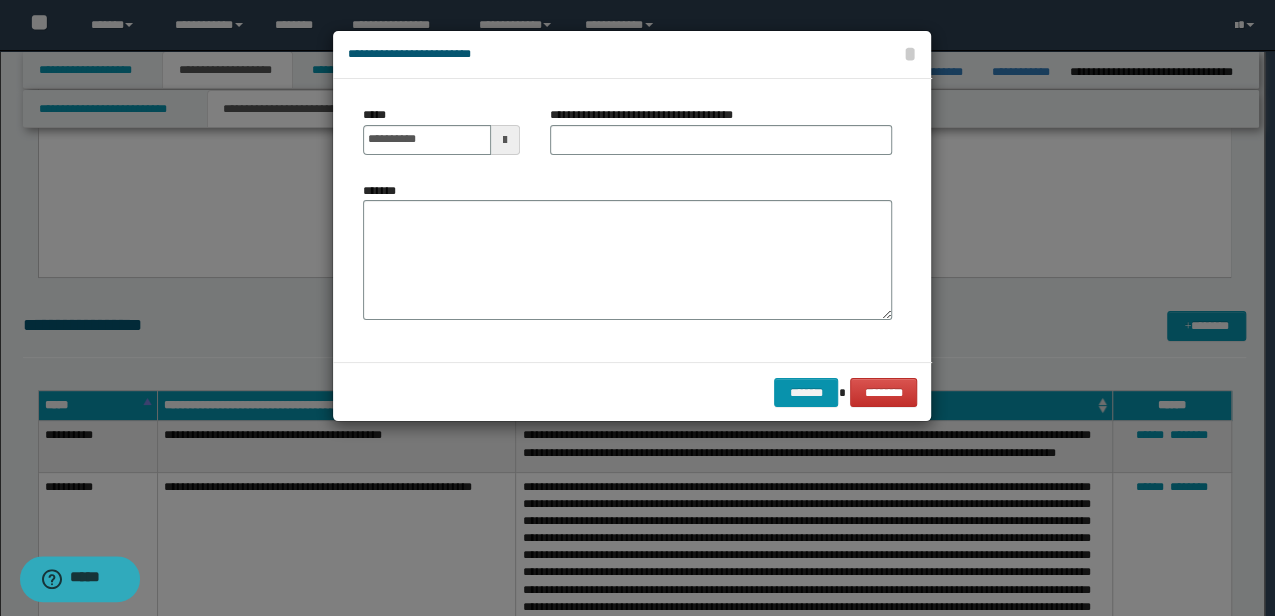 click on "**********" at bounding box center [632, 220] 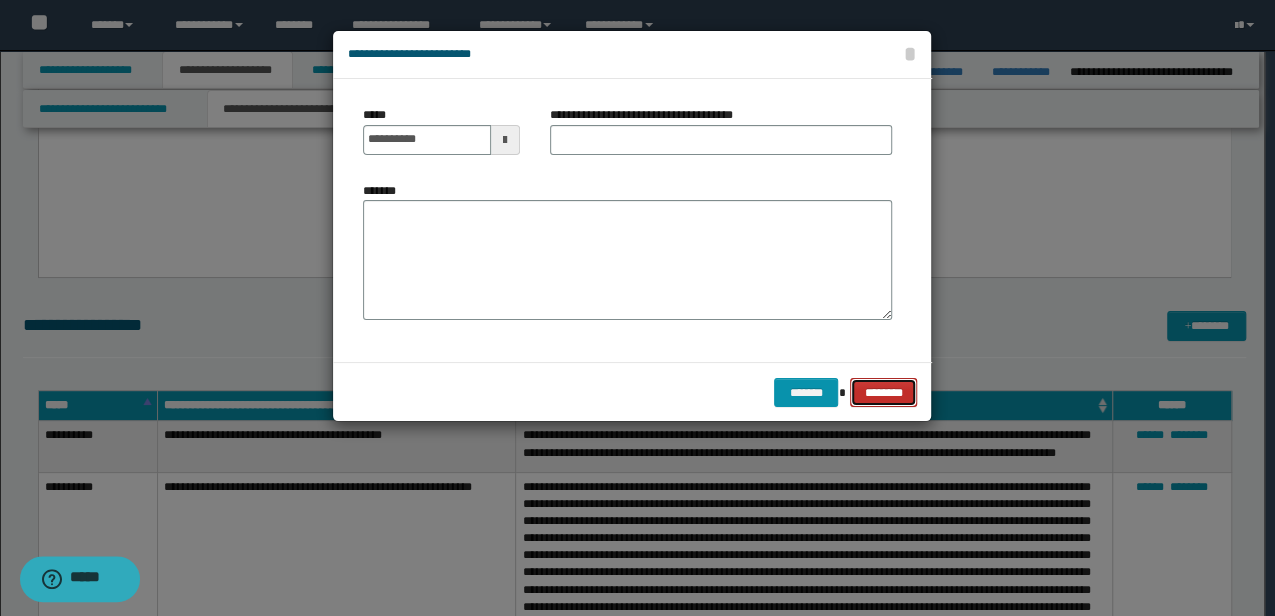 click on "********" at bounding box center (883, 392) 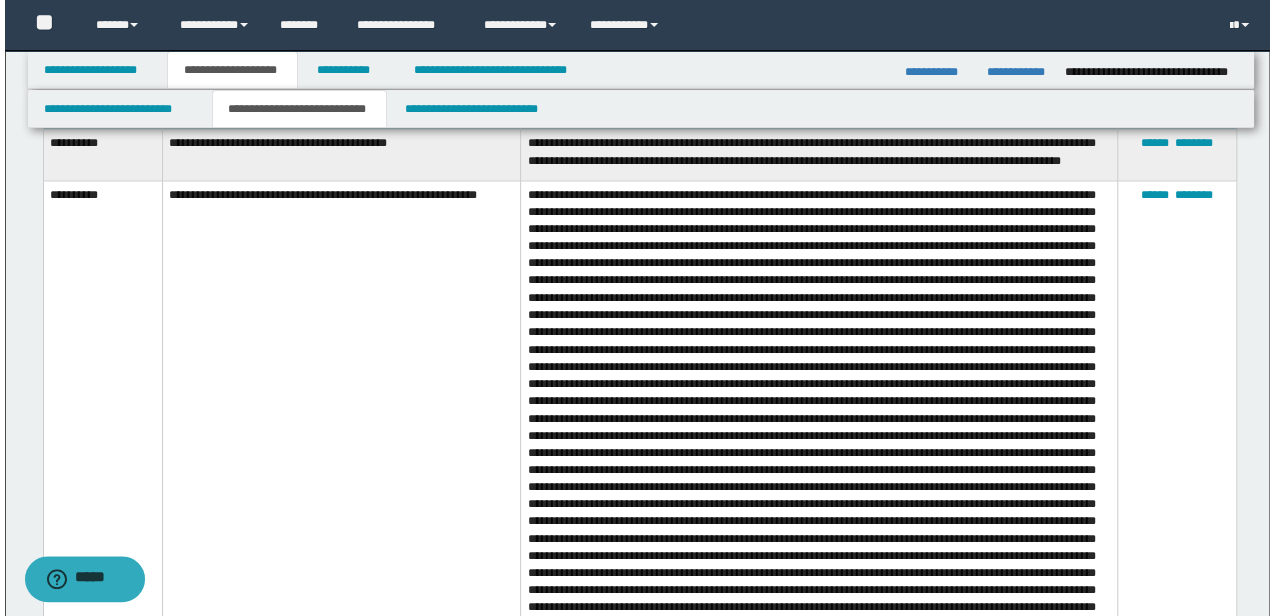 scroll, scrollTop: 1333, scrollLeft: 0, axis: vertical 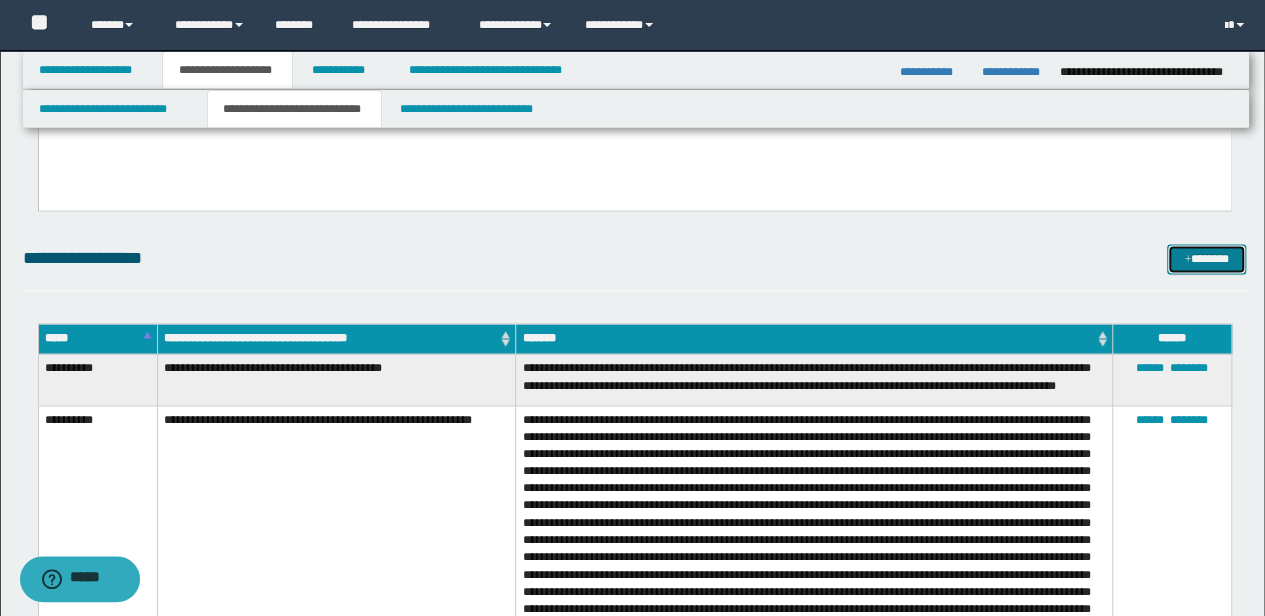 click on "*******" at bounding box center [1206, 258] 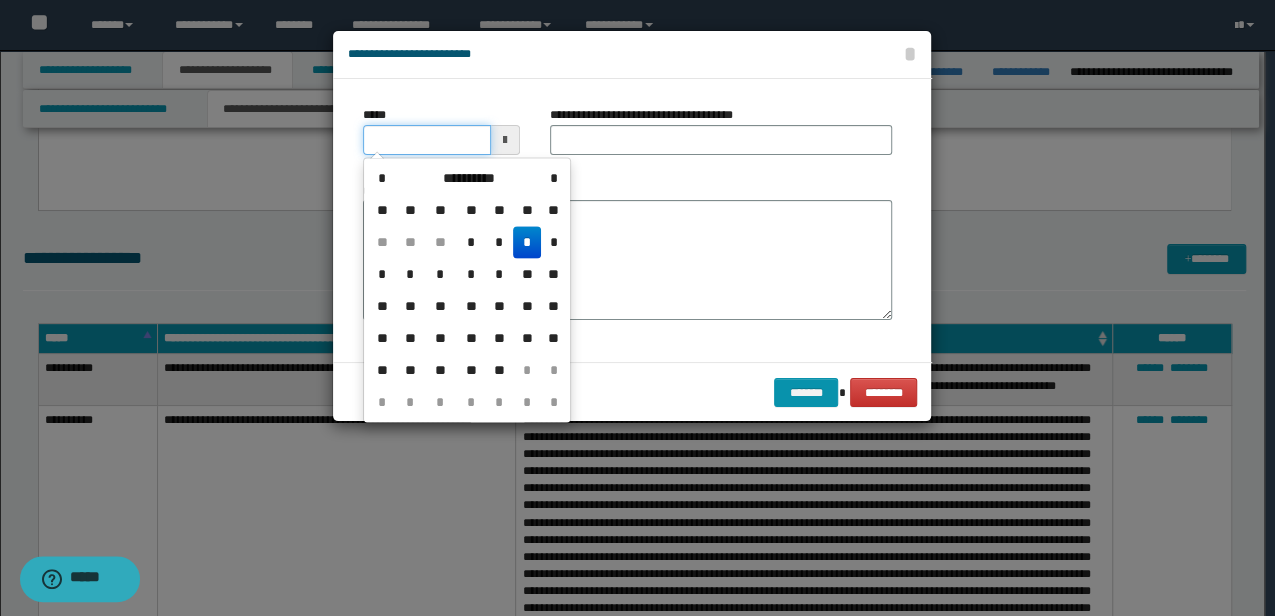 drag, startPoint x: 464, startPoint y: 147, endPoint x: 350, endPoint y: 131, distance: 115.11733 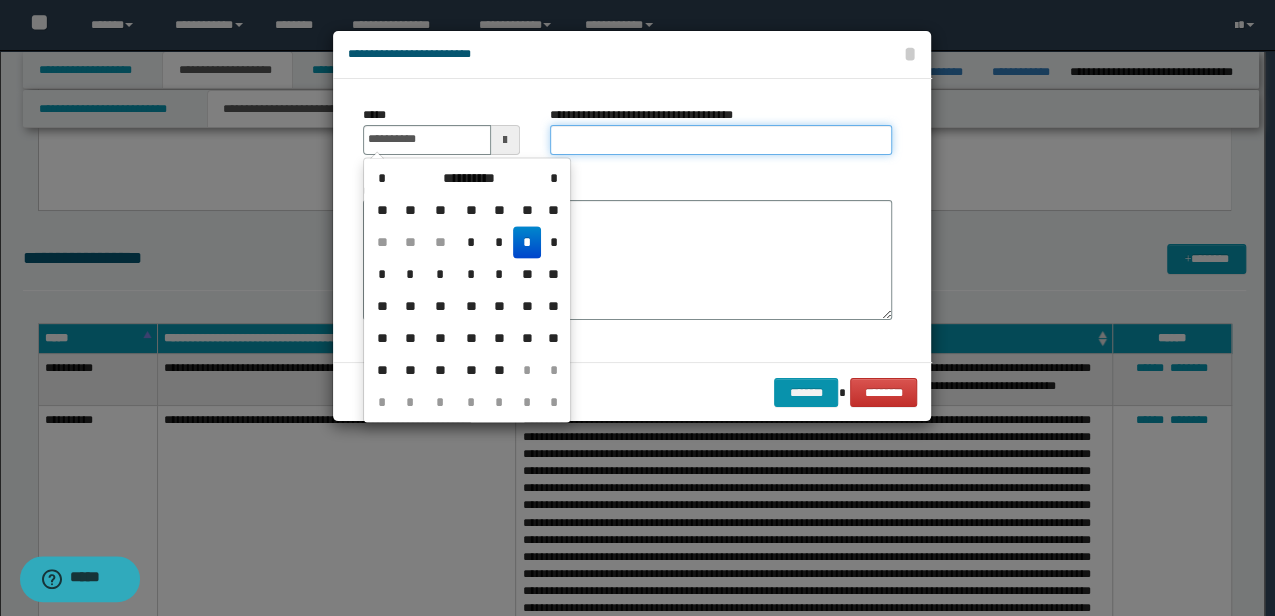type on "**********" 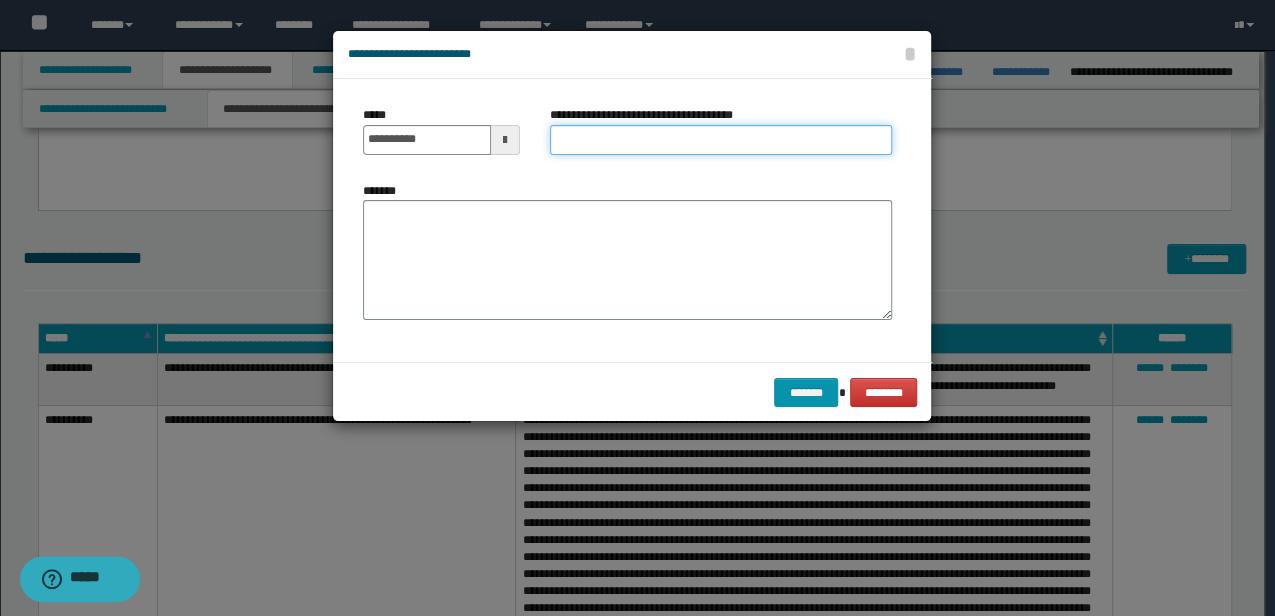 click on "**********" at bounding box center [721, 140] 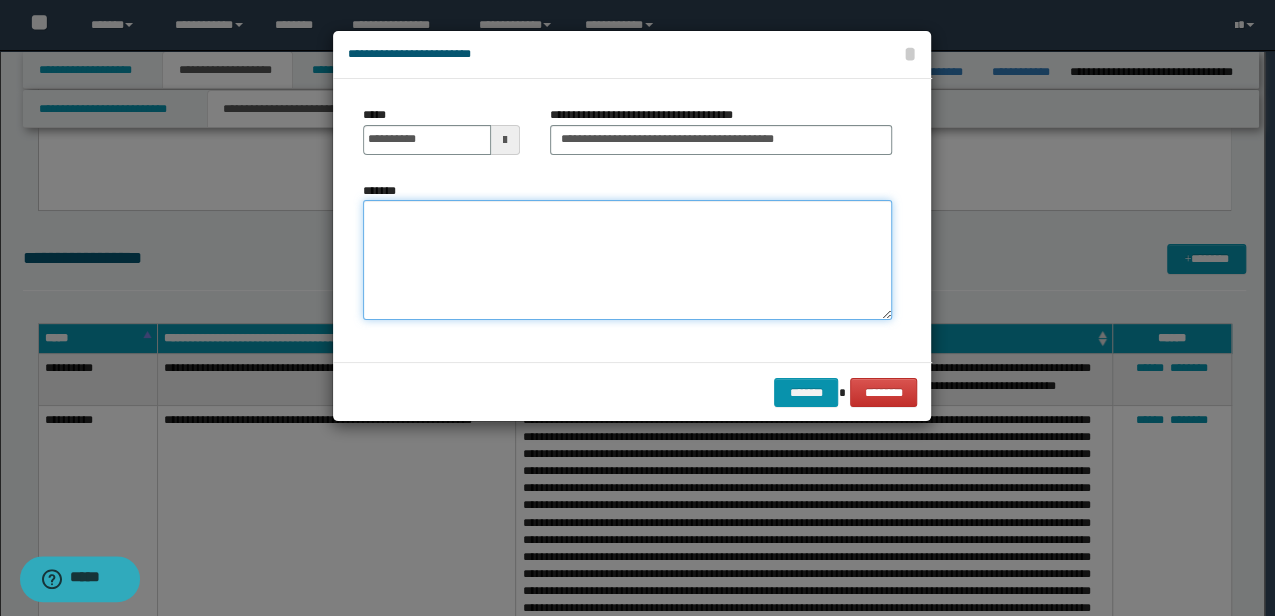 click on "*******" at bounding box center [627, 259] 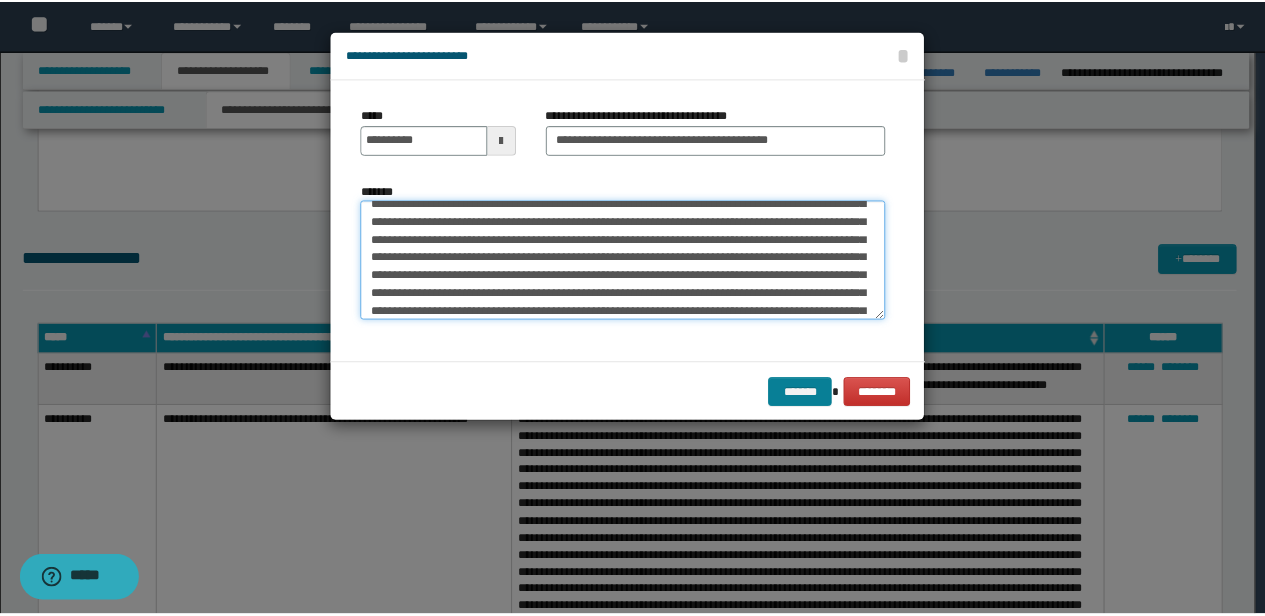 scroll, scrollTop: 281, scrollLeft: 0, axis: vertical 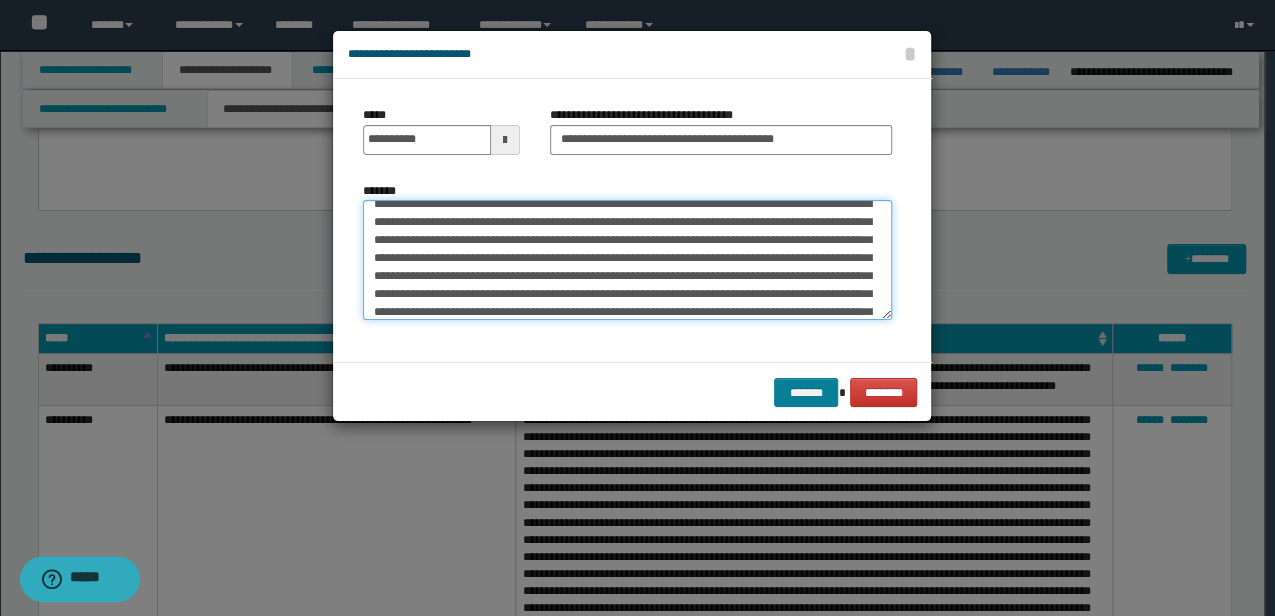 type on "**********" 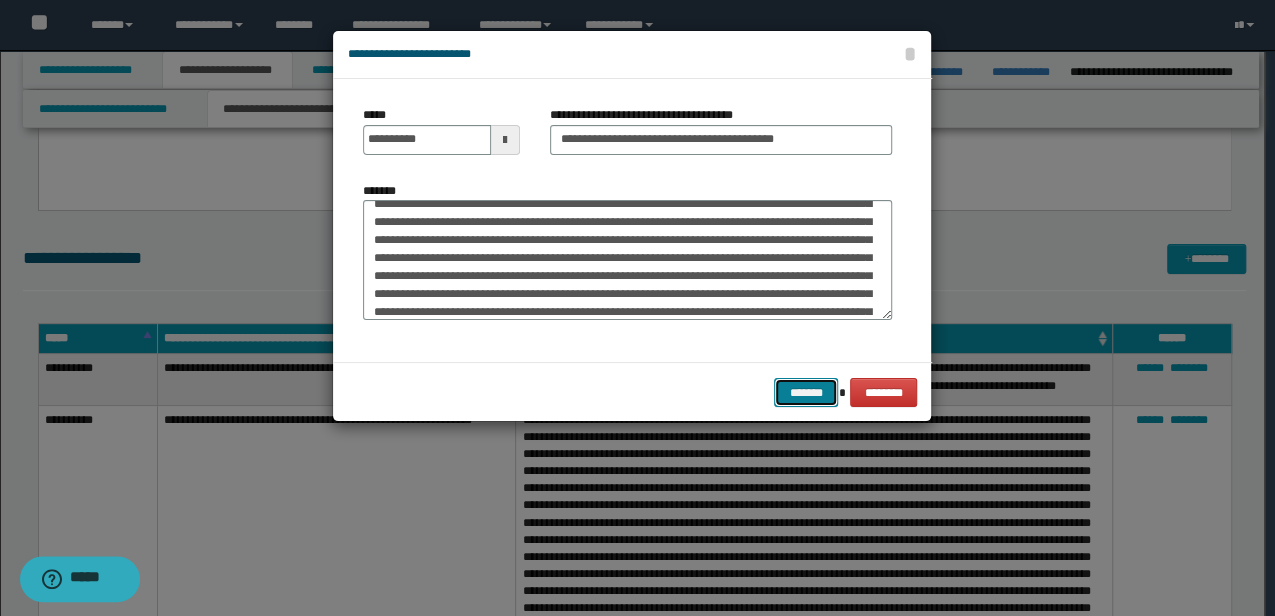 click on "*******" at bounding box center (806, 392) 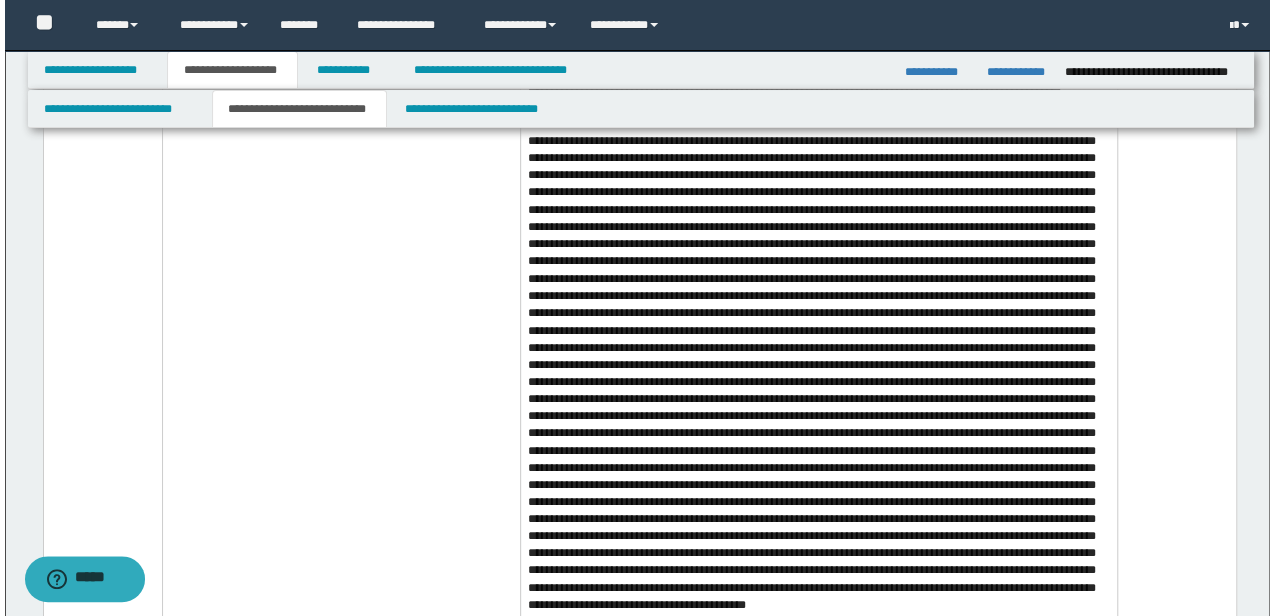 scroll, scrollTop: 1466, scrollLeft: 0, axis: vertical 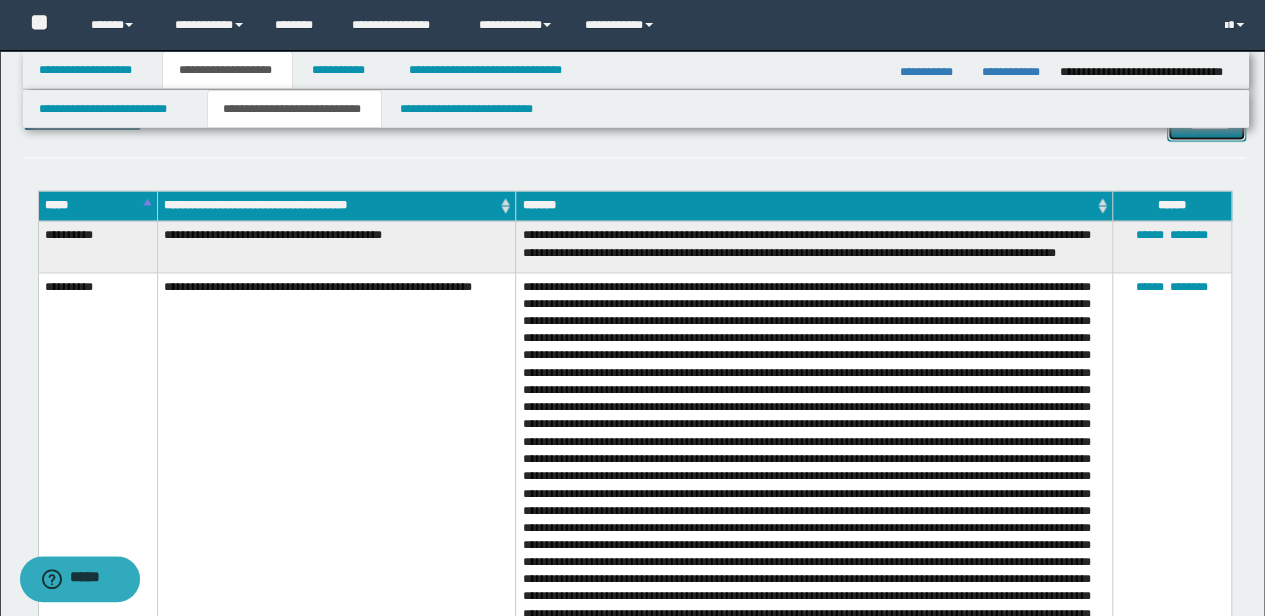 click on "*******" at bounding box center (1206, 125) 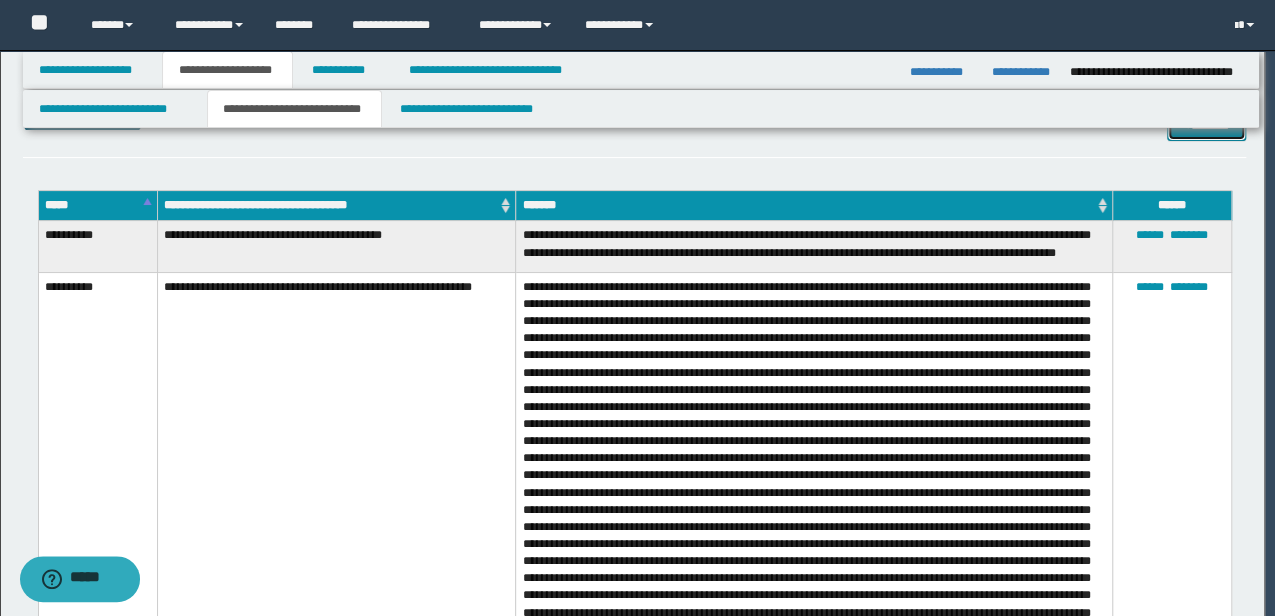 scroll, scrollTop: 0, scrollLeft: 0, axis: both 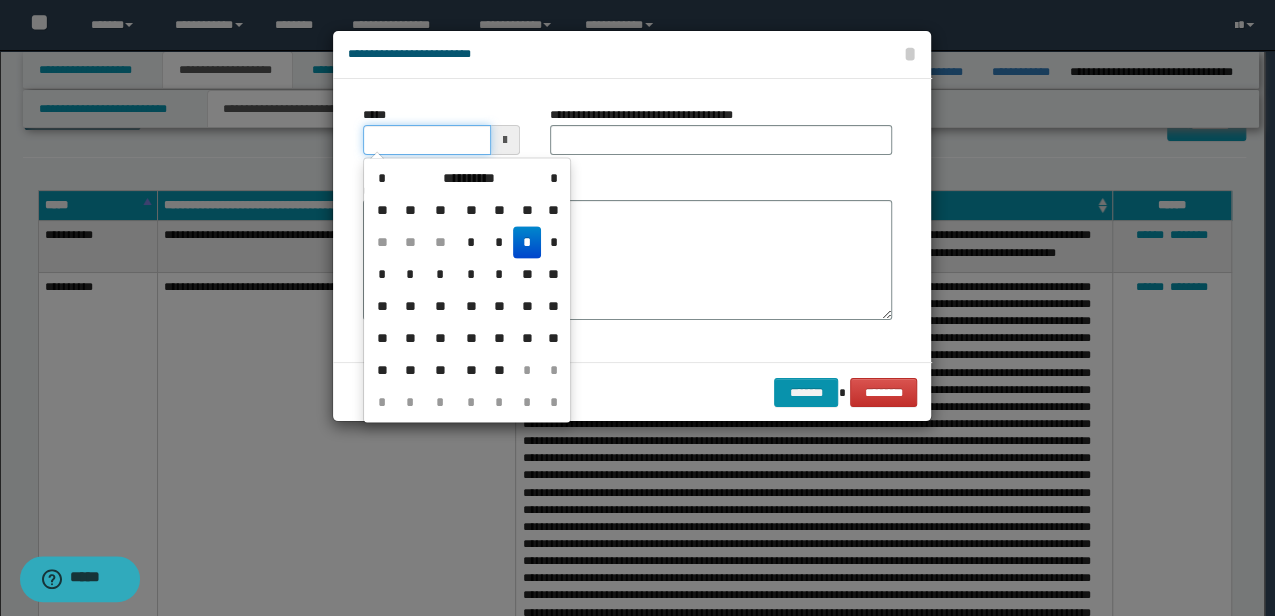 drag, startPoint x: 438, startPoint y: 136, endPoint x: 312, endPoint y: 145, distance: 126.32102 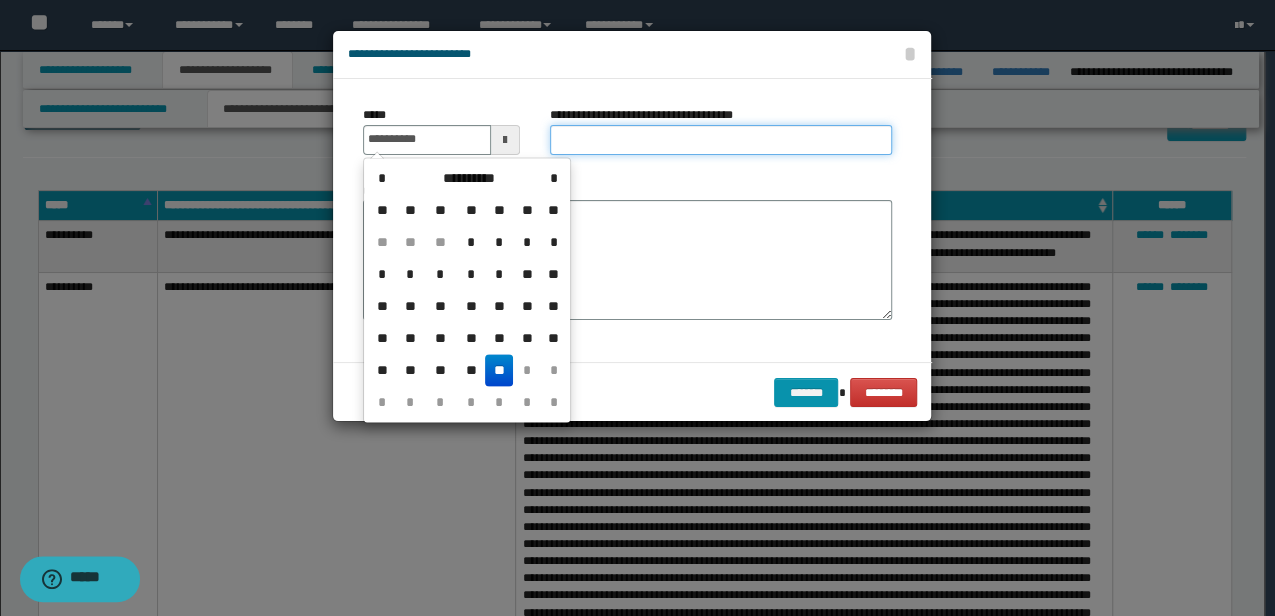 type on "**********" 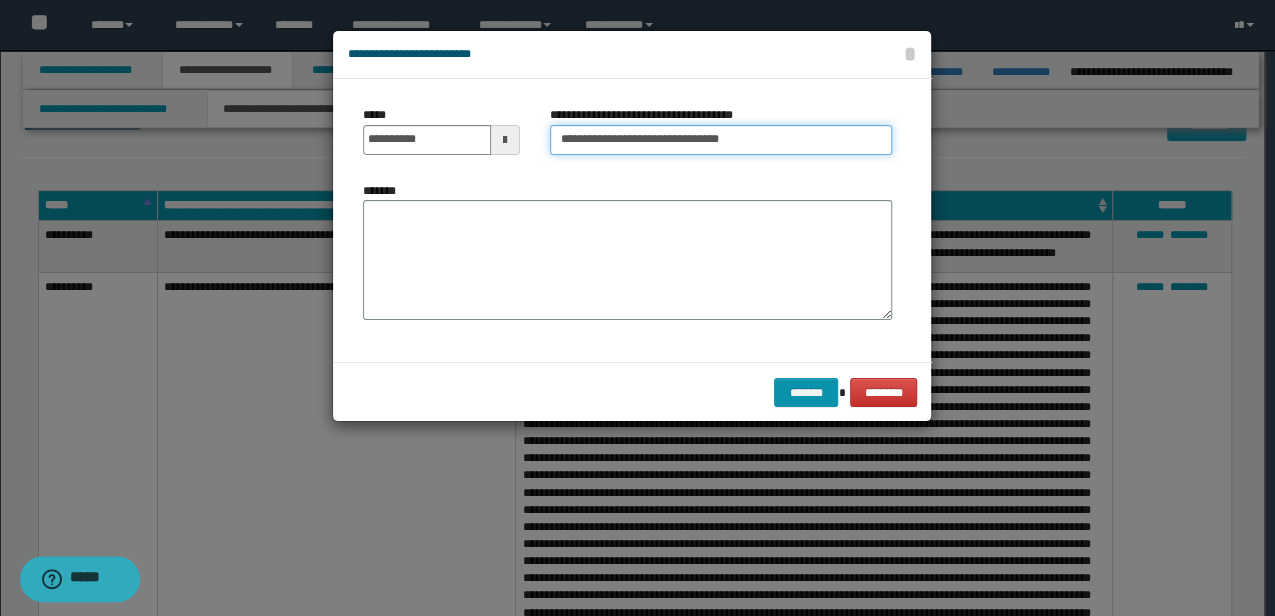 type on "**********" 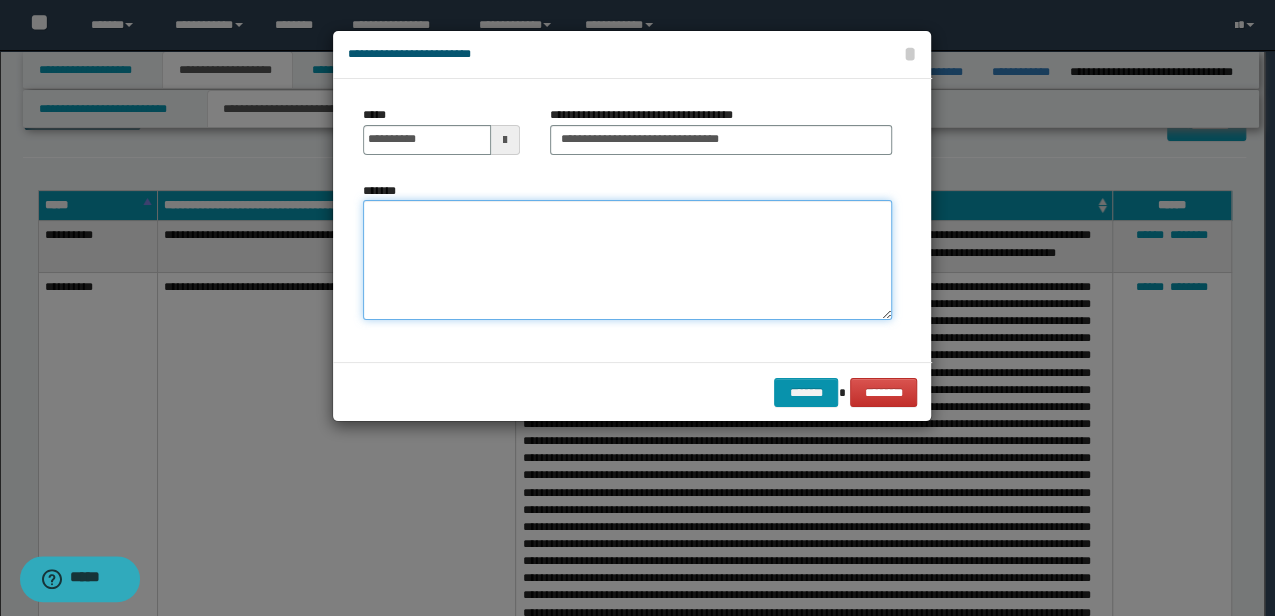 click on "*******" at bounding box center [627, 259] 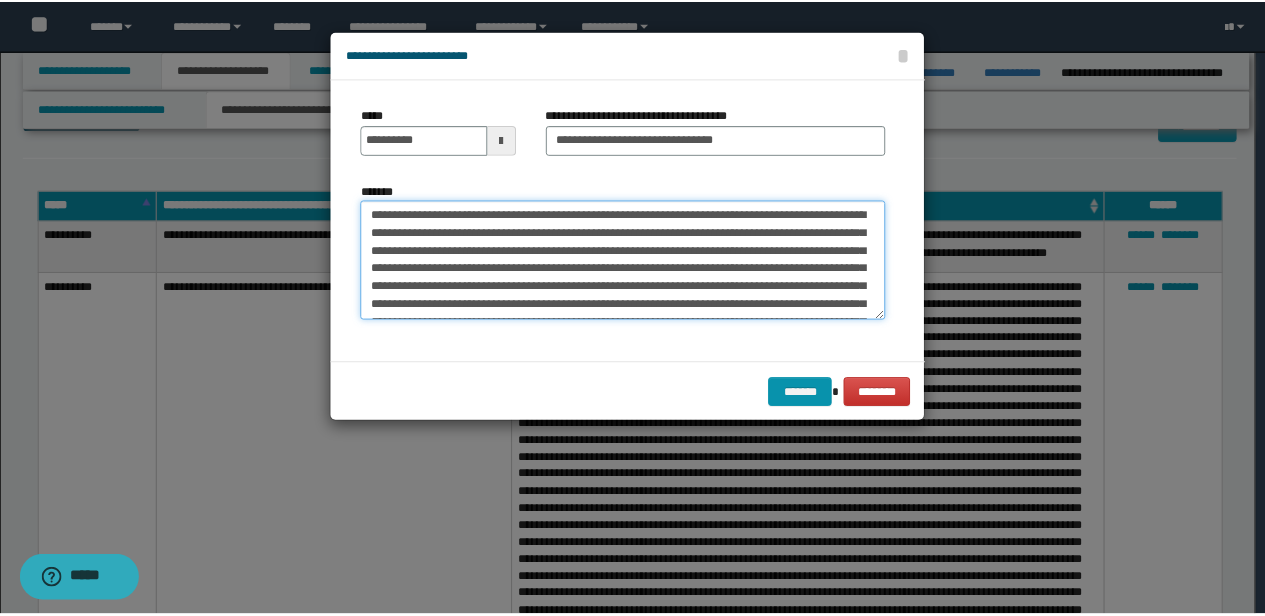scroll, scrollTop: 354, scrollLeft: 0, axis: vertical 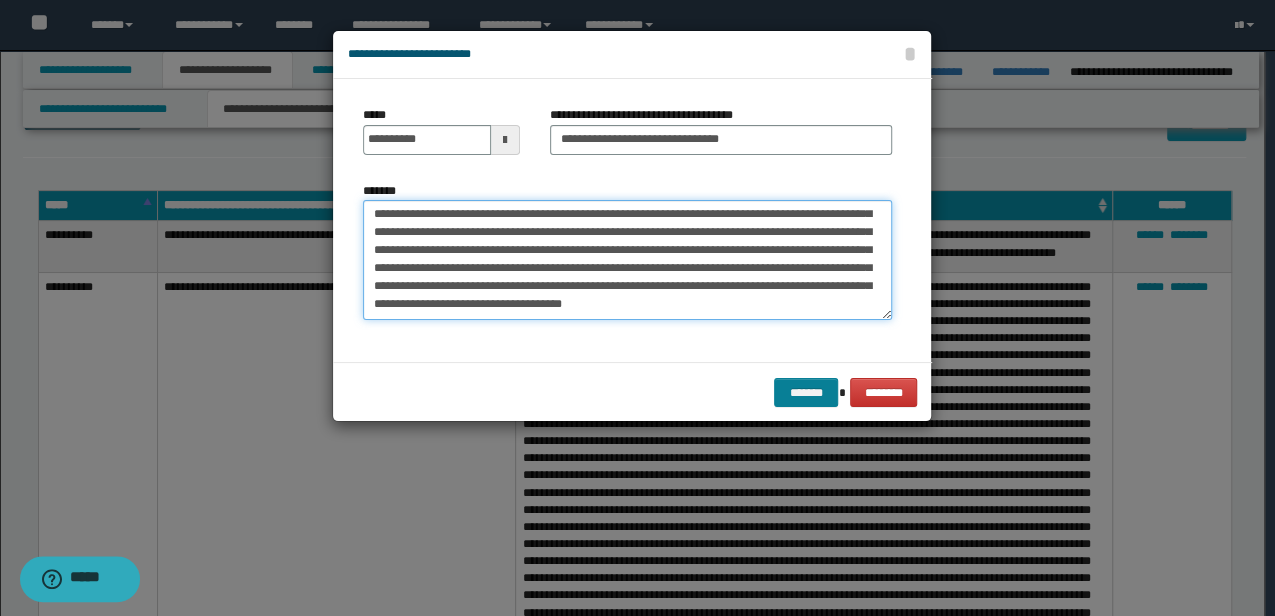 type on "**********" 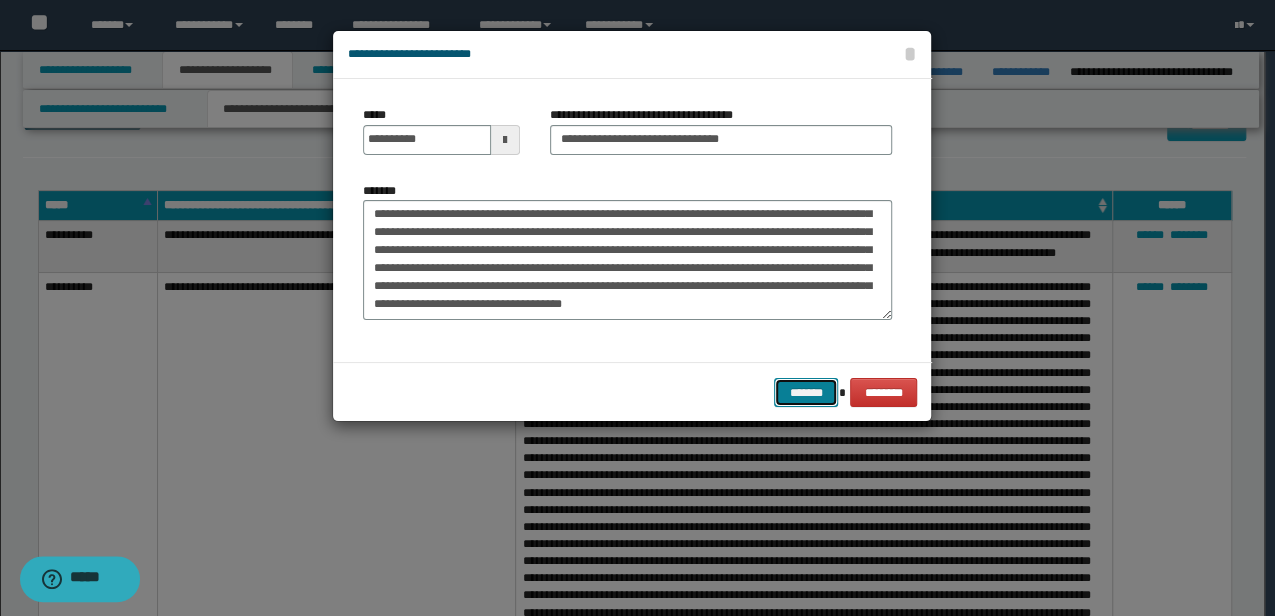 click on "*******" at bounding box center (806, 392) 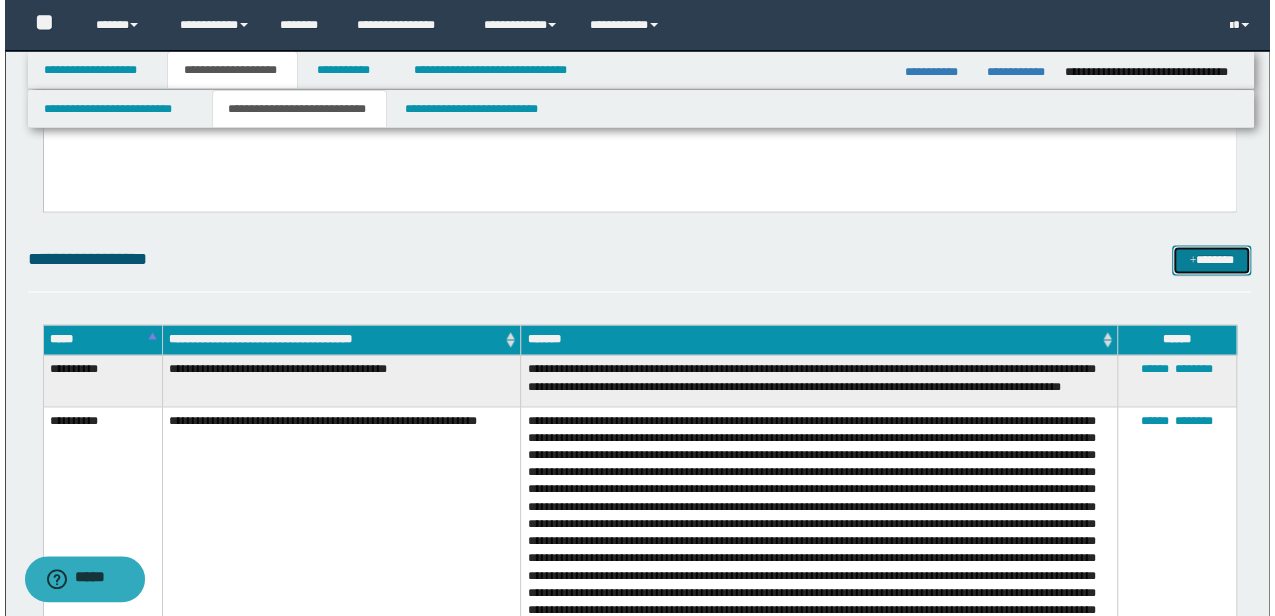 scroll, scrollTop: 1600, scrollLeft: 0, axis: vertical 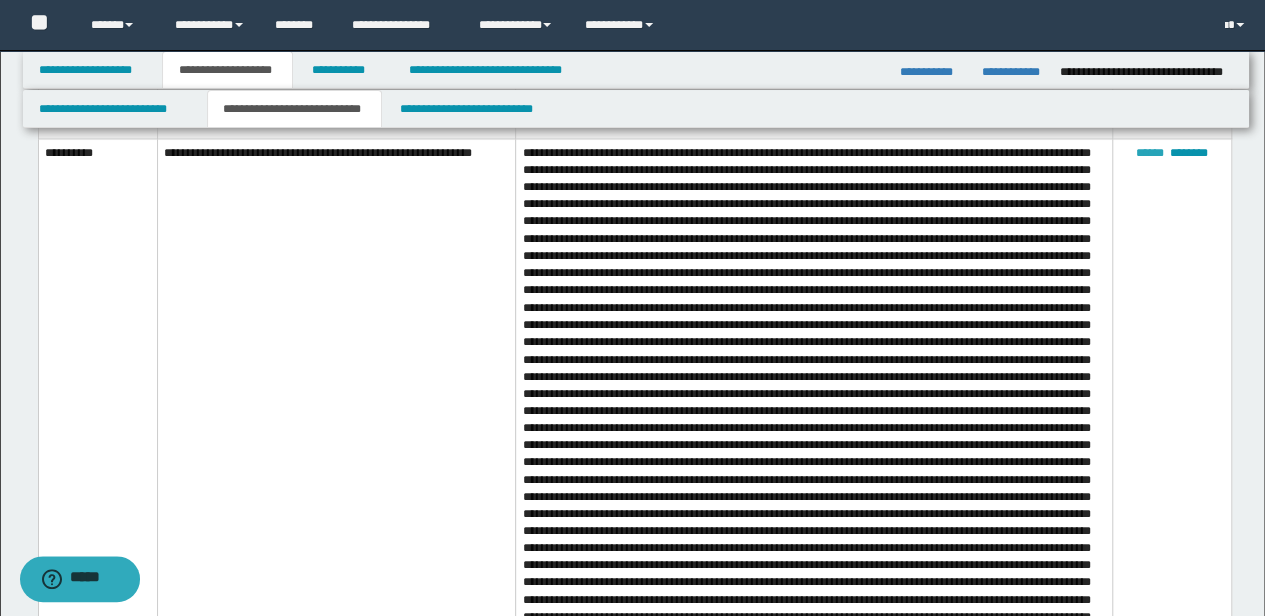 click on "******" at bounding box center (1150, 153) 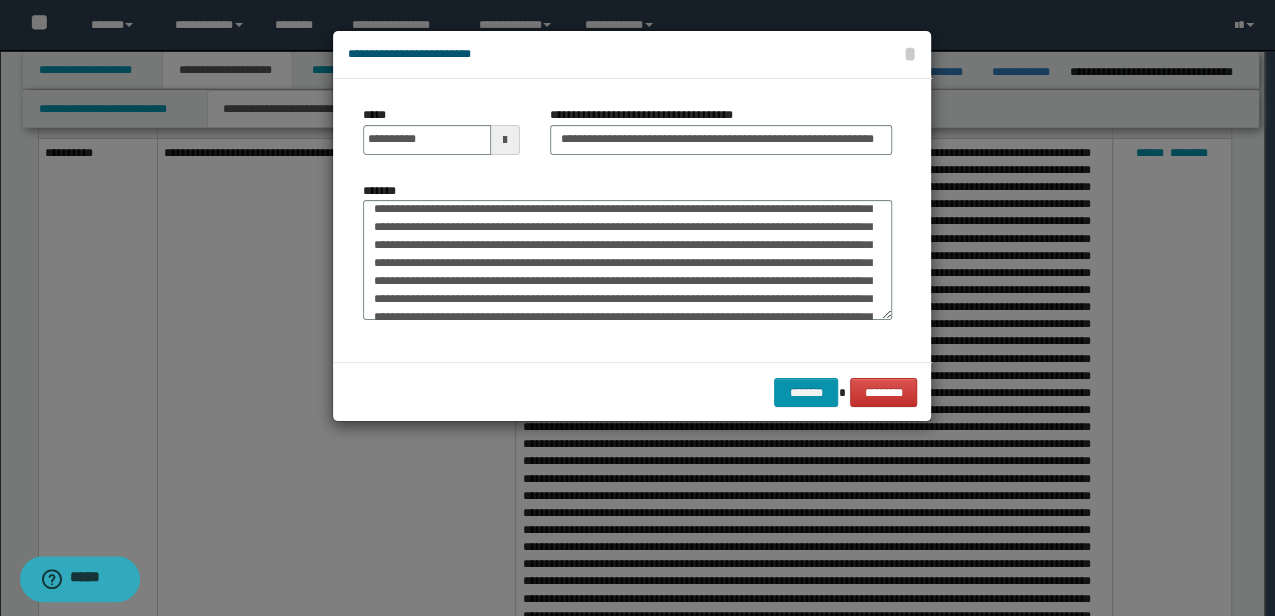 scroll, scrollTop: 66, scrollLeft: 0, axis: vertical 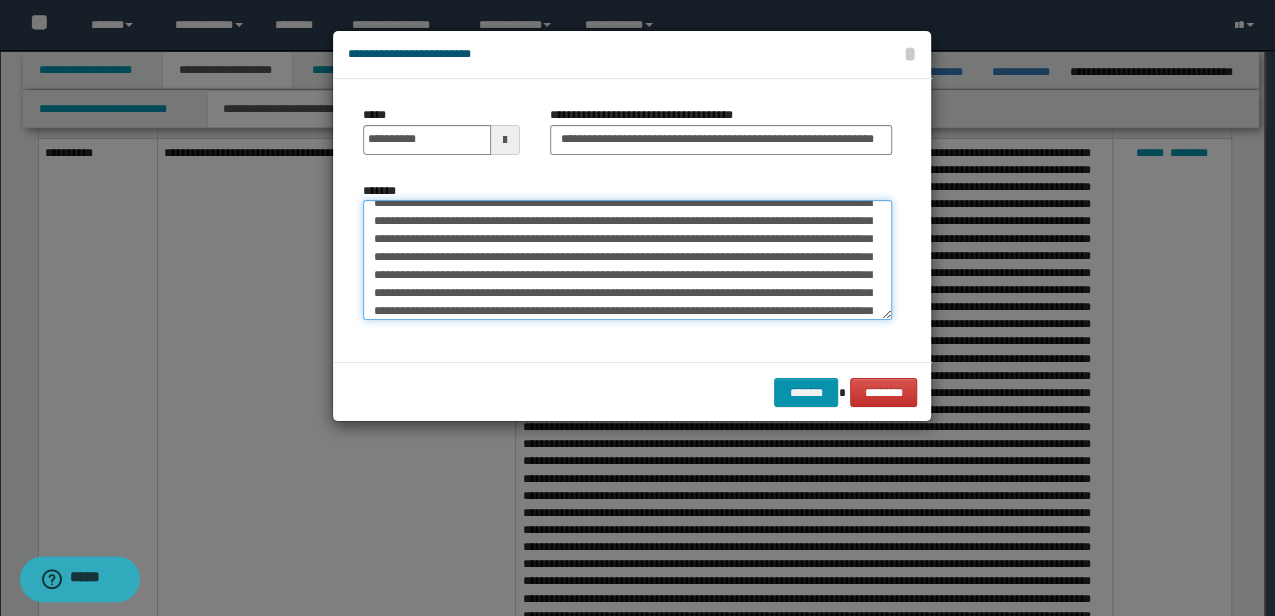 drag, startPoint x: 776, startPoint y: 276, endPoint x: 801, endPoint y: 241, distance: 43.011627 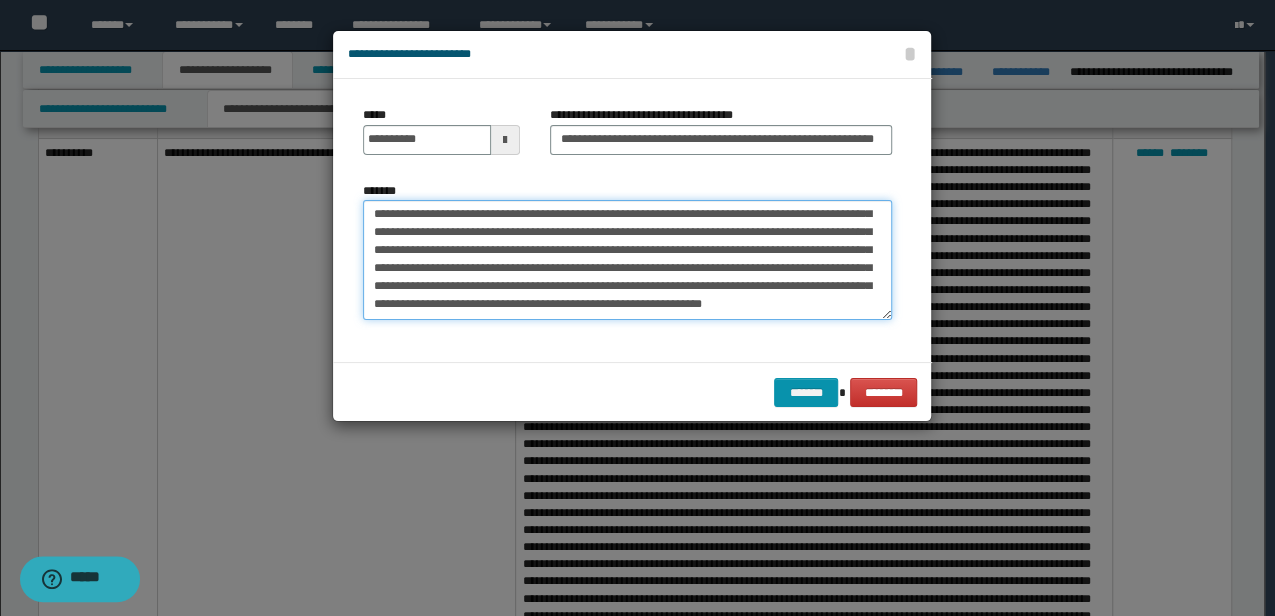 drag, startPoint x: 700, startPoint y: 284, endPoint x: 691, endPoint y: 296, distance: 15 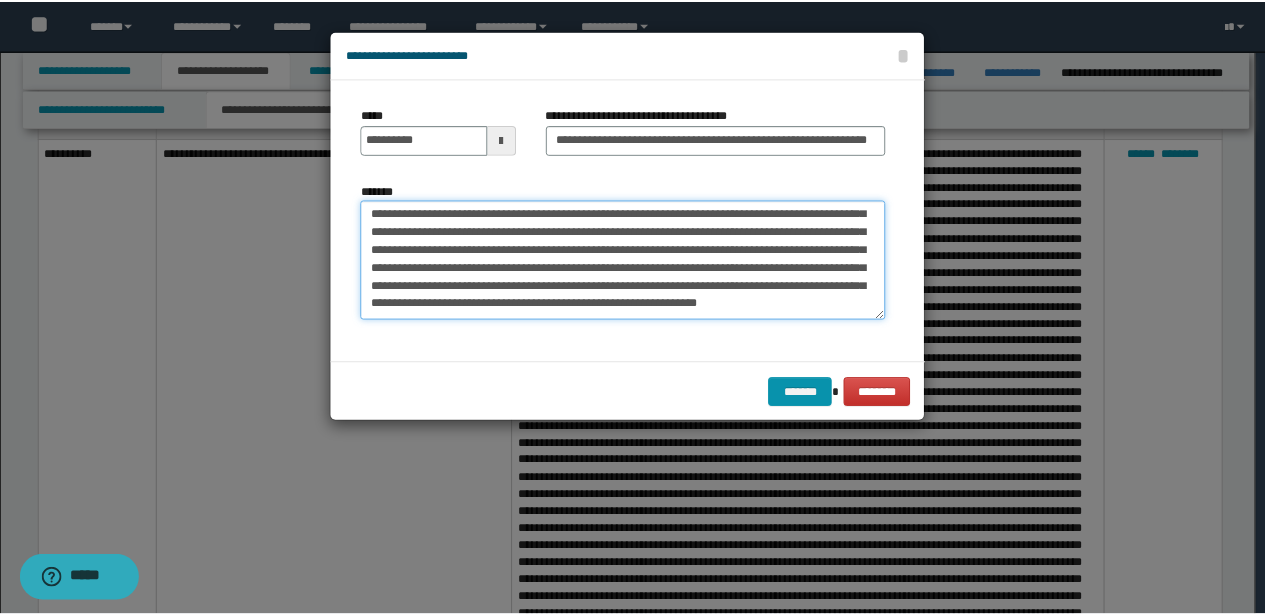 scroll, scrollTop: 558, scrollLeft: 0, axis: vertical 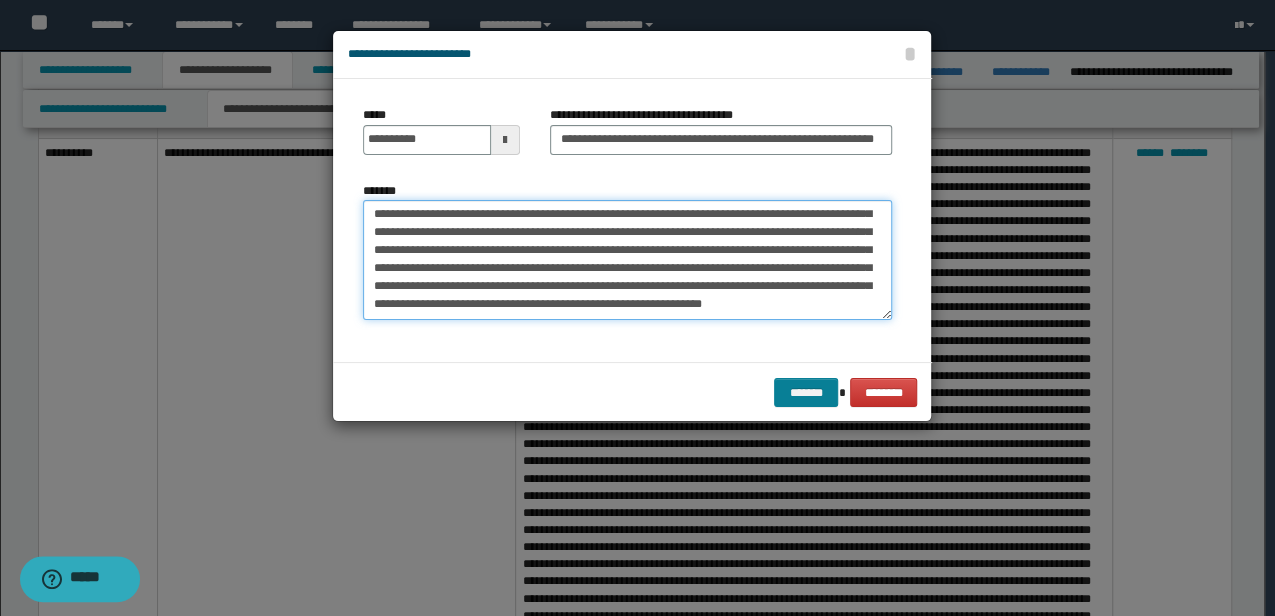 type on "**********" 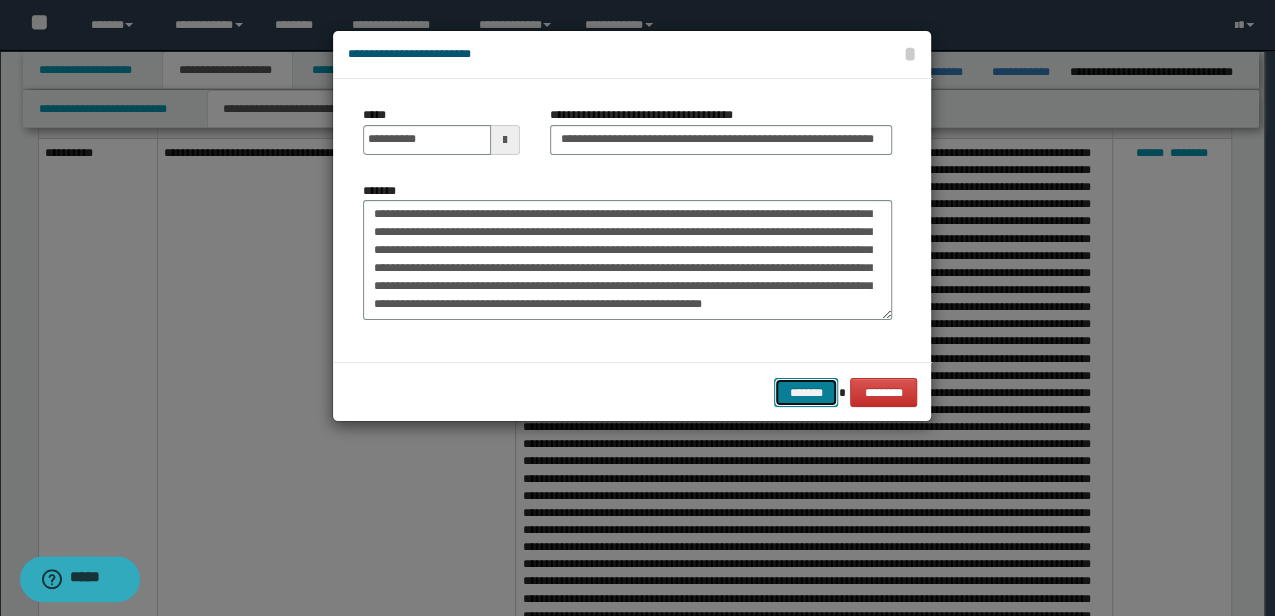 click on "*******" at bounding box center (806, 392) 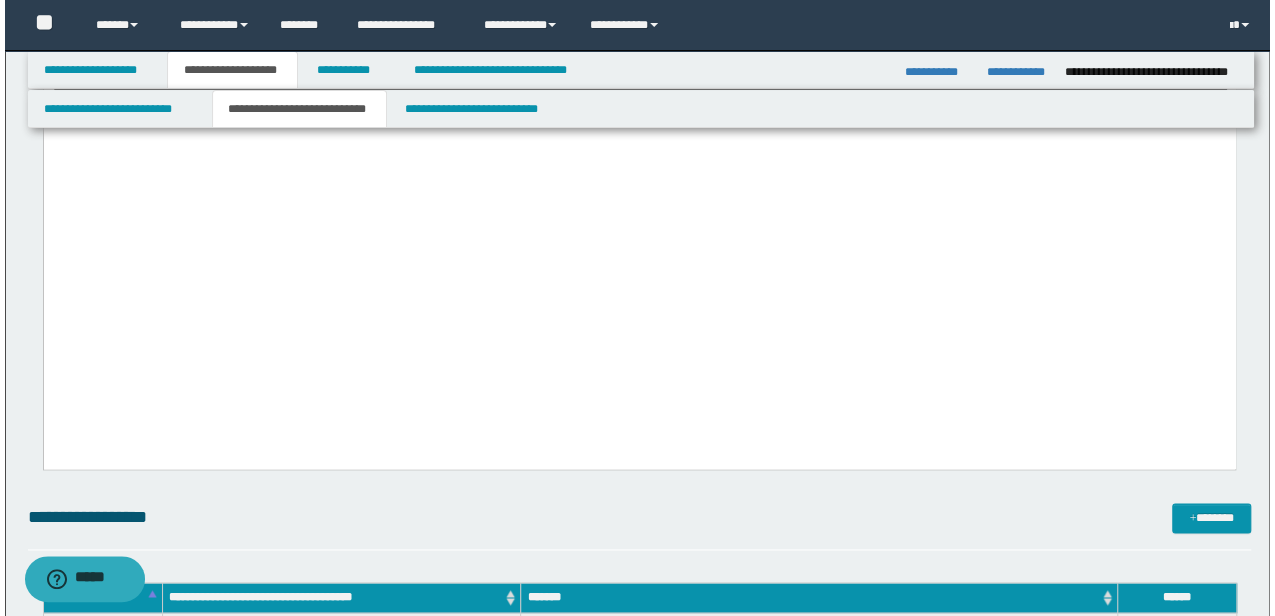scroll, scrollTop: 1200, scrollLeft: 0, axis: vertical 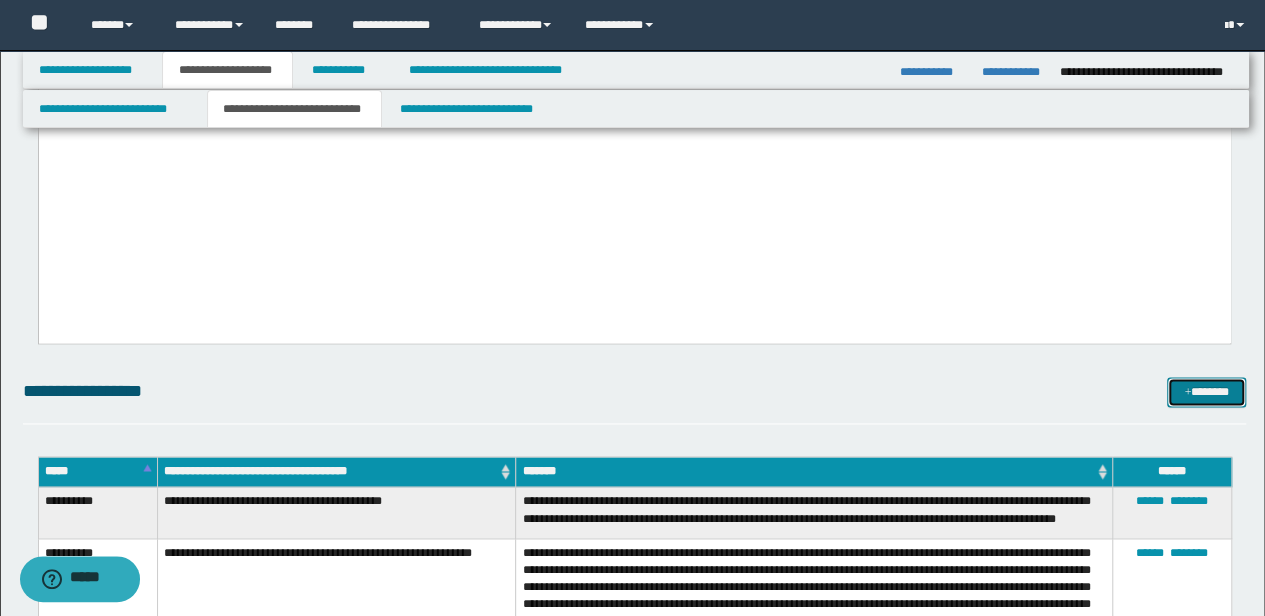 click on "*******" at bounding box center [1206, 391] 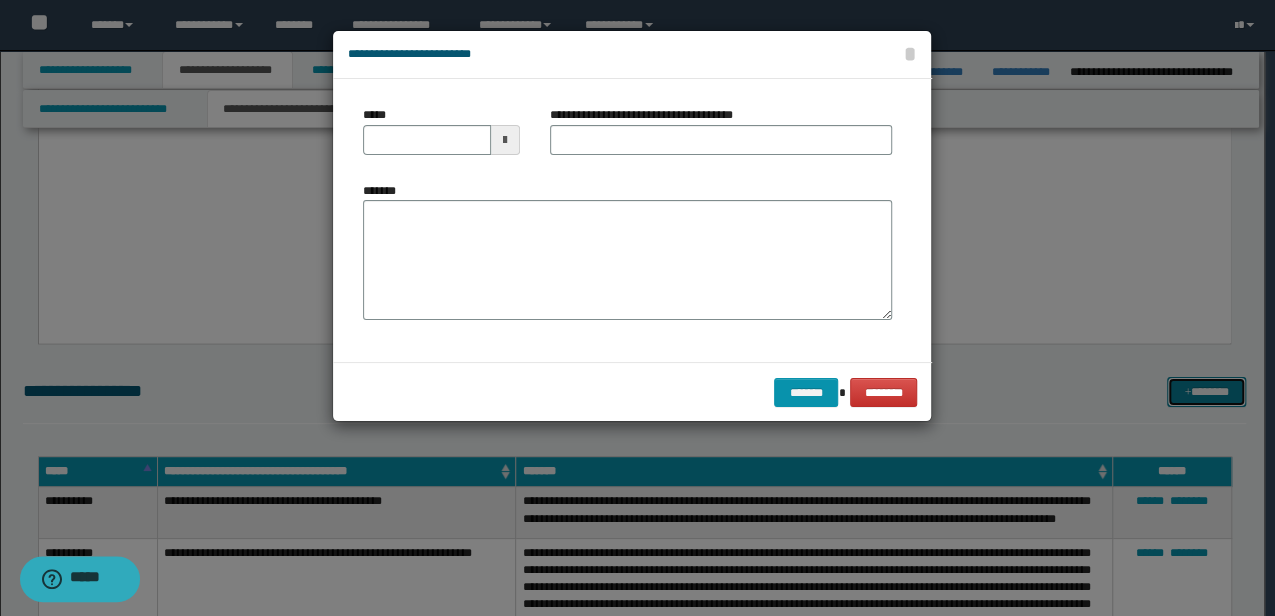 scroll, scrollTop: 0, scrollLeft: 0, axis: both 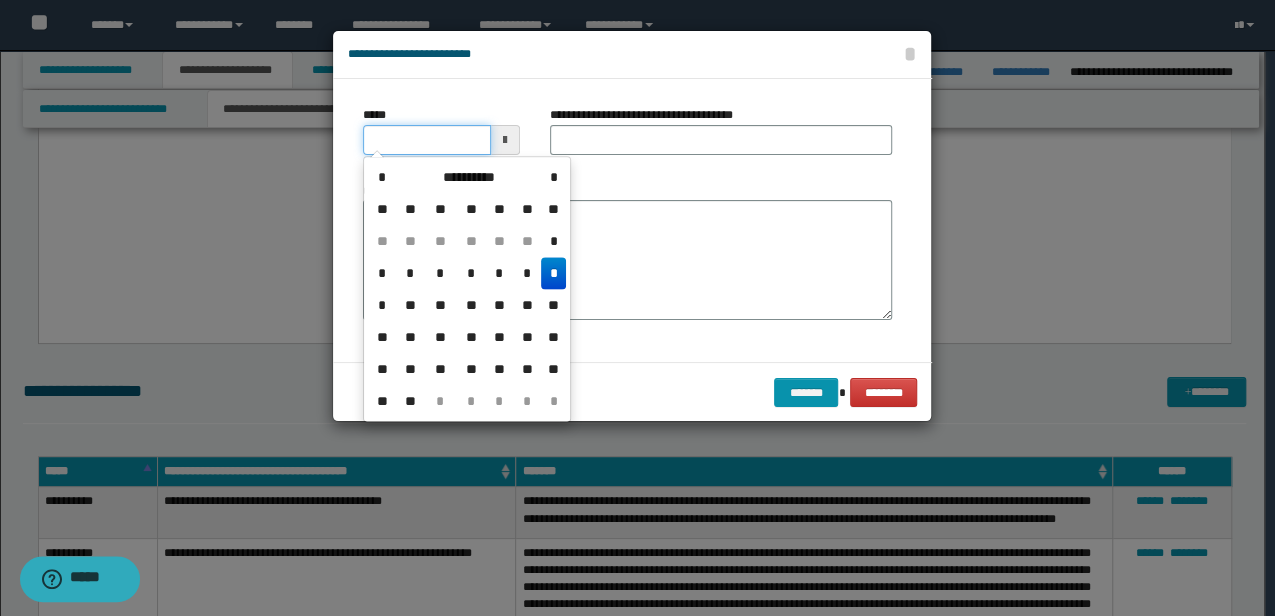 drag, startPoint x: 460, startPoint y: 136, endPoint x: 354, endPoint y: 140, distance: 106.07545 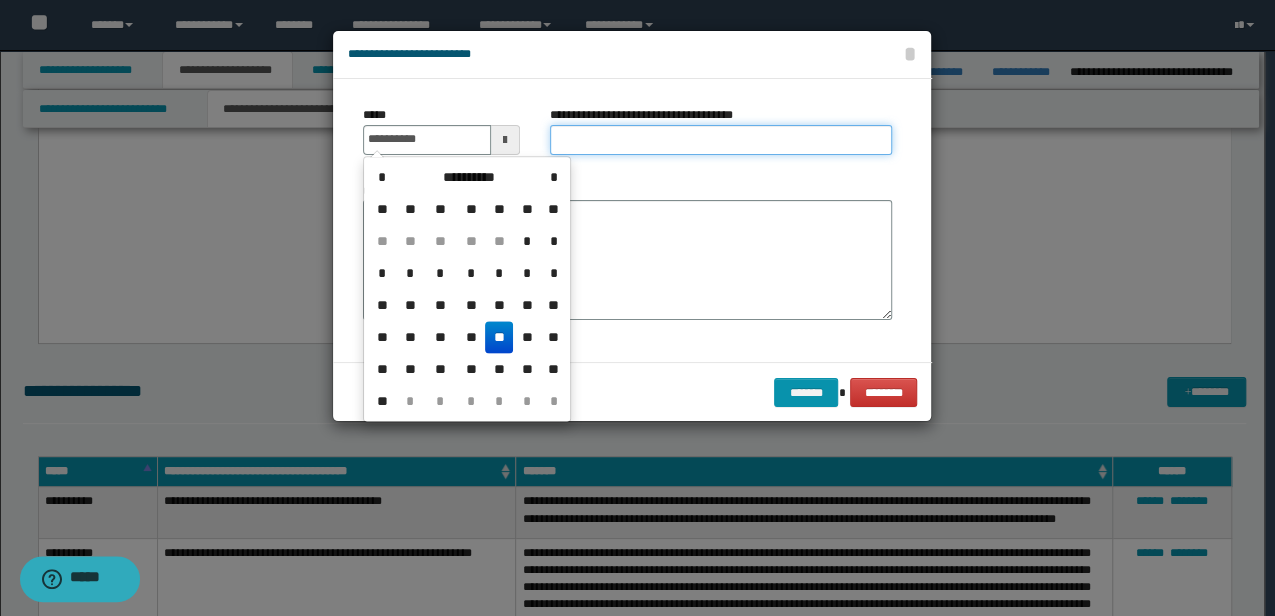 type on "**********" 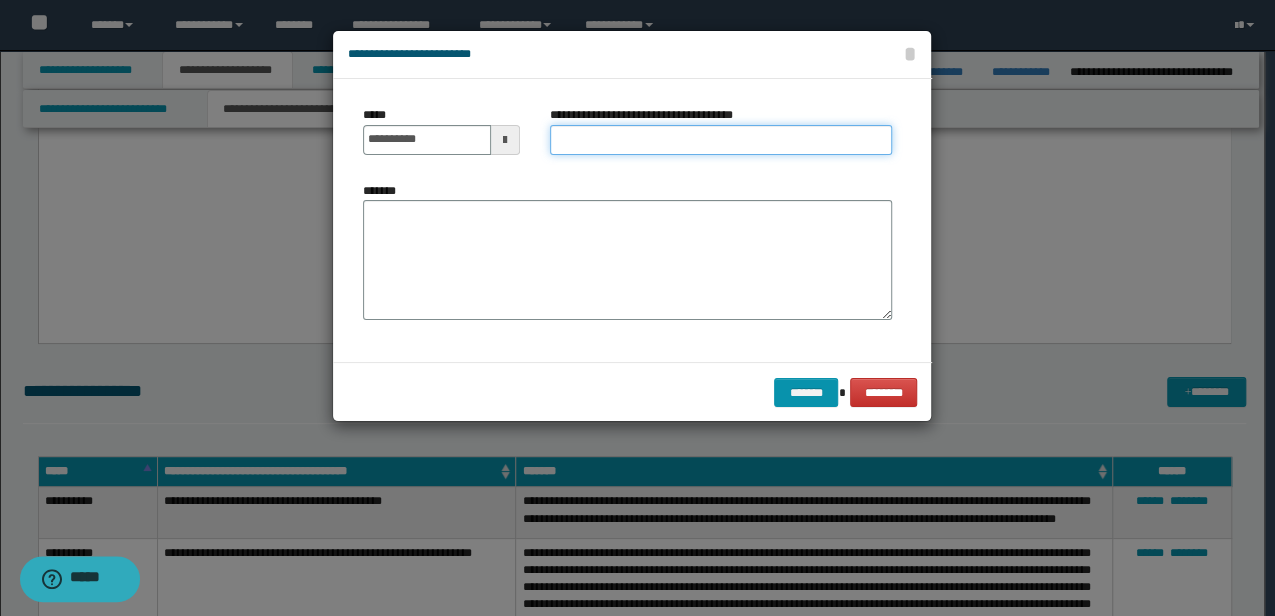 click on "**********" at bounding box center (721, 140) 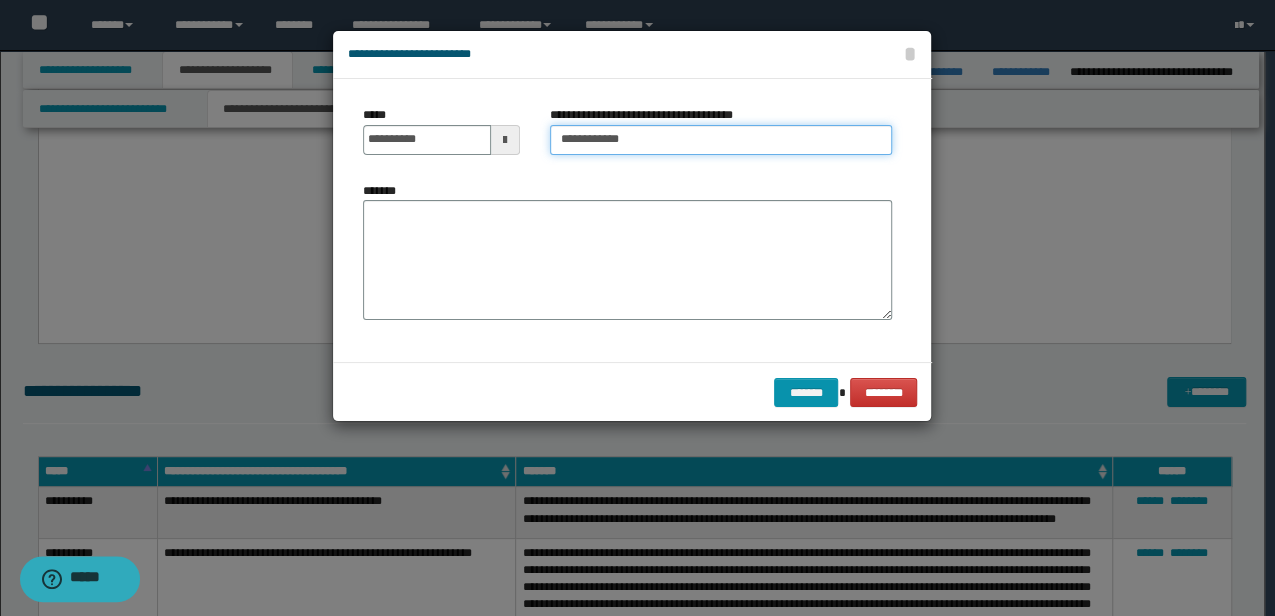 type on "**********" 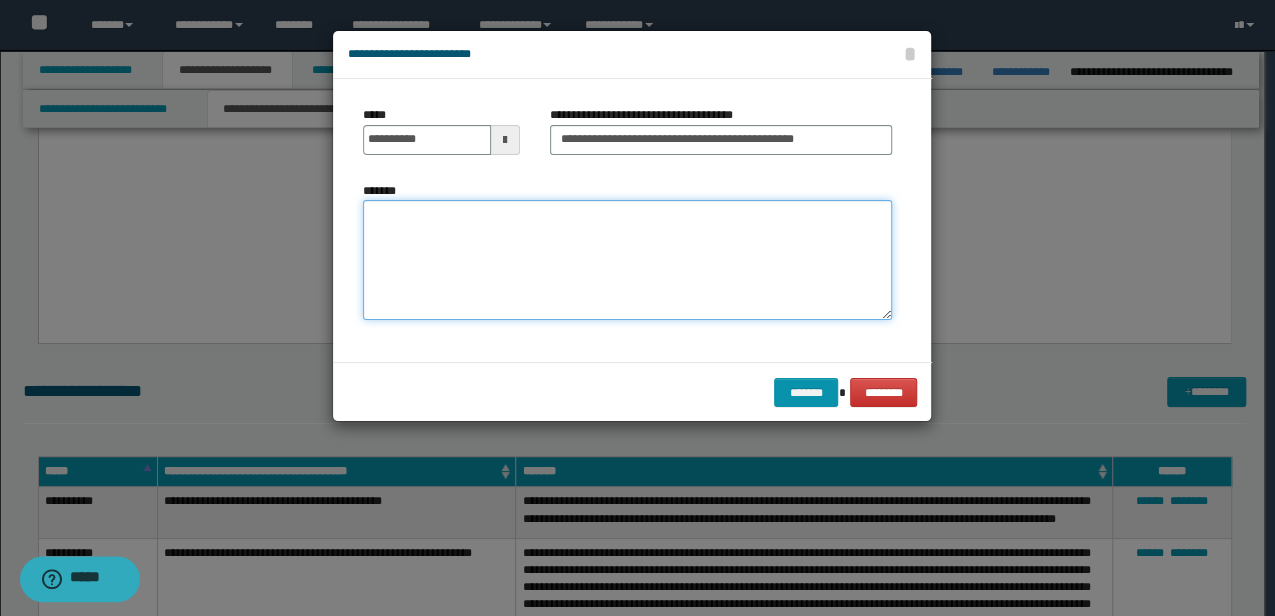 click on "*******" at bounding box center [627, 259] 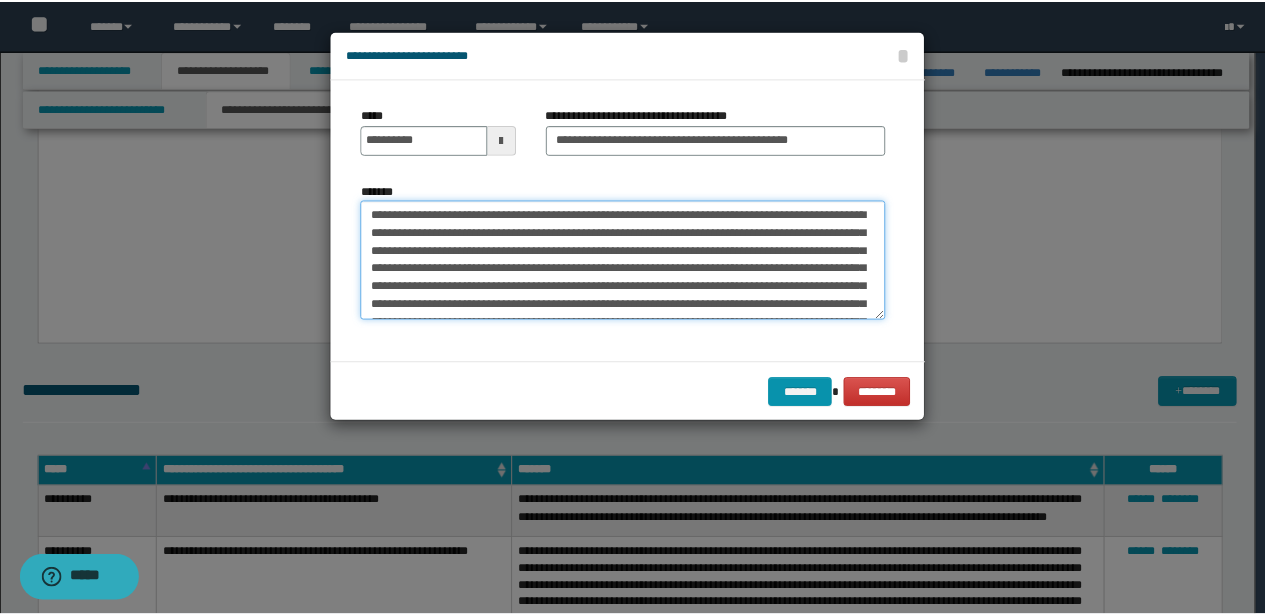 scroll, scrollTop: 66, scrollLeft: 0, axis: vertical 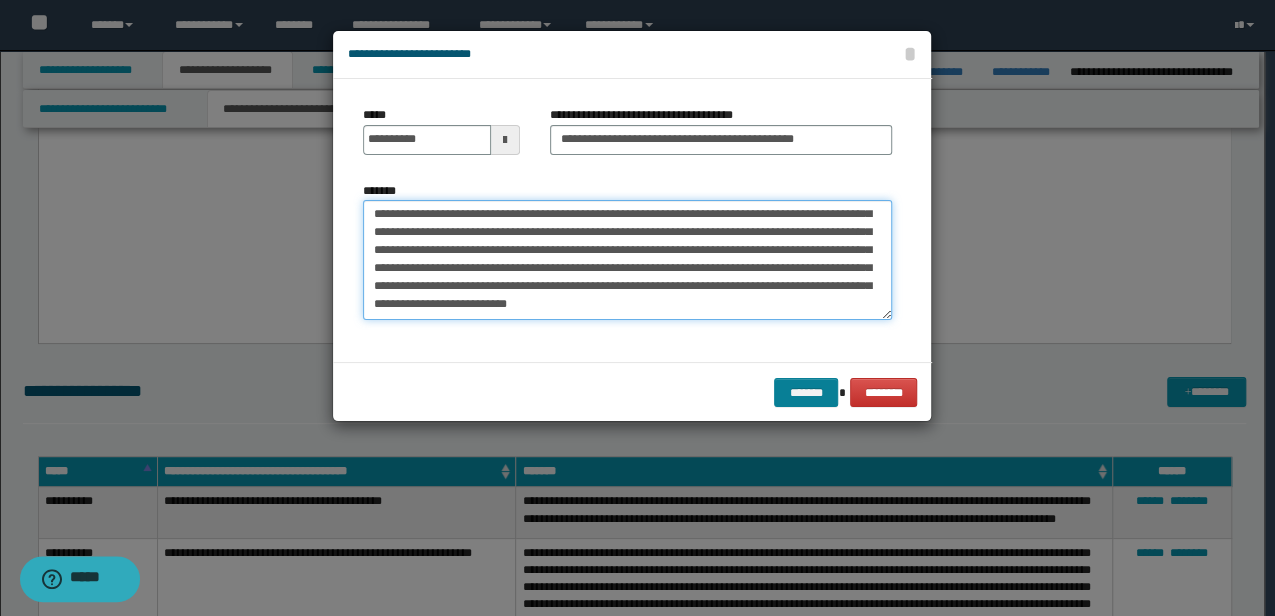 type on "**********" 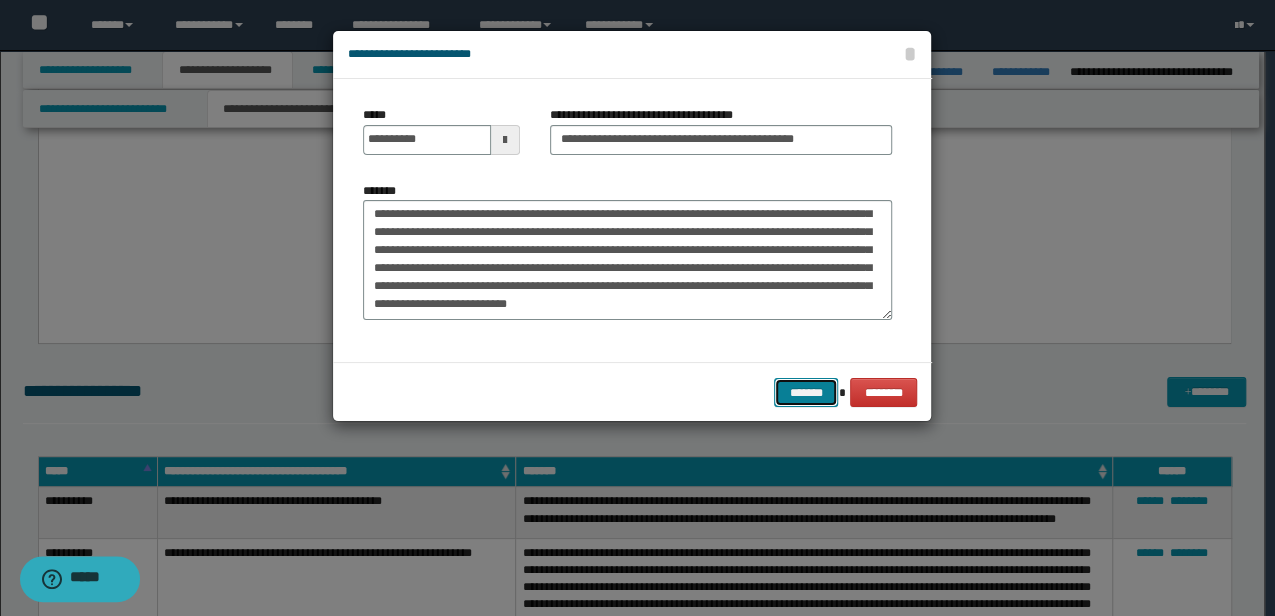 click on "*******" at bounding box center (806, 392) 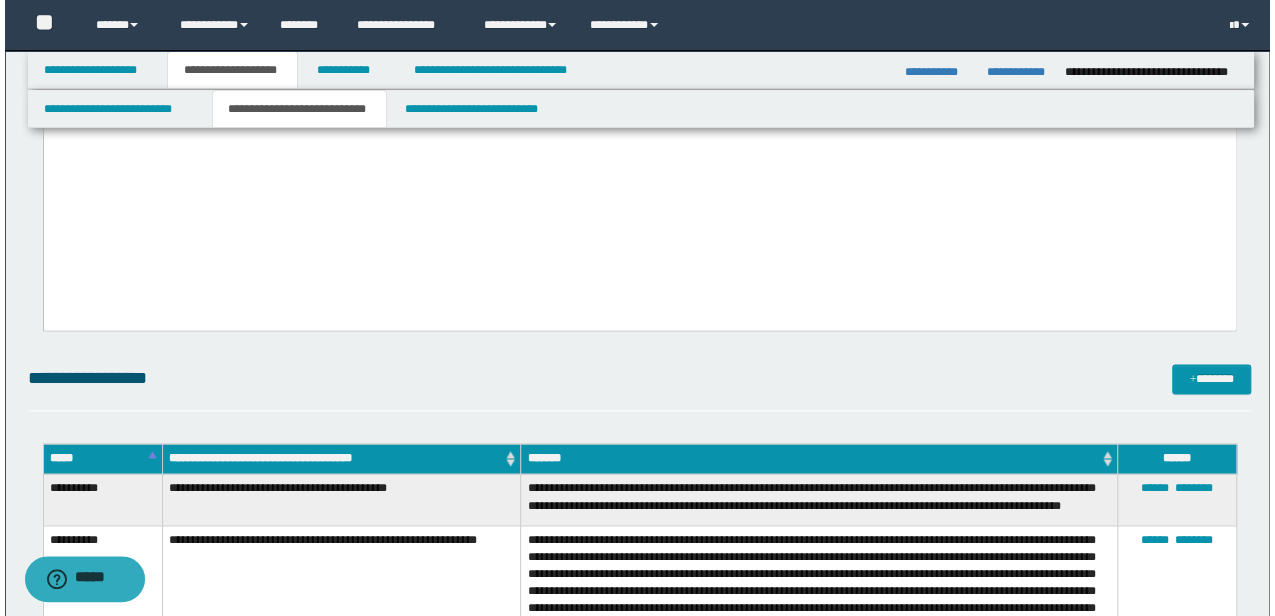 scroll, scrollTop: 1319, scrollLeft: 0, axis: vertical 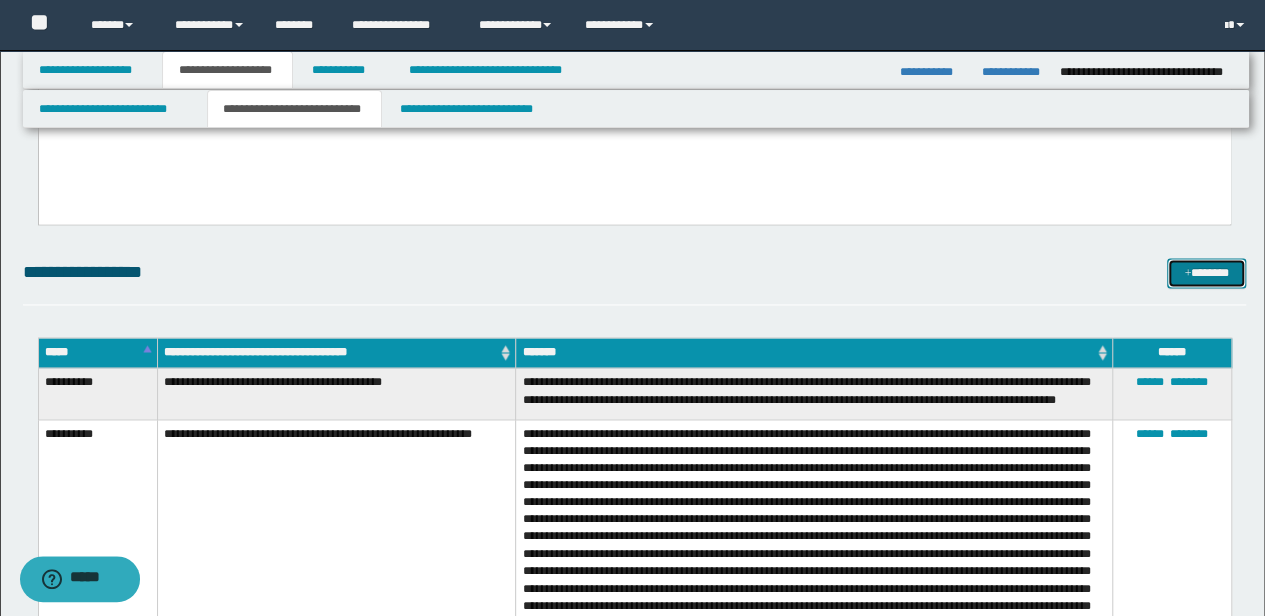 click on "*******" at bounding box center [1206, 272] 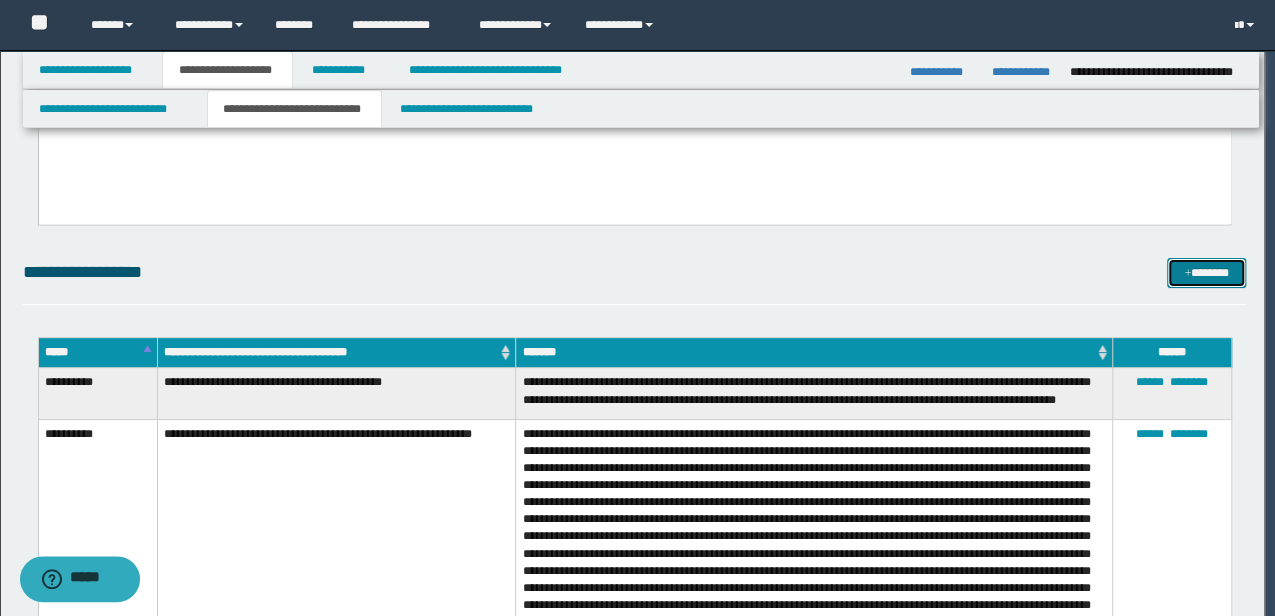 scroll, scrollTop: 0, scrollLeft: 0, axis: both 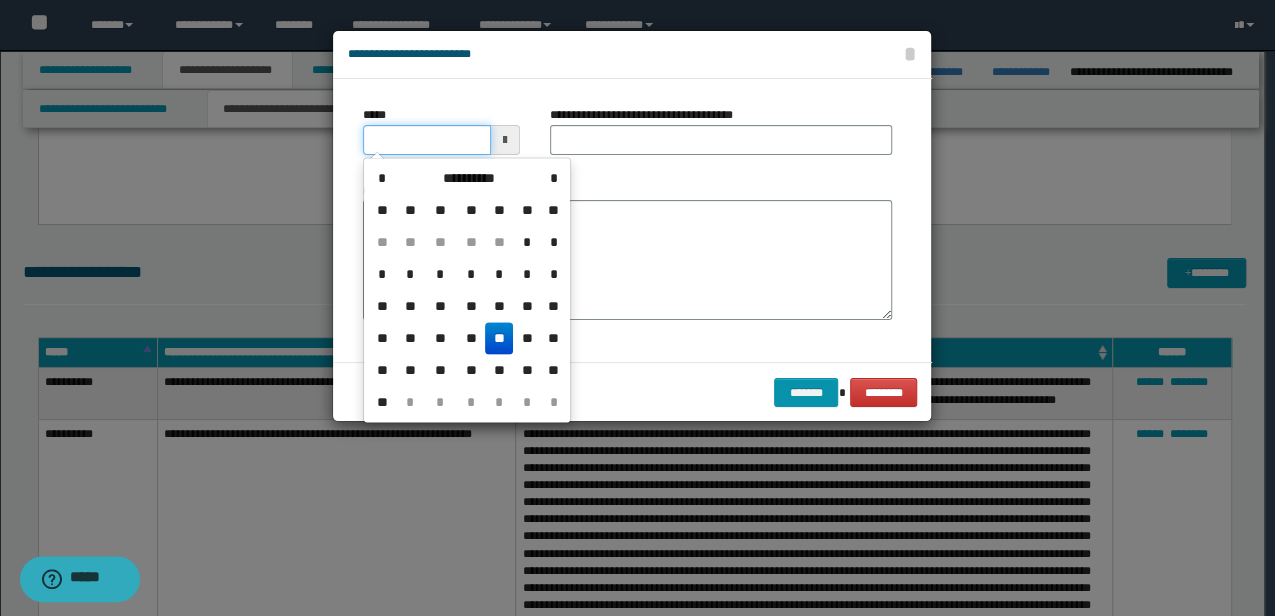 drag, startPoint x: 458, startPoint y: 132, endPoint x: 259, endPoint y: 144, distance: 199.36148 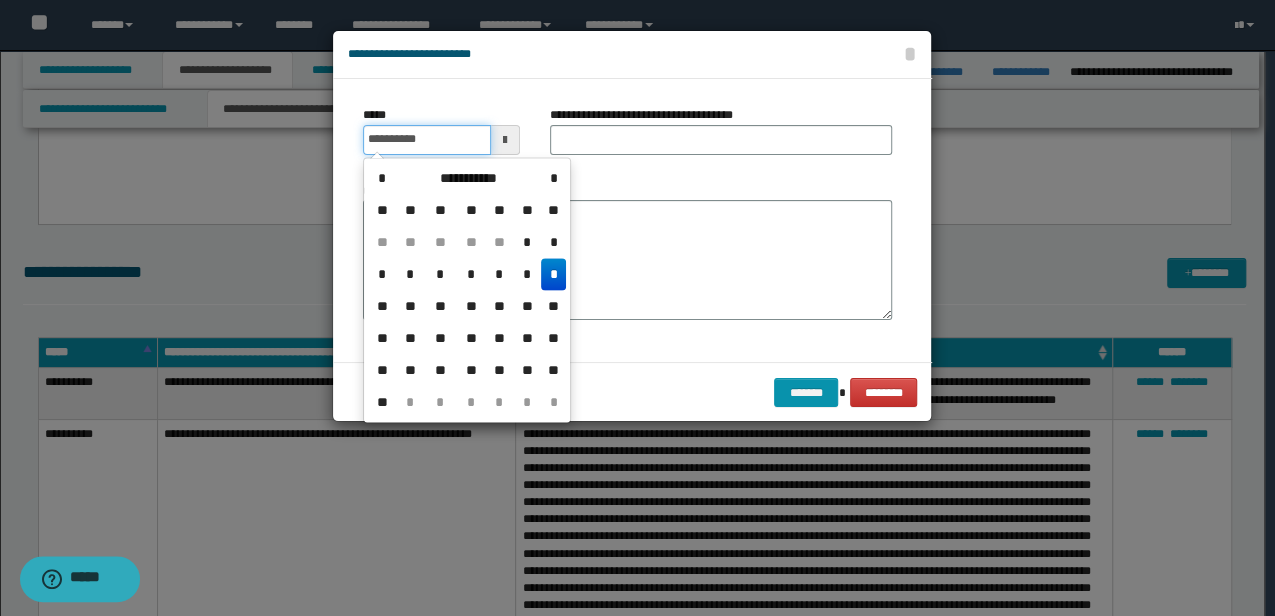 drag, startPoint x: 428, startPoint y: 136, endPoint x: 416, endPoint y: 132, distance: 12.649111 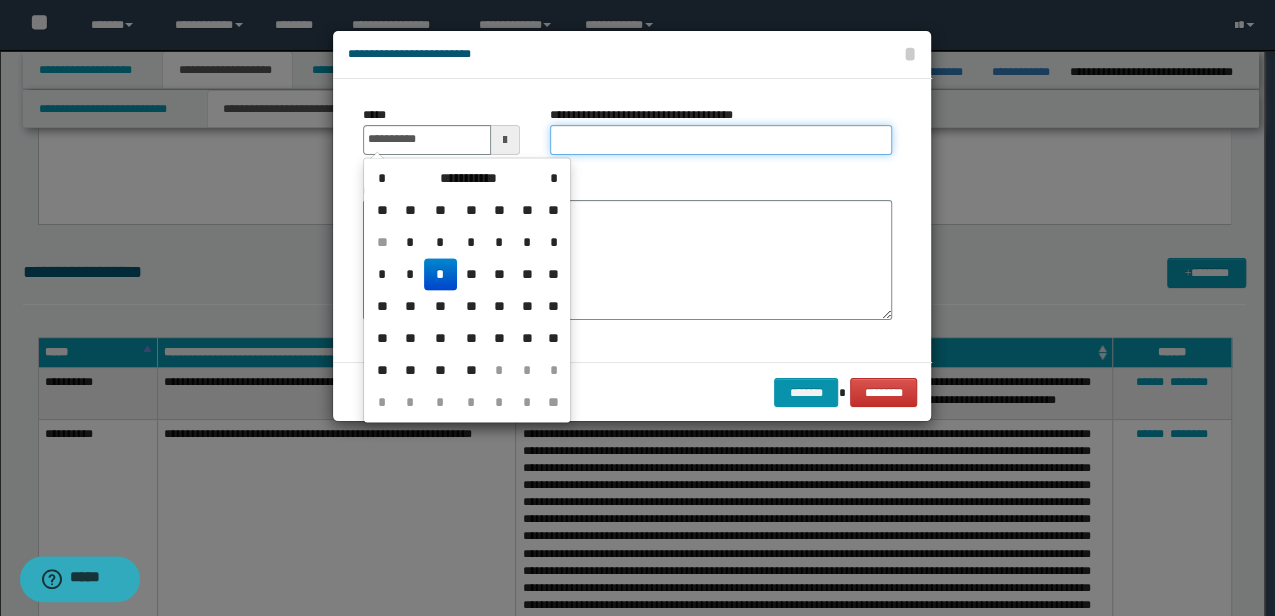 type on "**********" 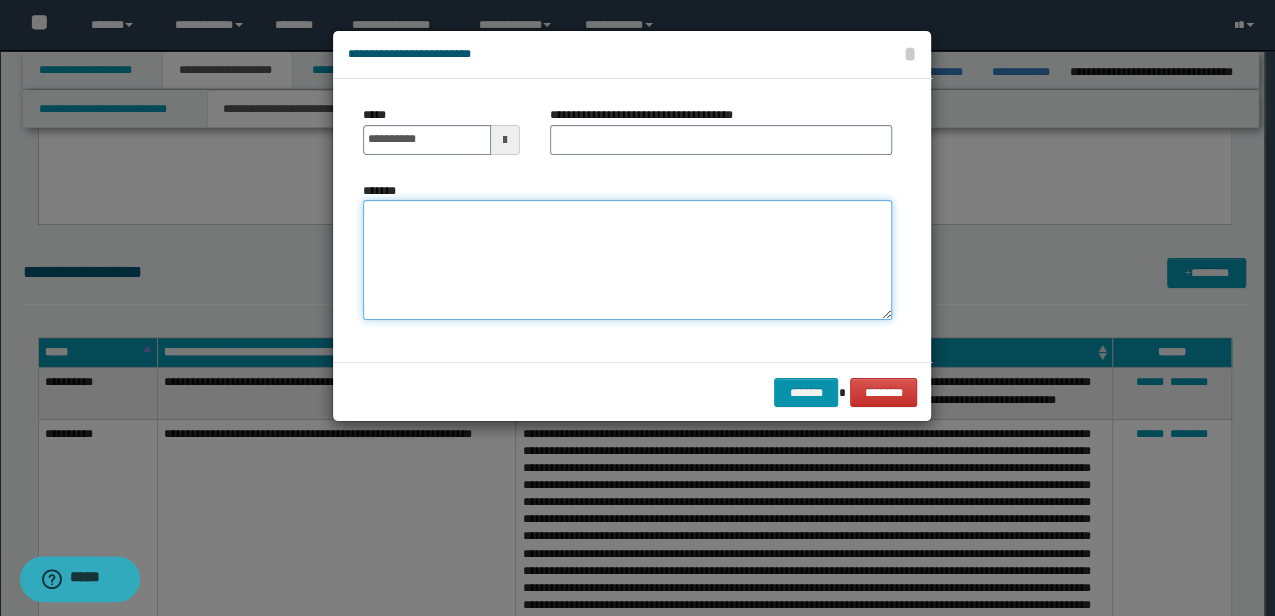 click on "*******" at bounding box center (627, 259) 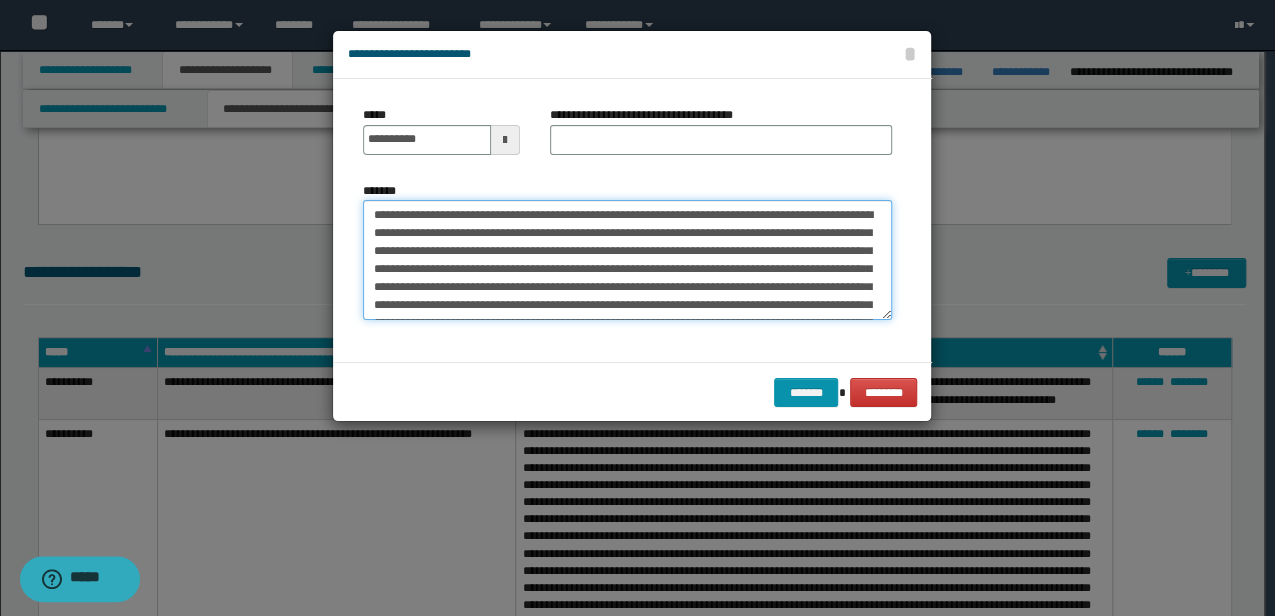 scroll, scrollTop: 336, scrollLeft: 0, axis: vertical 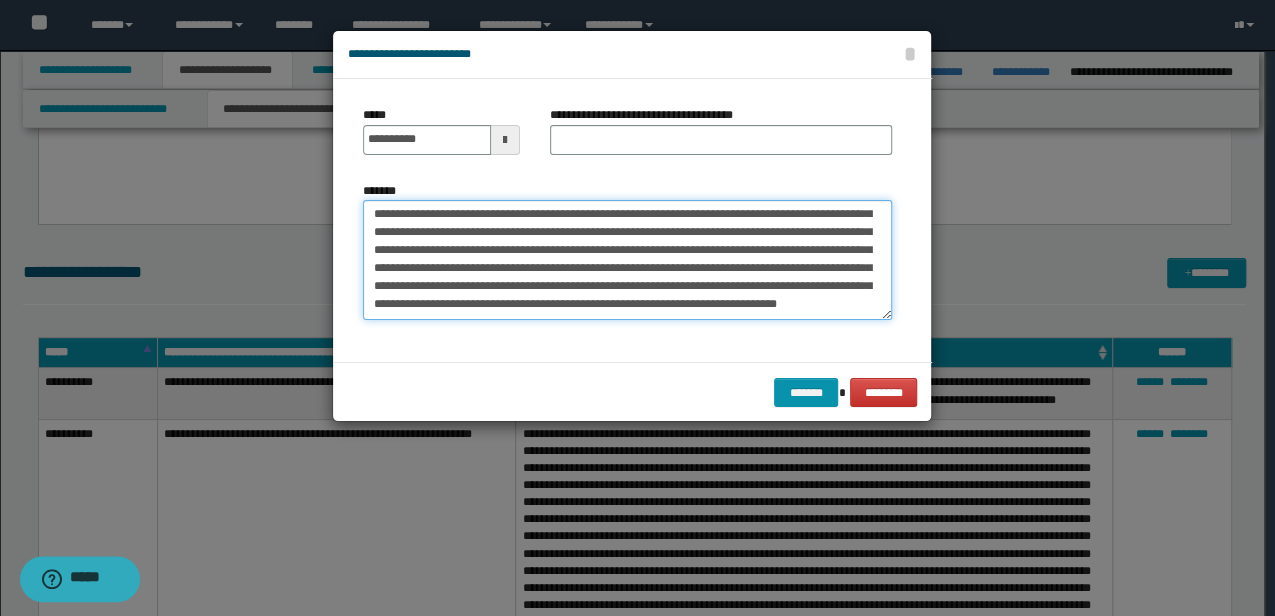 type on "**********" 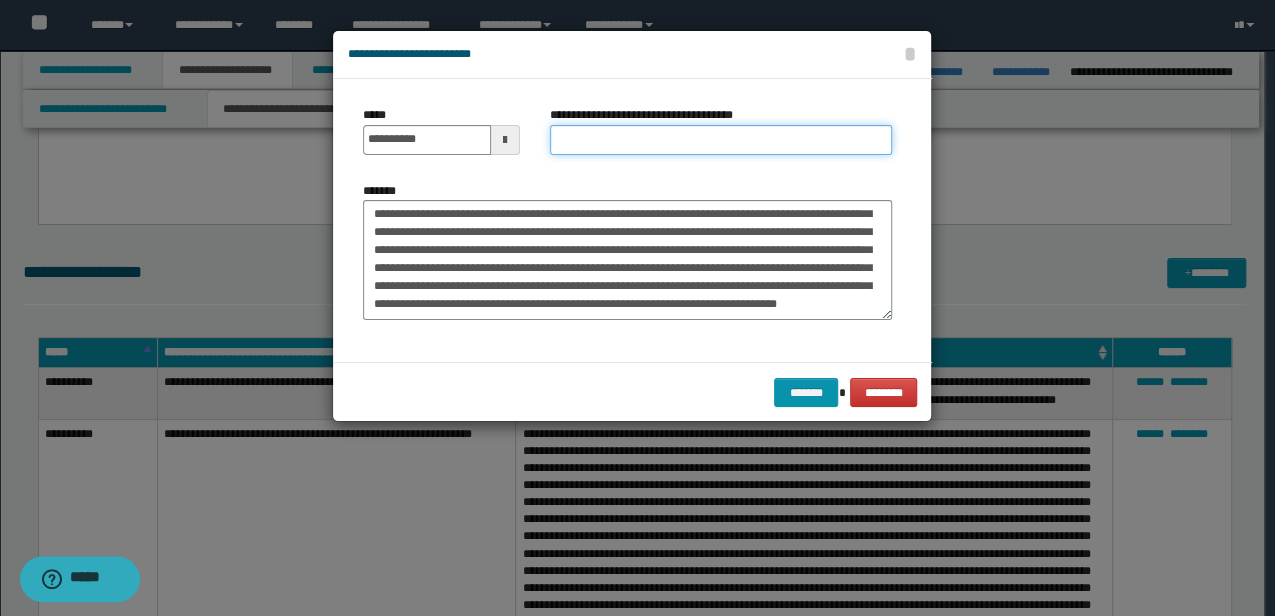 click on "**********" at bounding box center (721, 140) 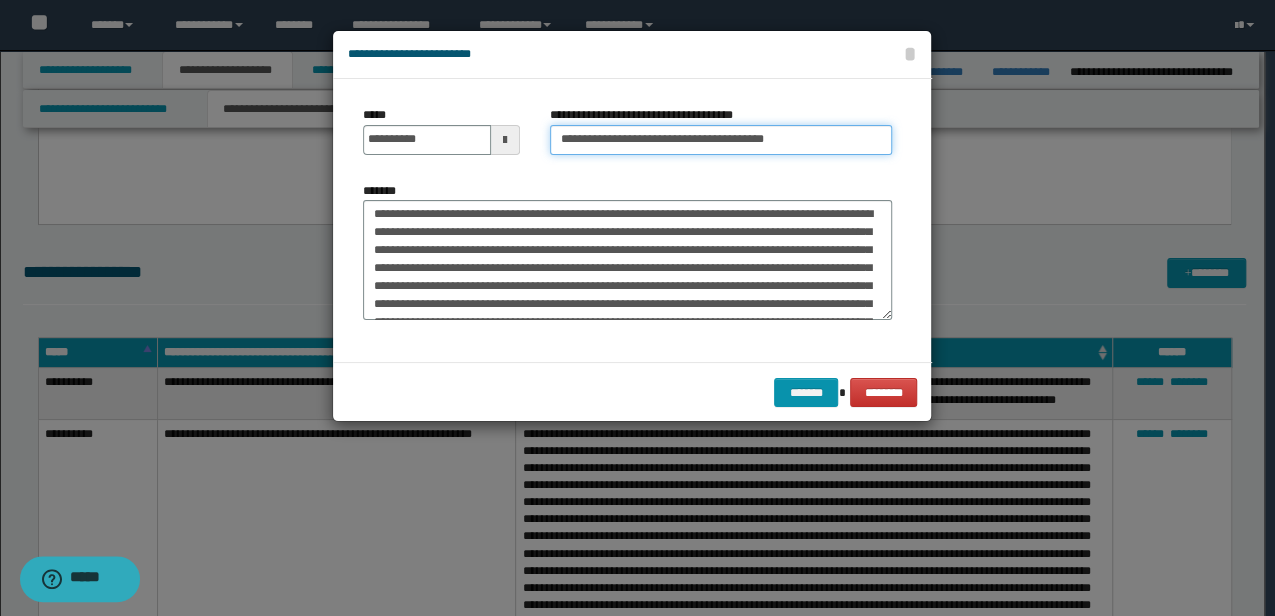 scroll, scrollTop: 0, scrollLeft: 0, axis: both 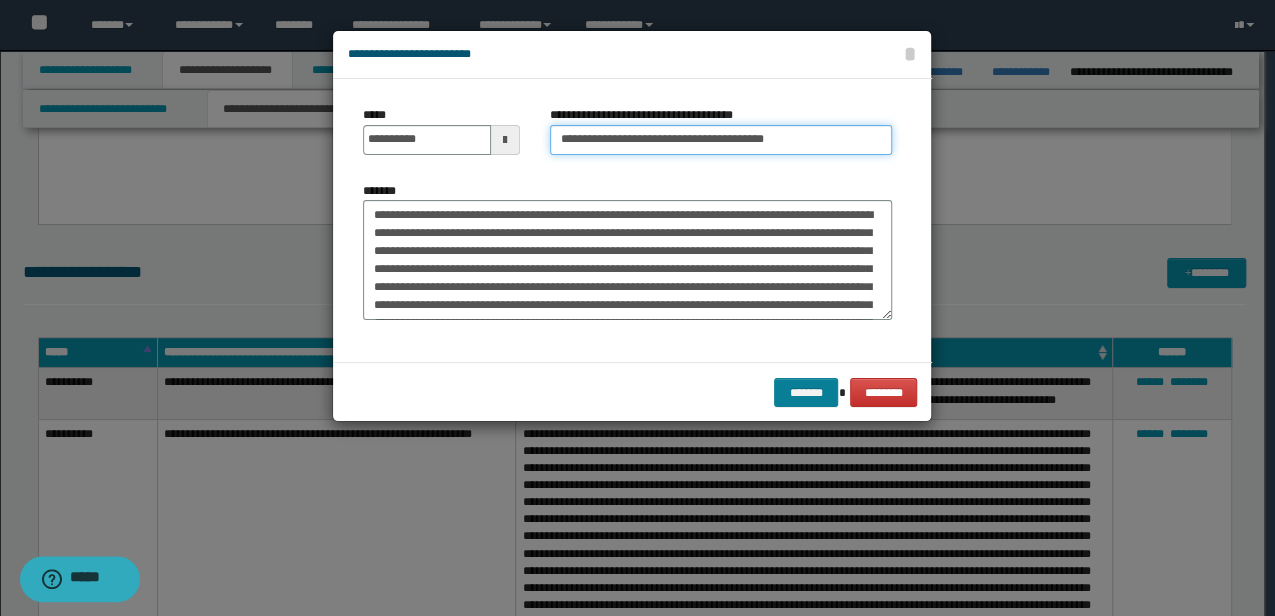 type on "**********" 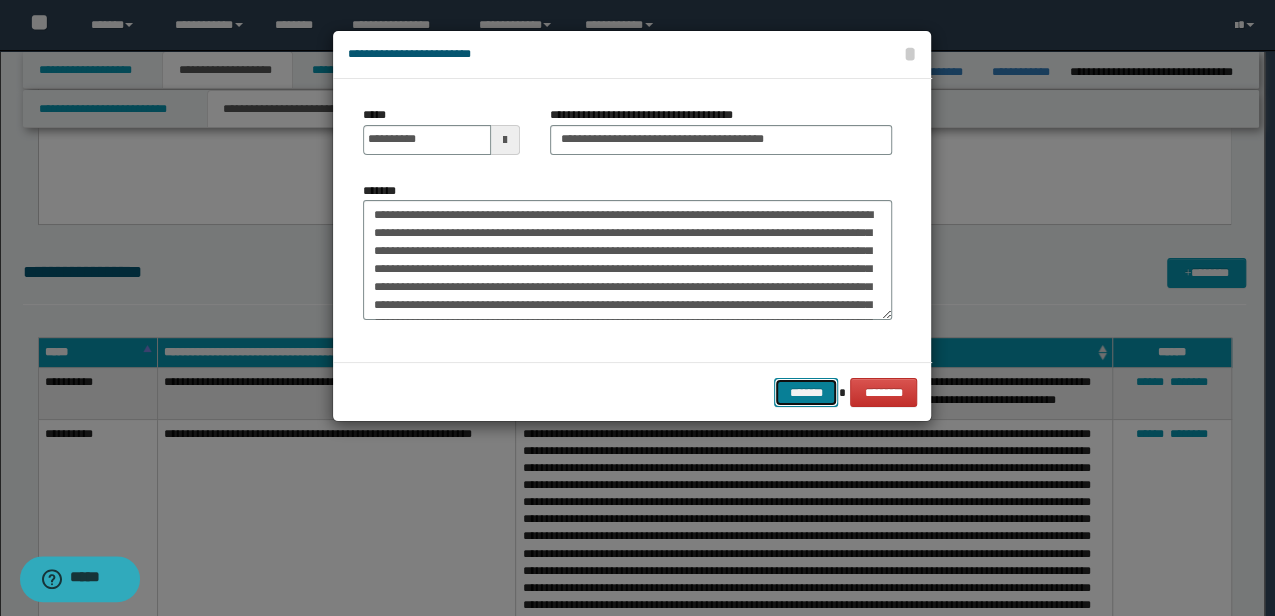 click on "*******" at bounding box center [806, 392] 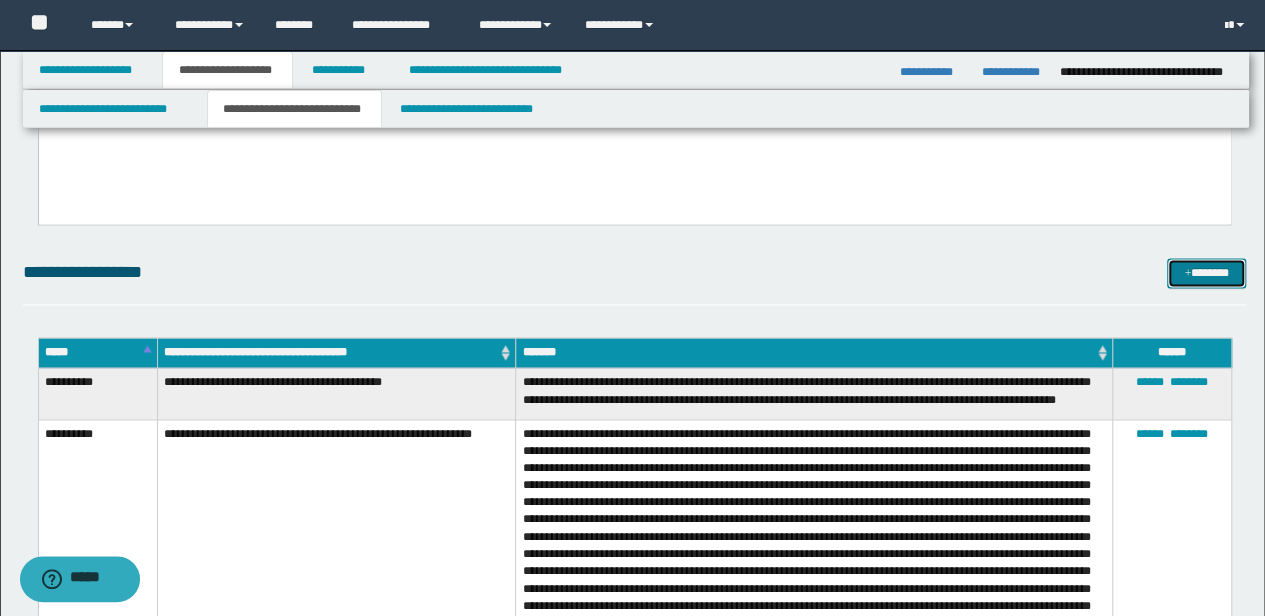 click on "*******" at bounding box center (1206, 272) 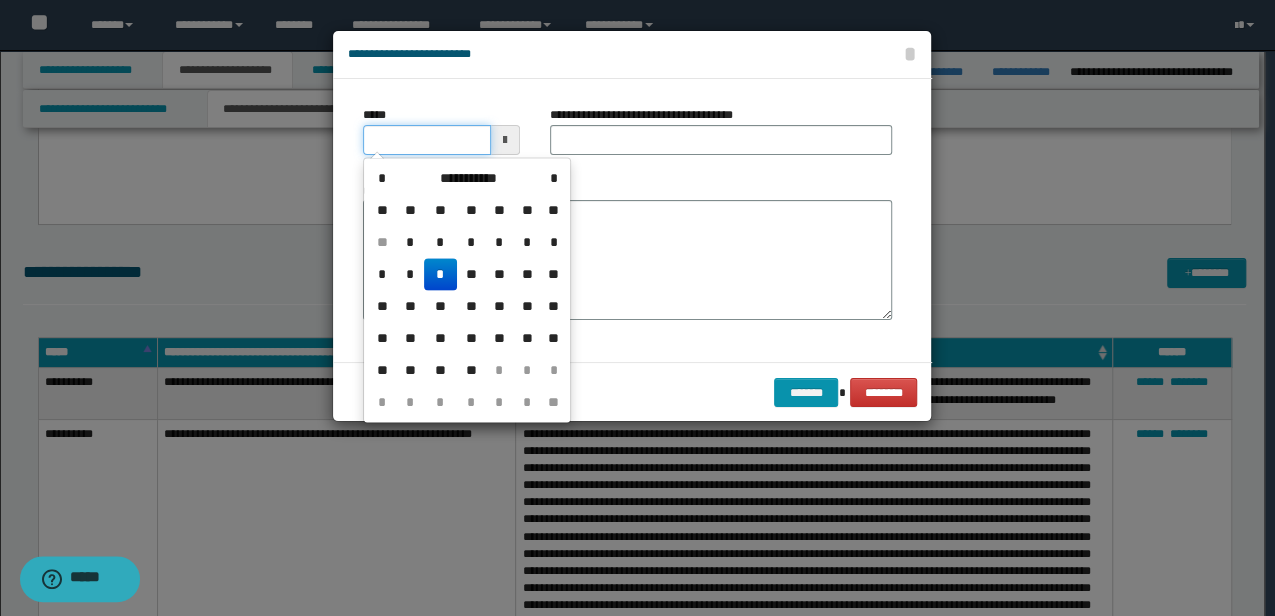 drag, startPoint x: 442, startPoint y: 124, endPoint x: 130, endPoint y: 116, distance: 312.10254 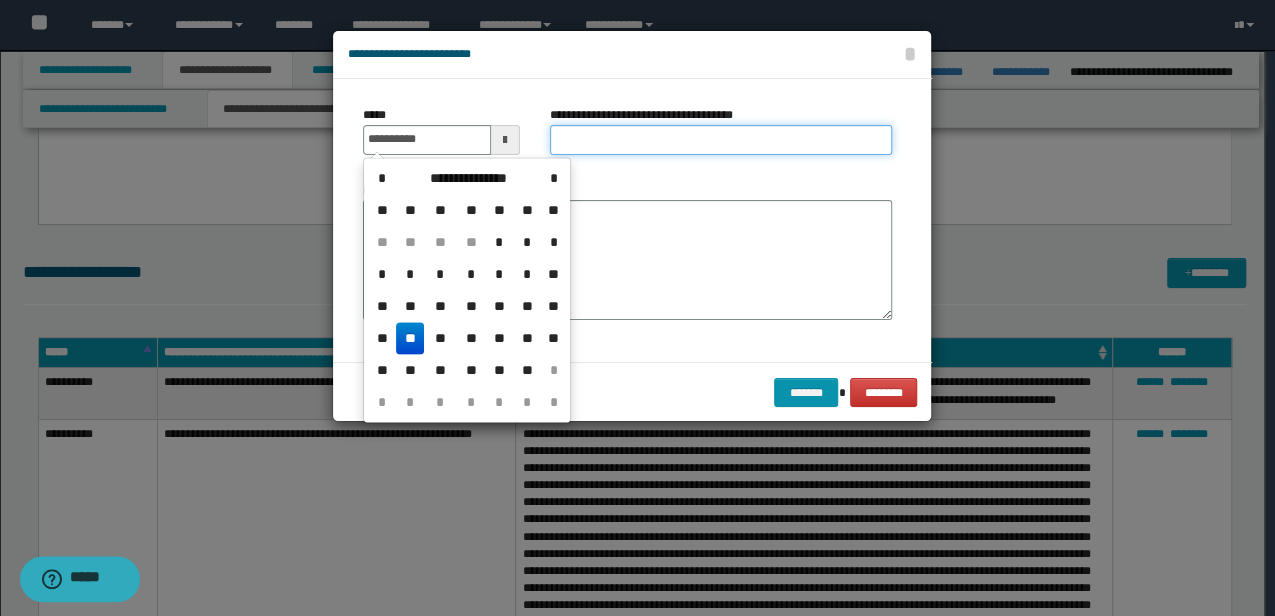 type on "**********" 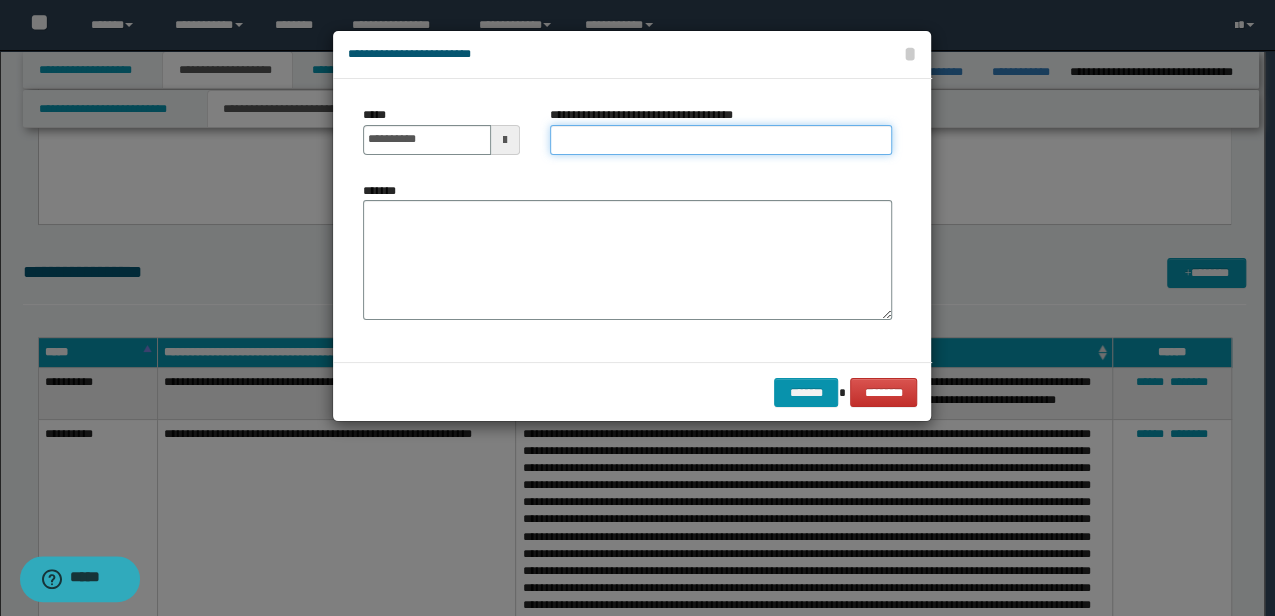 click on "**********" at bounding box center [721, 140] 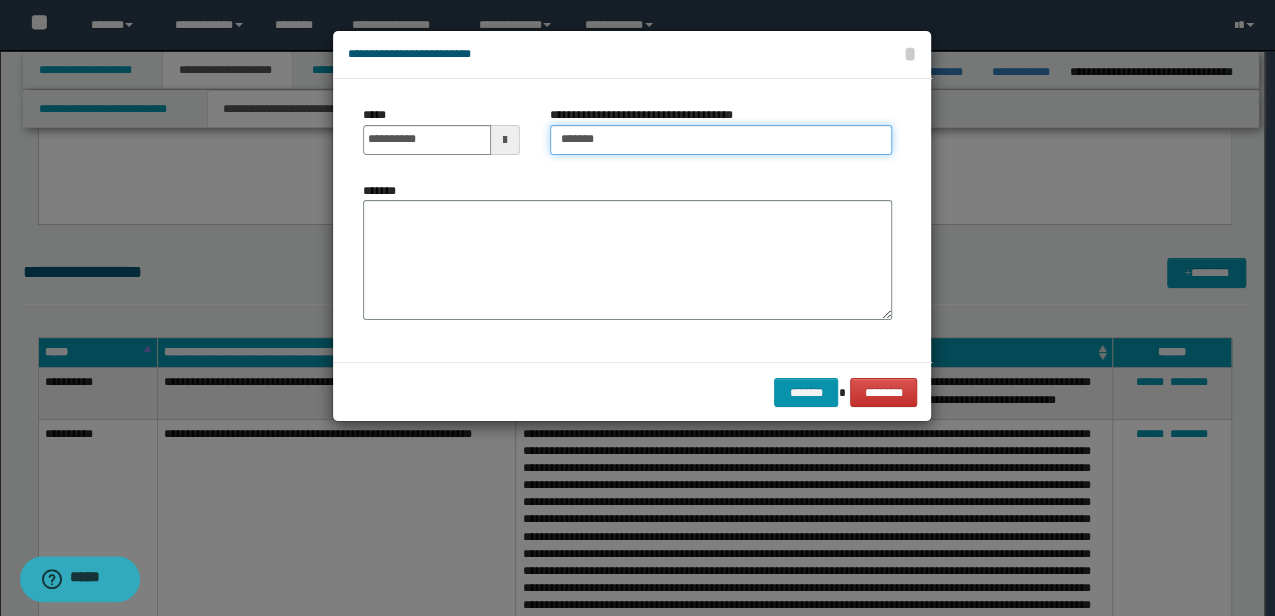 type on "**********" 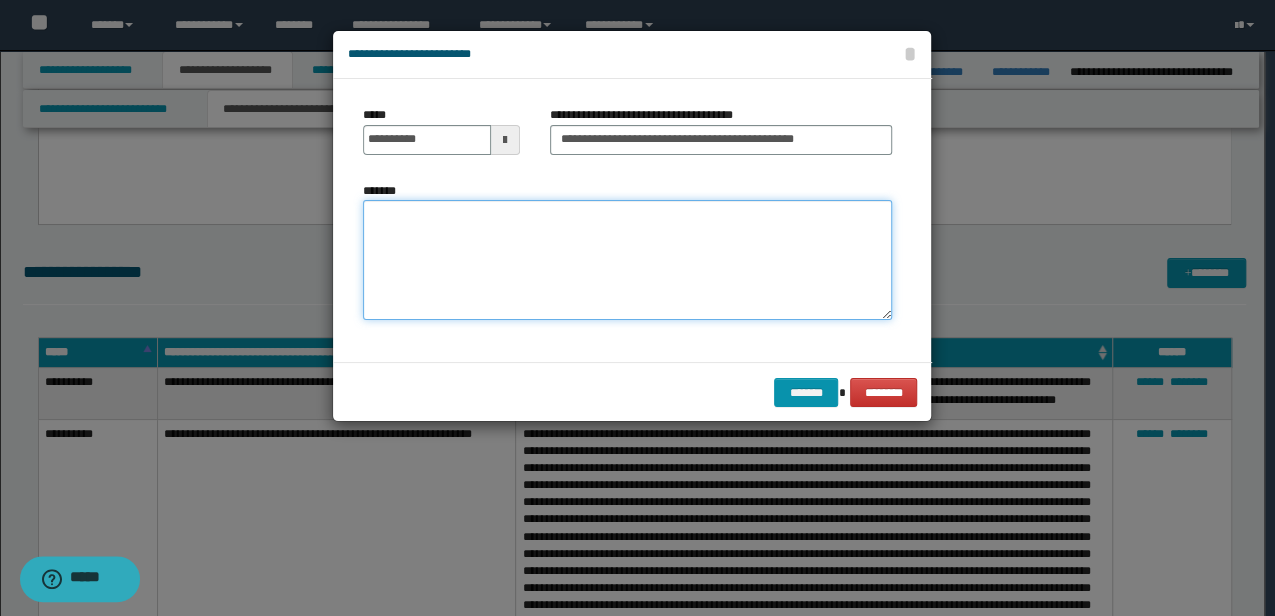 click on "*******" at bounding box center [627, 259] 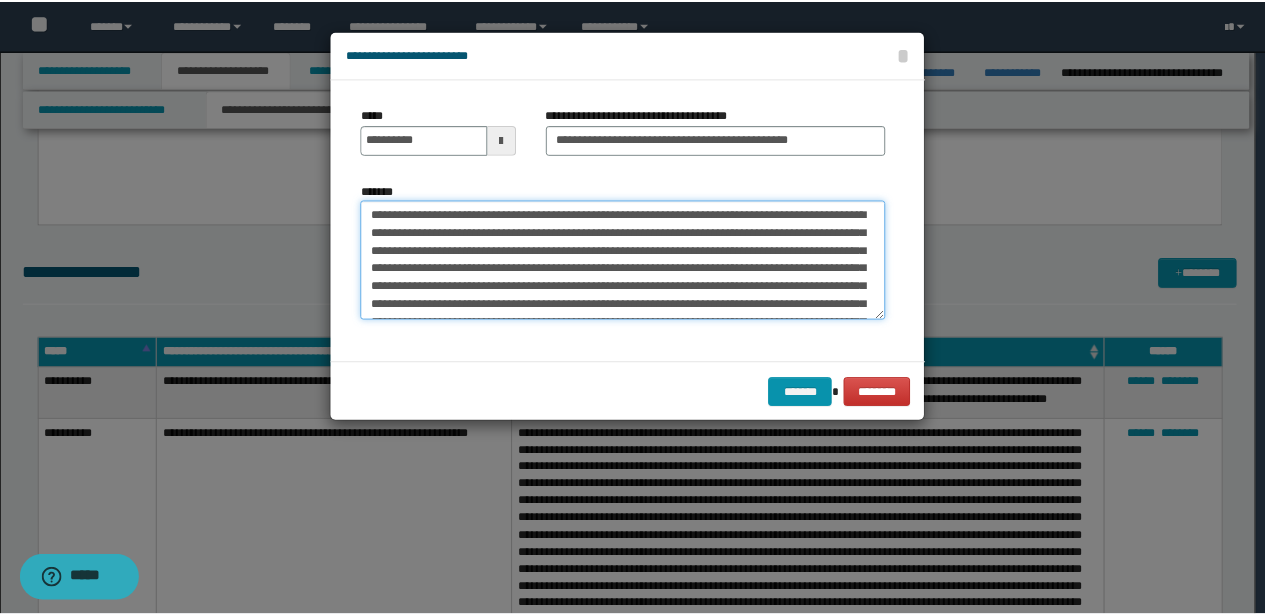 scroll, scrollTop: 66, scrollLeft: 0, axis: vertical 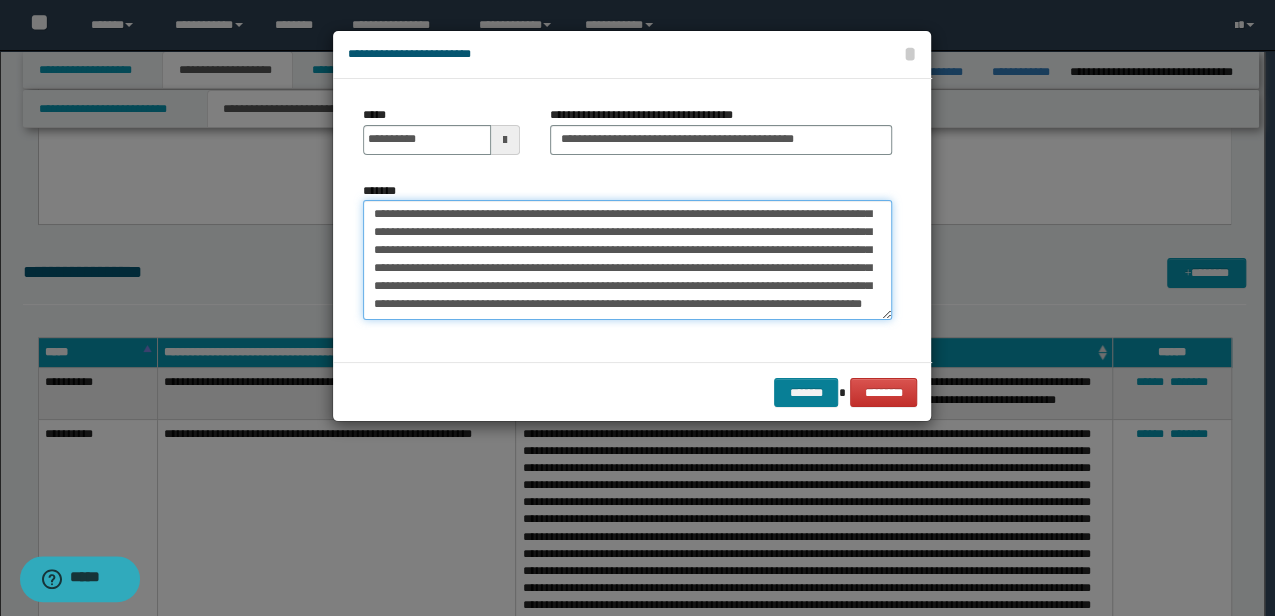 type on "**********" 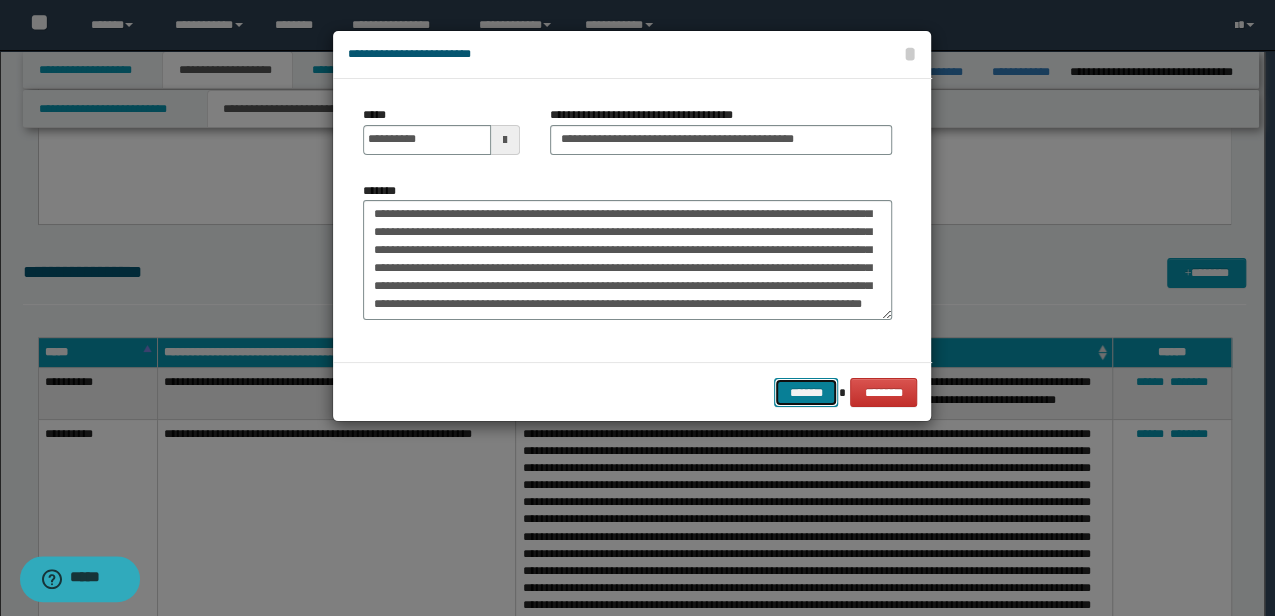 click on "*******" at bounding box center (806, 392) 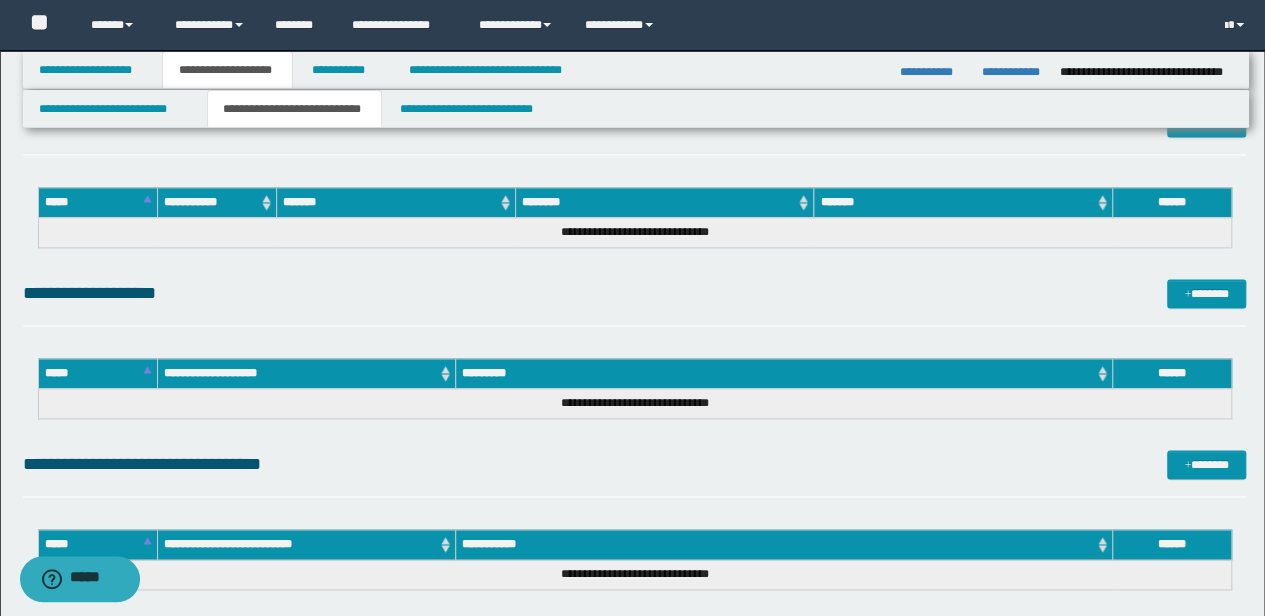 scroll, scrollTop: 4961, scrollLeft: 0, axis: vertical 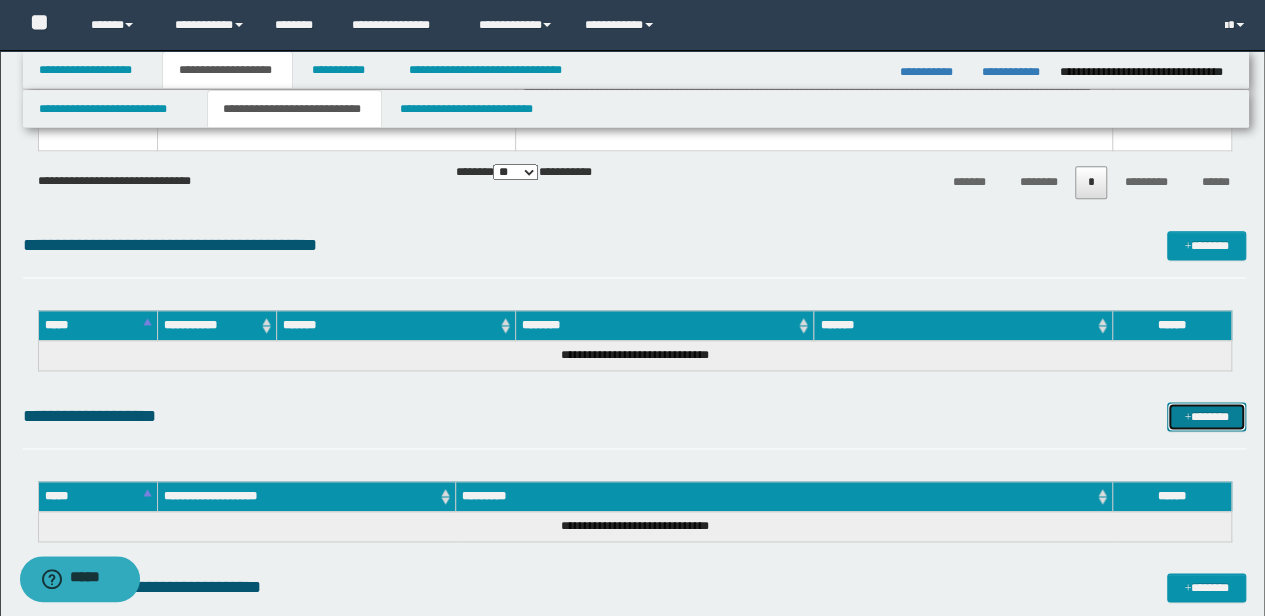 click on "*******" at bounding box center (1206, 416) 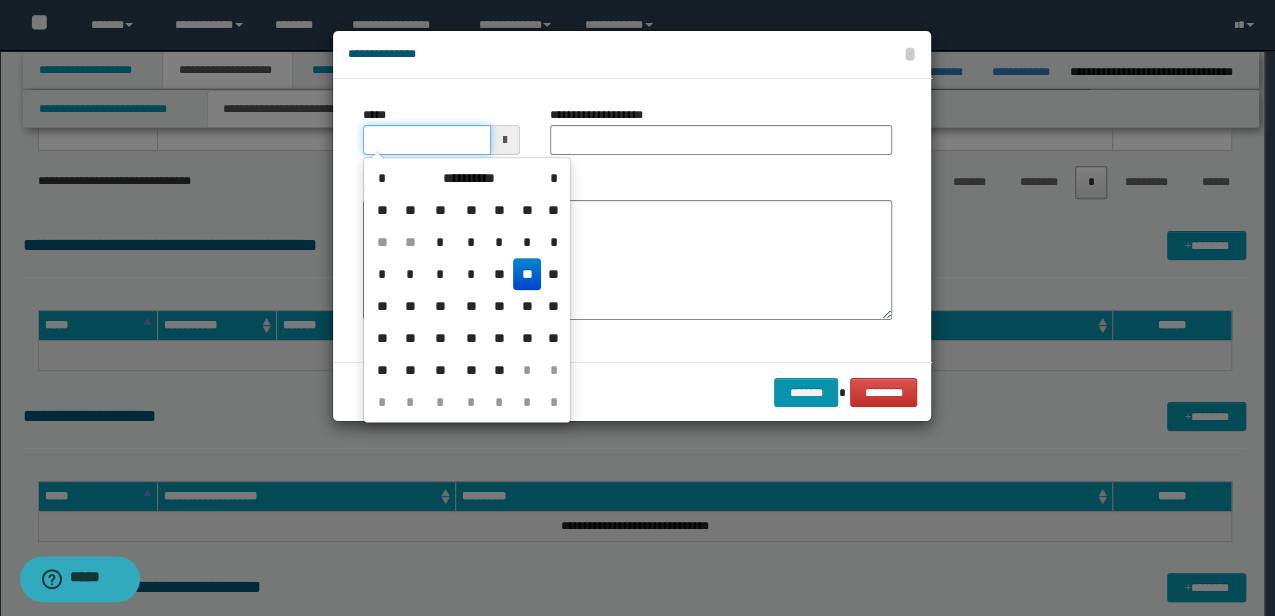 drag, startPoint x: 465, startPoint y: 136, endPoint x: 336, endPoint y: 122, distance: 129.75746 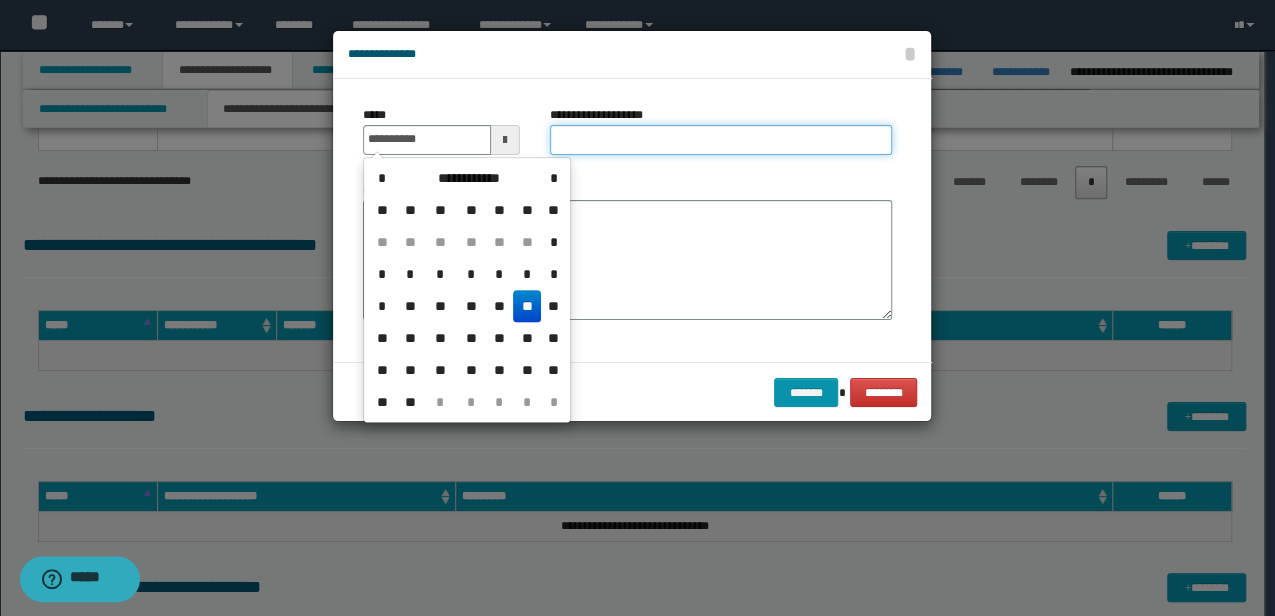 type on "**********" 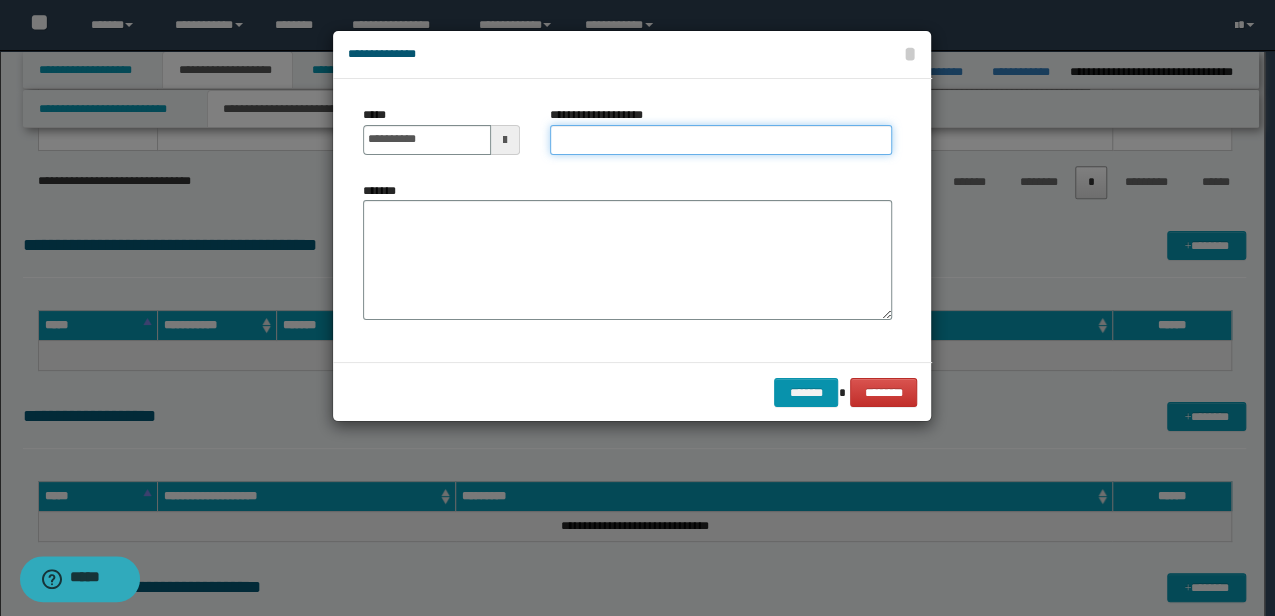 click on "**********" at bounding box center (721, 140) 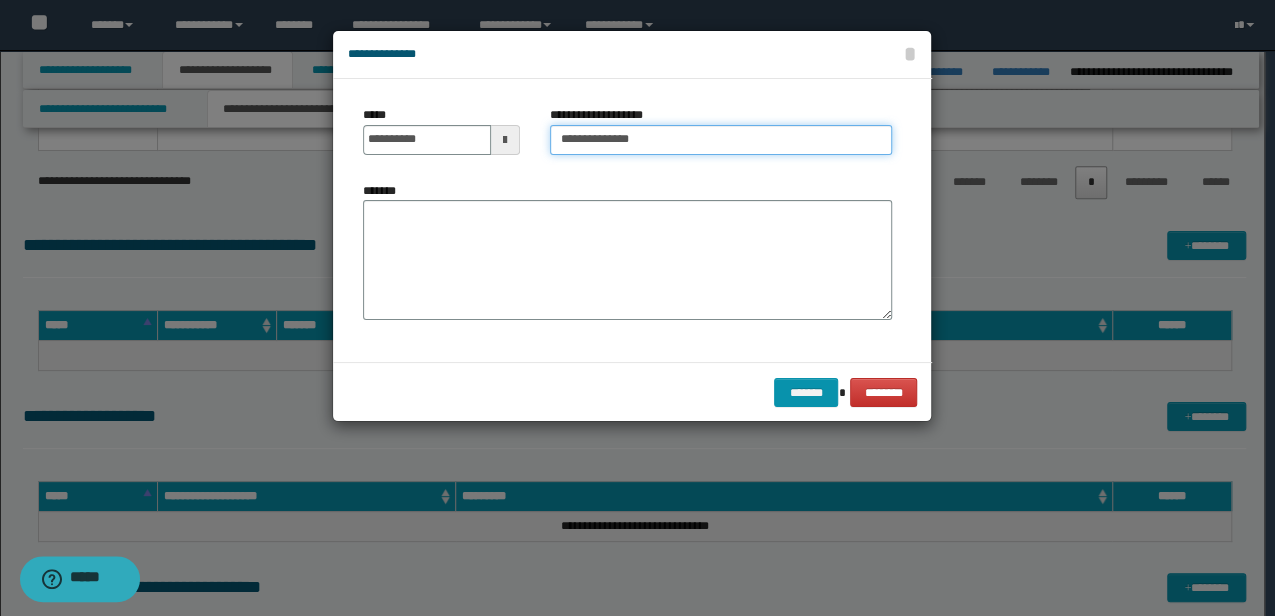 type on "**********" 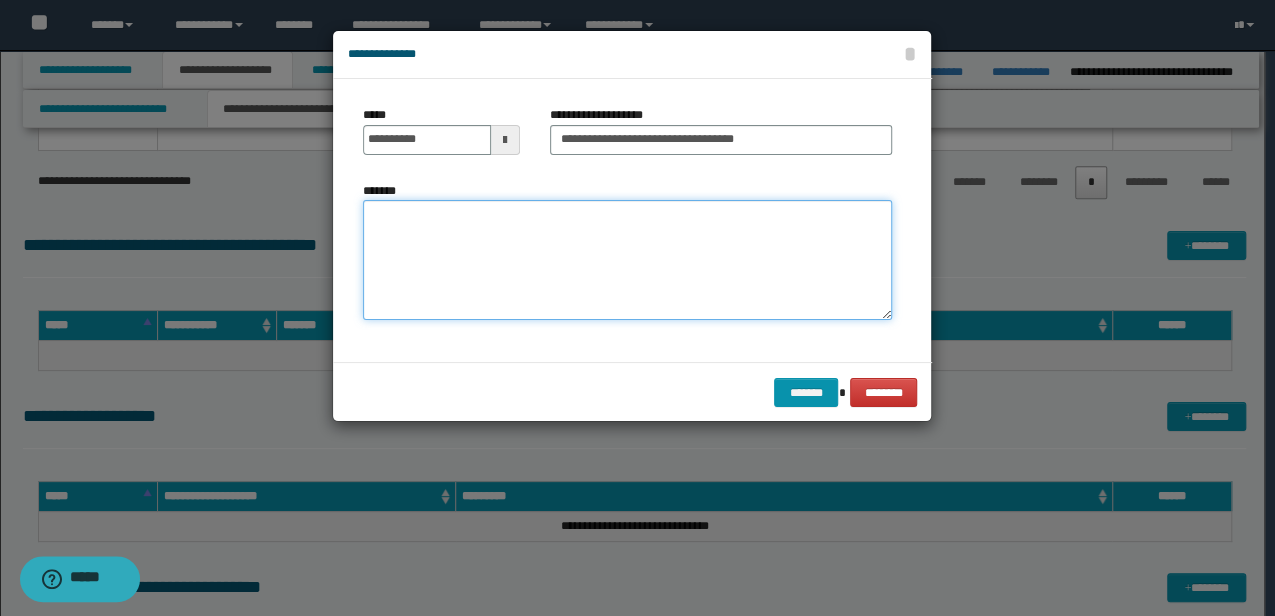 drag, startPoint x: 727, startPoint y: 283, endPoint x: 684, endPoint y: 251, distance: 53.600372 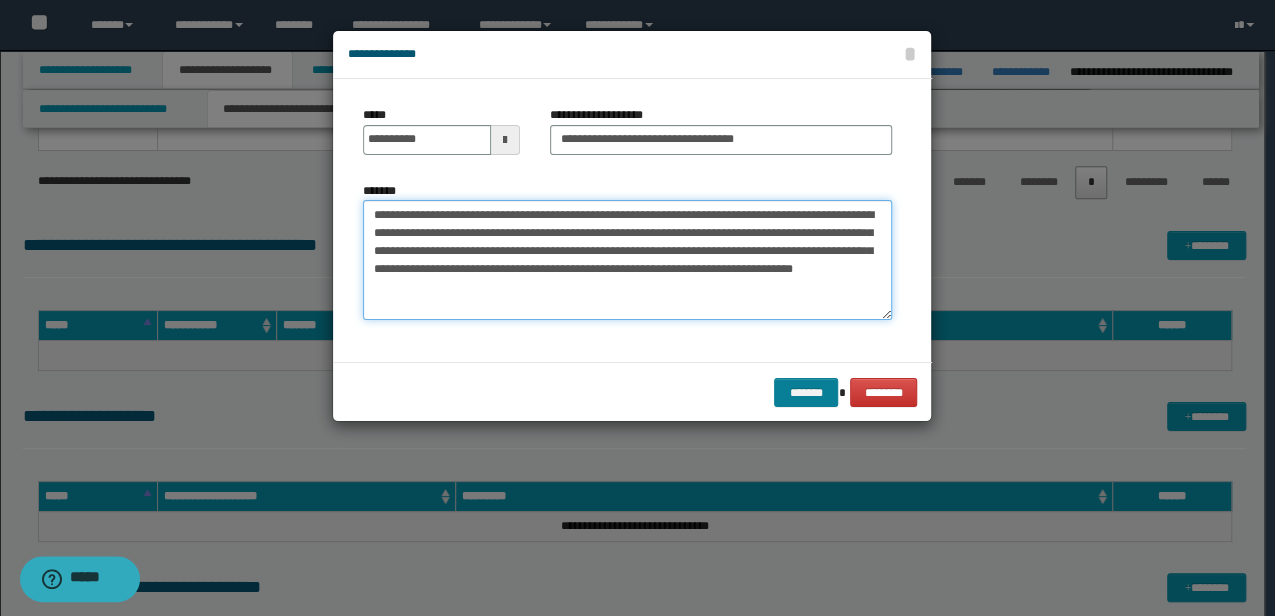 type on "**********" 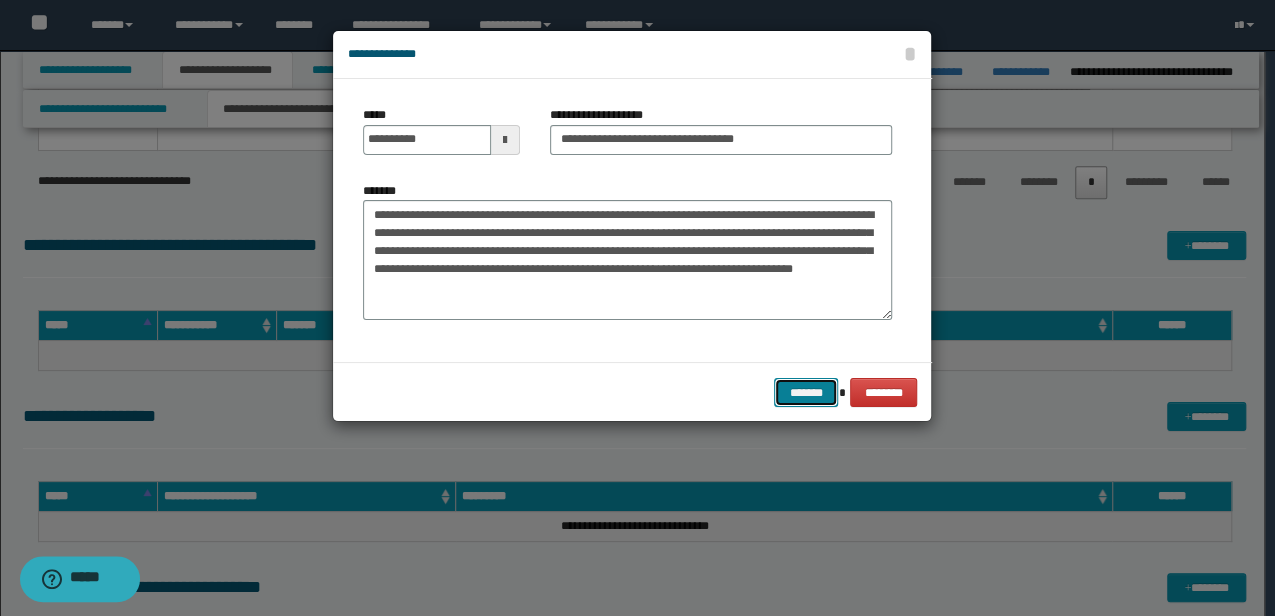 click on "*******" at bounding box center [806, 392] 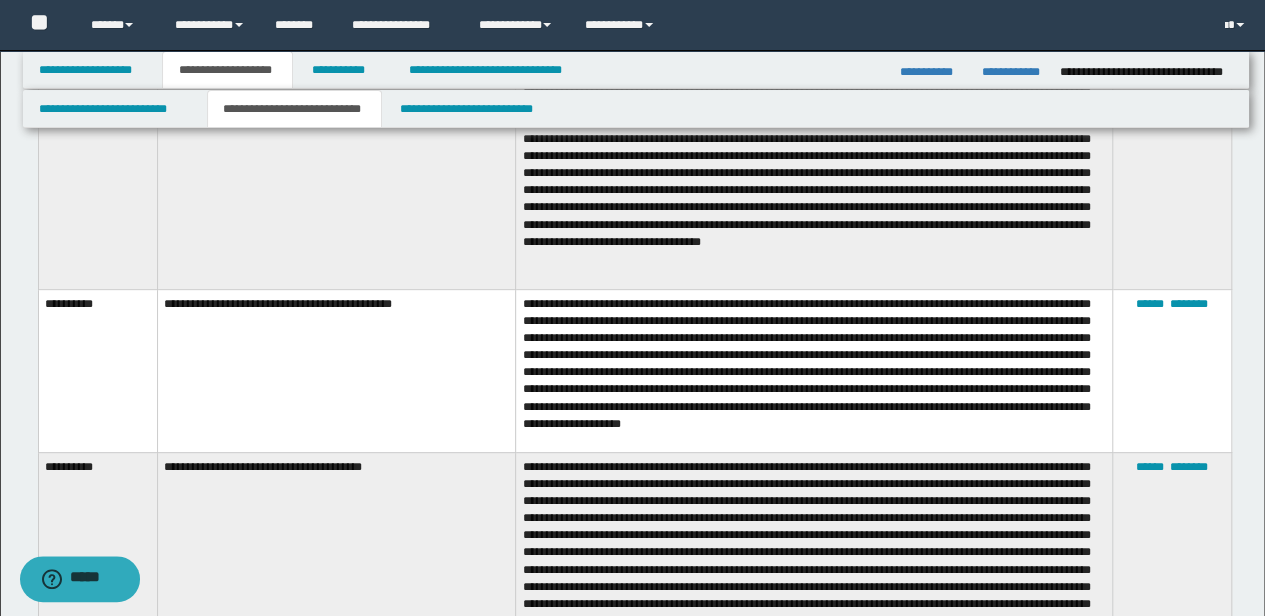 scroll, scrollTop: 228, scrollLeft: 0, axis: vertical 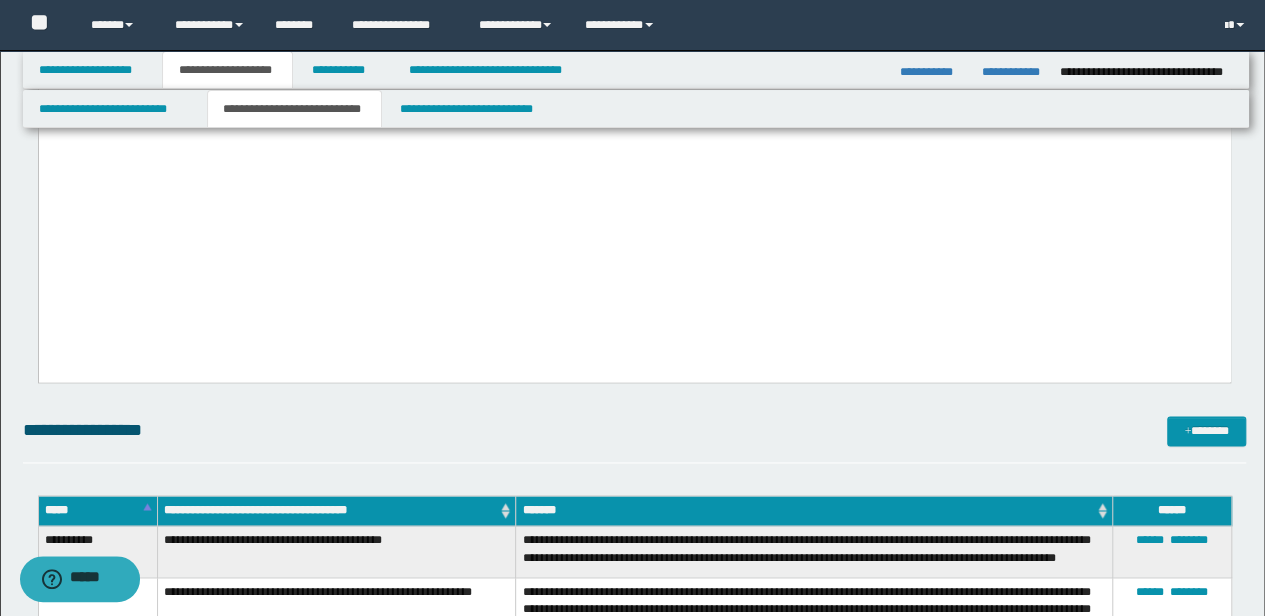 click on "**********" at bounding box center (635, 439) 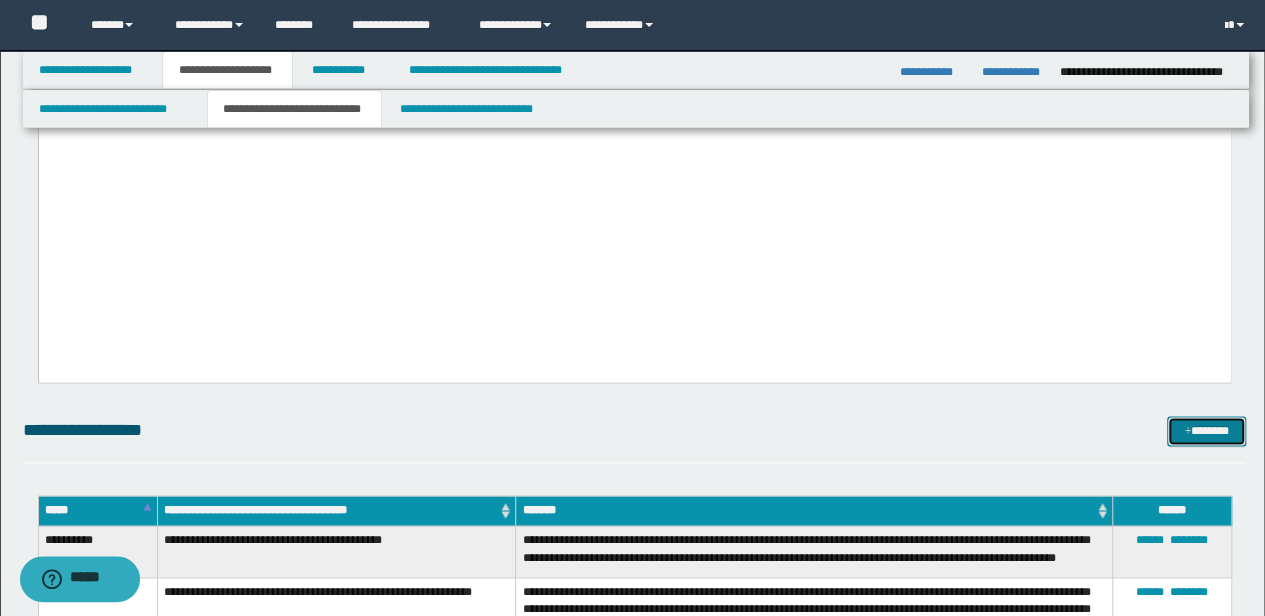 click on "*******" at bounding box center [1206, 430] 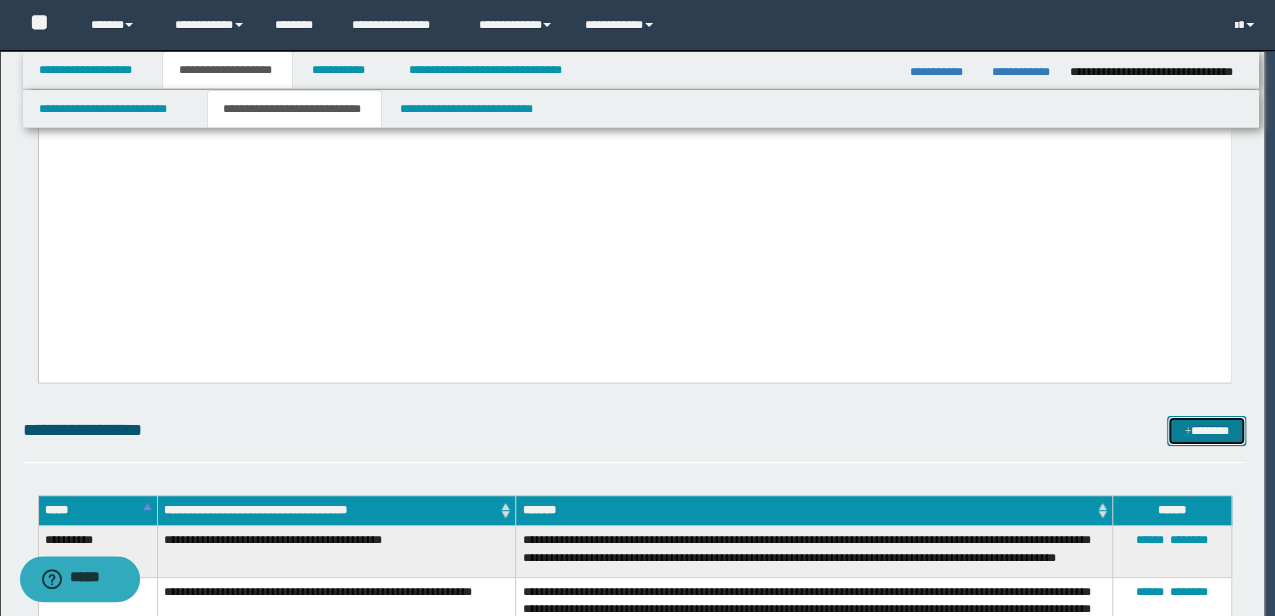 scroll, scrollTop: 0, scrollLeft: 0, axis: both 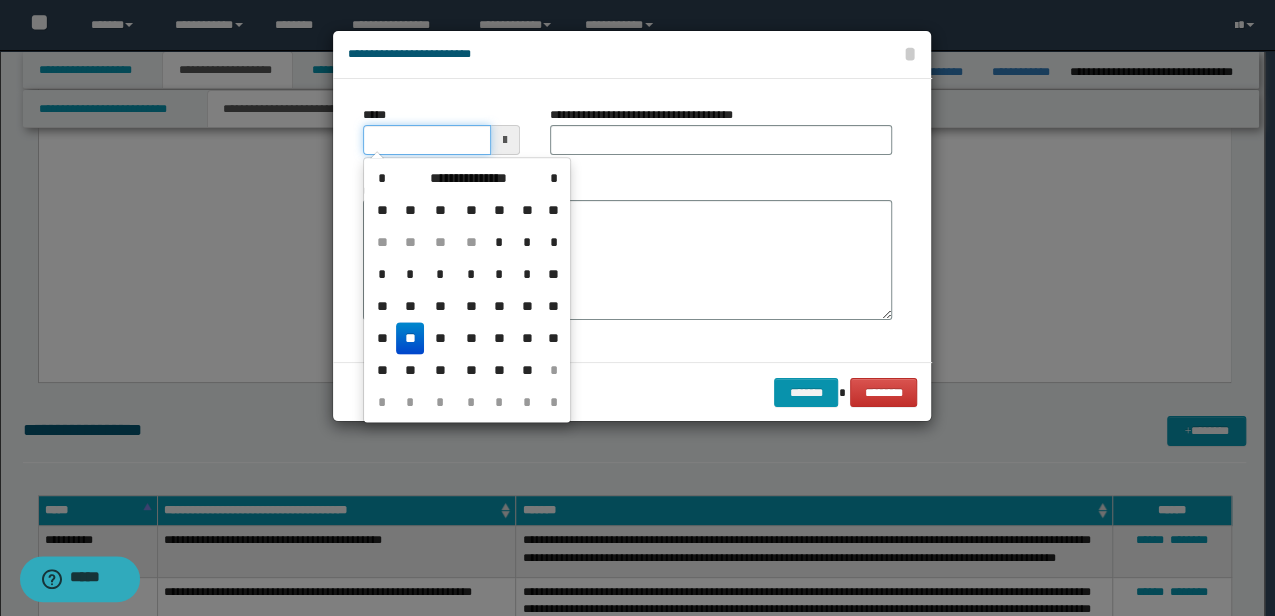 drag, startPoint x: 456, startPoint y: 145, endPoint x: 194, endPoint y: 118, distance: 263.38754 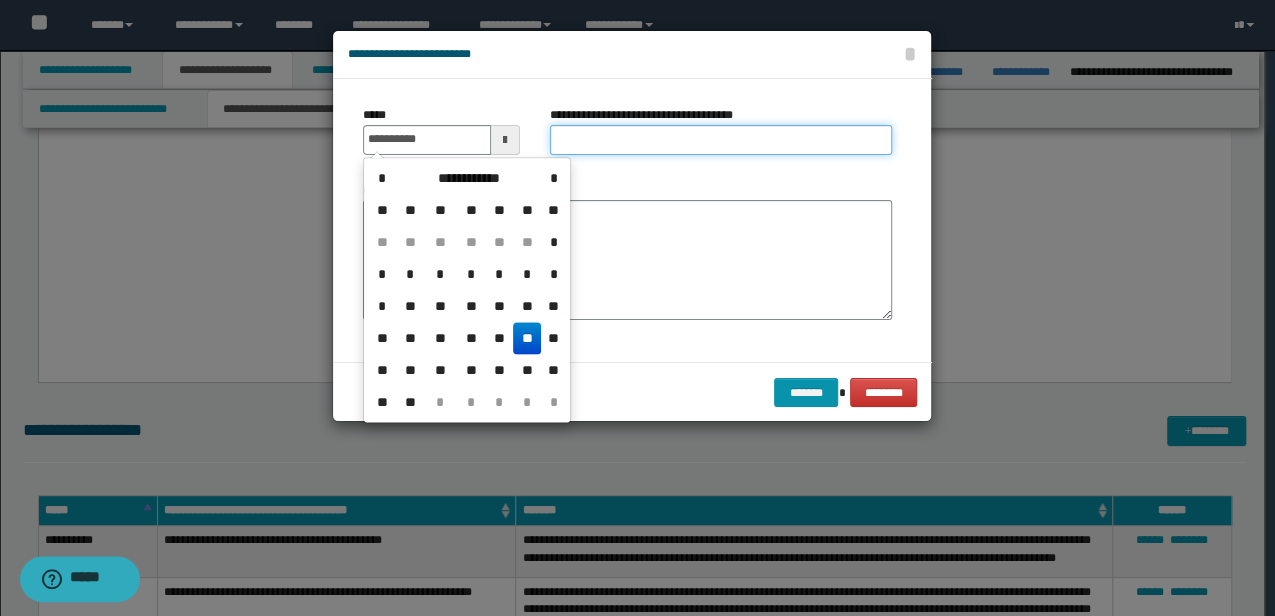 type on "**********" 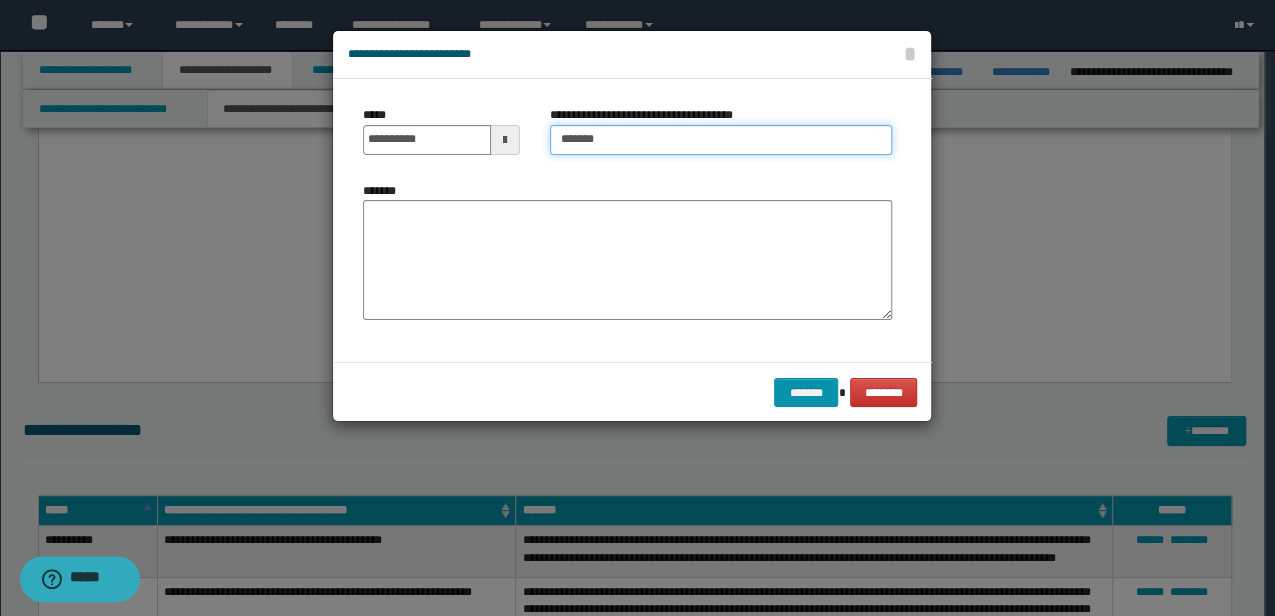 type on "**********" 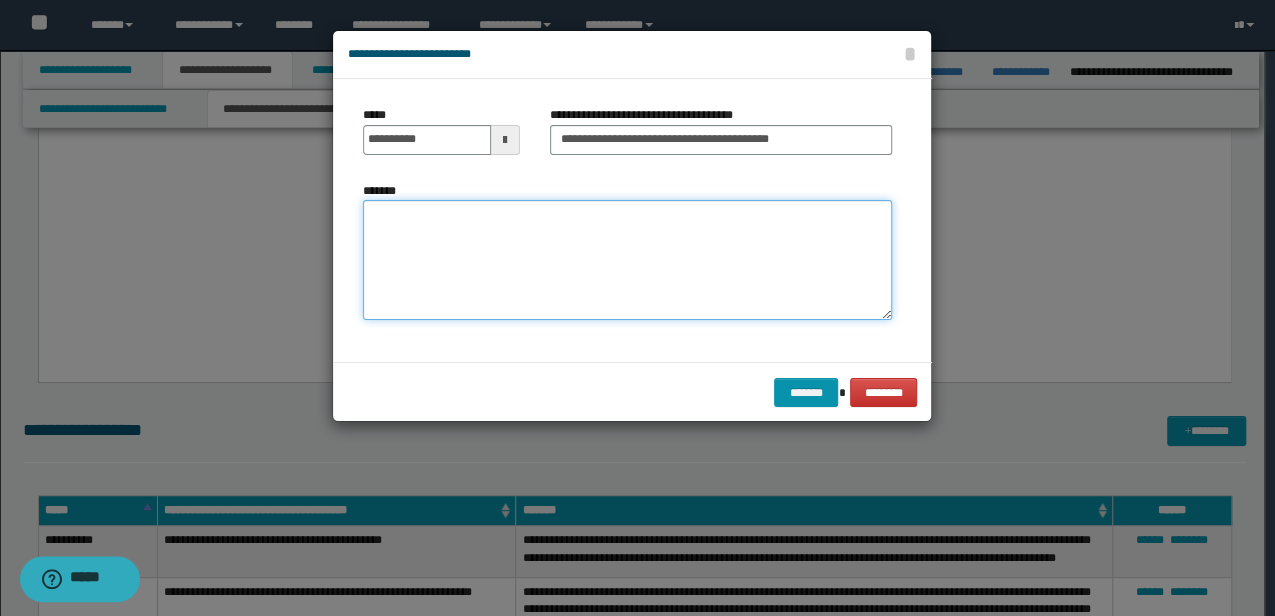 click on "*******" at bounding box center [627, 259] 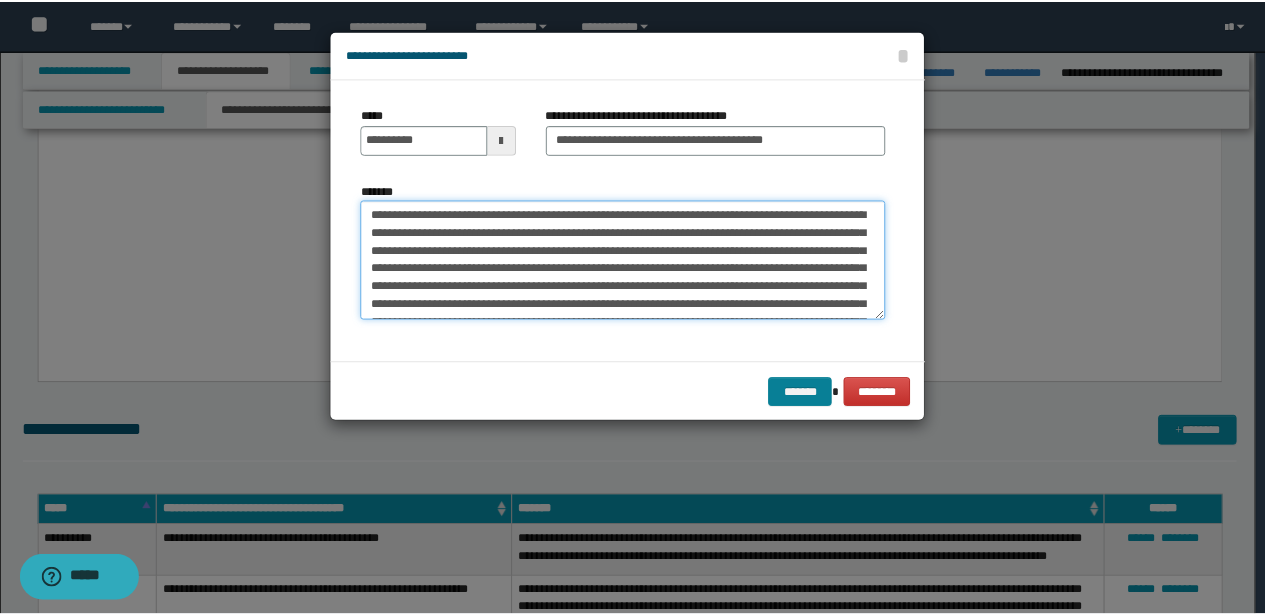 scroll, scrollTop: 84, scrollLeft: 0, axis: vertical 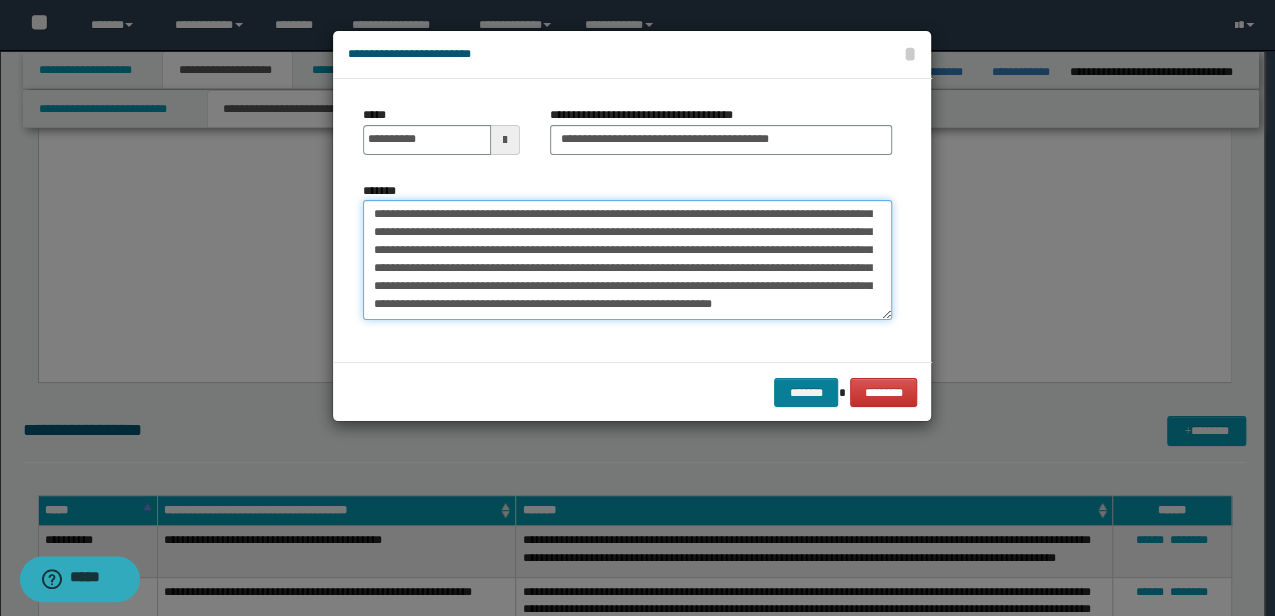 type on "**********" 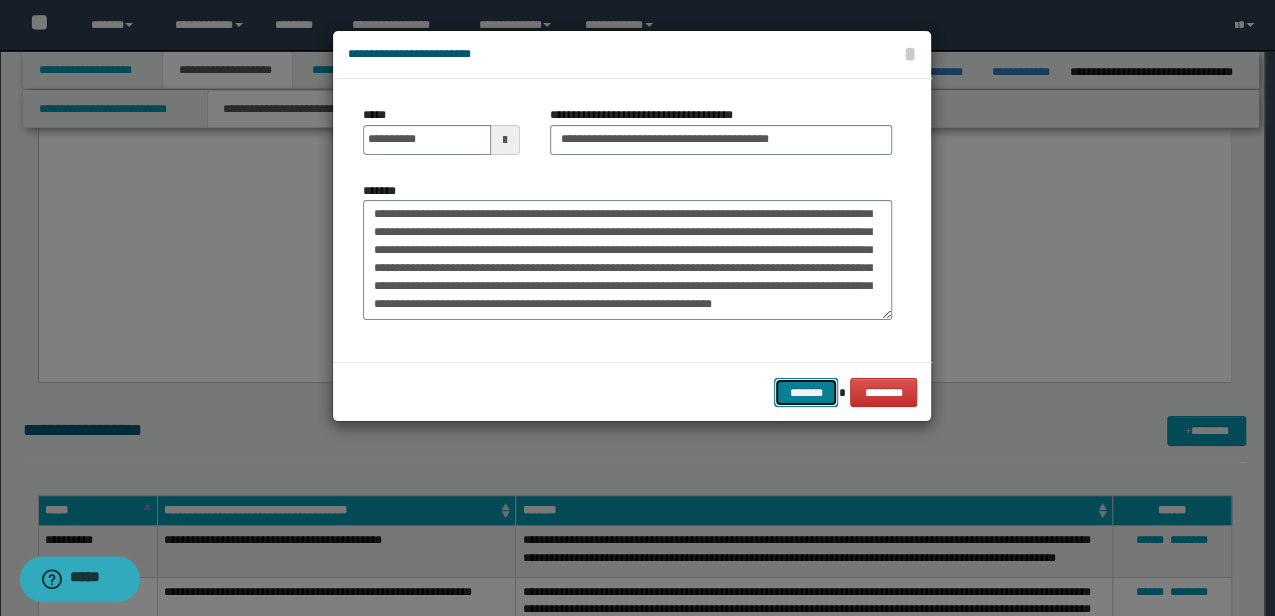 click on "*******" at bounding box center (806, 392) 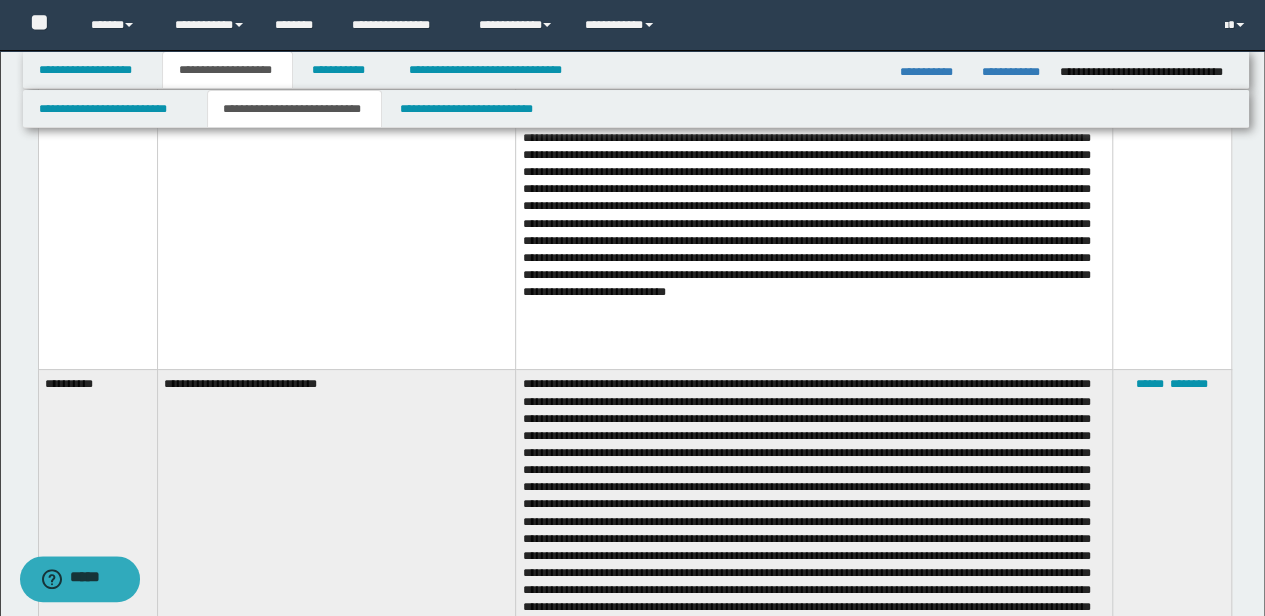 scroll, scrollTop: 3961, scrollLeft: 0, axis: vertical 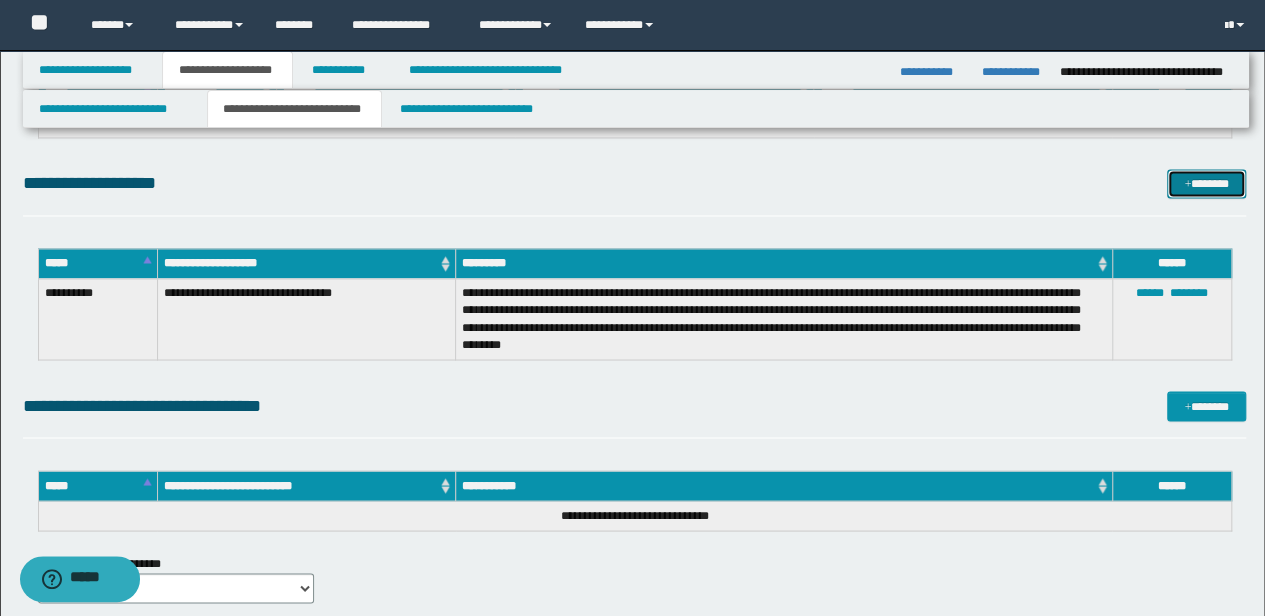 click on "*******" at bounding box center [1206, 183] 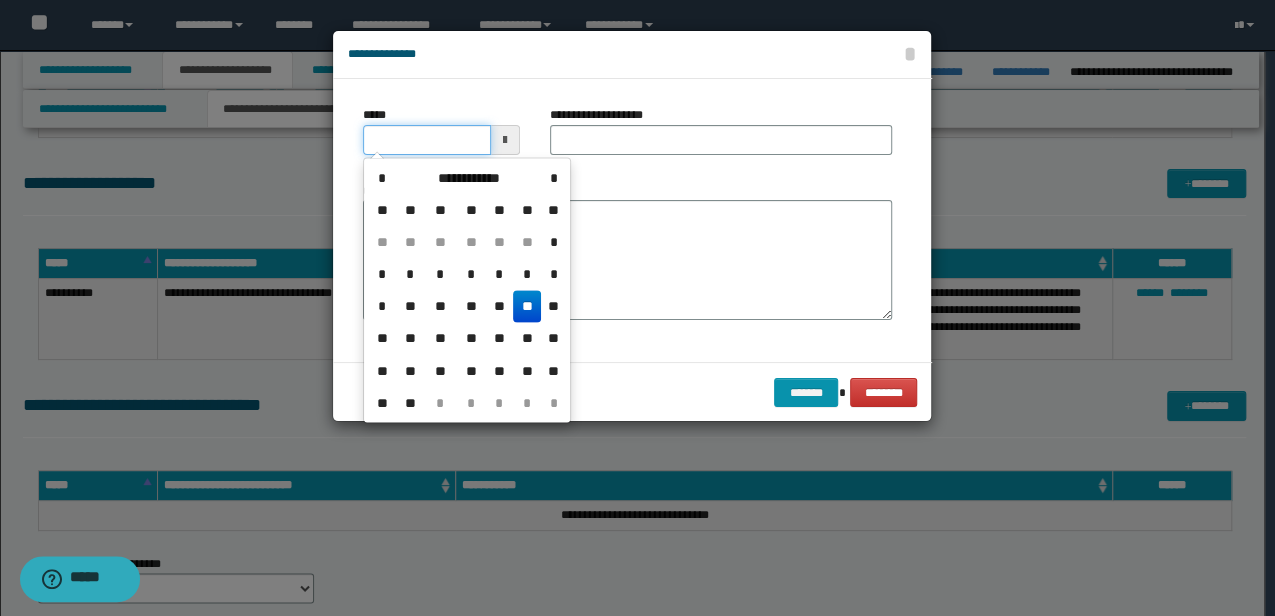 drag, startPoint x: 433, startPoint y: 145, endPoint x: 253, endPoint y: 133, distance: 180.39955 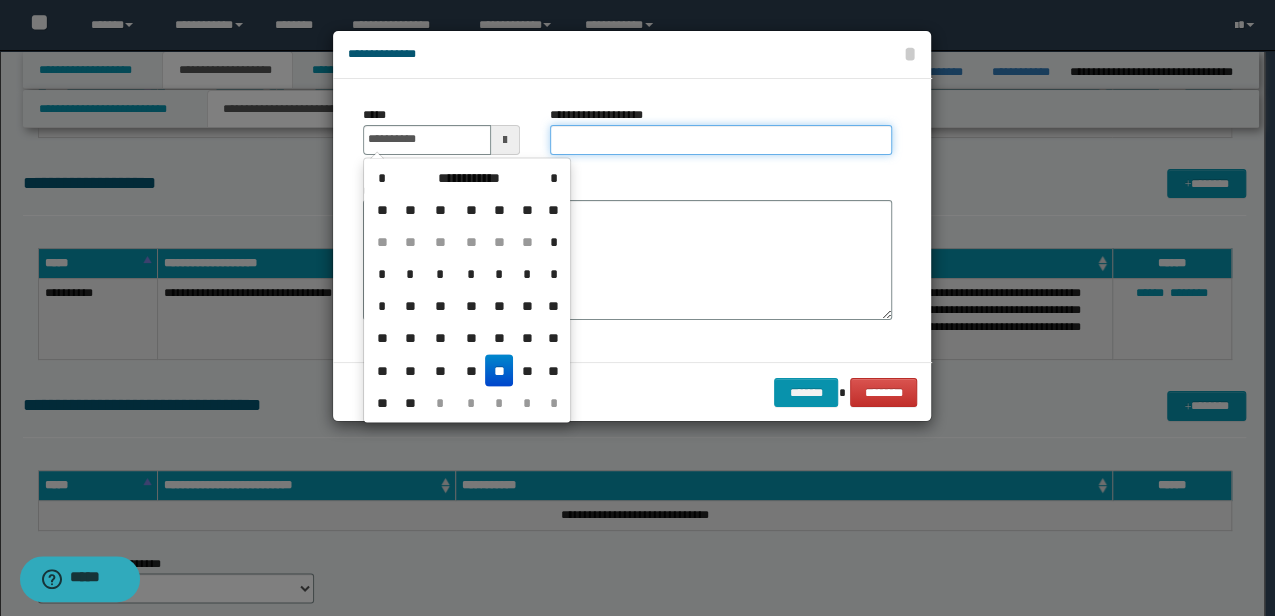 type on "**********" 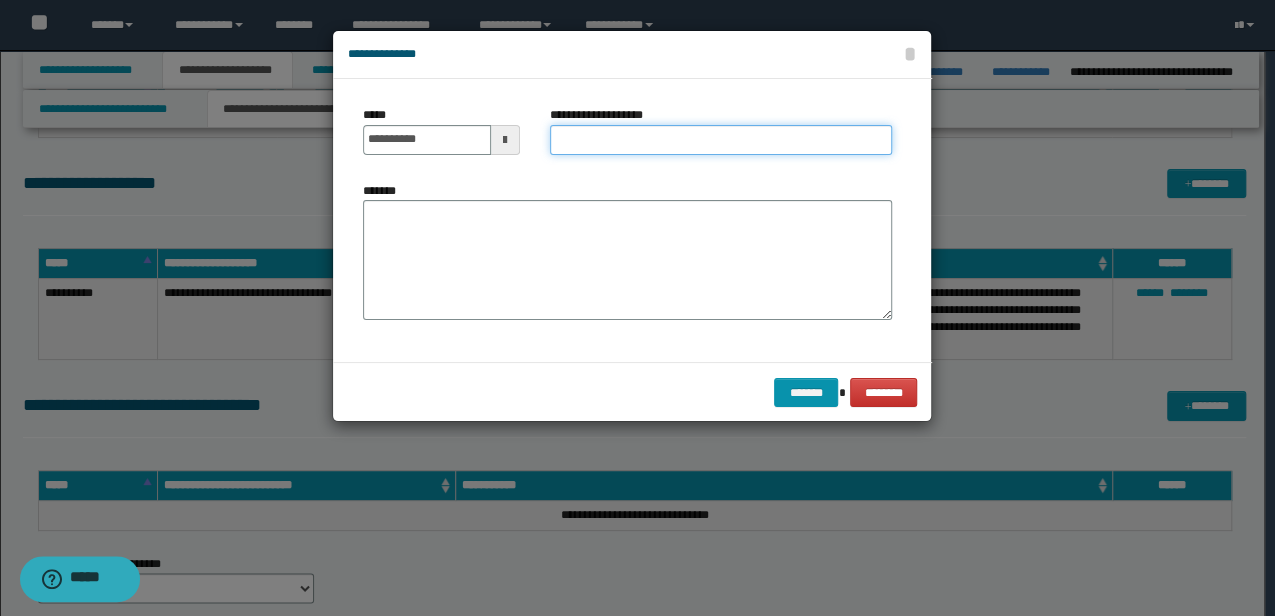 type on "**********" 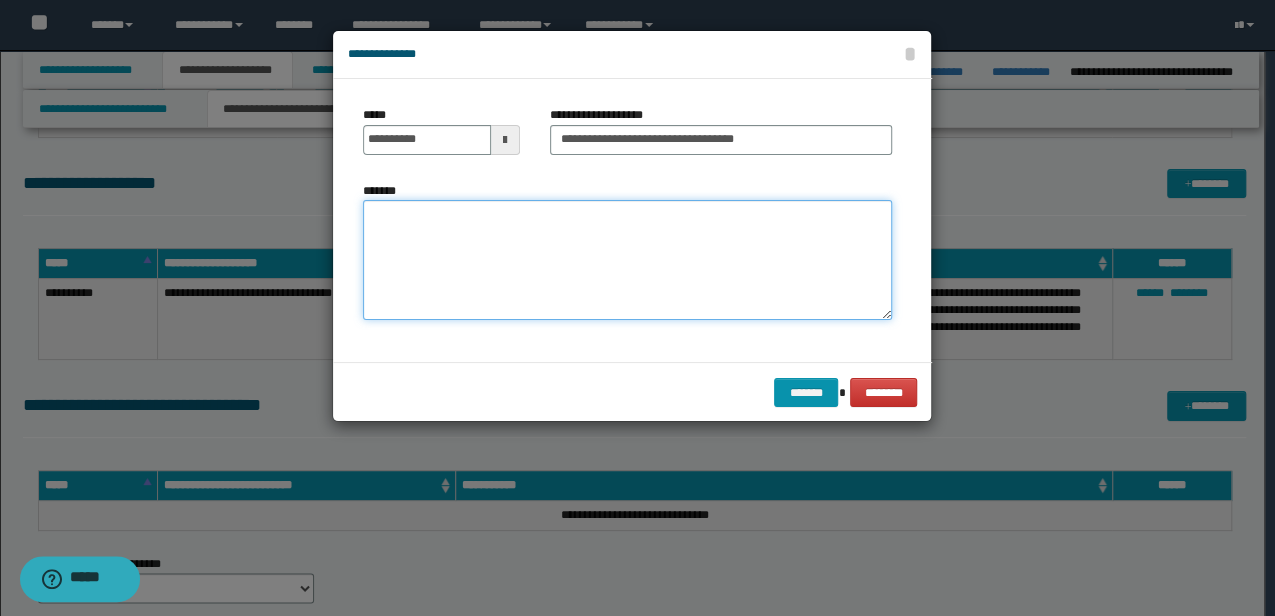 click on "*******" at bounding box center (627, 260) 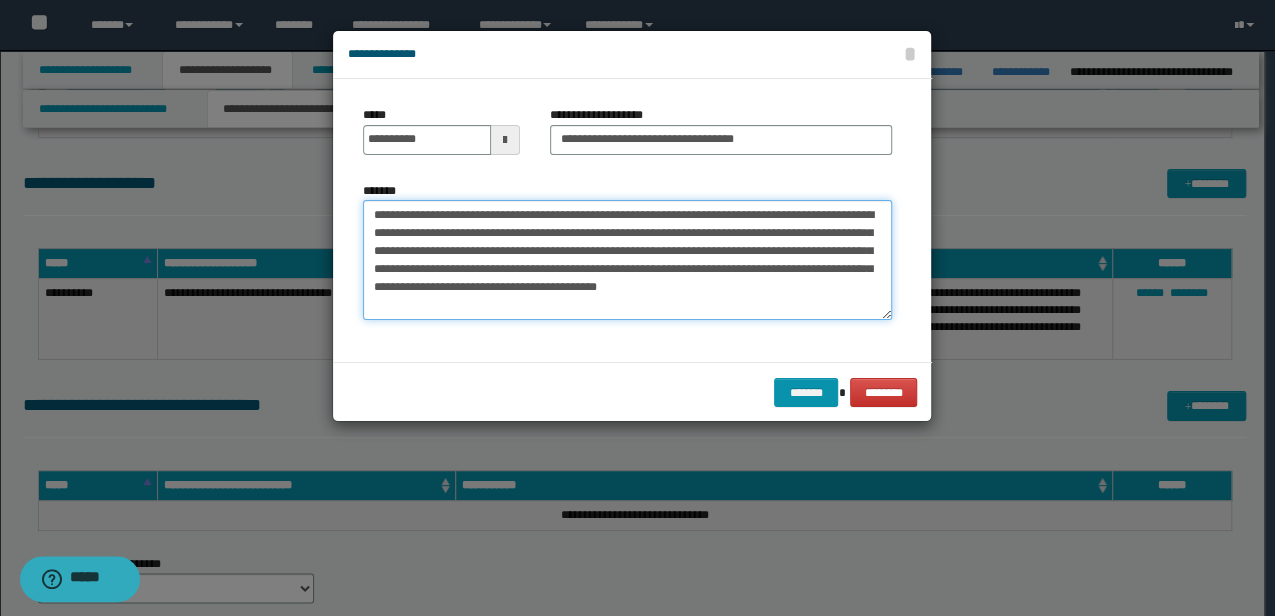type on "**********" 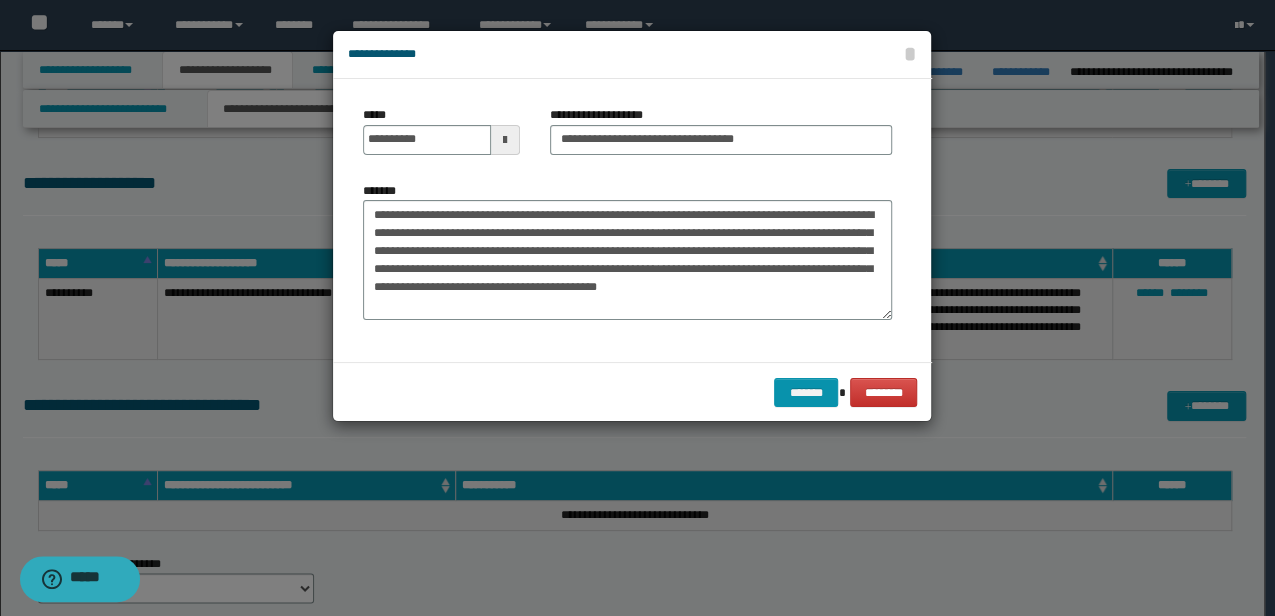 click on "*******
********" at bounding box center (632, 392) 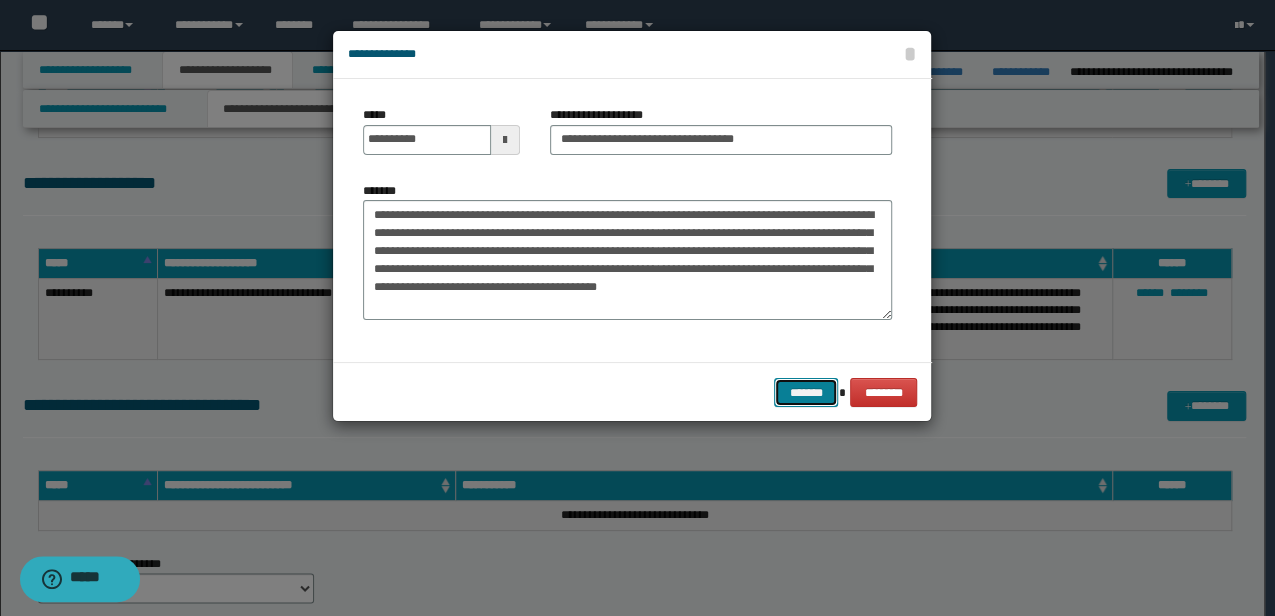 click on "*******" at bounding box center [806, 392] 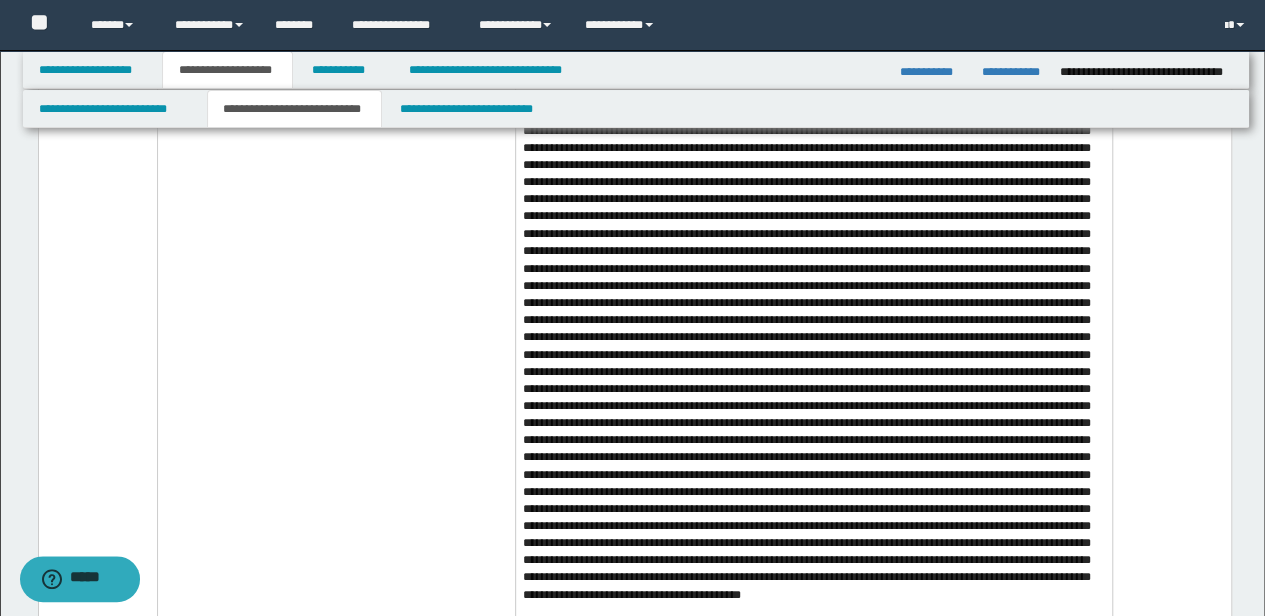 scroll, scrollTop: 1361, scrollLeft: 0, axis: vertical 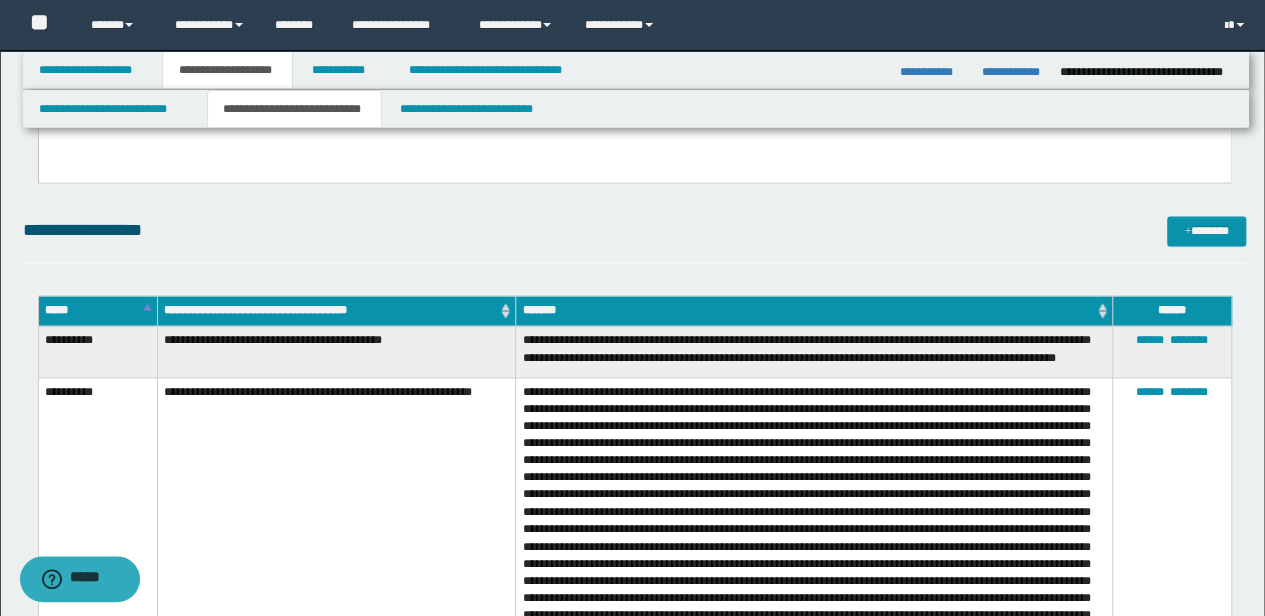 click on "*****" at bounding box center [97, 311] 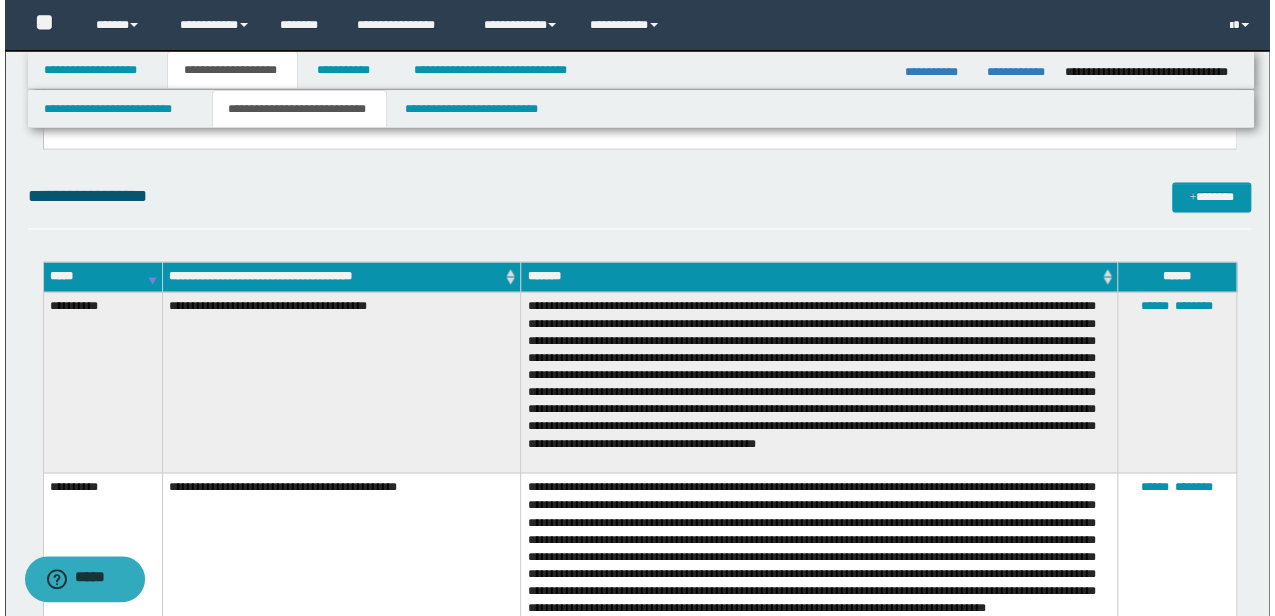 scroll, scrollTop: 1428, scrollLeft: 0, axis: vertical 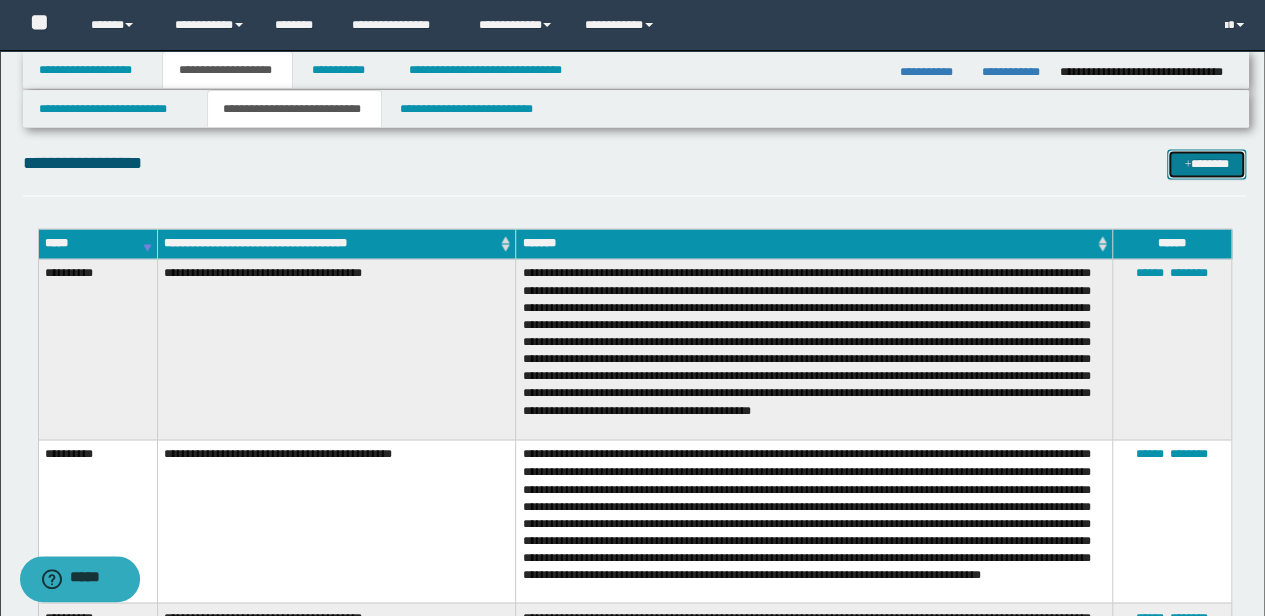 click on "*******" at bounding box center (1206, 163) 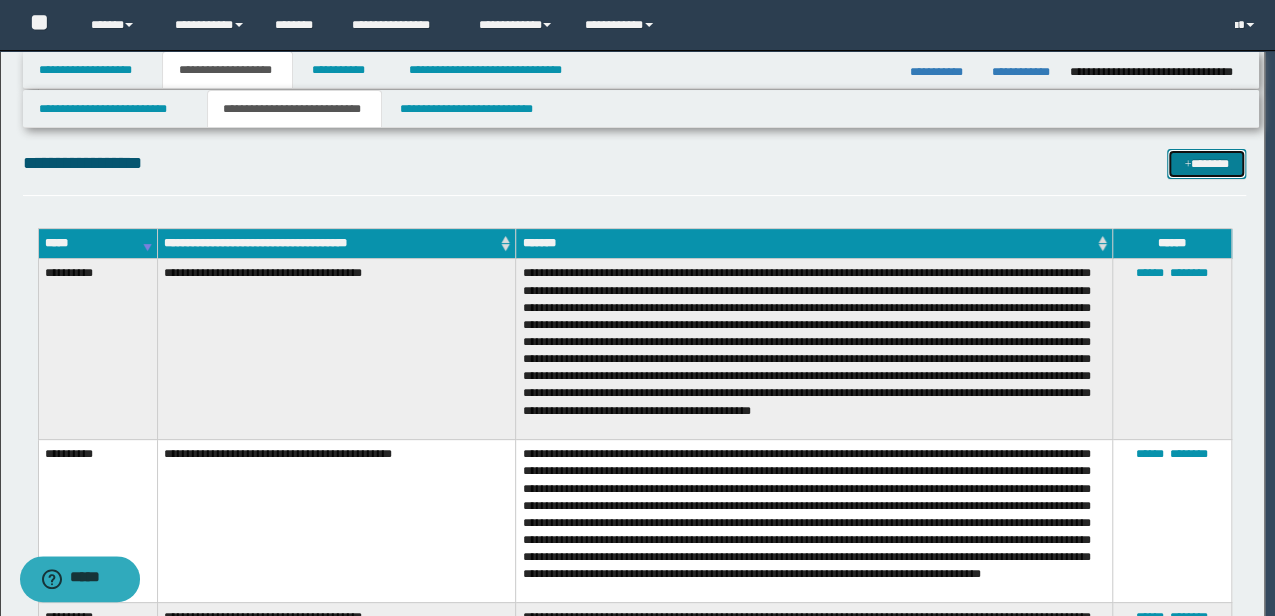 scroll, scrollTop: 0, scrollLeft: 0, axis: both 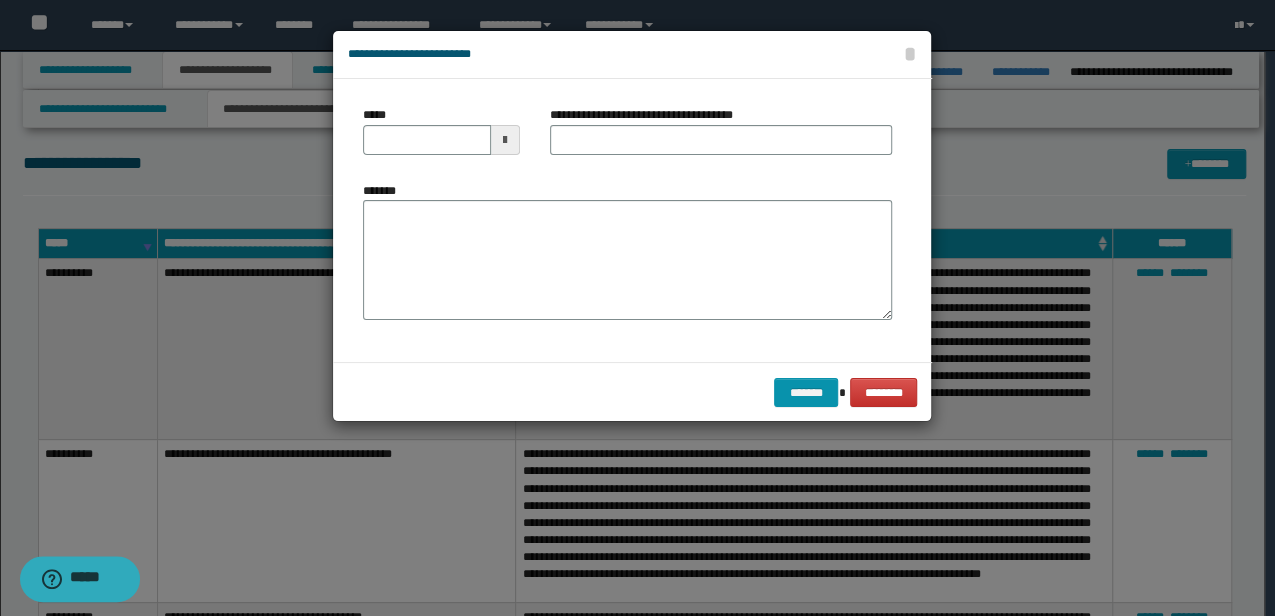 click on "*******" at bounding box center [627, 259] 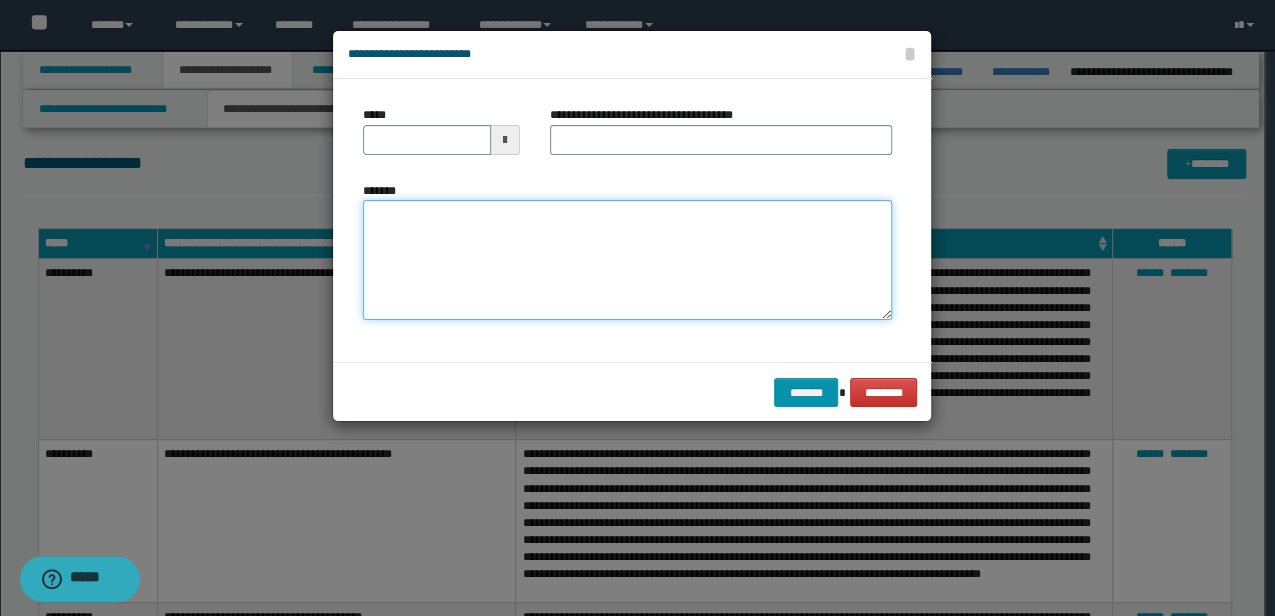 drag, startPoint x: 487, startPoint y: 304, endPoint x: 499, endPoint y: 182, distance: 122.588745 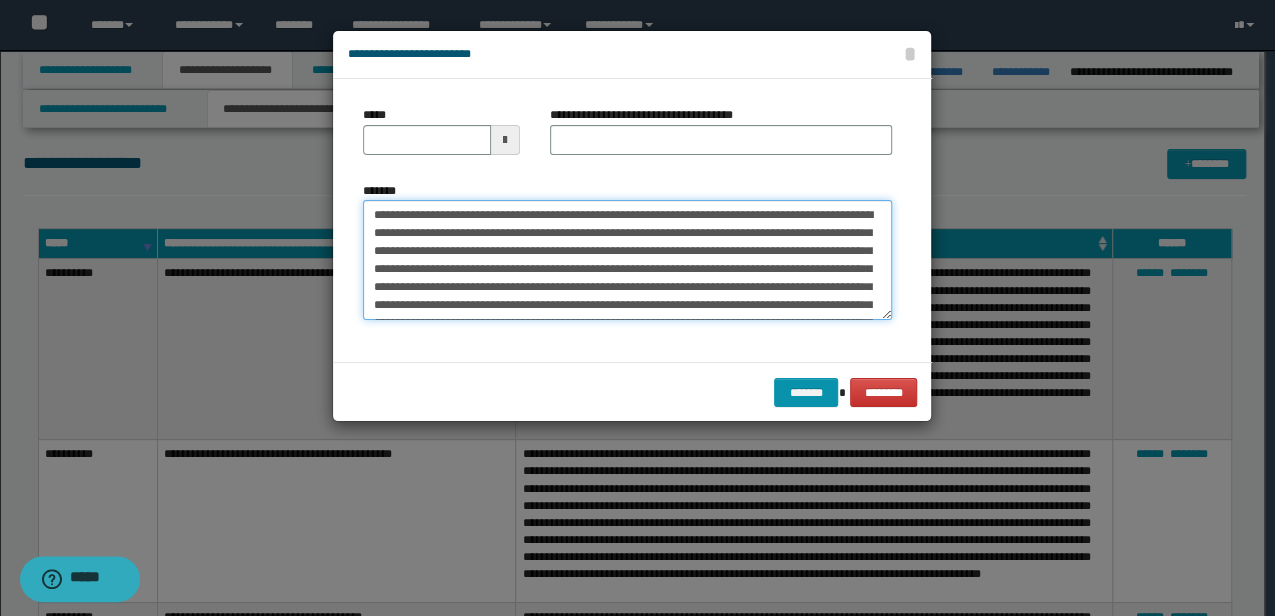 scroll, scrollTop: 750, scrollLeft: 0, axis: vertical 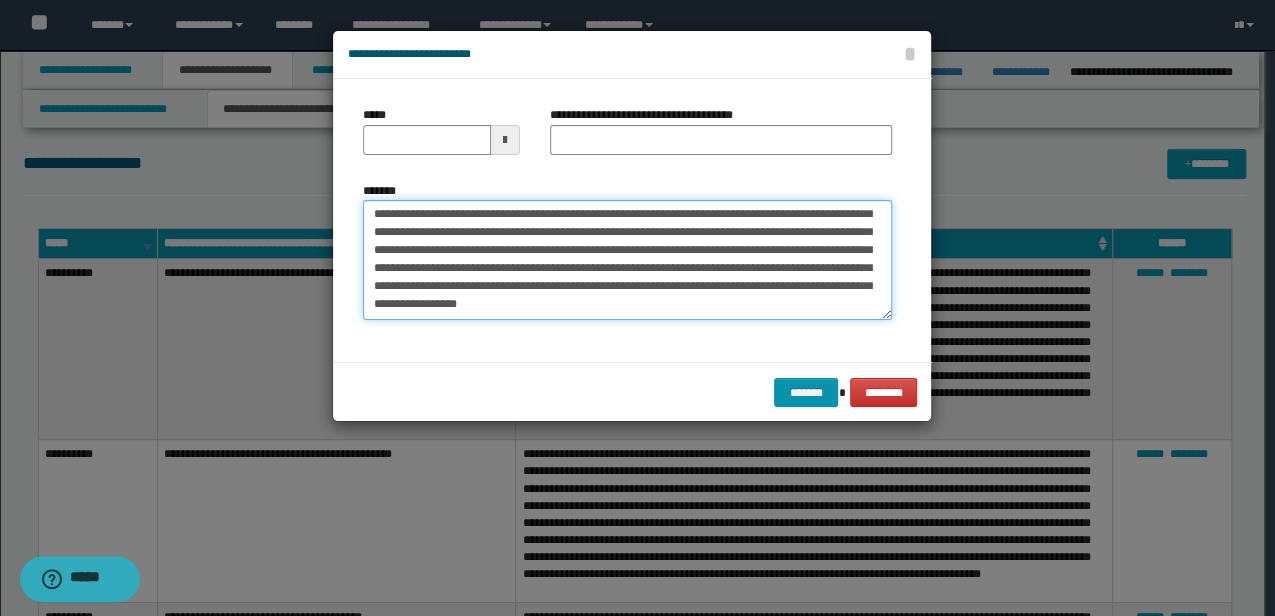 type 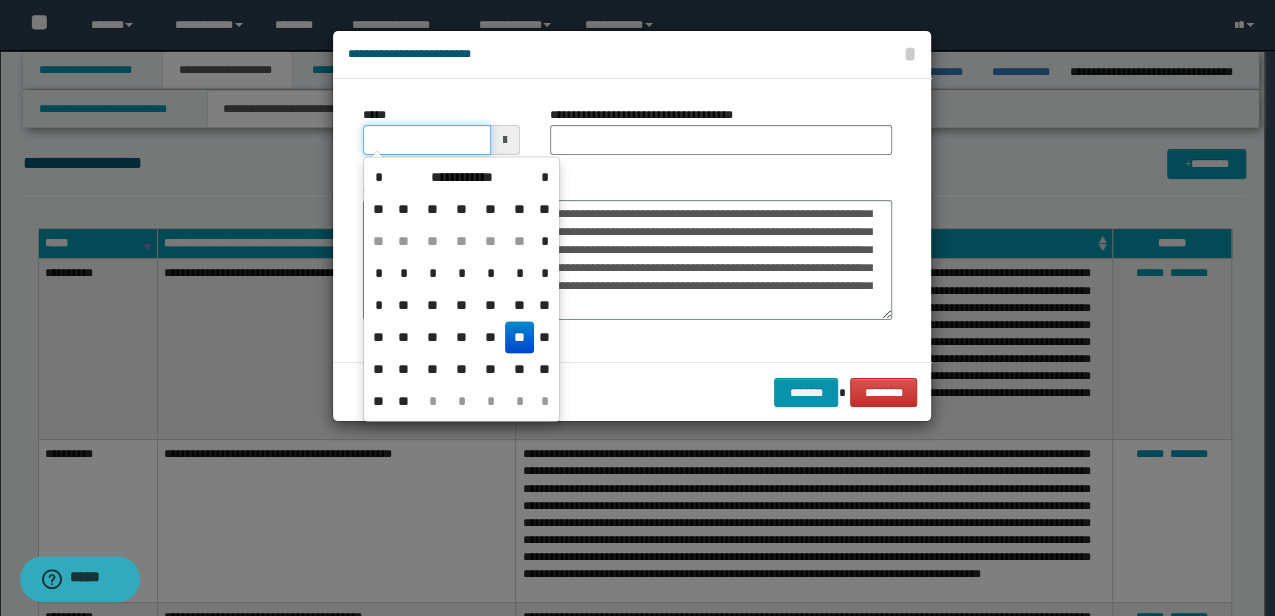 drag, startPoint x: 469, startPoint y: 140, endPoint x: -3, endPoint y: 132, distance: 472.06778 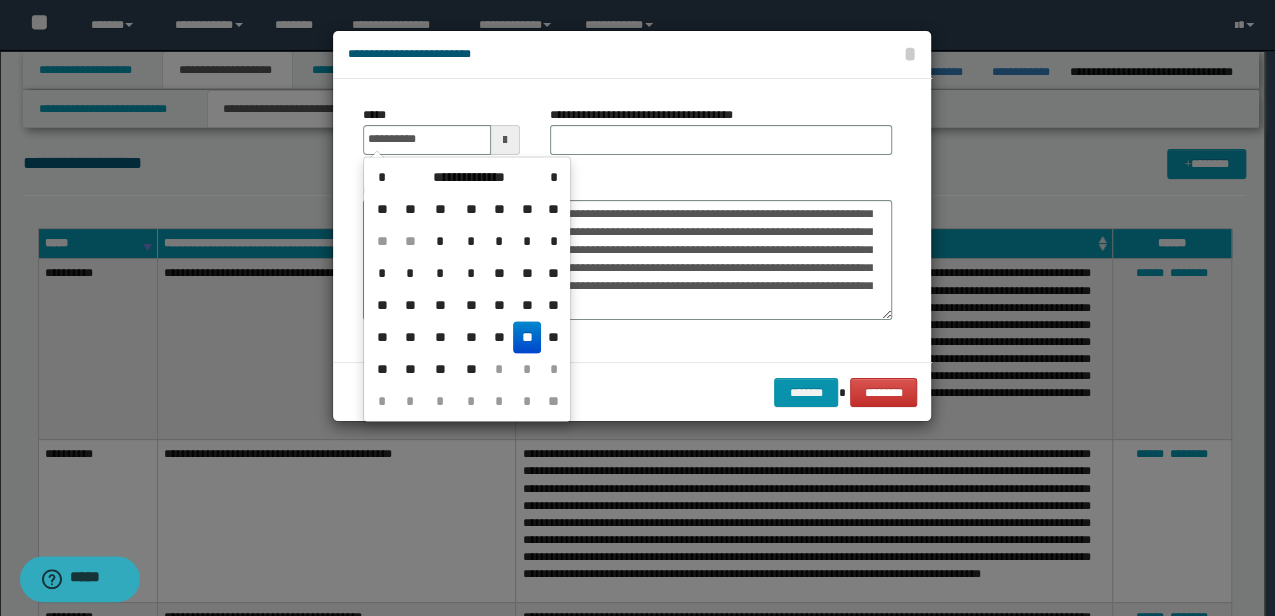 type on "**********" 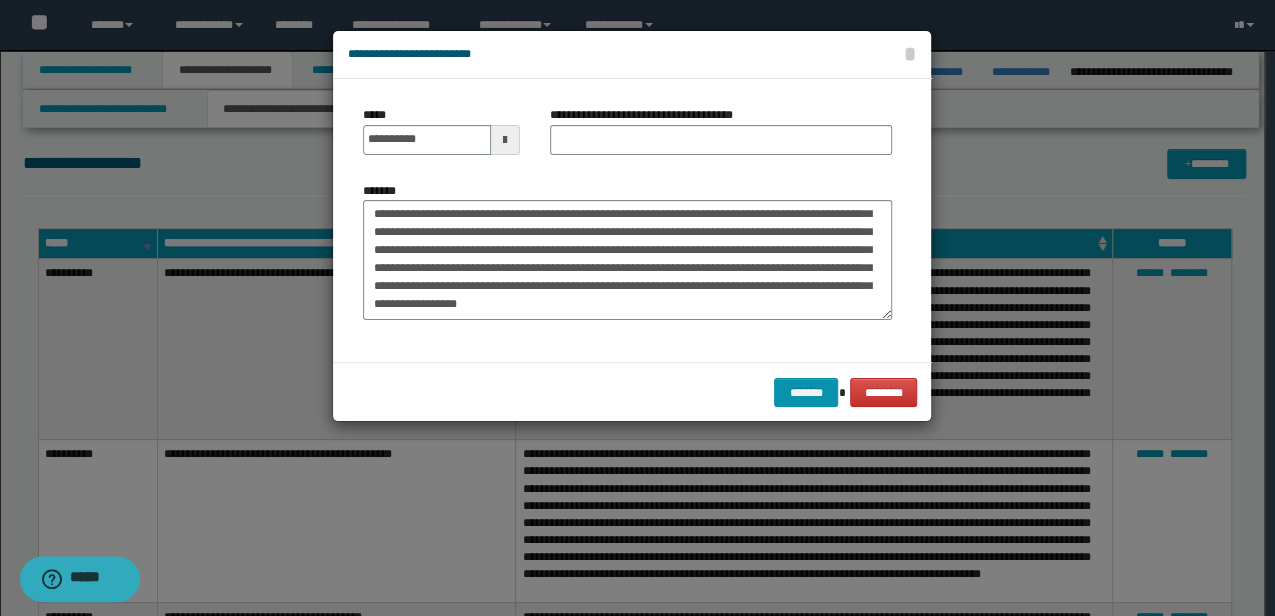 click on "**********" at bounding box center (721, 138) 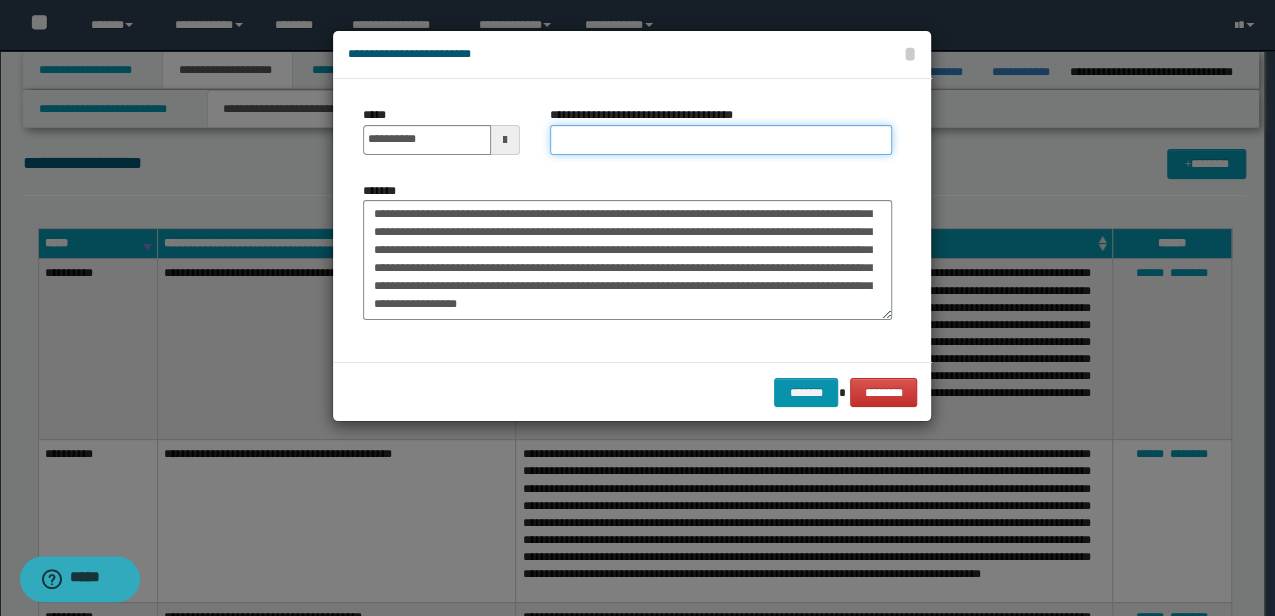 click on "**********" at bounding box center (721, 140) 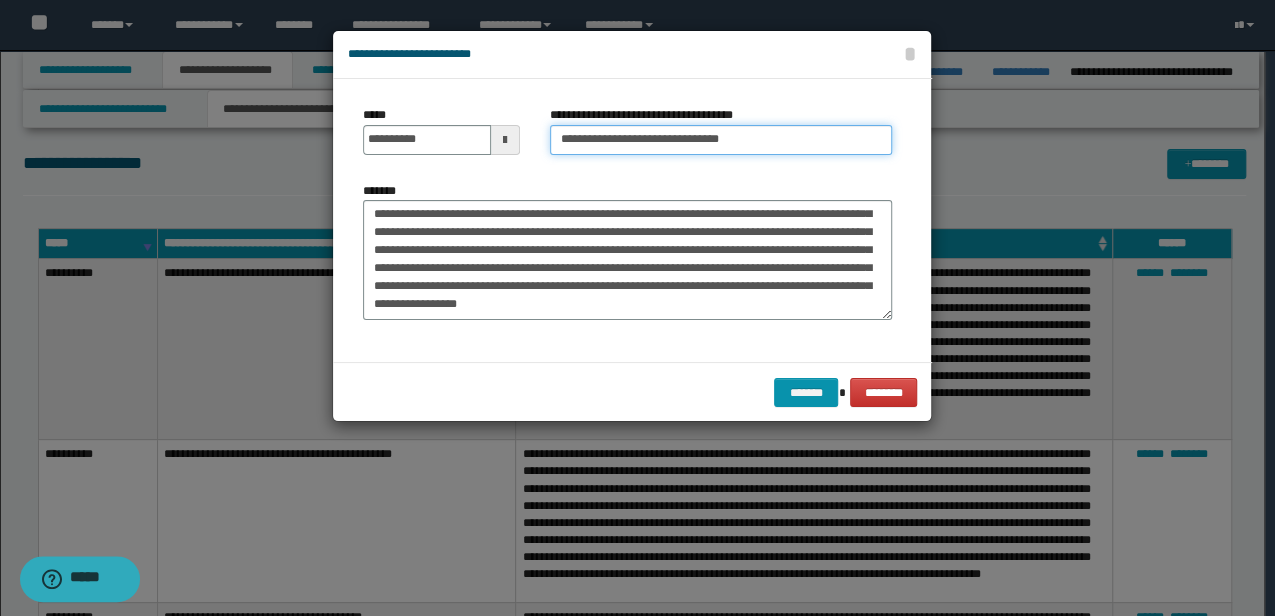 type on "**********" 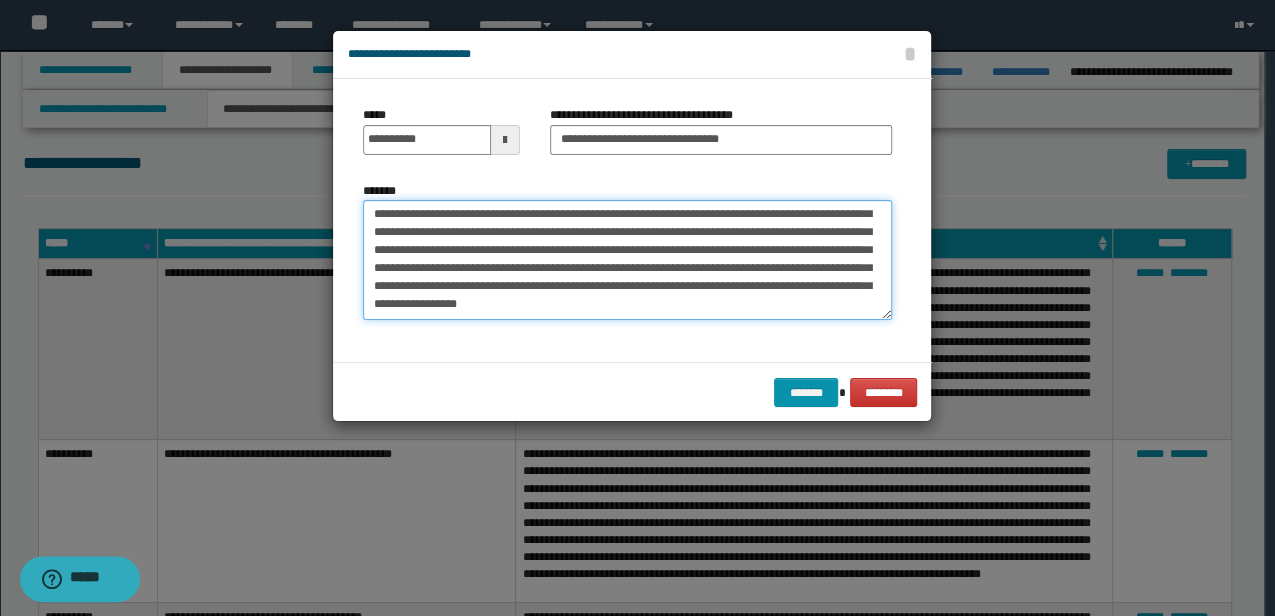 click on "*******" at bounding box center (627, 259) 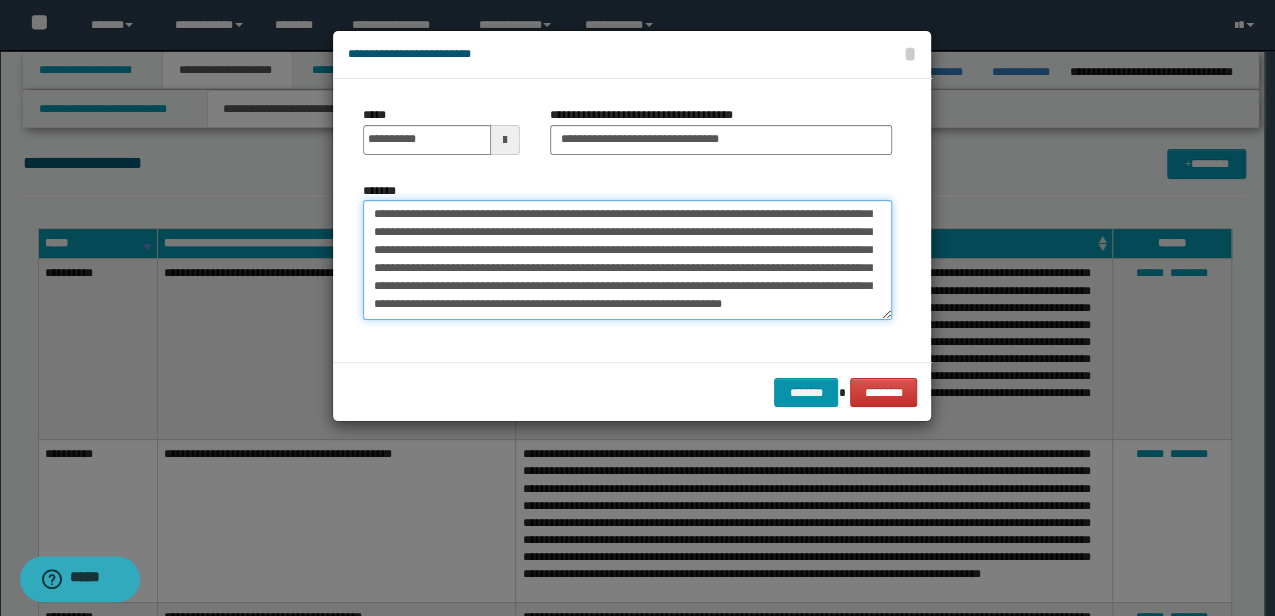 scroll, scrollTop: 768, scrollLeft: 0, axis: vertical 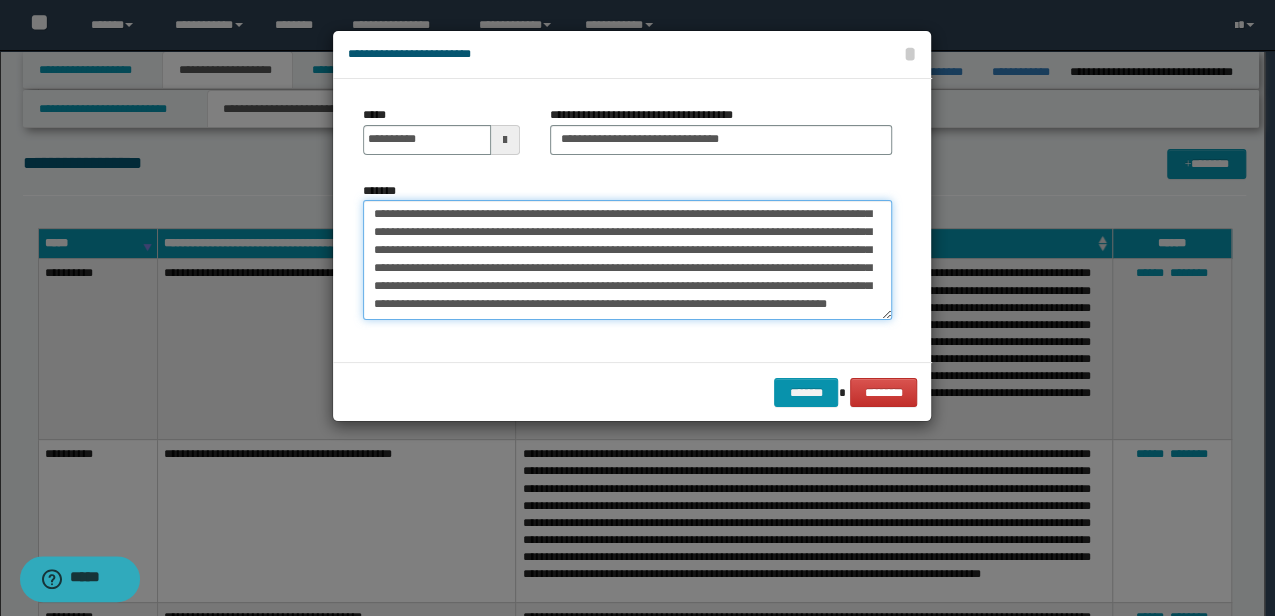 click on "*******" at bounding box center (627, 259) 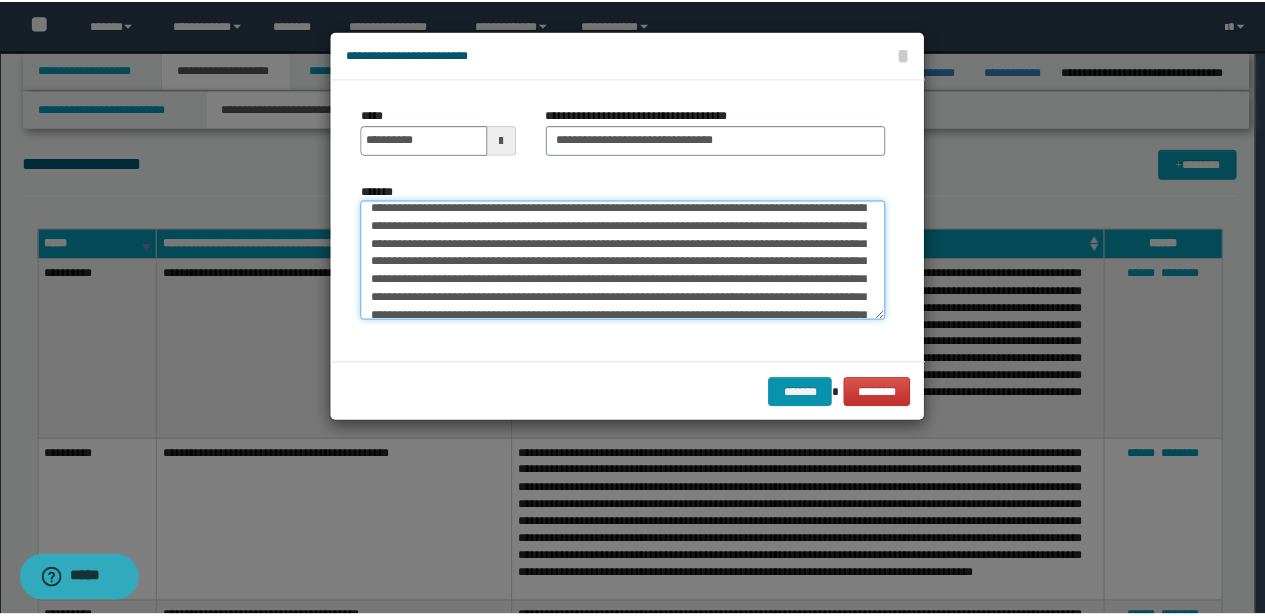 scroll, scrollTop: 0, scrollLeft: 0, axis: both 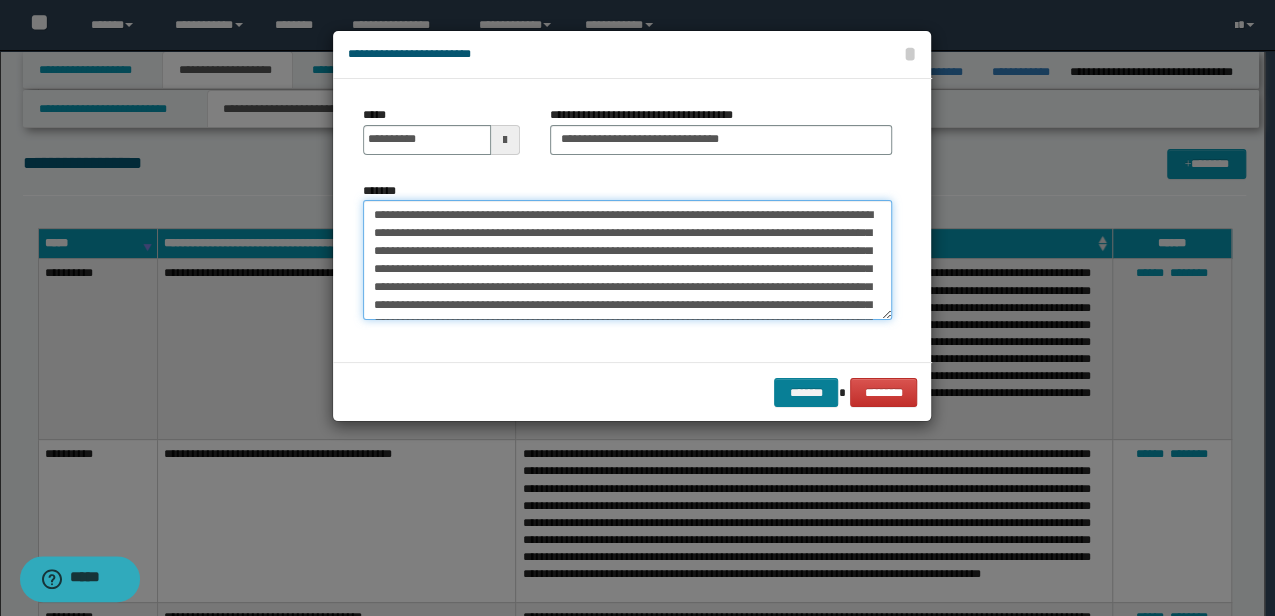 type on "**********" 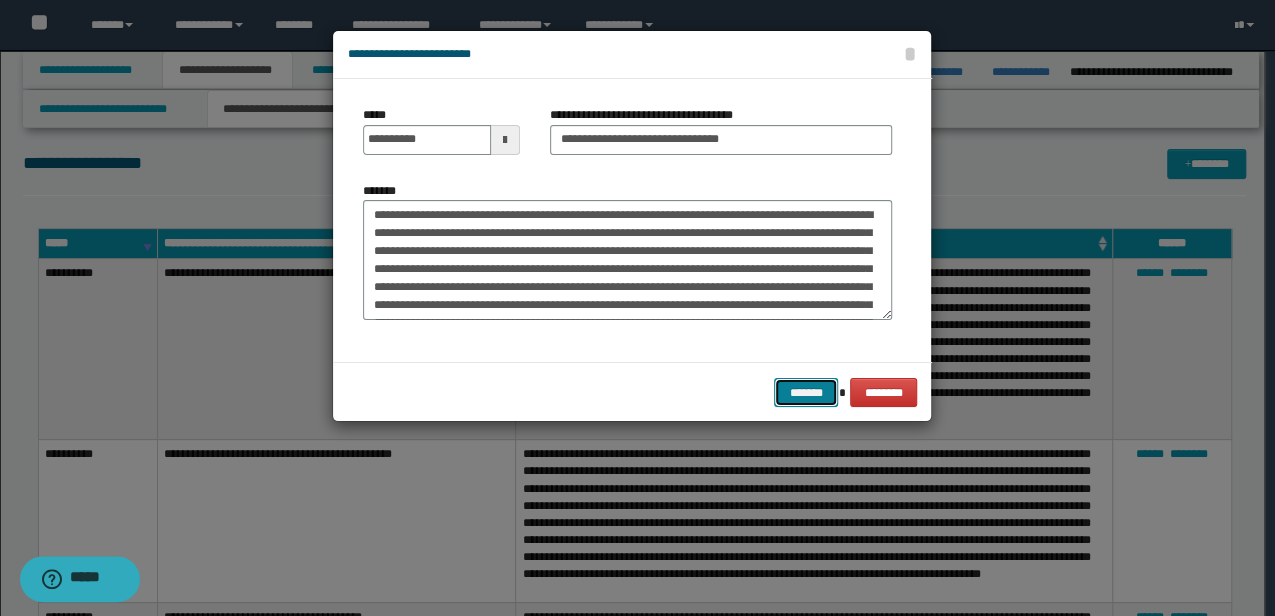 click on "*******" at bounding box center [806, 392] 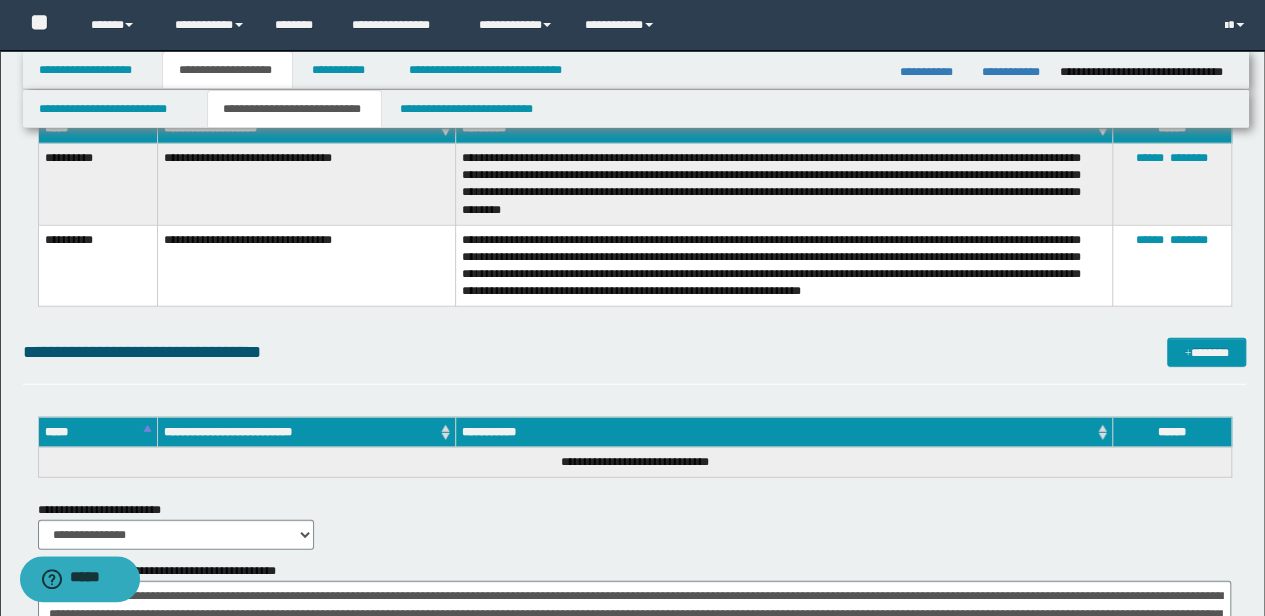 scroll, scrollTop: 6028, scrollLeft: 0, axis: vertical 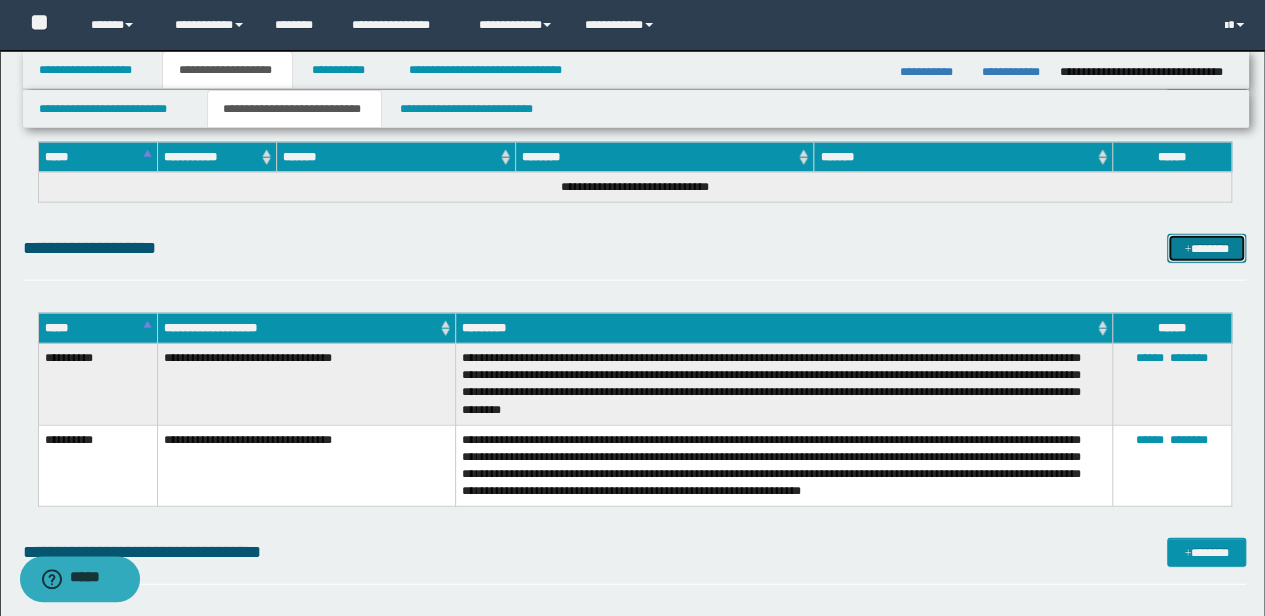 click on "*******" at bounding box center (1206, 248) 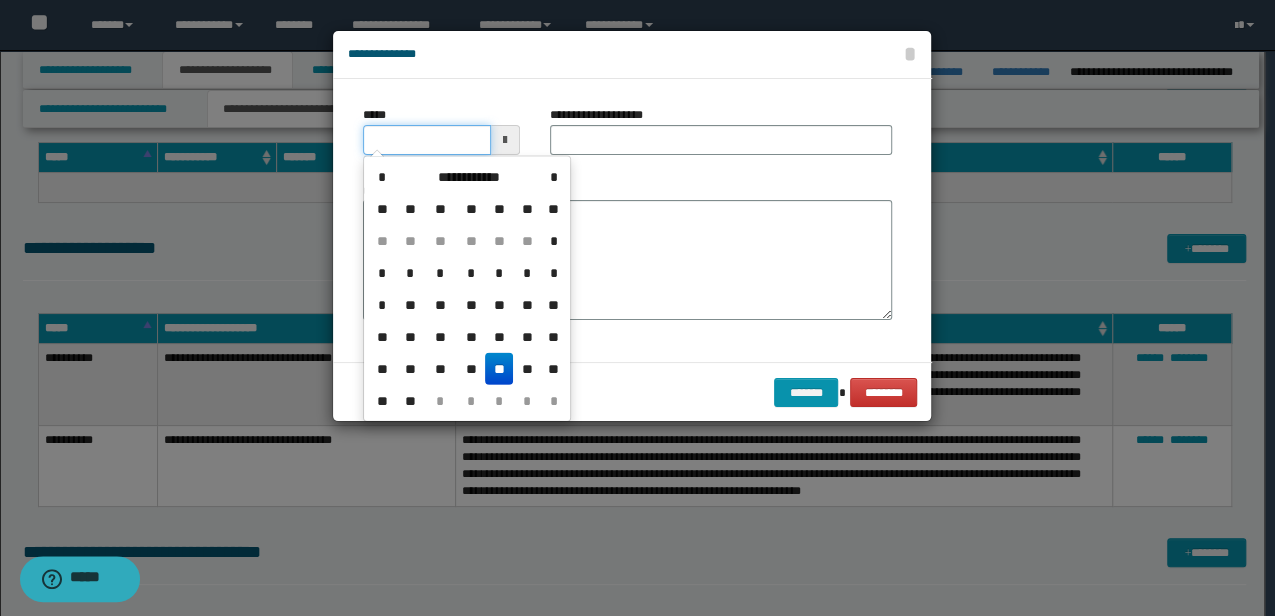 drag, startPoint x: 454, startPoint y: 148, endPoint x: 208, endPoint y: 151, distance: 246.0183 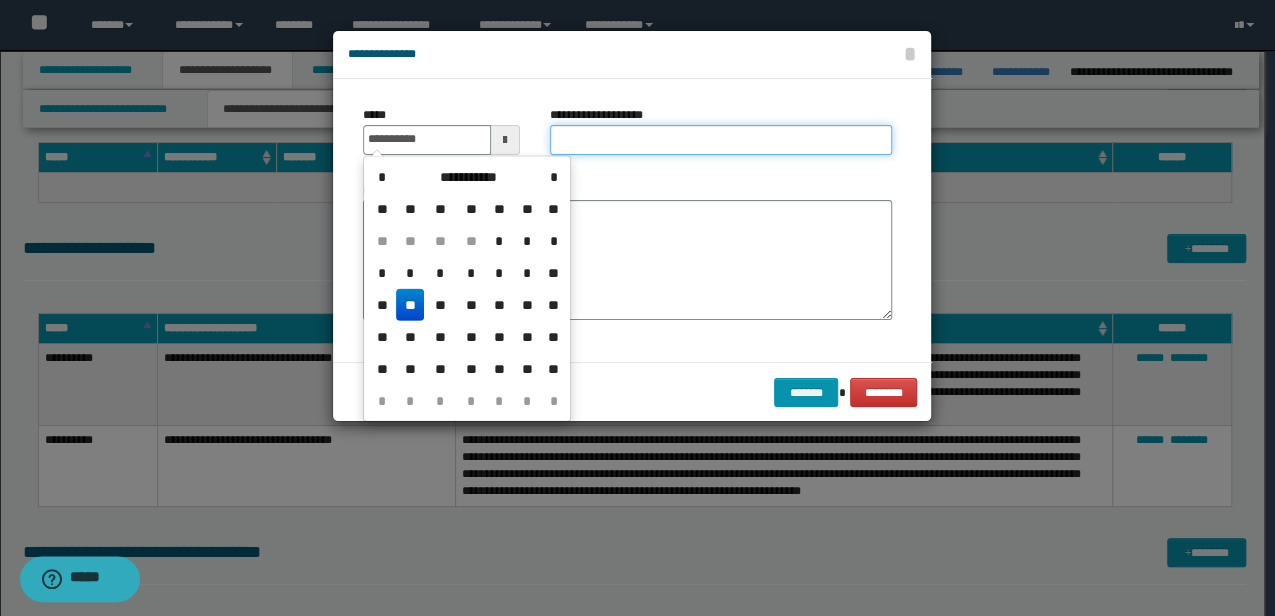 type on "**********" 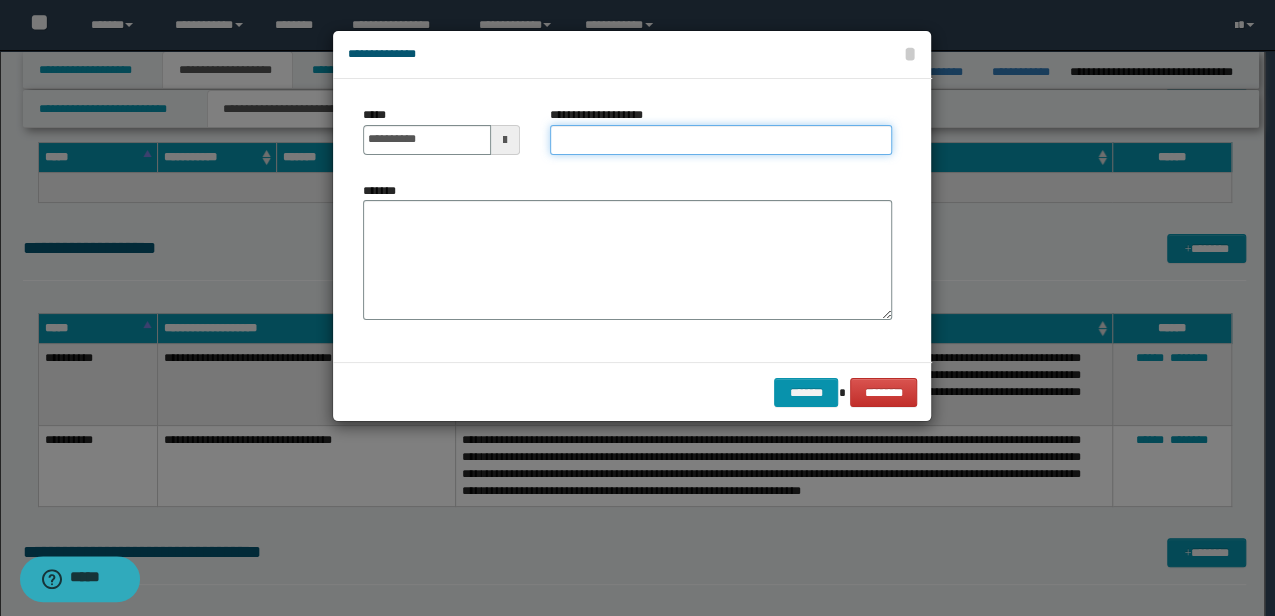 click on "**********" at bounding box center [721, 140] 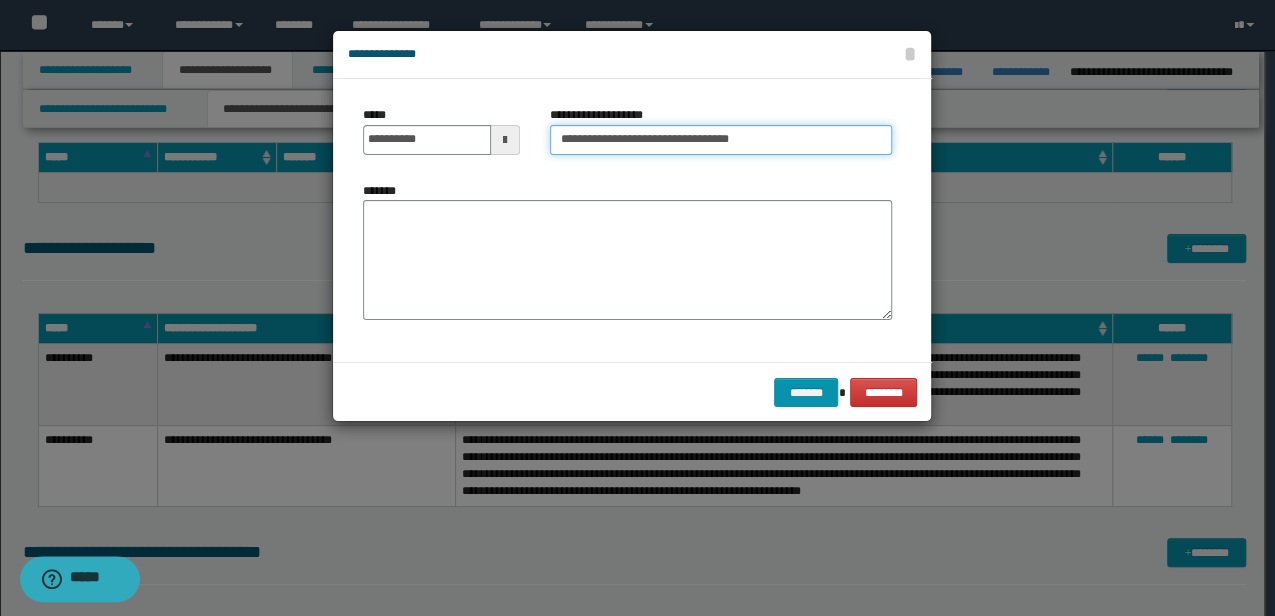 type on "**********" 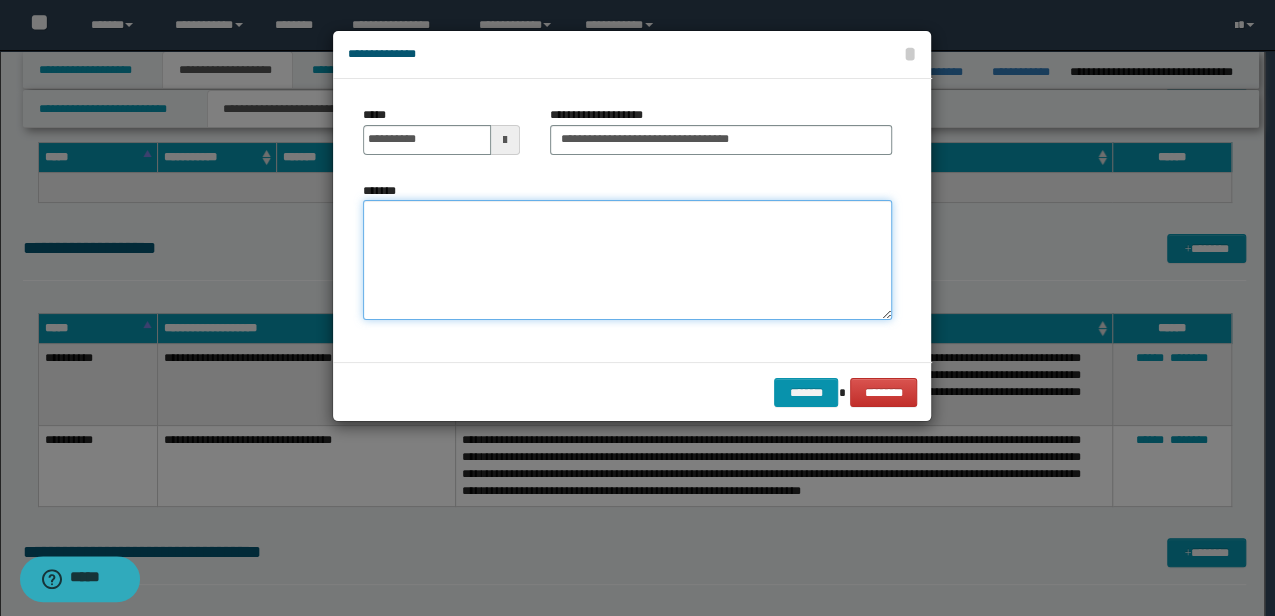 click on "*******" at bounding box center [627, 260] 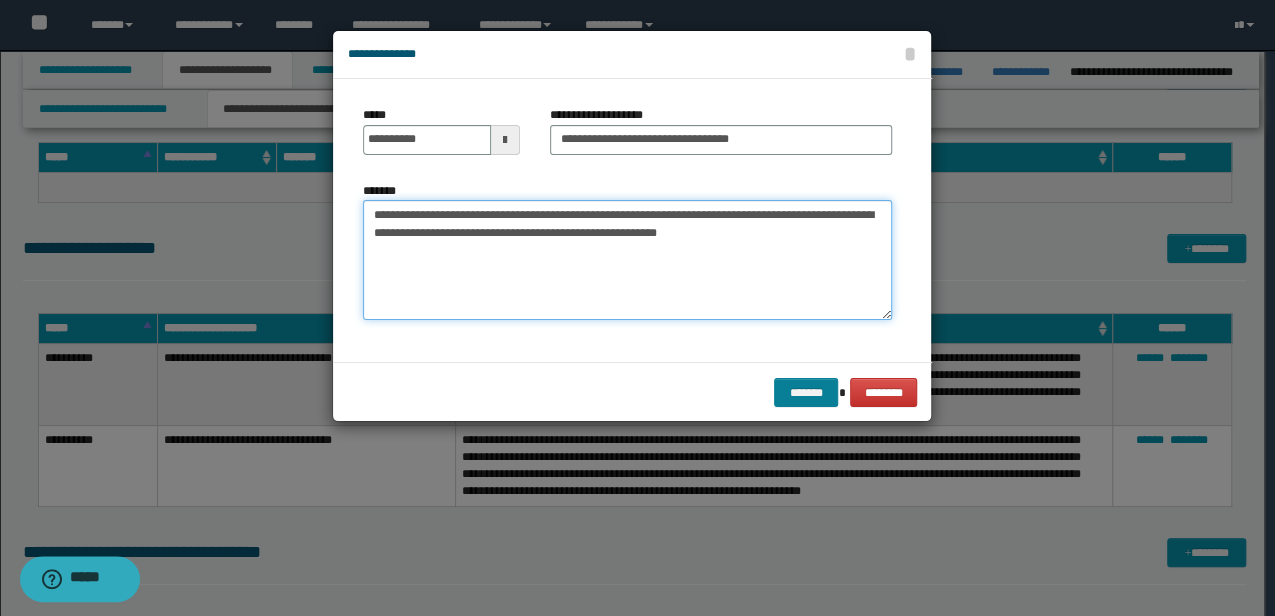 type on "**********" 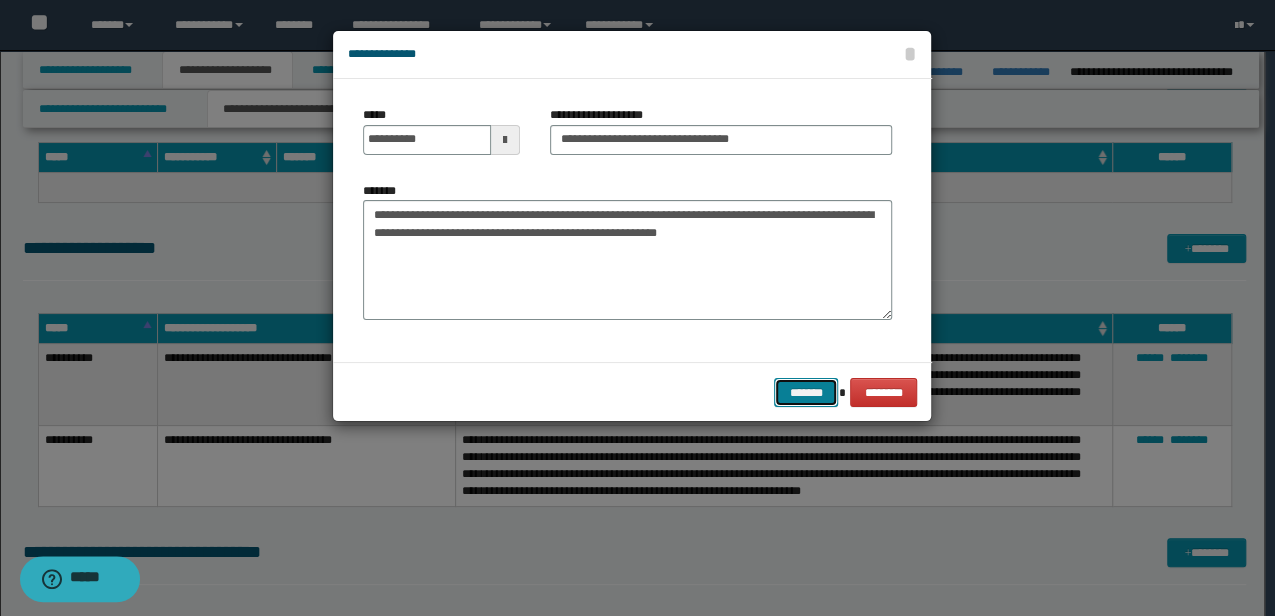 click on "*******" at bounding box center [806, 392] 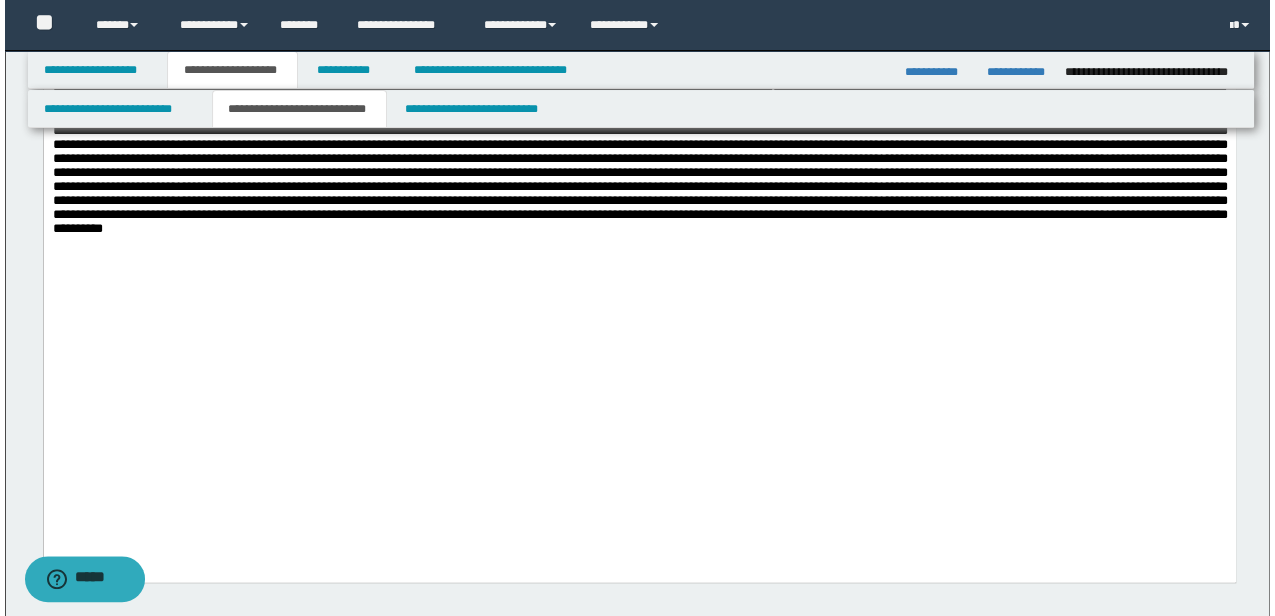 scroll, scrollTop: 1228, scrollLeft: 0, axis: vertical 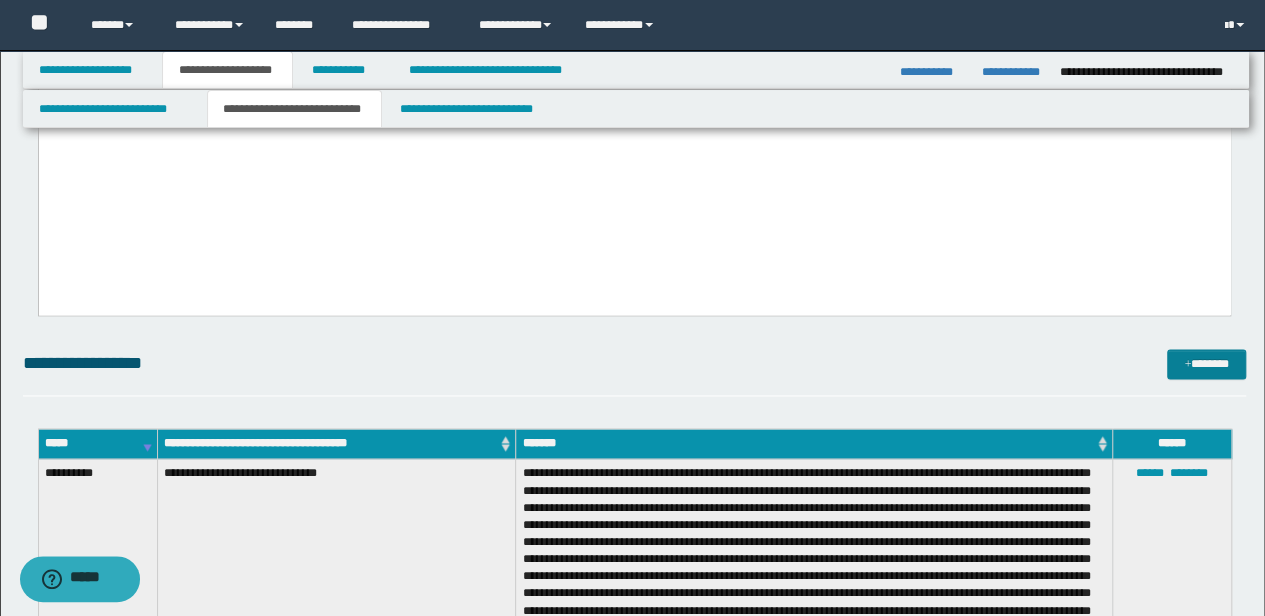 click on "**********" at bounding box center [635, 2359] 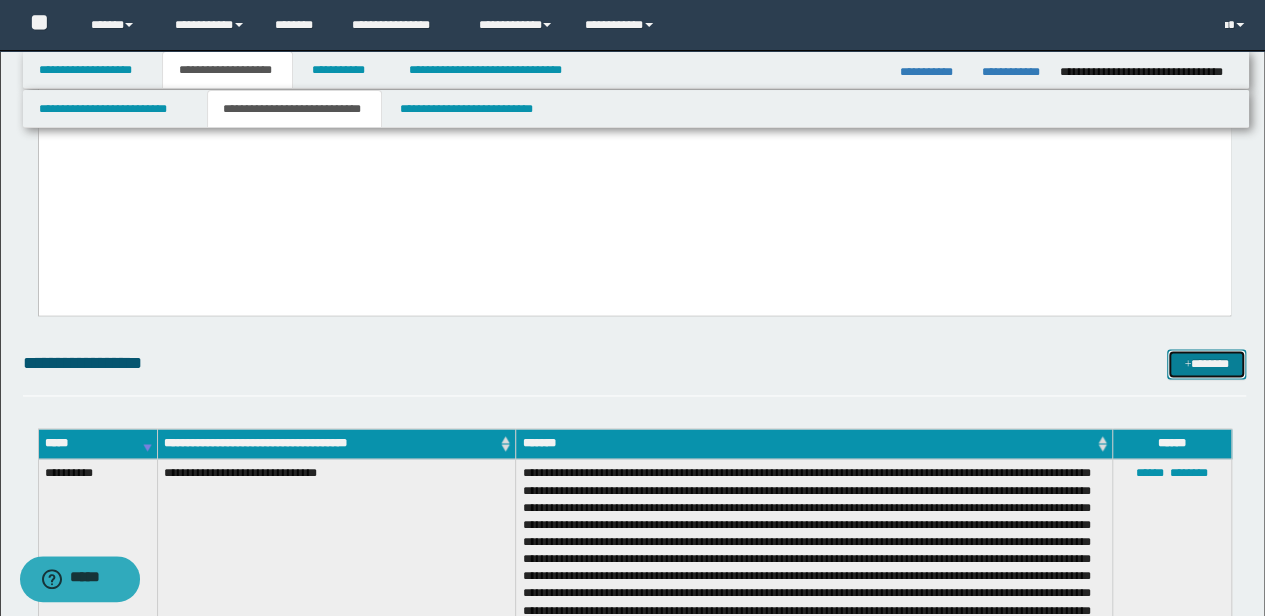 click on "*******" at bounding box center [1206, 363] 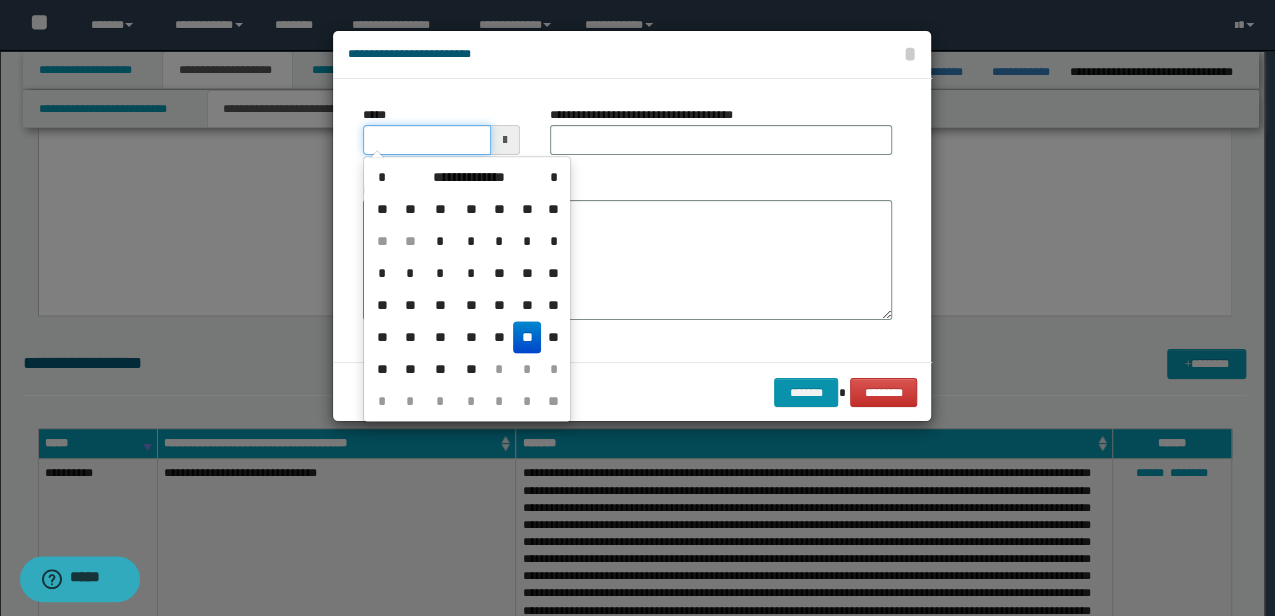 drag, startPoint x: 446, startPoint y: 138, endPoint x: 328, endPoint y: 136, distance: 118.016945 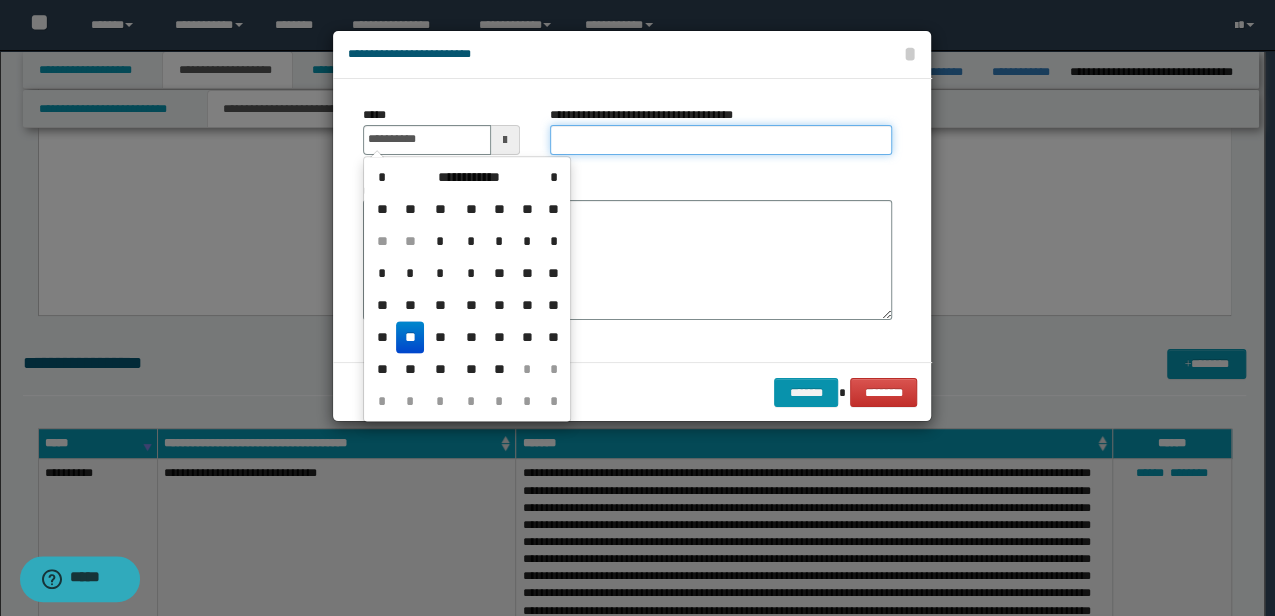 type on "**********" 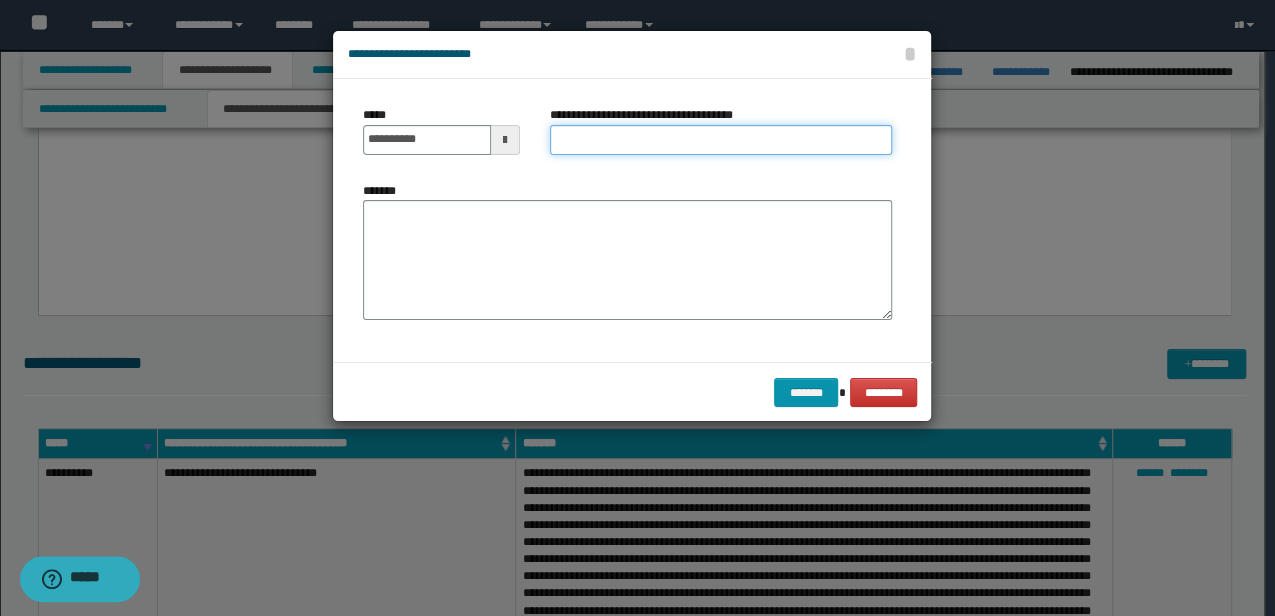 type on "**********" 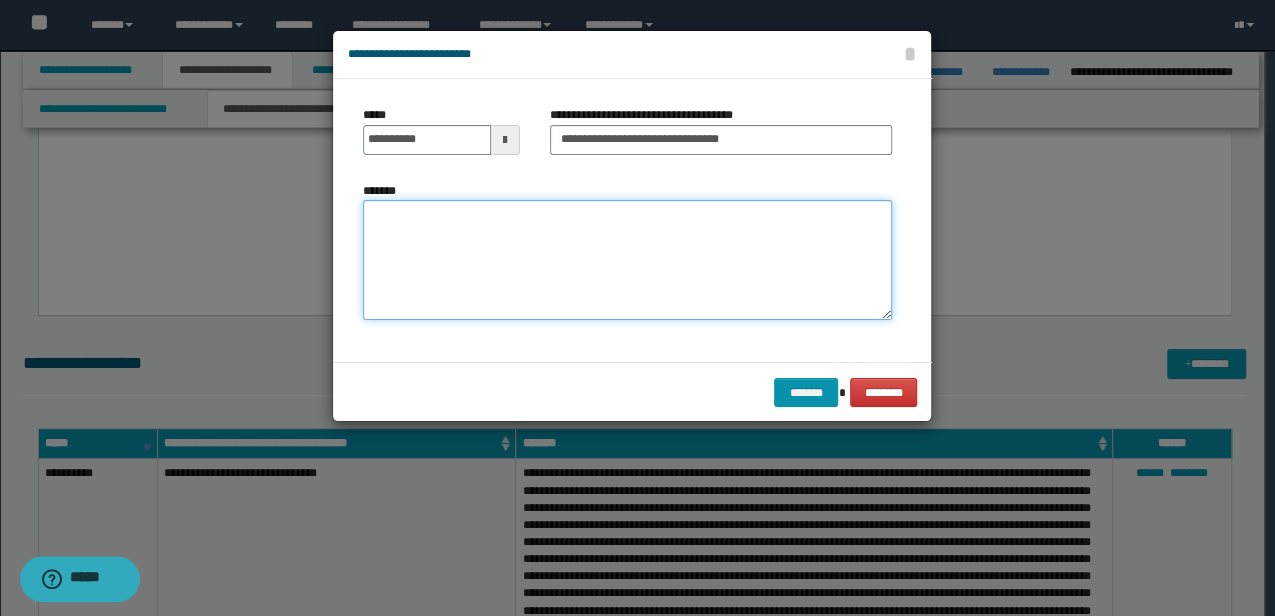click on "*******" at bounding box center (627, 259) 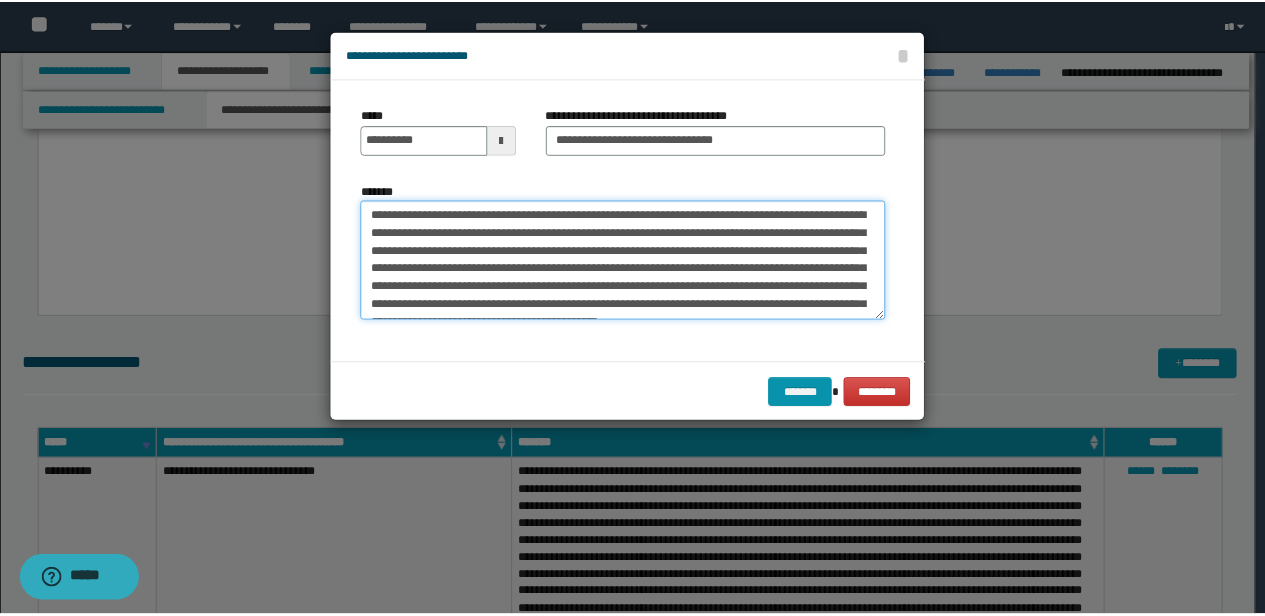 scroll, scrollTop: 30, scrollLeft: 0, axis: vertical 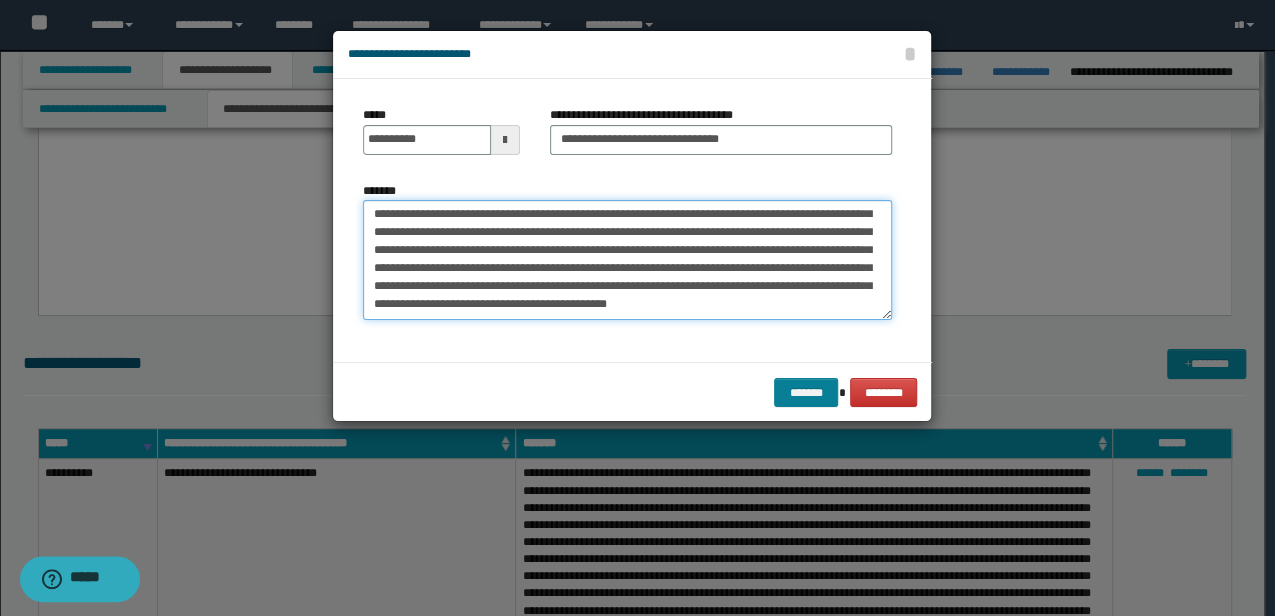 type on "**********" 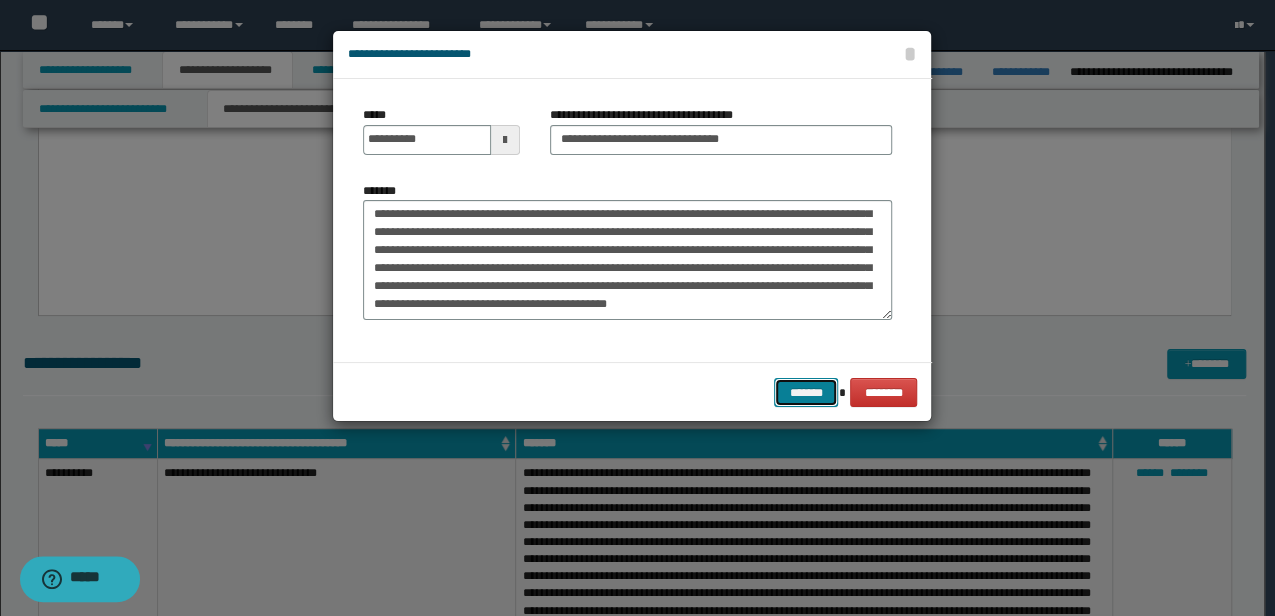click on "*******" at bounding box center (806, 392) 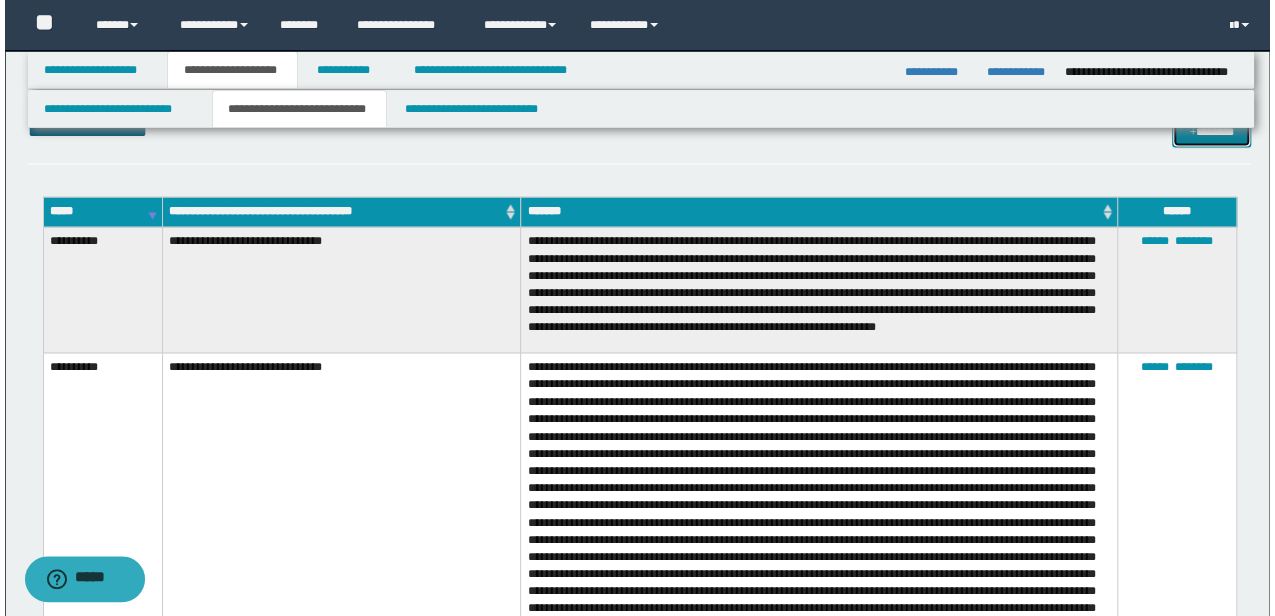 scroll, scrollTop: 1428, scrollLeft: 0, axis: vertical 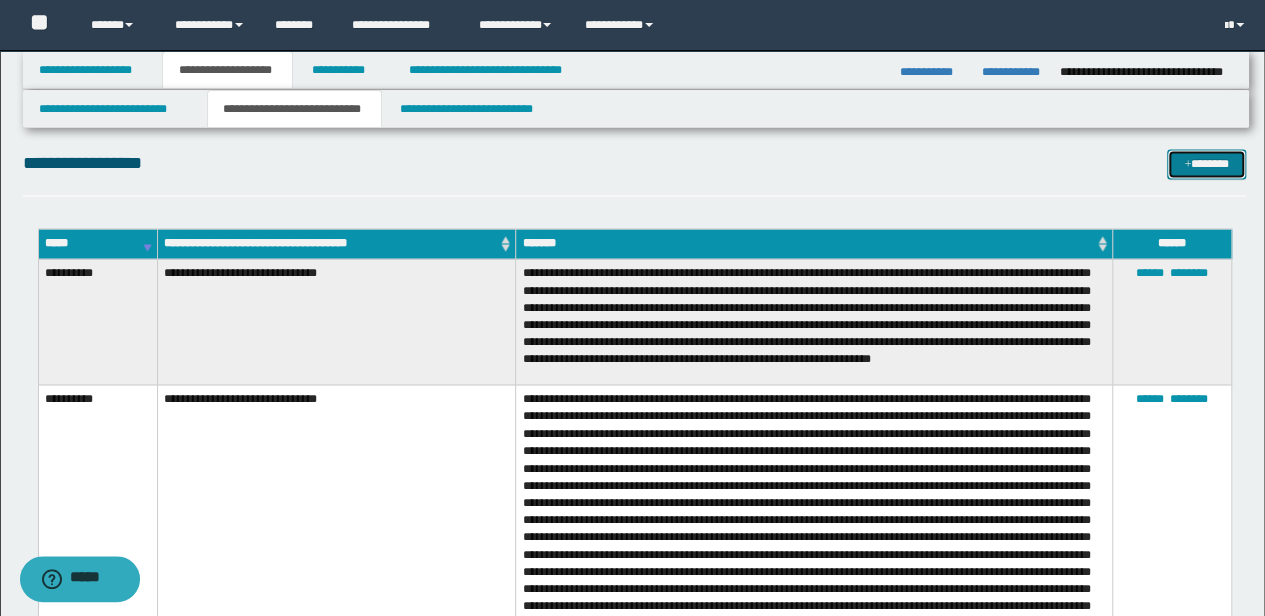 click on "*******" at bounding box center (1206, 163) 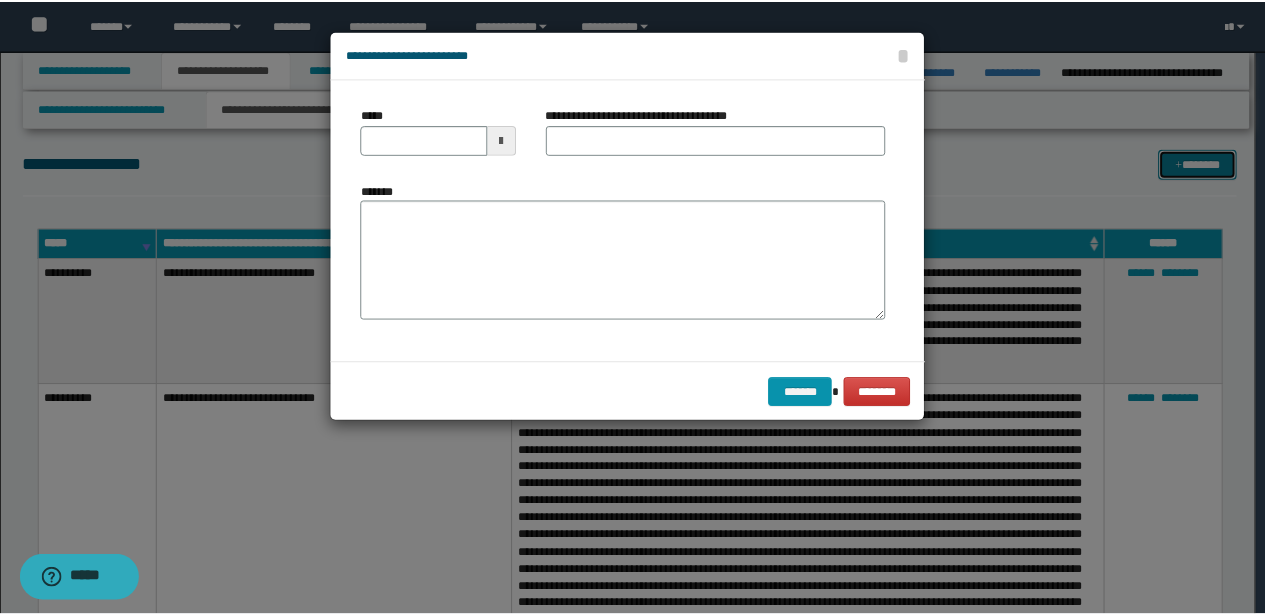 scroll, scrollTop: 0, scrollLeft: 0, axis: both 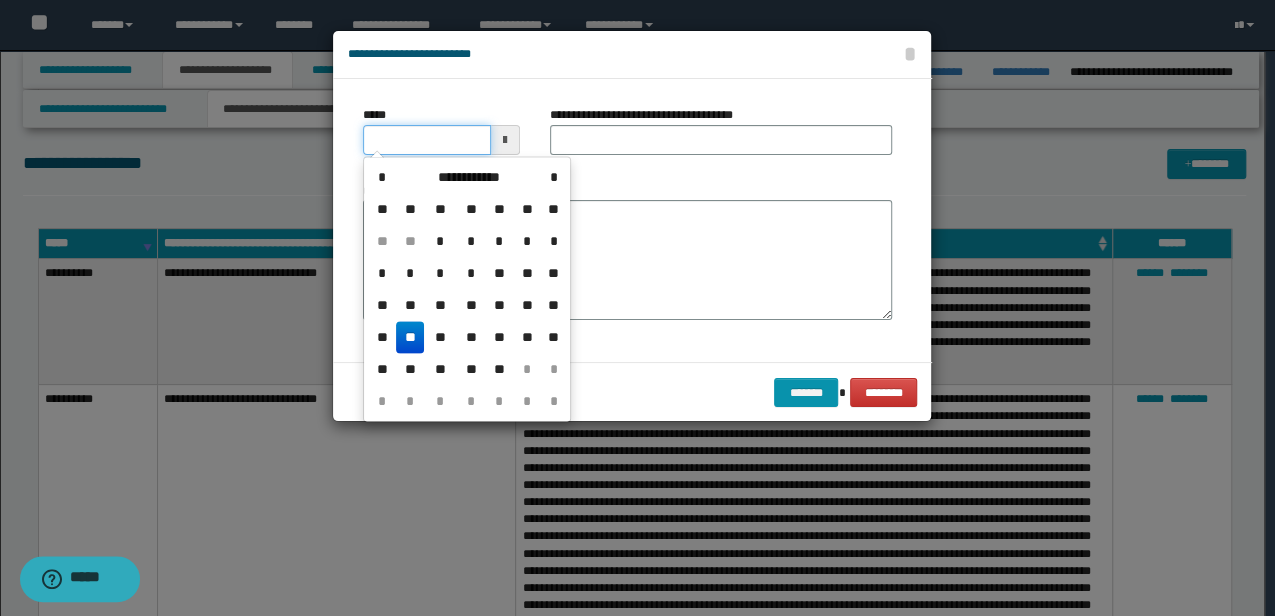 drag, startPoint x: 443, startPoint y: 141, endPoint x: 182, endPoint y: 142, distance: 261.00192 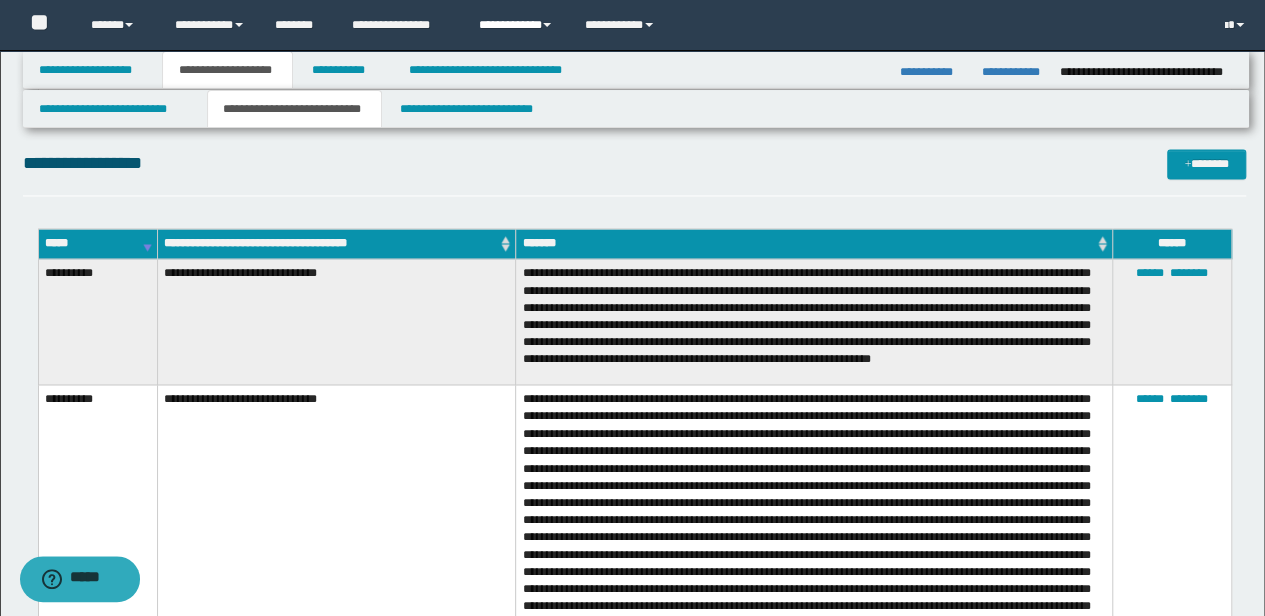 scroll, scrollTop: 396, scrollLeft: 0, axis: vertical 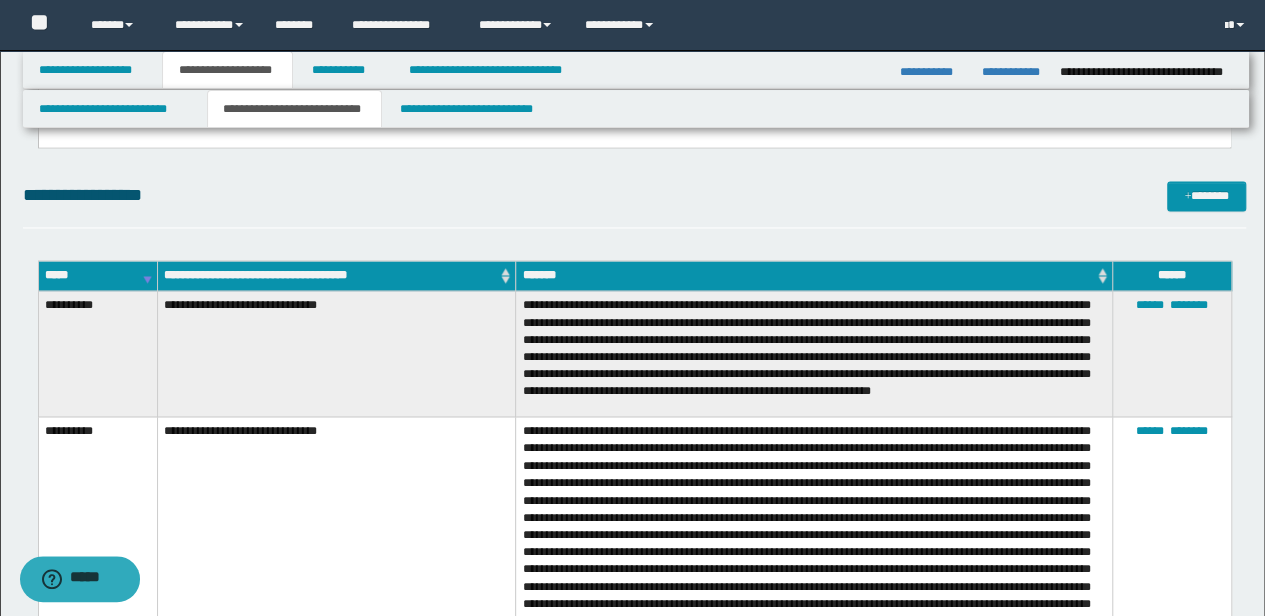 click on "**********" at bounding box center [814, 354] 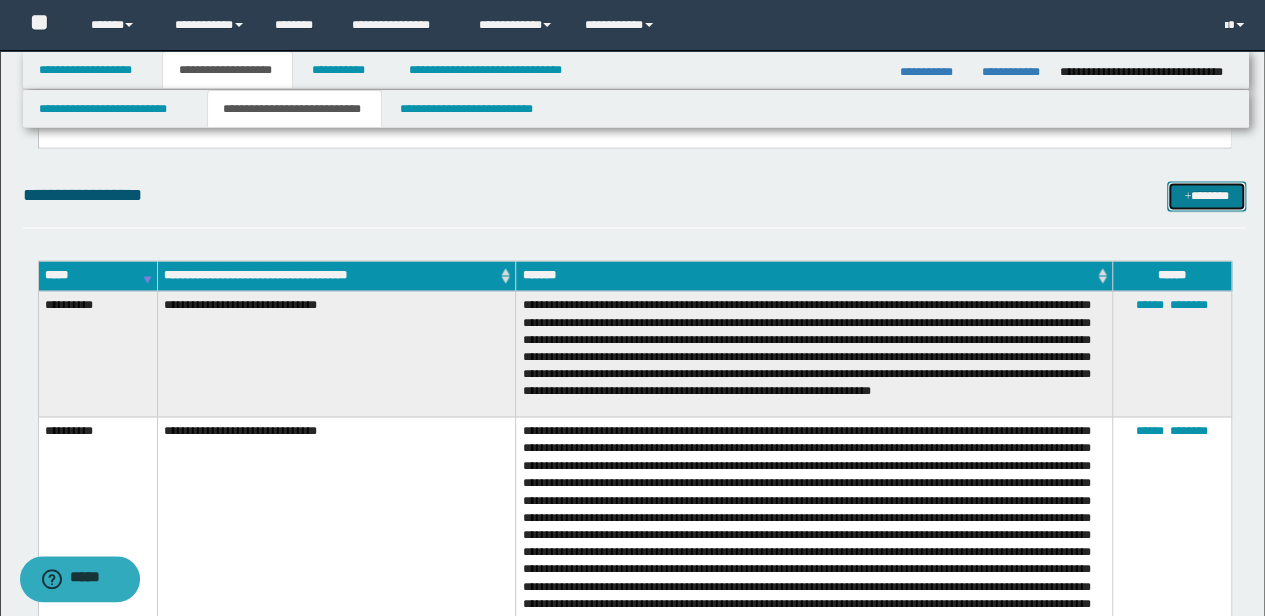 click on "*******" at bounding box center [1206, 195] 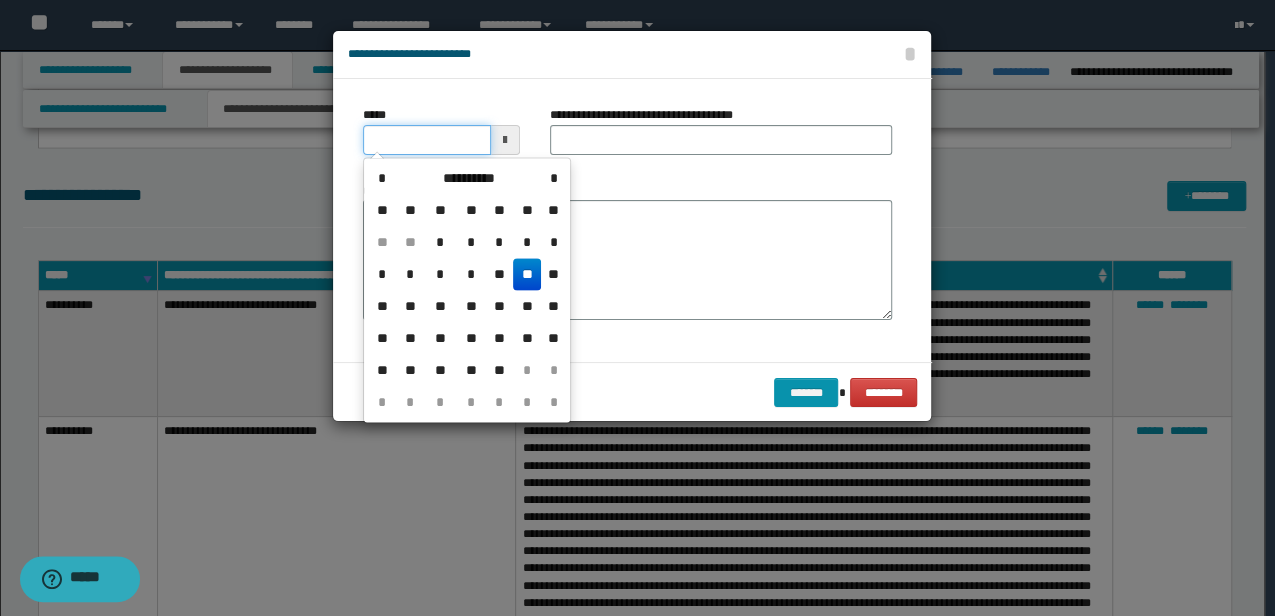 drag, startPoint x: 456, startPoint y: 138, endPoint x: 111, endPoint y: 119, distance: 345.5228 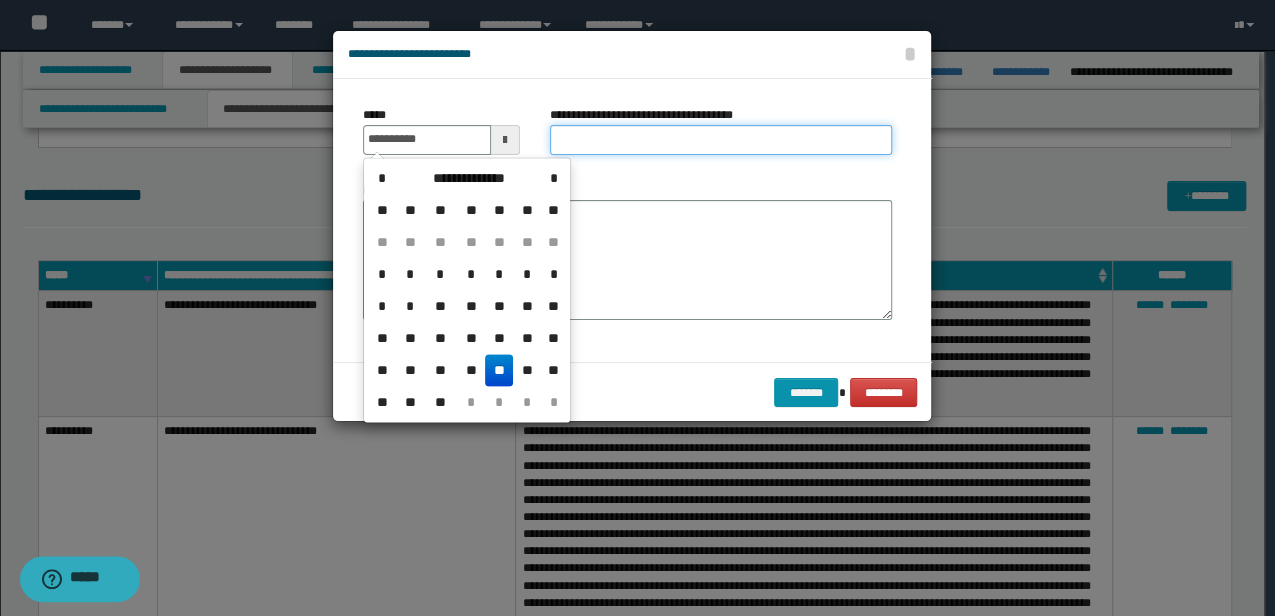 type on "**********" 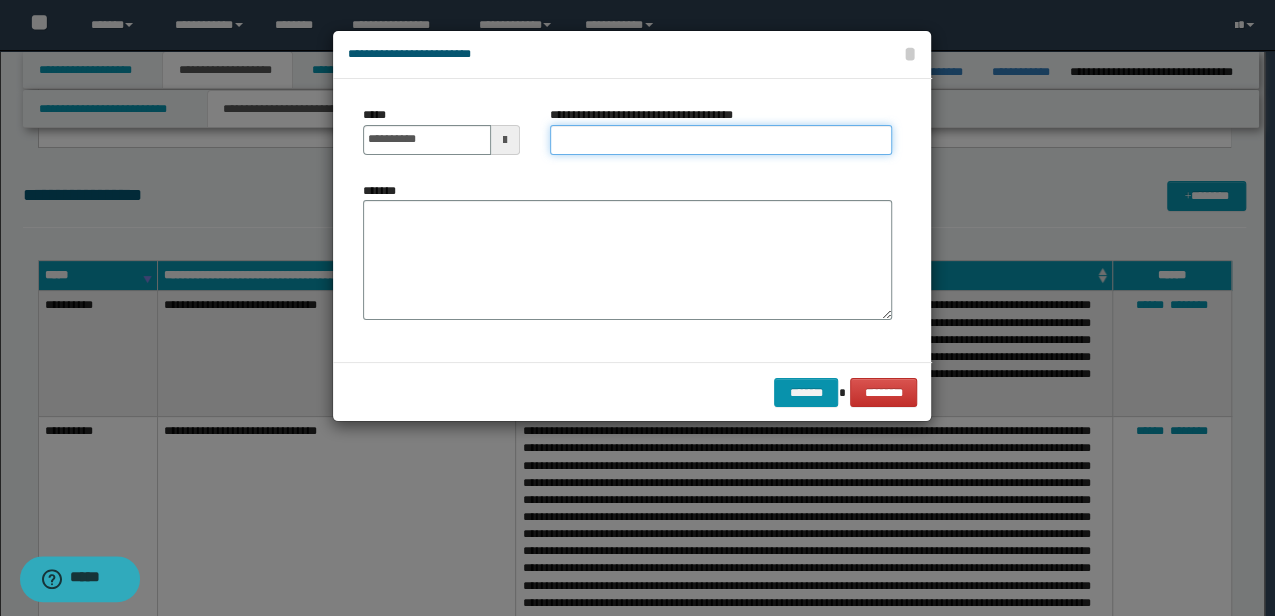type on "**********" 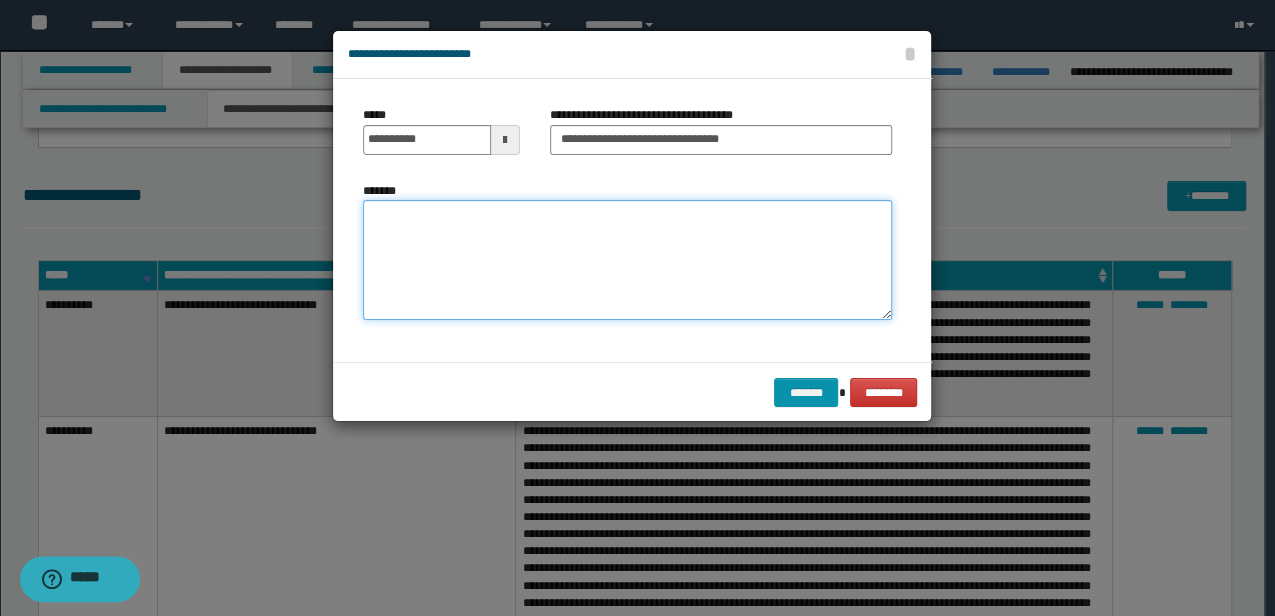 click on "*******" at bounding box center [627, 259] 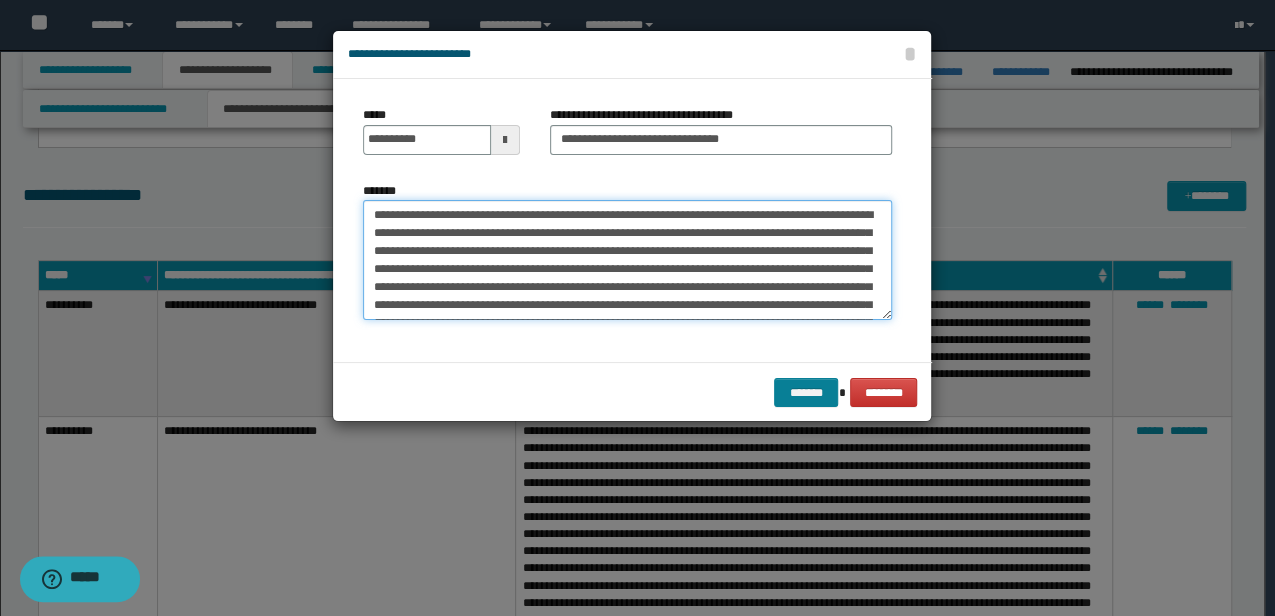 scroll, scrollTop: 408, scrollLeft: 0, axis: vertical 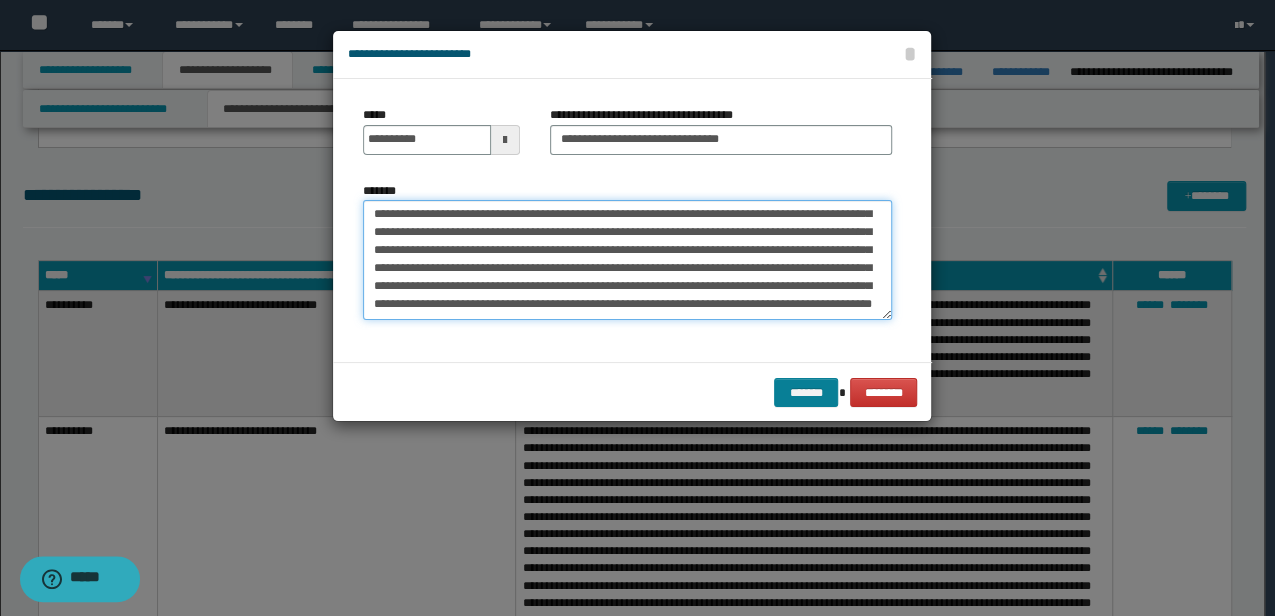 type on "**********" 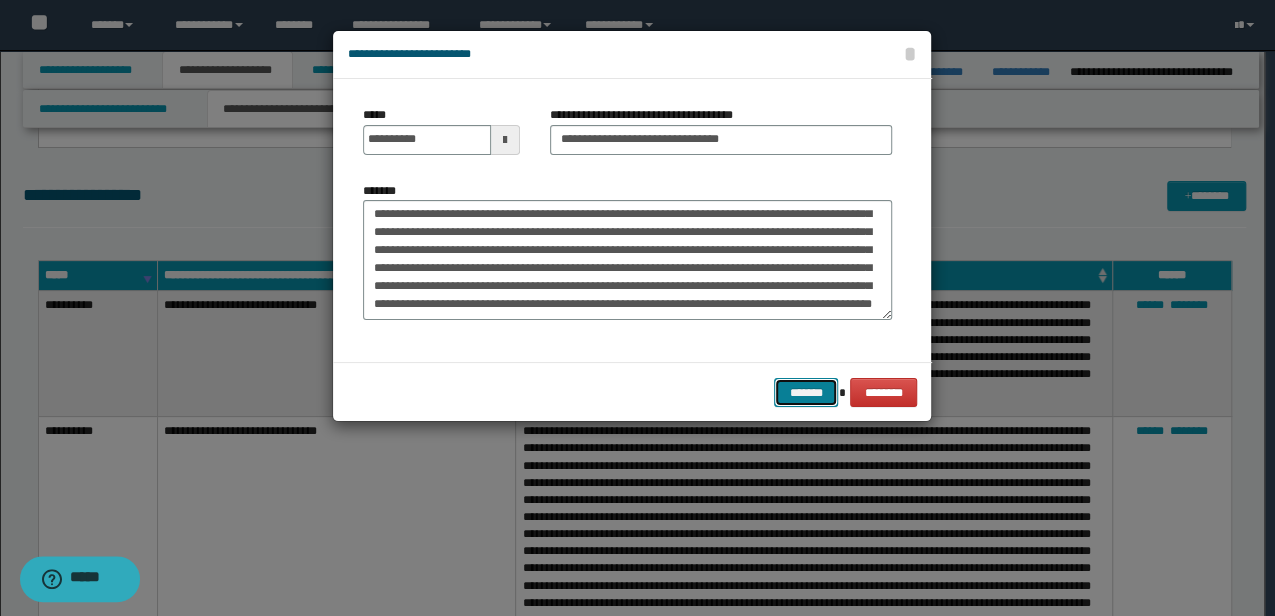 click on "*******" at bounding box center (806, 392) 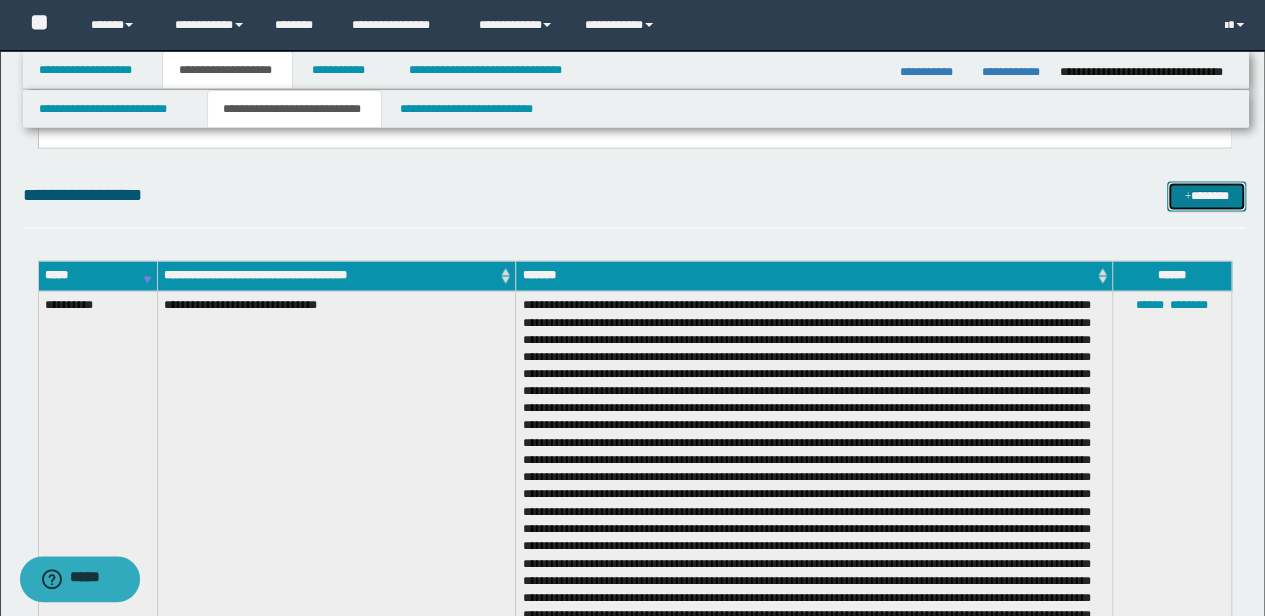 click at bounding box center (1187, 197) 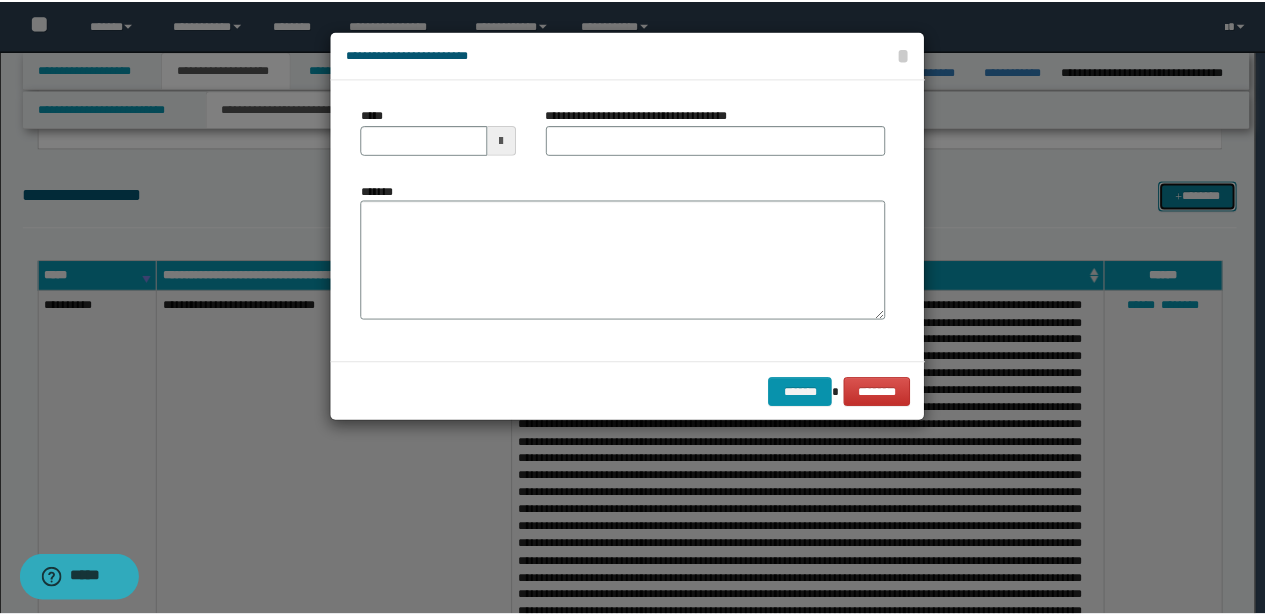 scroll, scrollTop: 0, scrollLeft: 0, axis: both 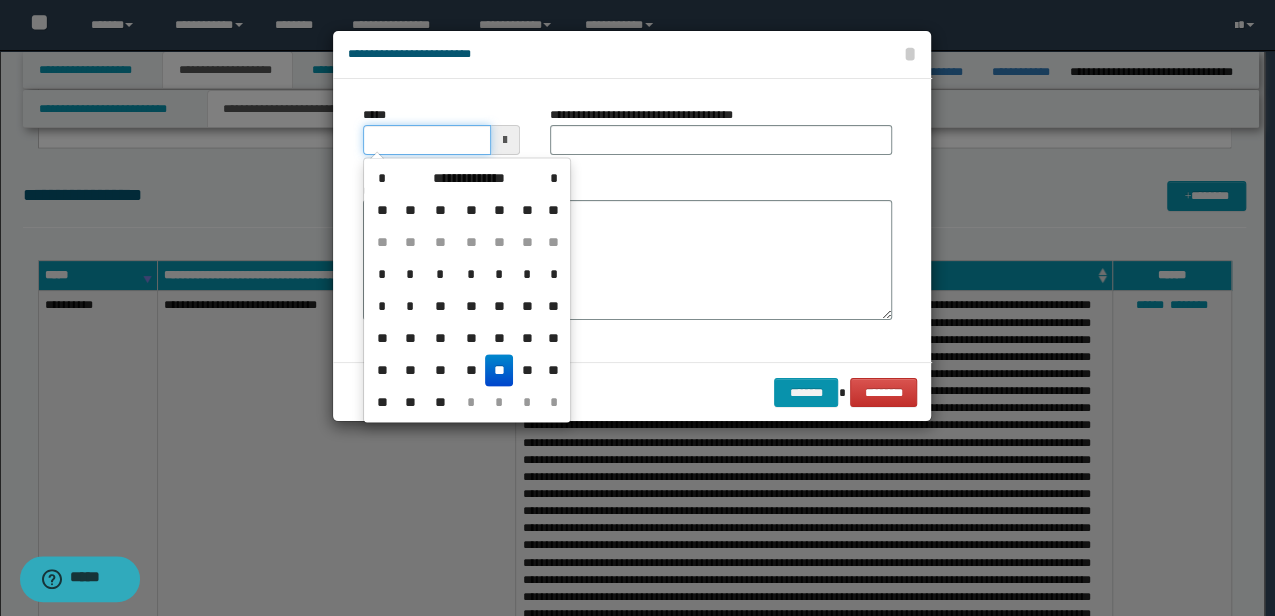 drag, startPoint x: 456, startPoint y: 132, endPoint x: 363, endPoint y: 131, distance: 93.00538 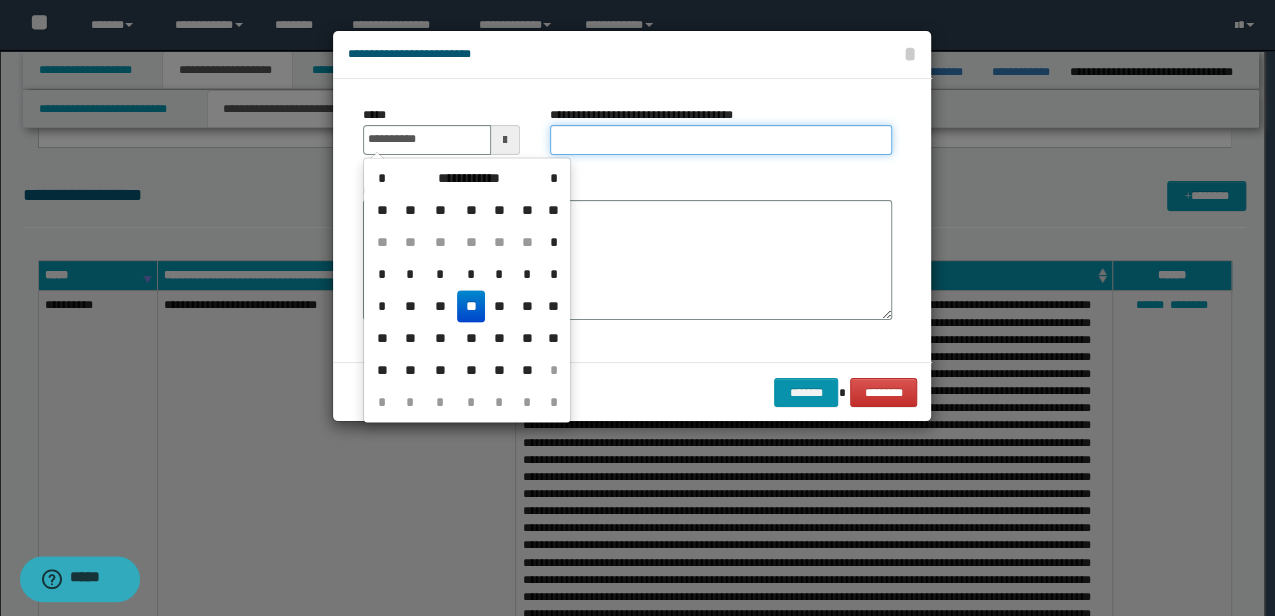 type on "**********" 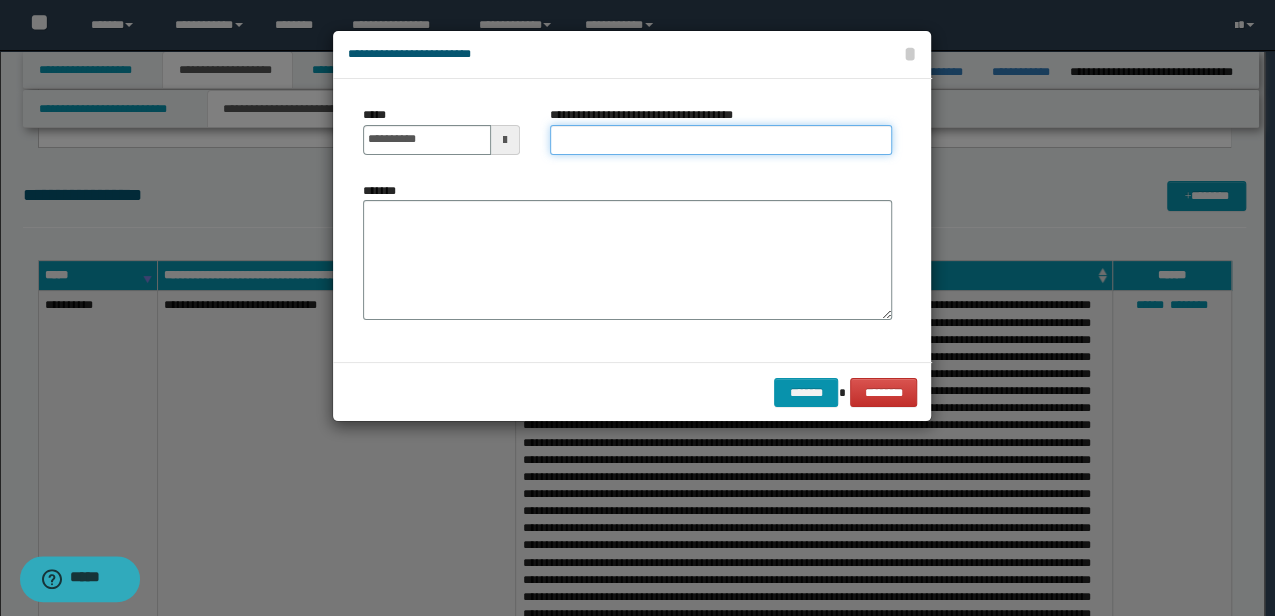 click on "**********" at bounding box center [721, 140] 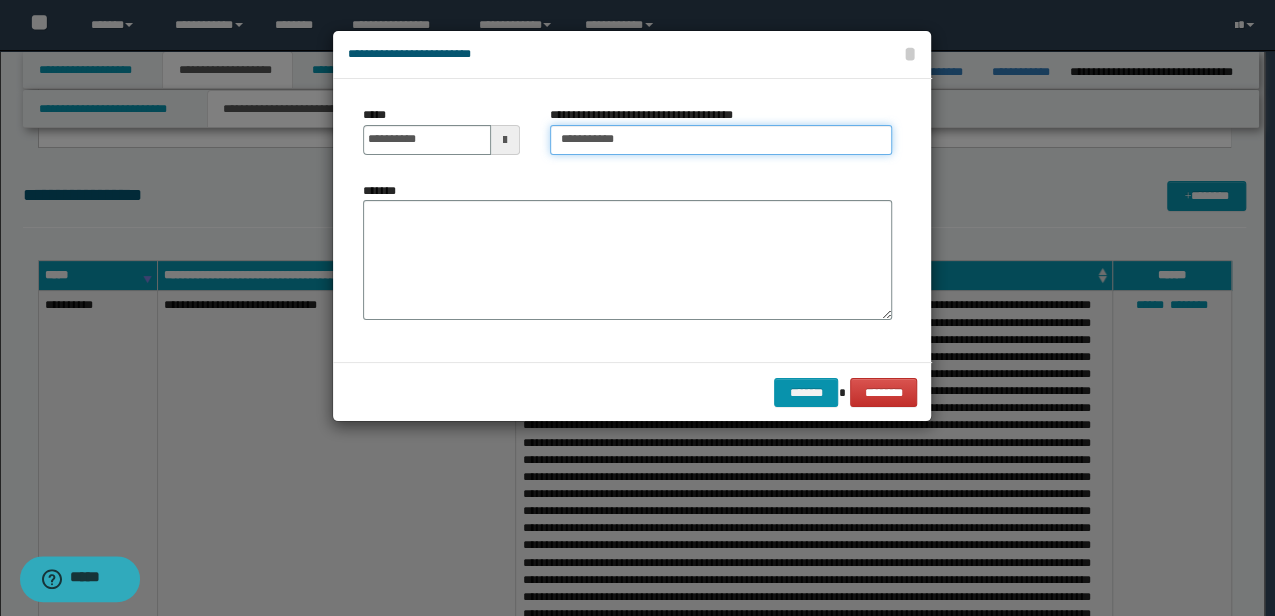 type on "**********" 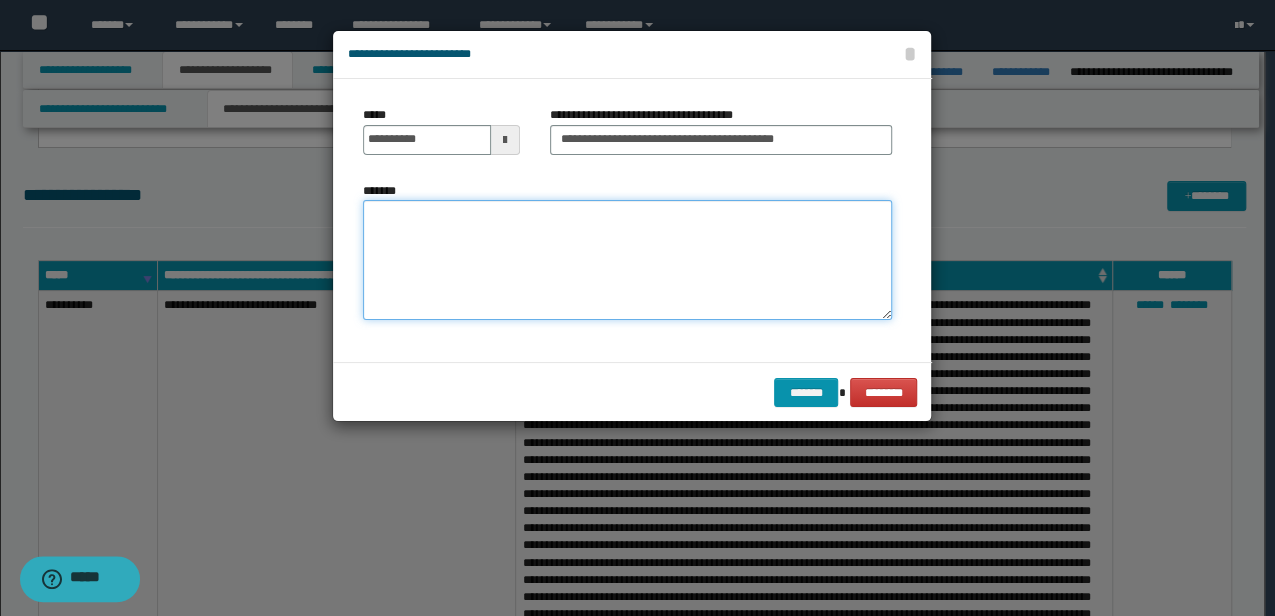 click on "*******" at bounding box center (627, 259) 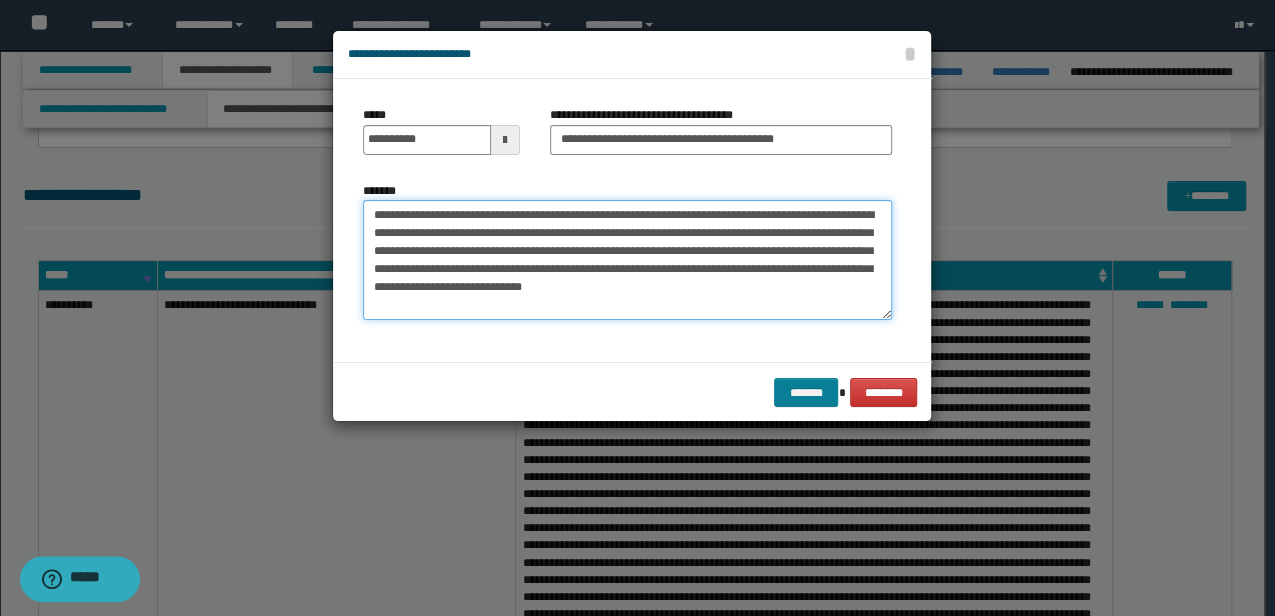 type on "**********" 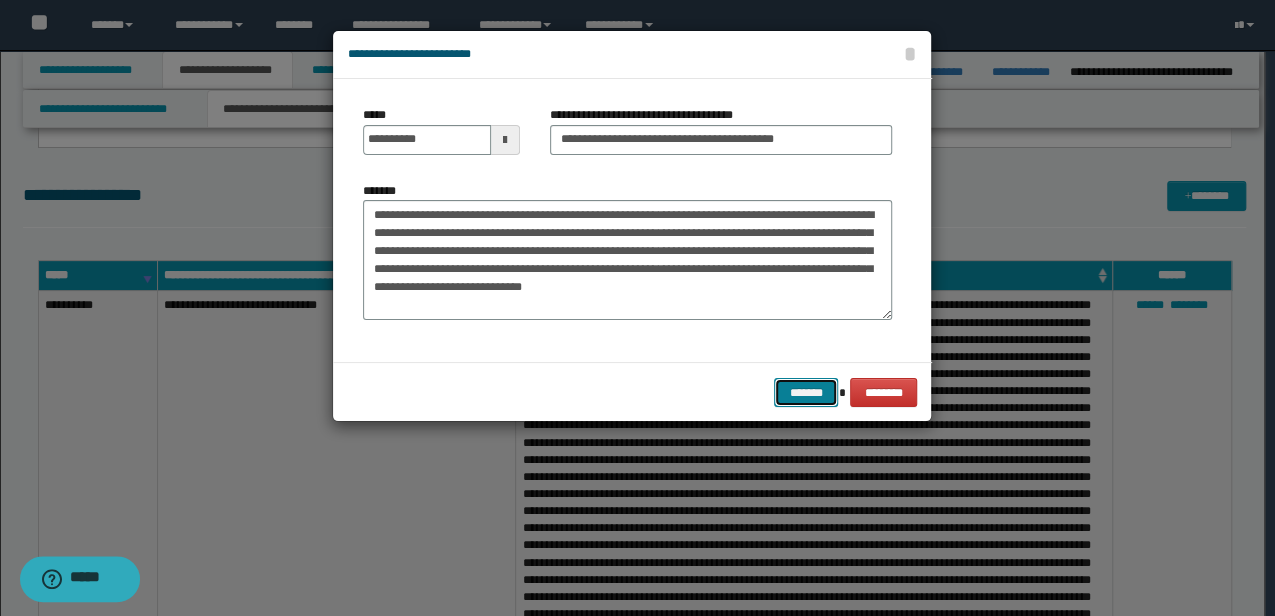 click on "*******" at bounding box center (806, 392) 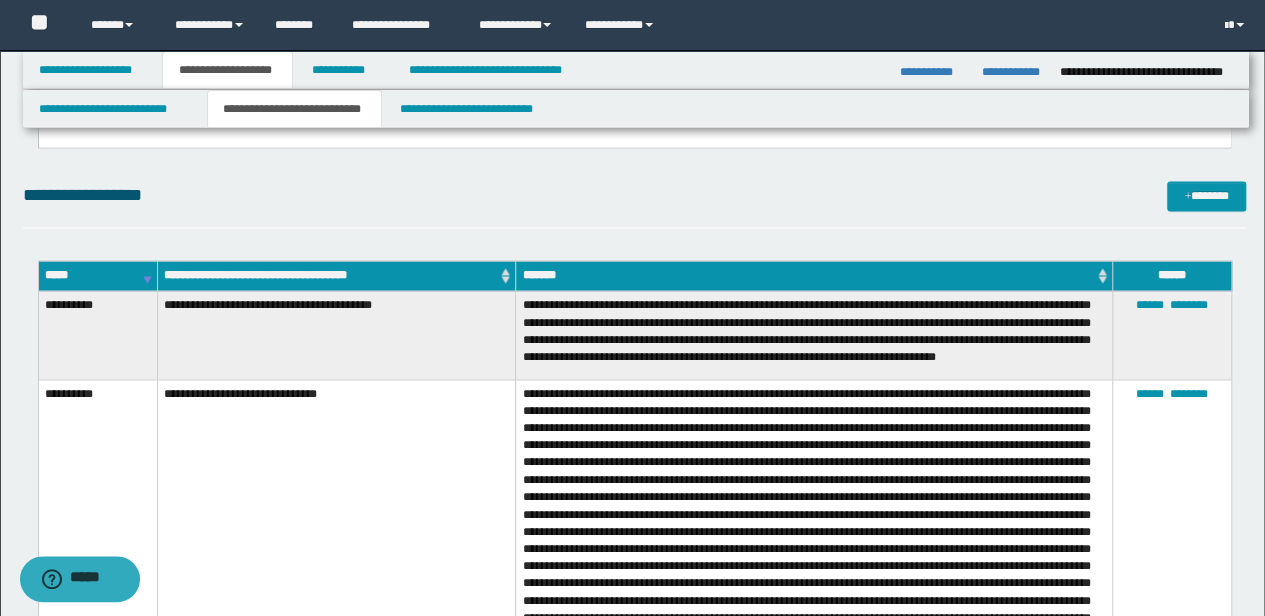 click at bounding box center [814, 600] 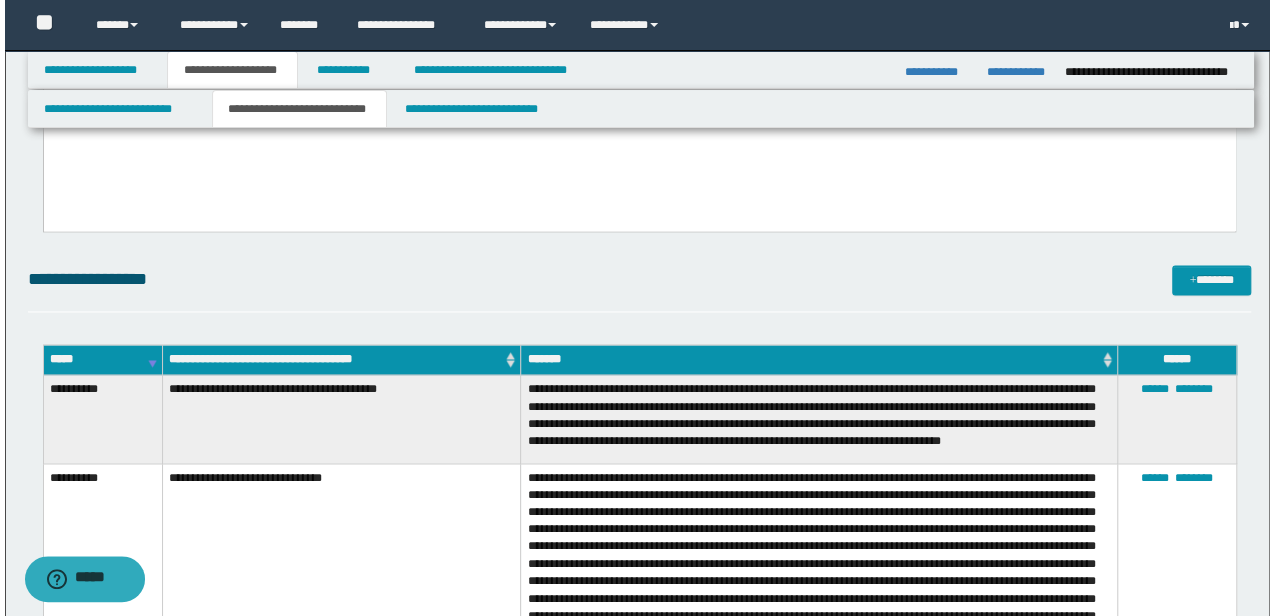 scroll, scrollTop: 1263, scrollLeft: 0, axis: vertical 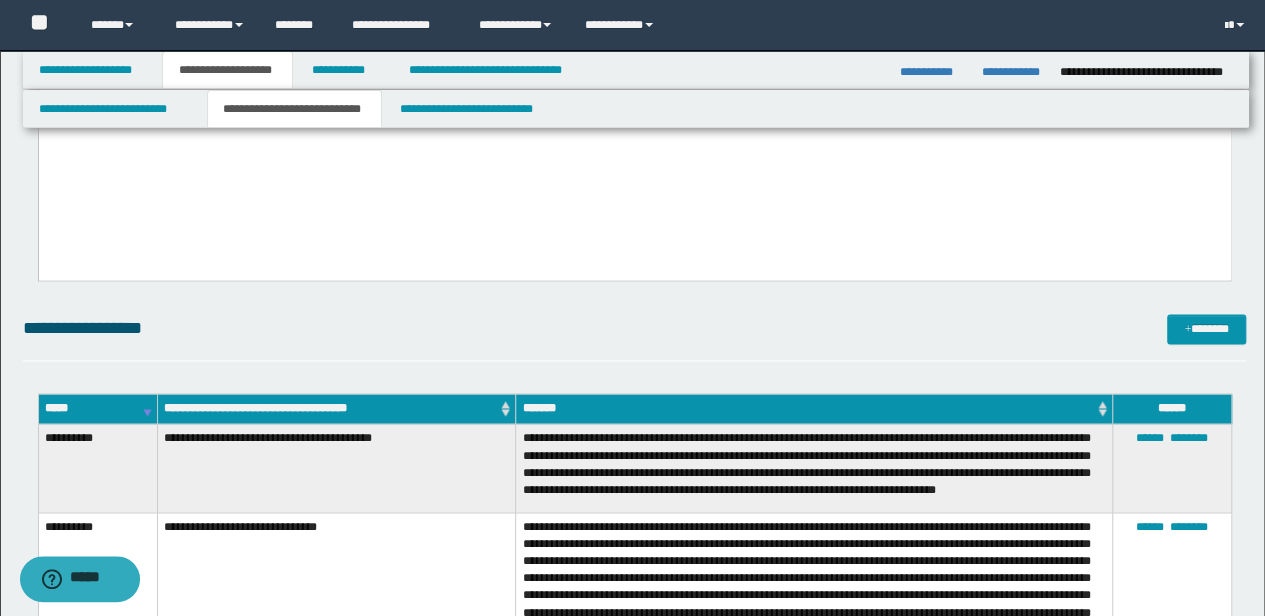 click on "**********" at bounding box center (336, 733) 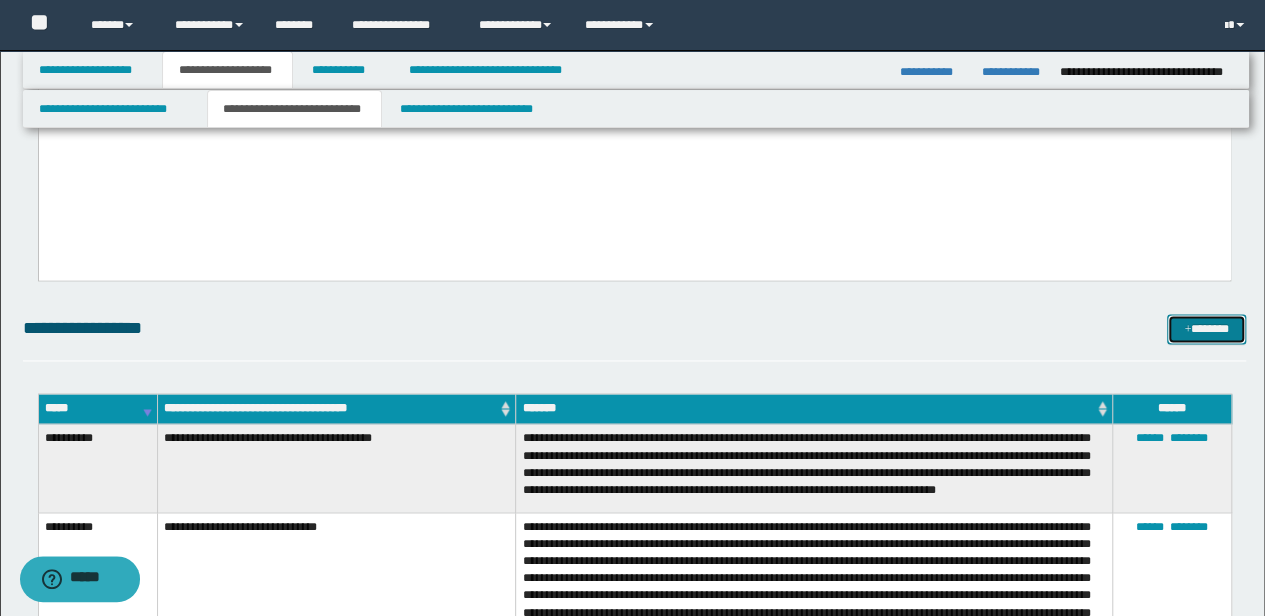 click on "*******" at bounding box center (1206, 328) 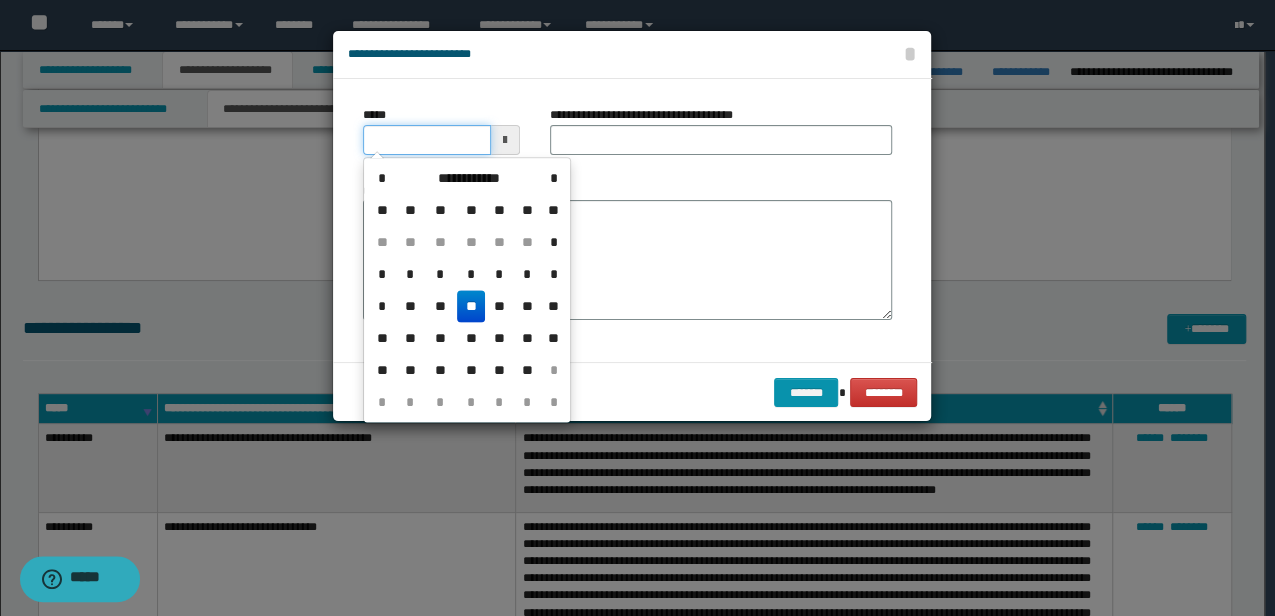 drag, startPoint x: 468, startPoint y: 146, endPoint x: 182, endPoint y: 167, distance: 286.76993 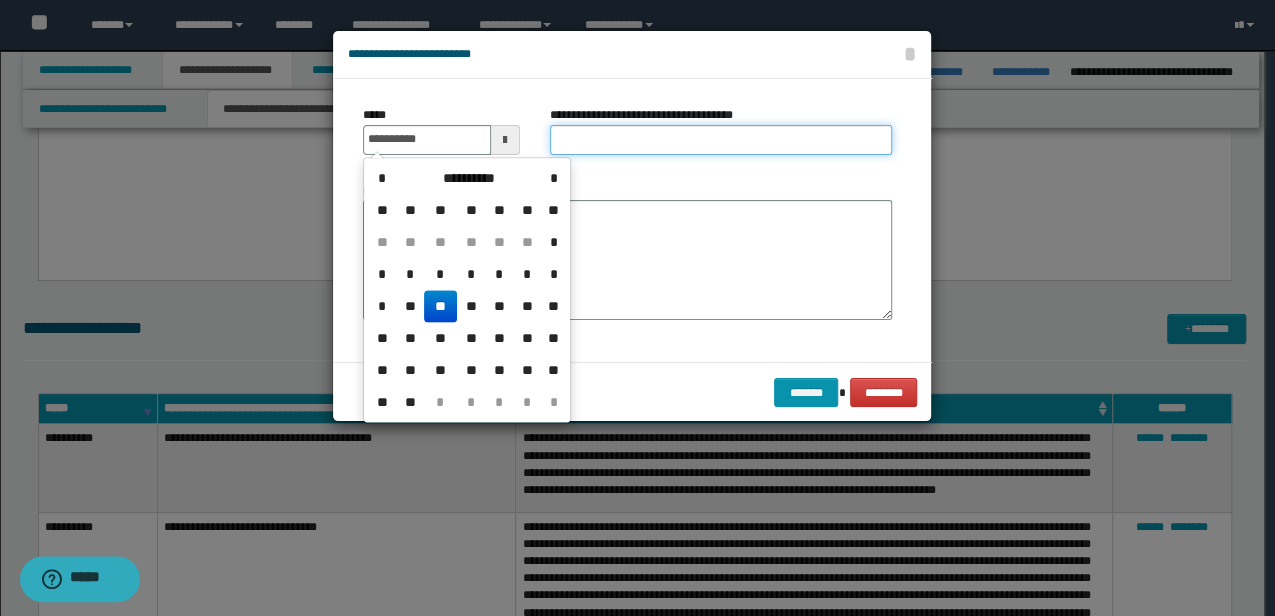 type on "**********" 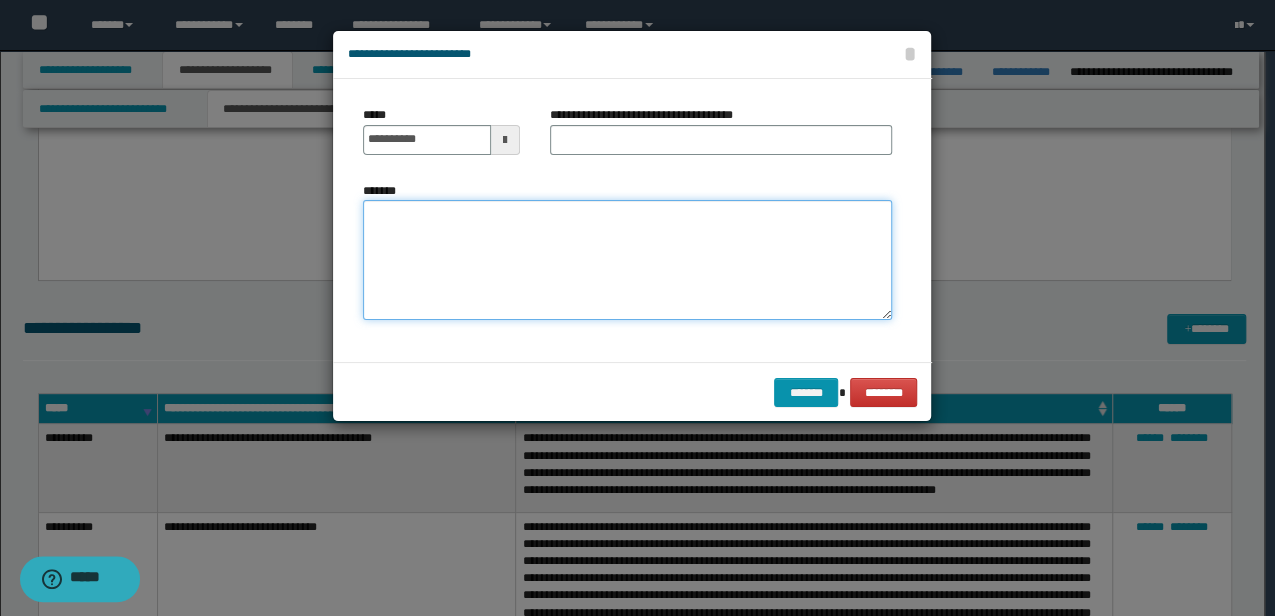 drag, startPoint x: 521, startPoint y: 268, endPoint x: 522, endPoint y: 258, distance: 10.049875 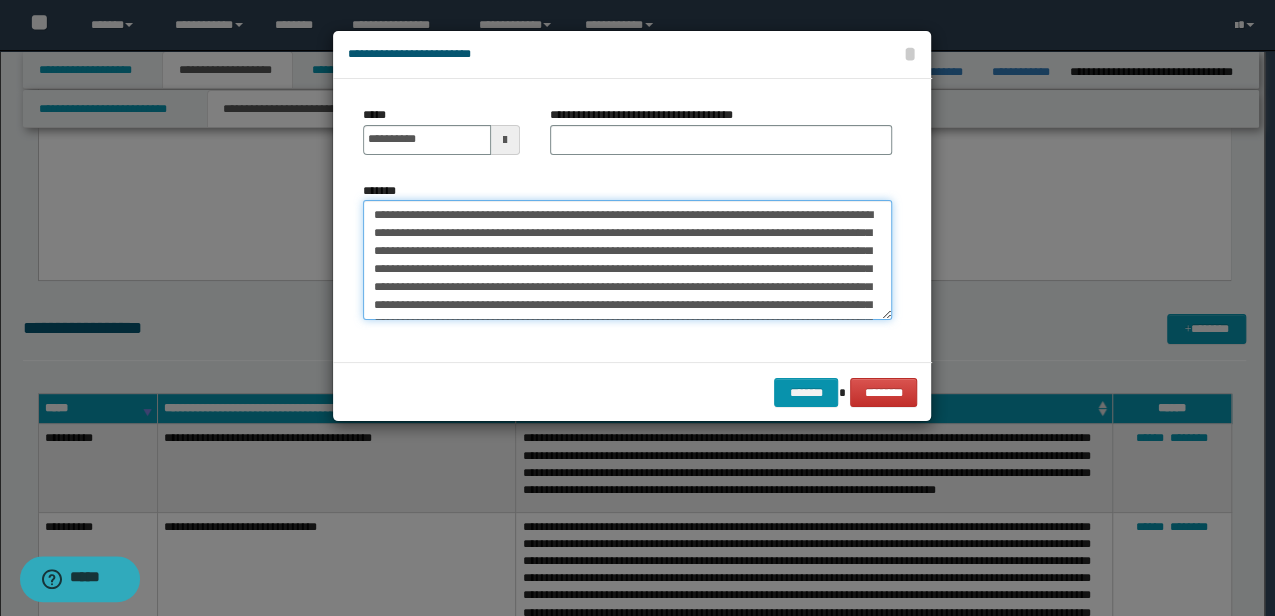 scroll, scrollTop: 354, scrollLeft: 0, axis: vertical 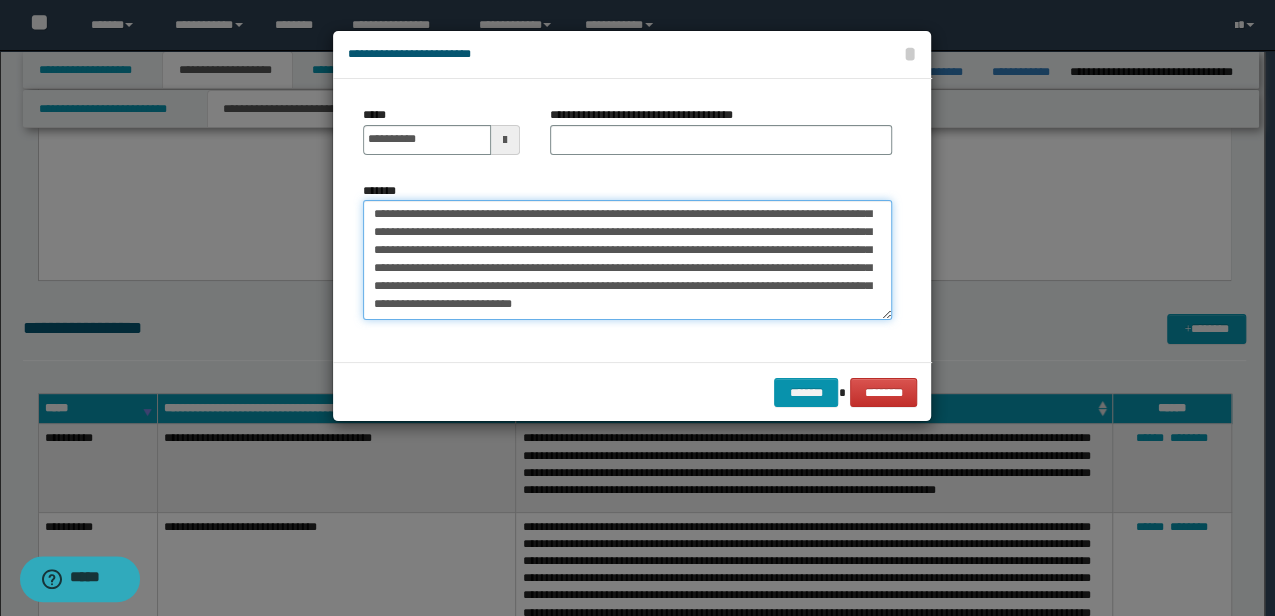 type on "**********" 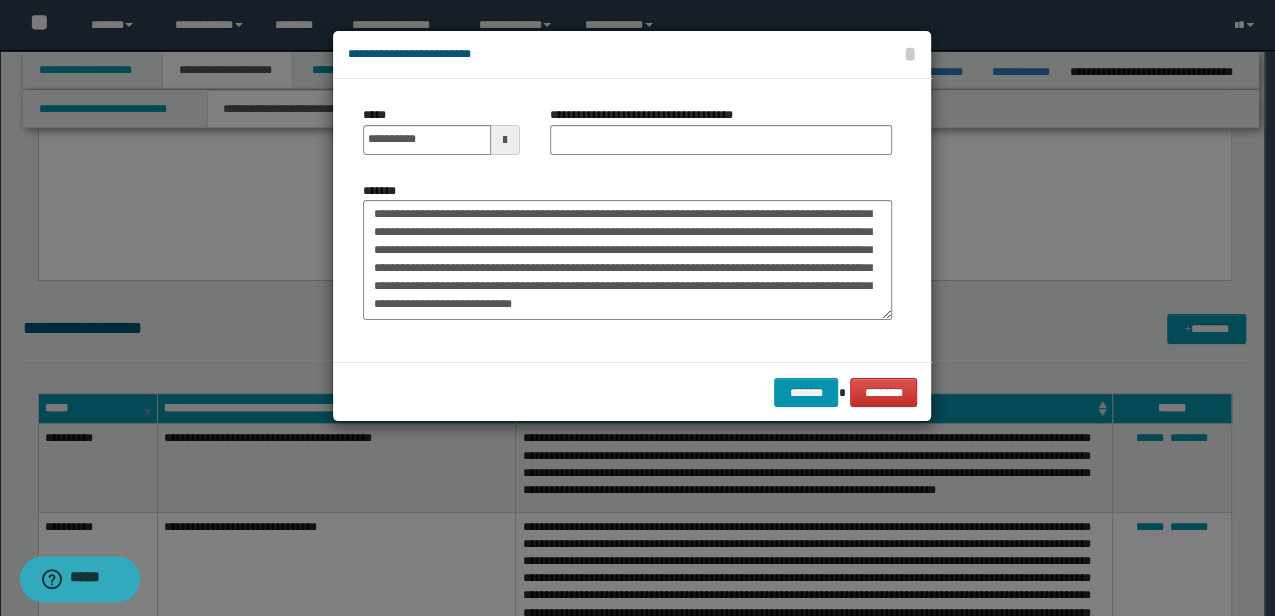 click on "**********" at bounding box center (721, 138) 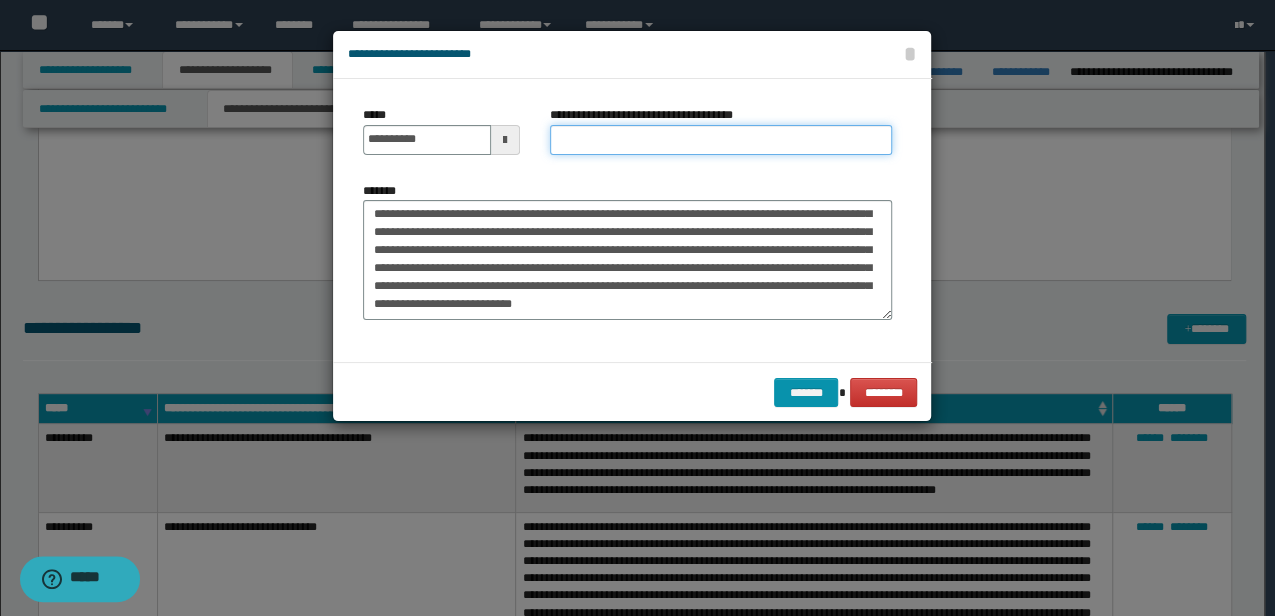 click on "**********" at bounding box center (721, 140) 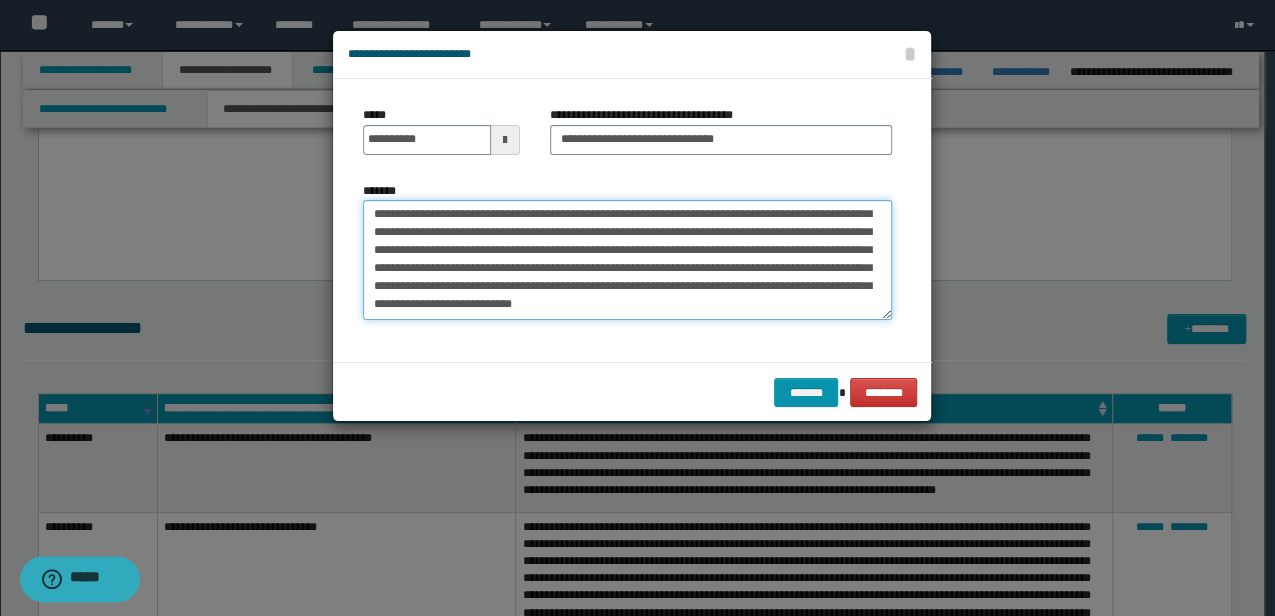 click on "*******" at bounding box center (627, 259) 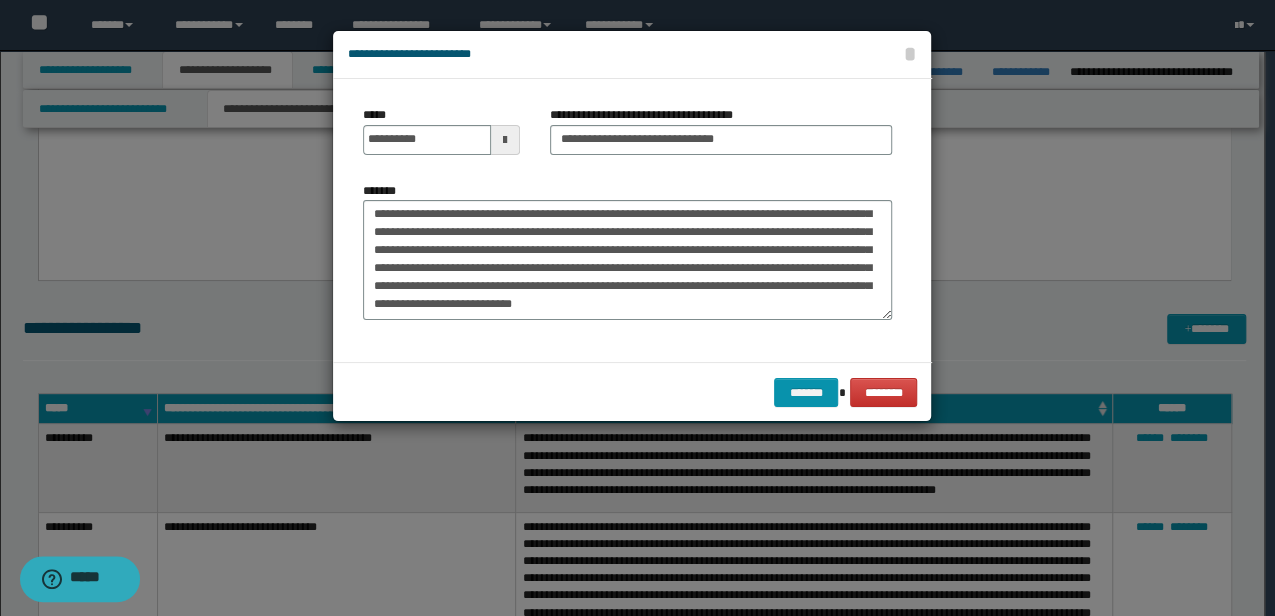 click on "**********" at bounding box center [649, 115] 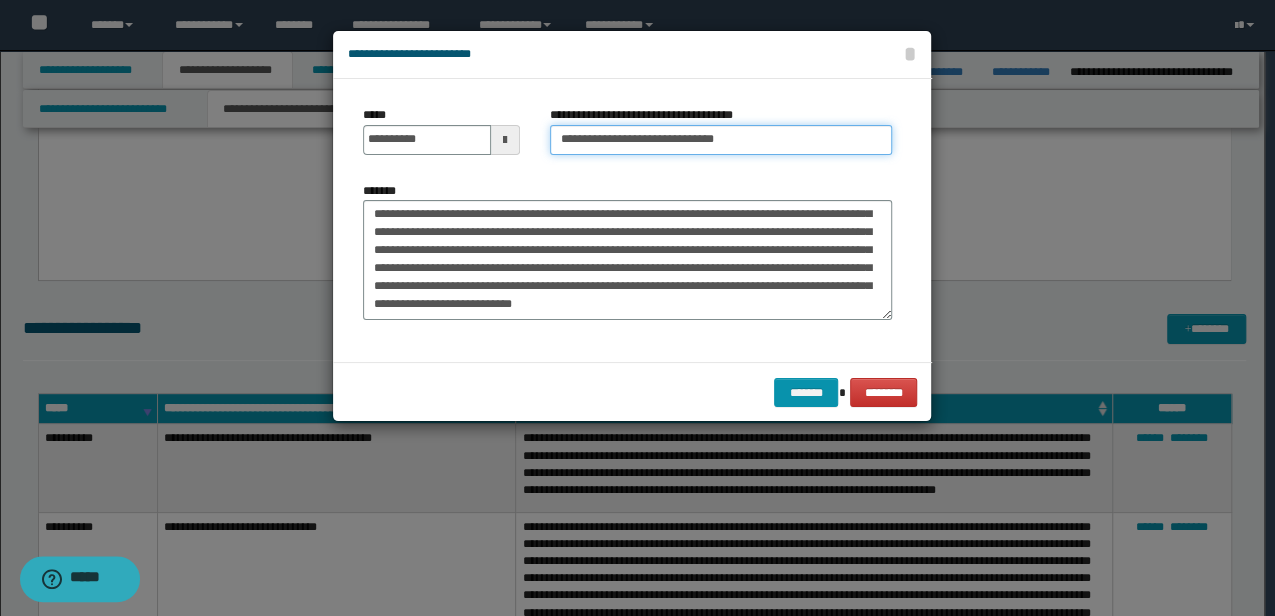 click on "**********" at bounding box center [721, 140] 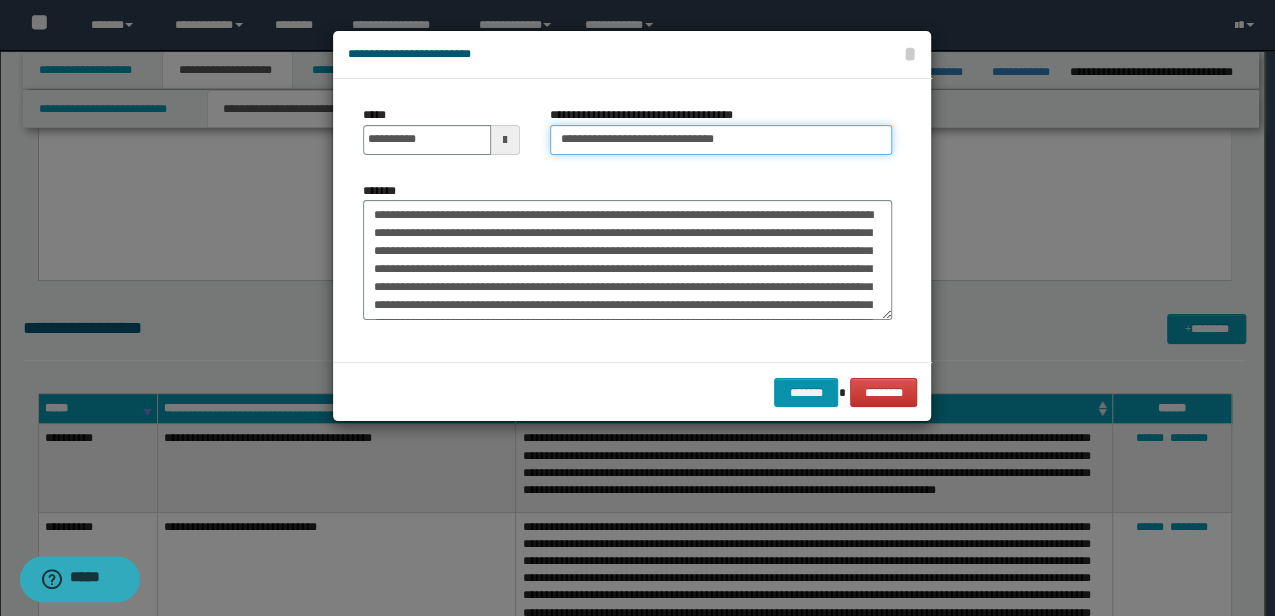 scroll, scrollTop: 360, scrollLeft: 0, axis: vertical 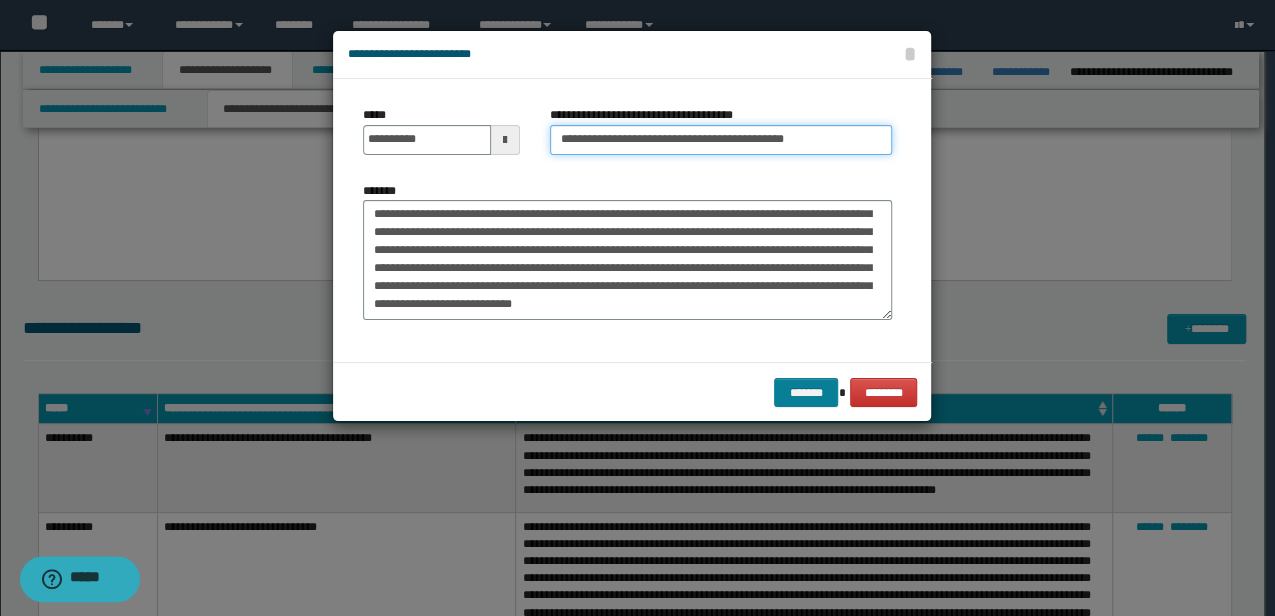 type on "**********" 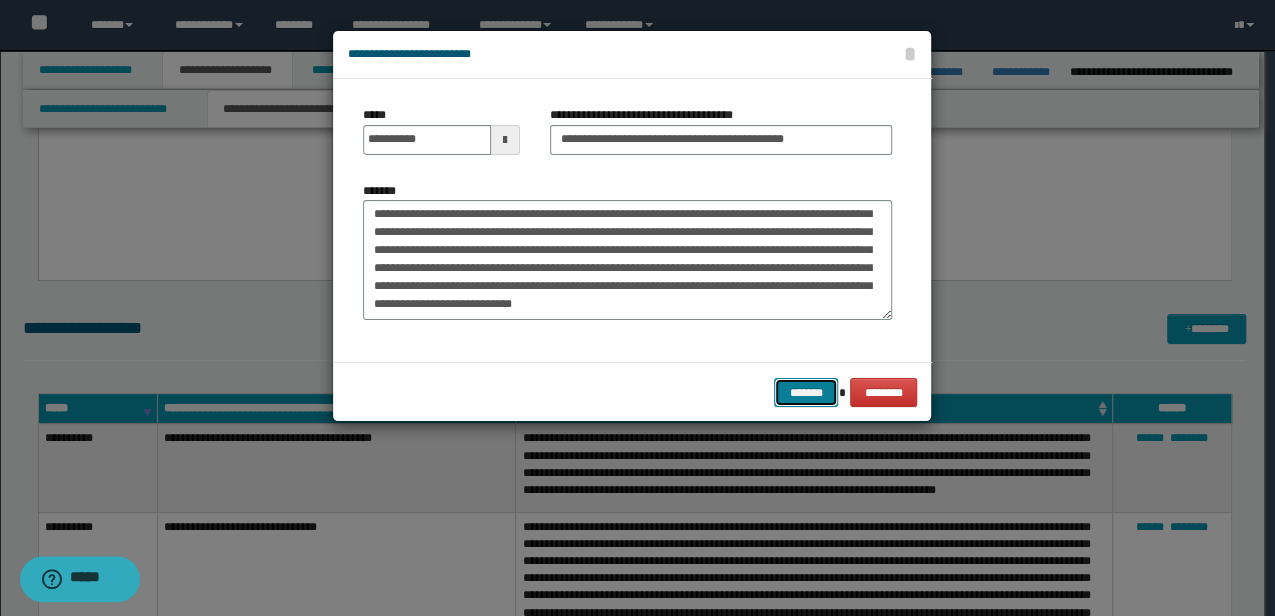 click on "*******" at bounding box center (806, 392) 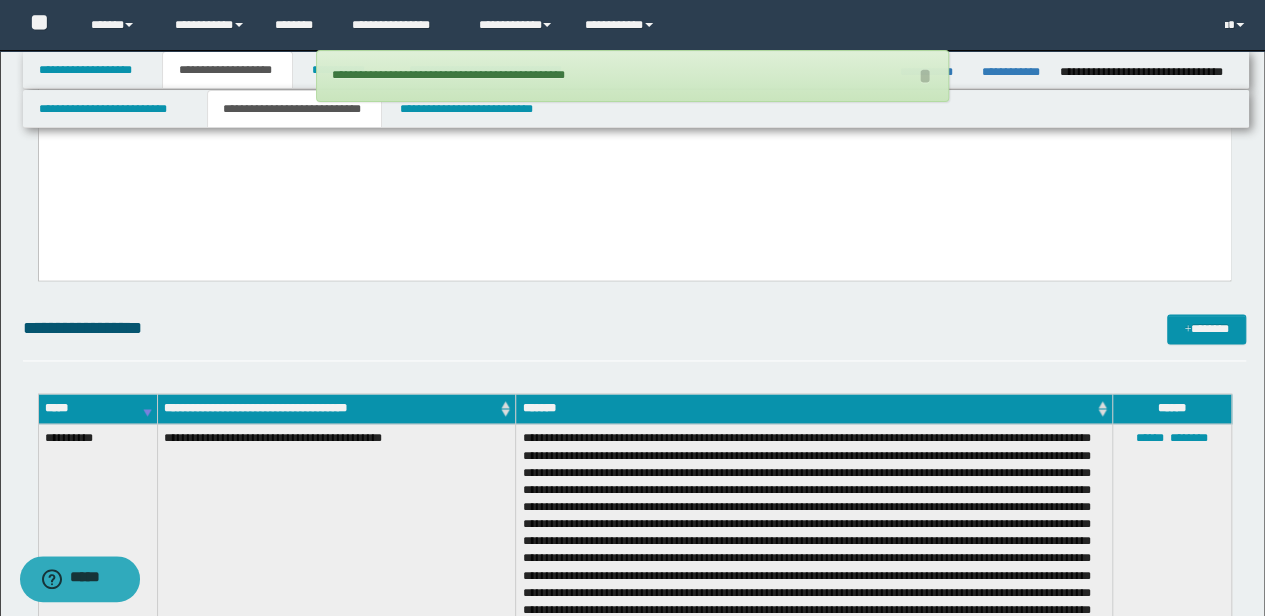 click on "**********" at bounding box center [336, 625] 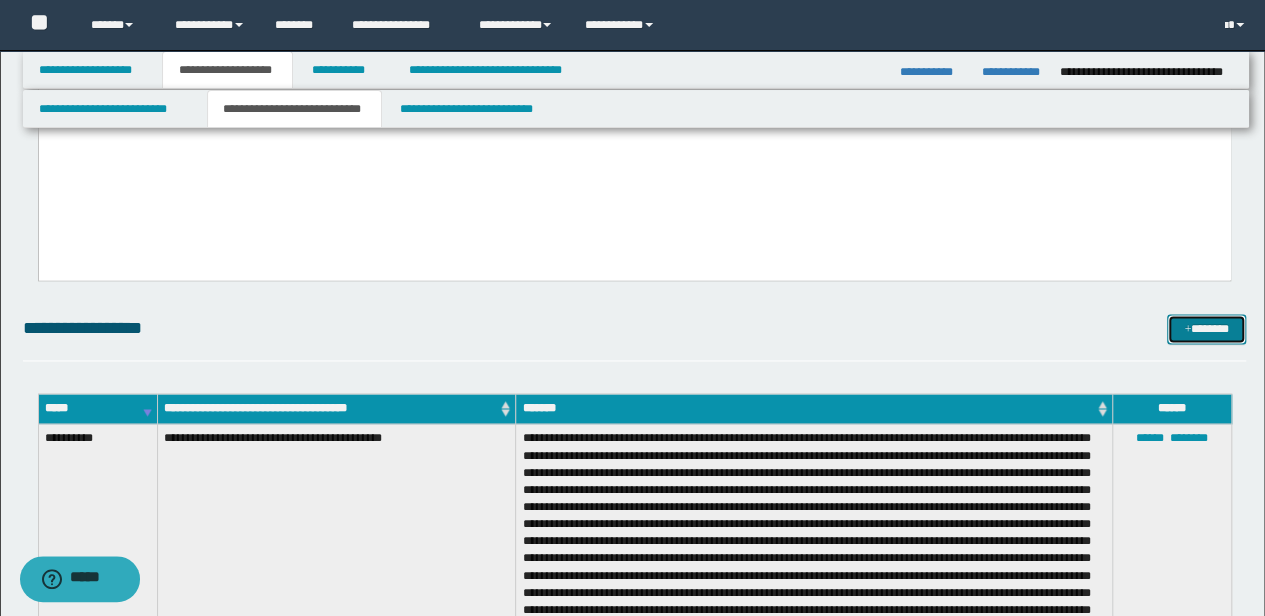 click on "*******" at bounding box center (1206, 328) 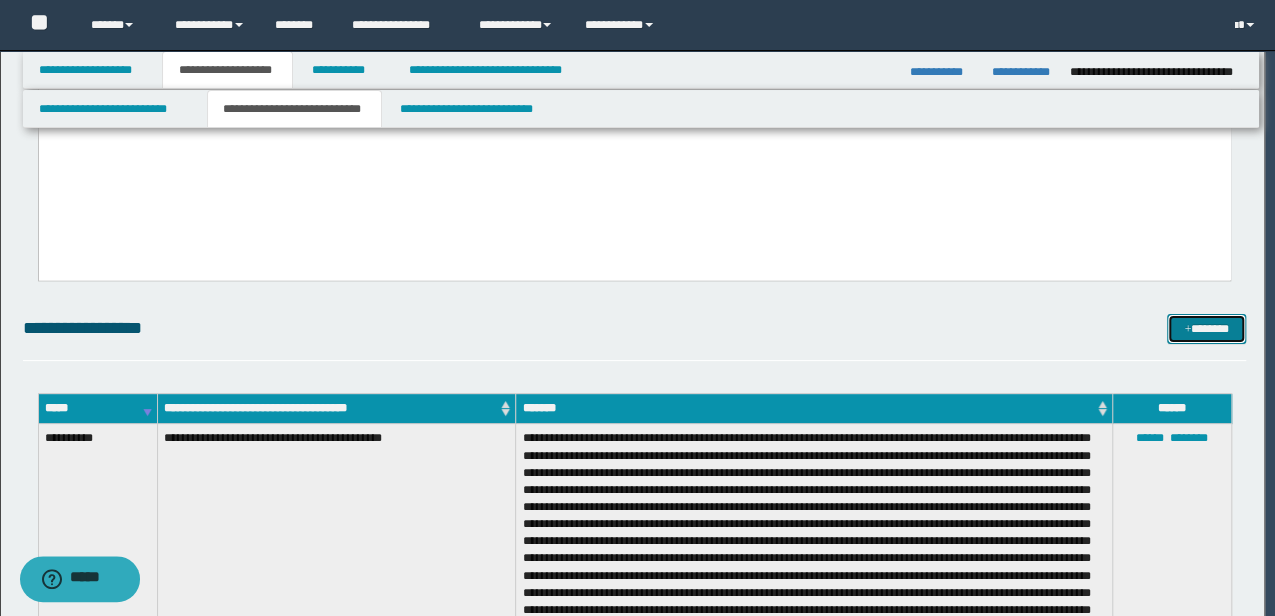 scroll, scrollTop: 0, scrollLeft: 0, axis: both 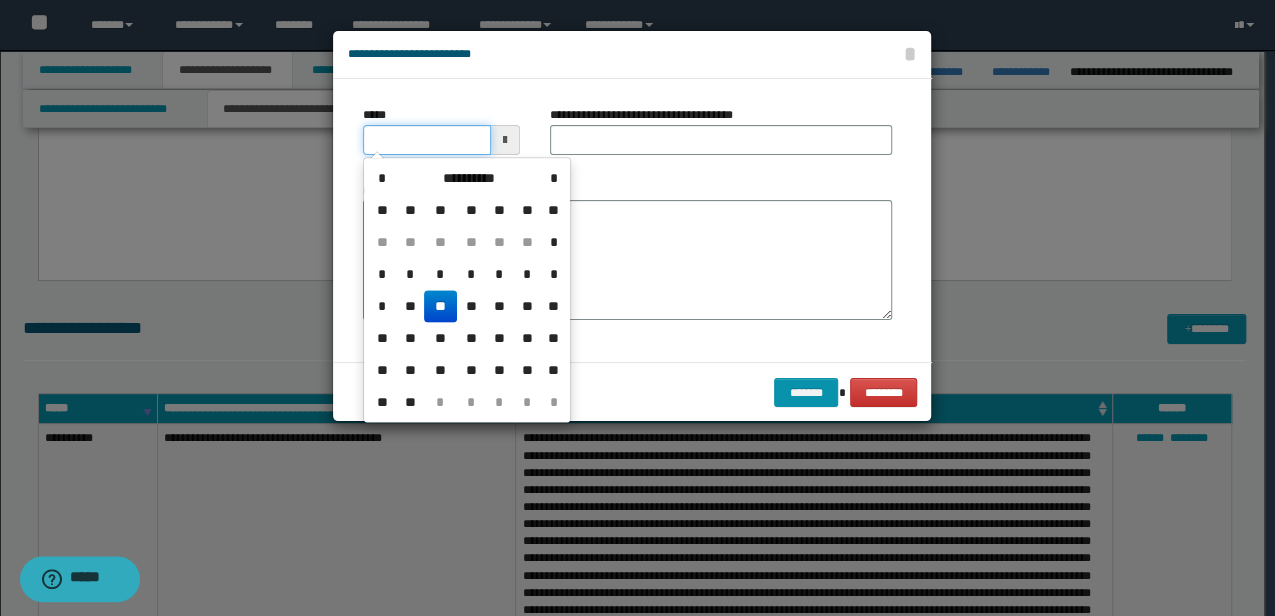 drag, startPoint x: 445, startPoint y: 142, endPoint x: 352, endPoint y: 141, distance: 93.00538 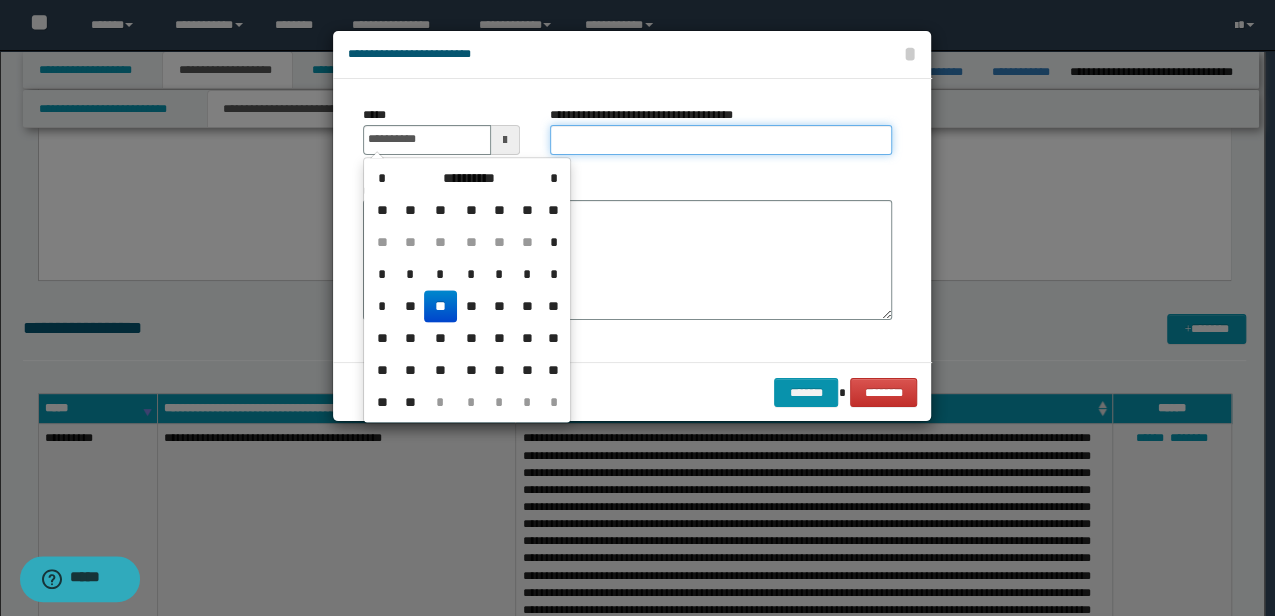 type on "**********" 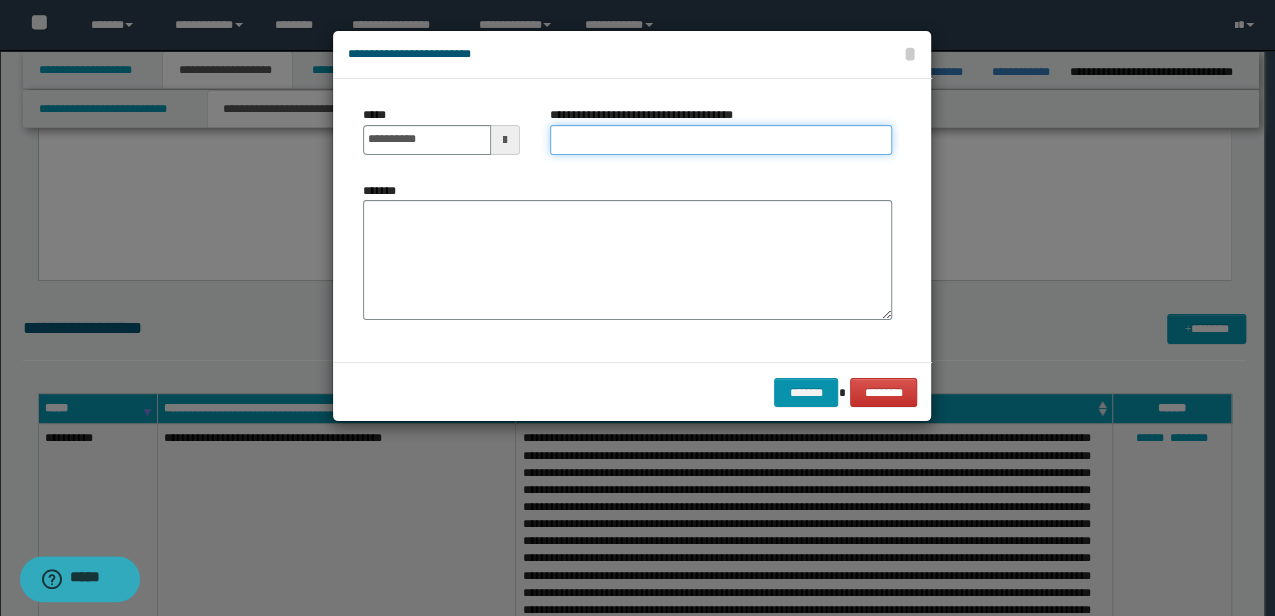 click on "**********" at bounding box center [721, 140] 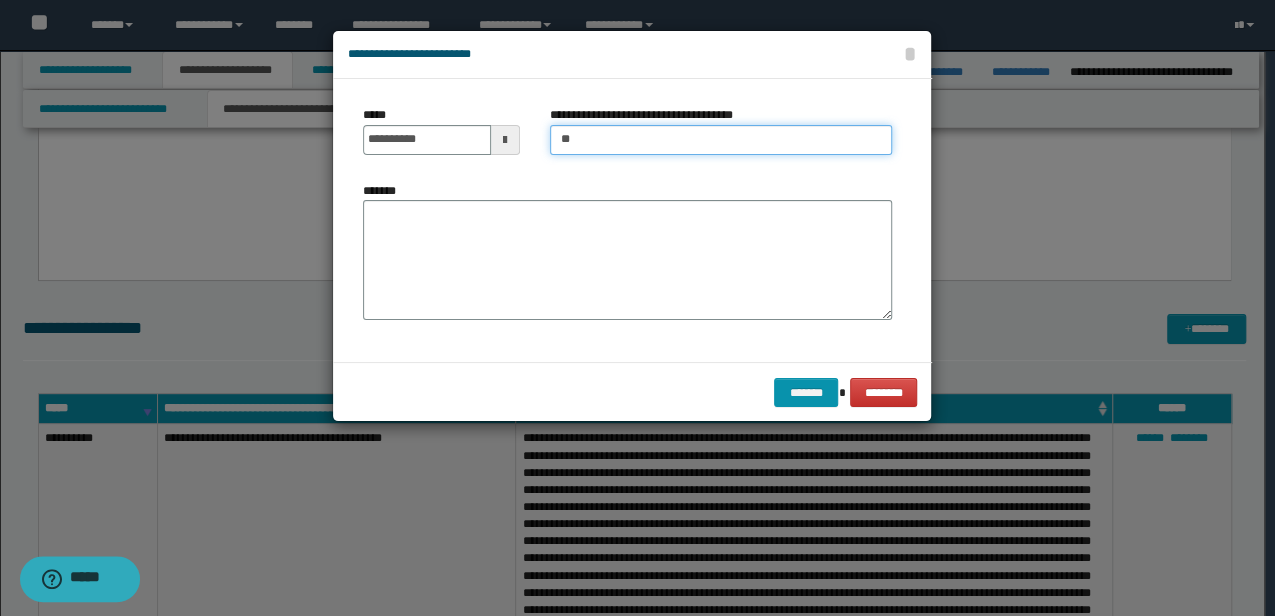 type on "**********" 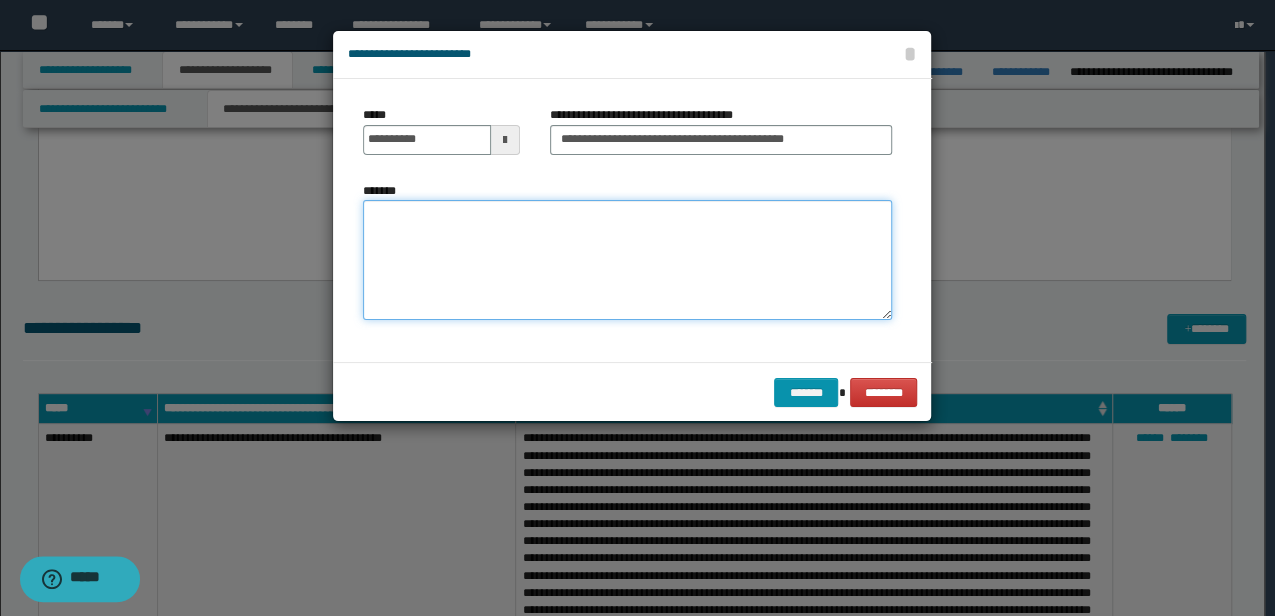 click on "*******" at bounding box center (627, 259) 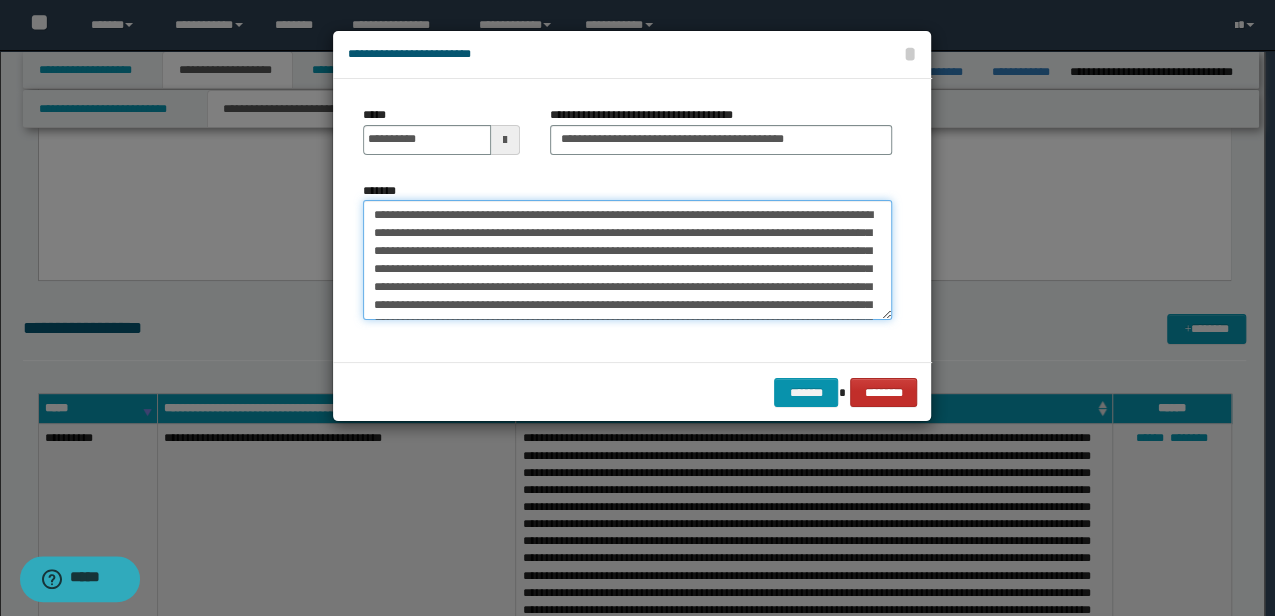 scroll, scrollTop: 102, scrollLeft: 0, axis: vertical 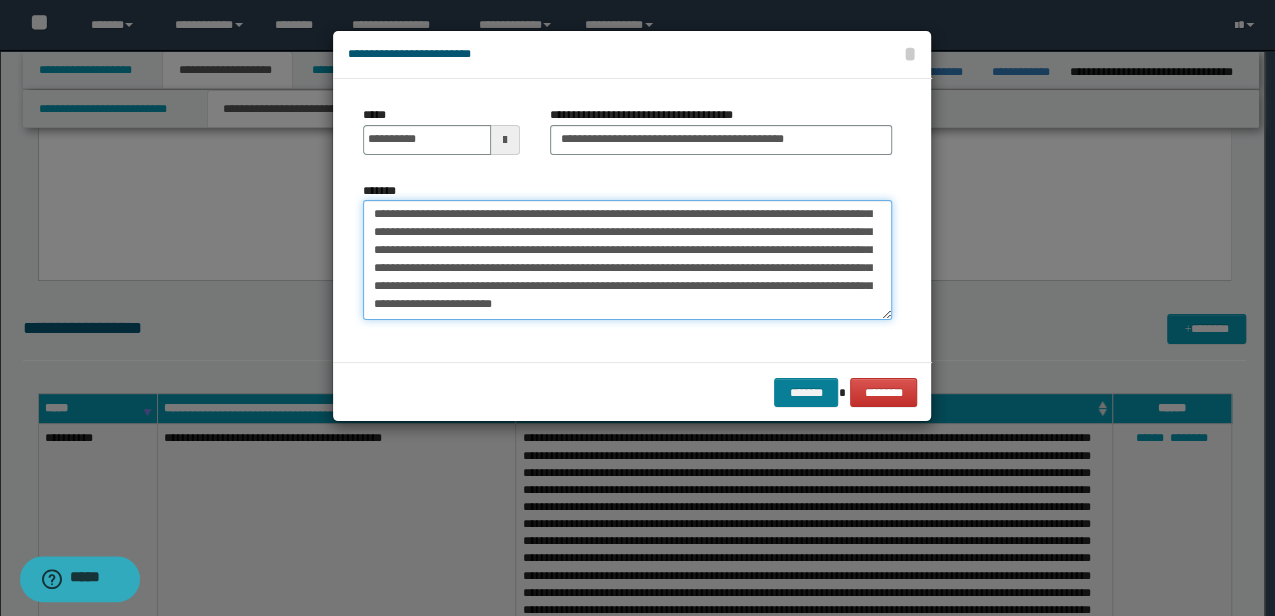 type on "**********" 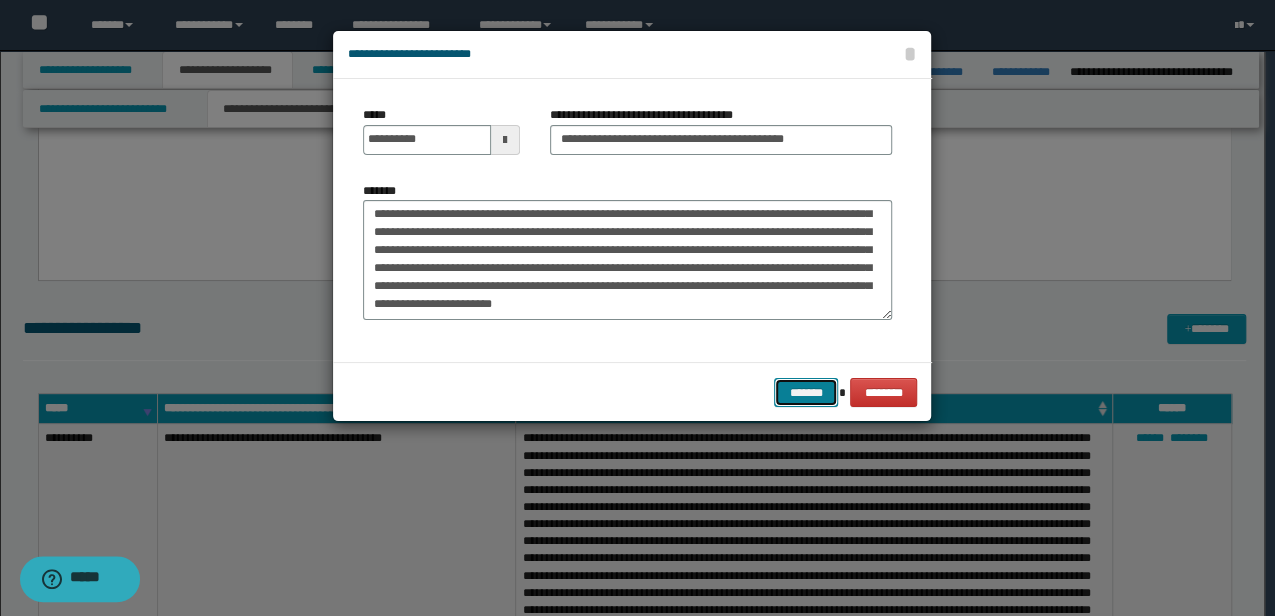 click on "*******" at bounding box center (806, 392) 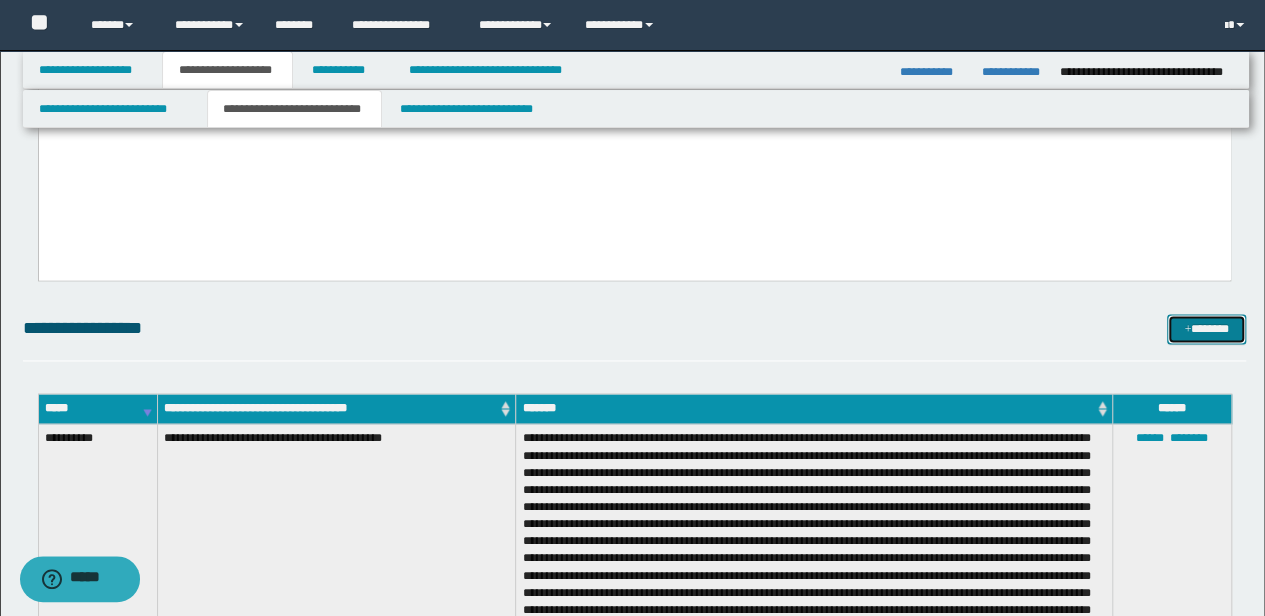 click on "*******" at bounding box center (1206, 328) 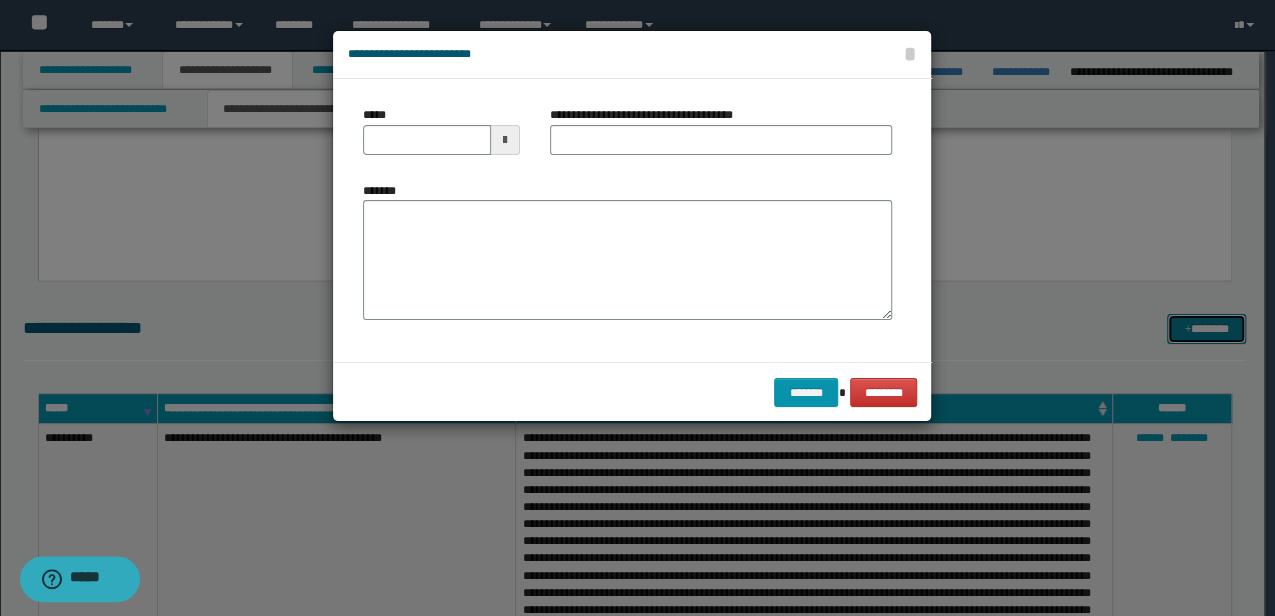 scroll, scrollTop: 0, scrollLeft: 0, axis: both 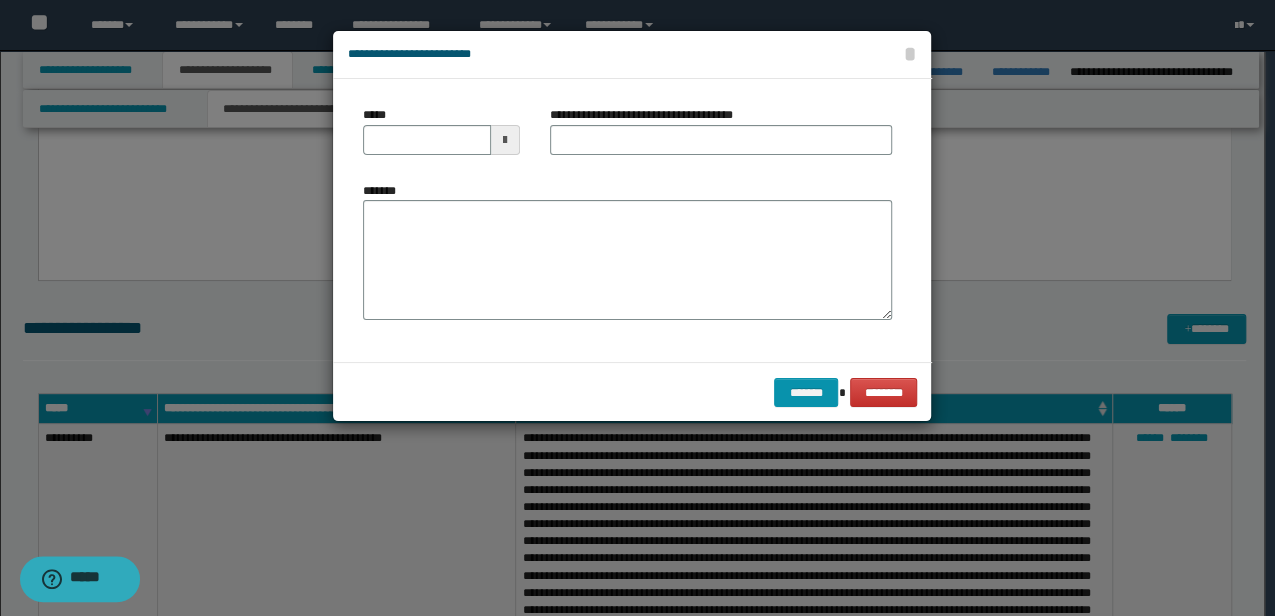 type 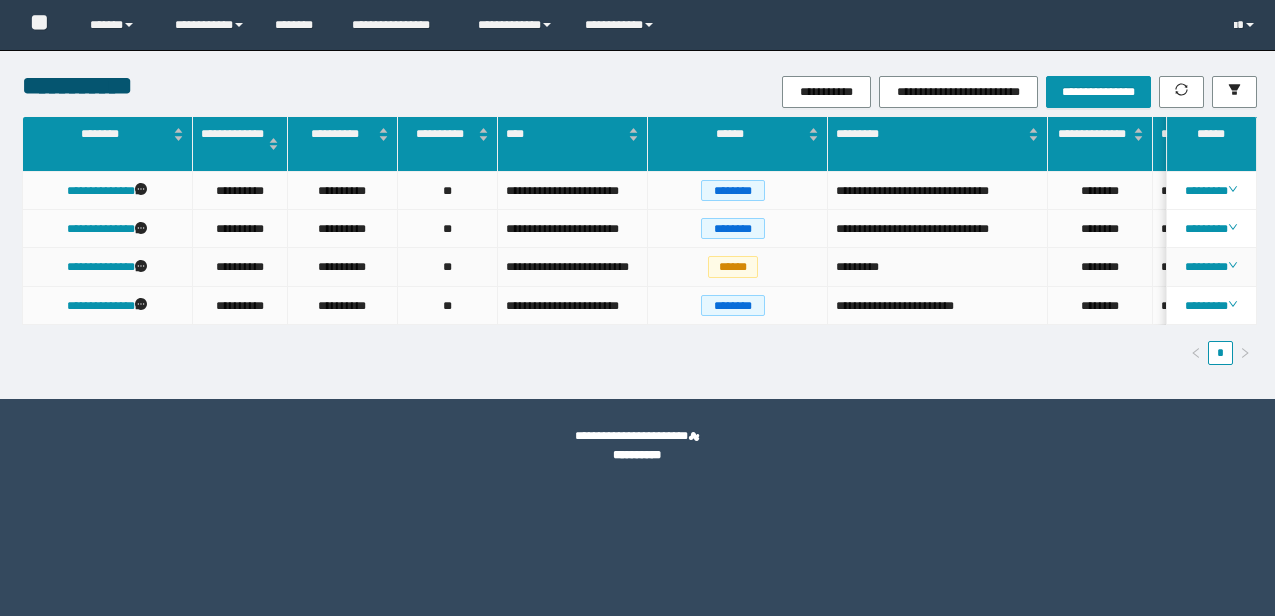 scroll, scrollTop: 0, scrollLeft: 0, axis: both 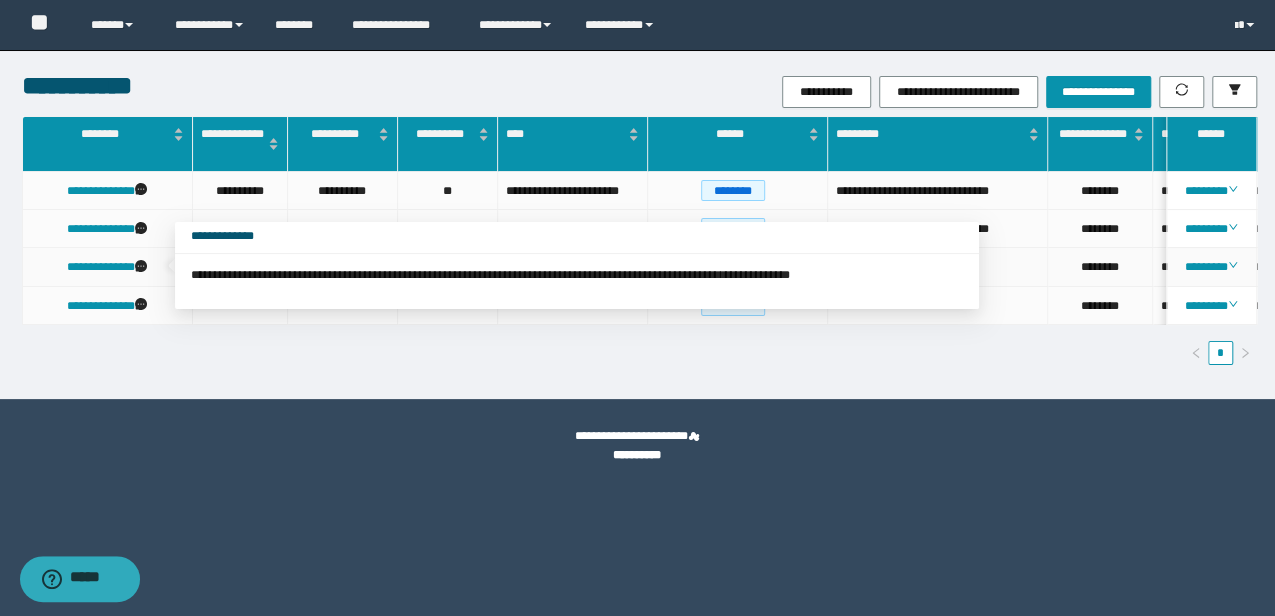 type 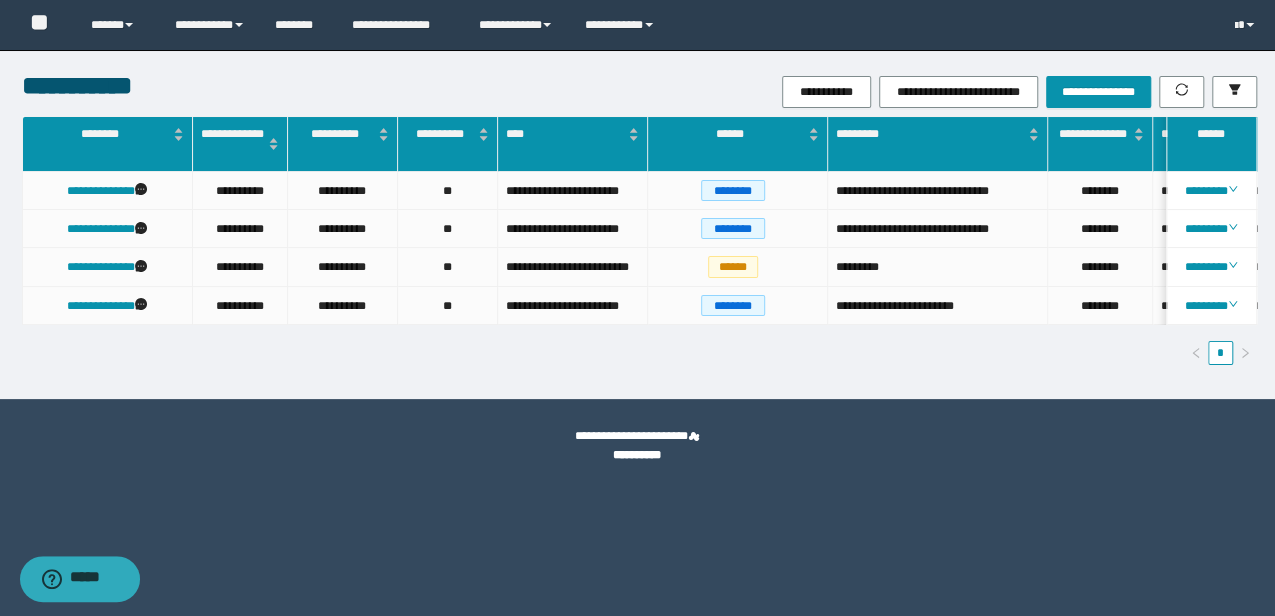 scroll, scrollTop: 0, scrollLeft: 325, axis: horizontal 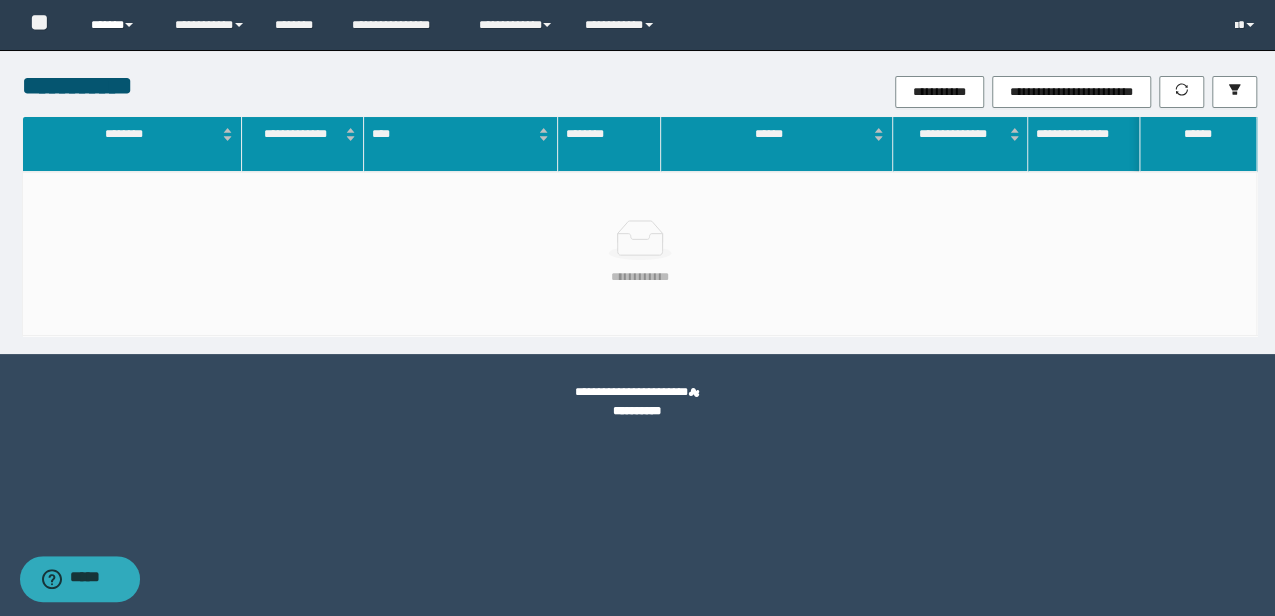 click on "******" at bounding box center [117, 25] 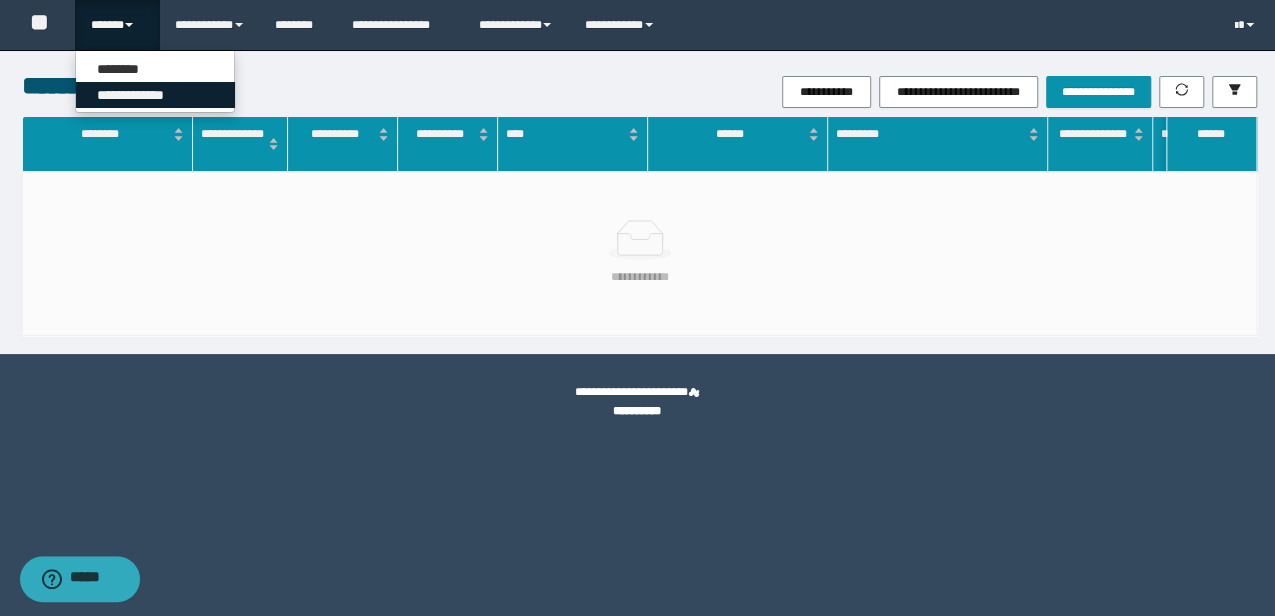 click on "**********" at bounding box center [155, 95] 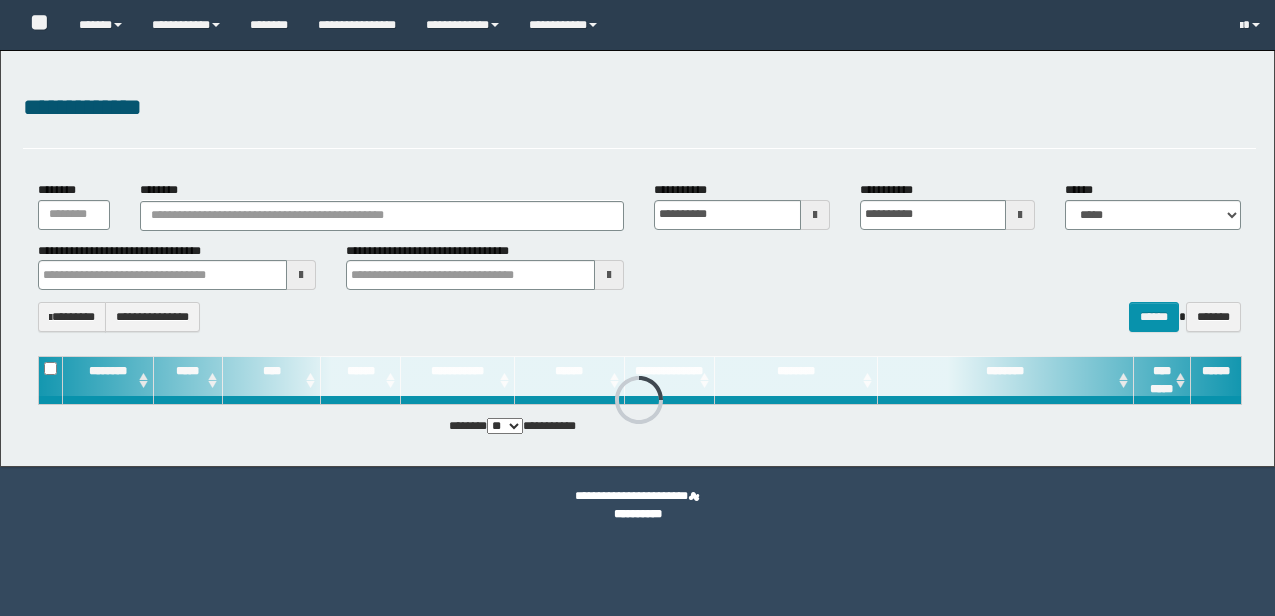 scroll, scrollTop: 0, scrollLeft: 0, axis: both 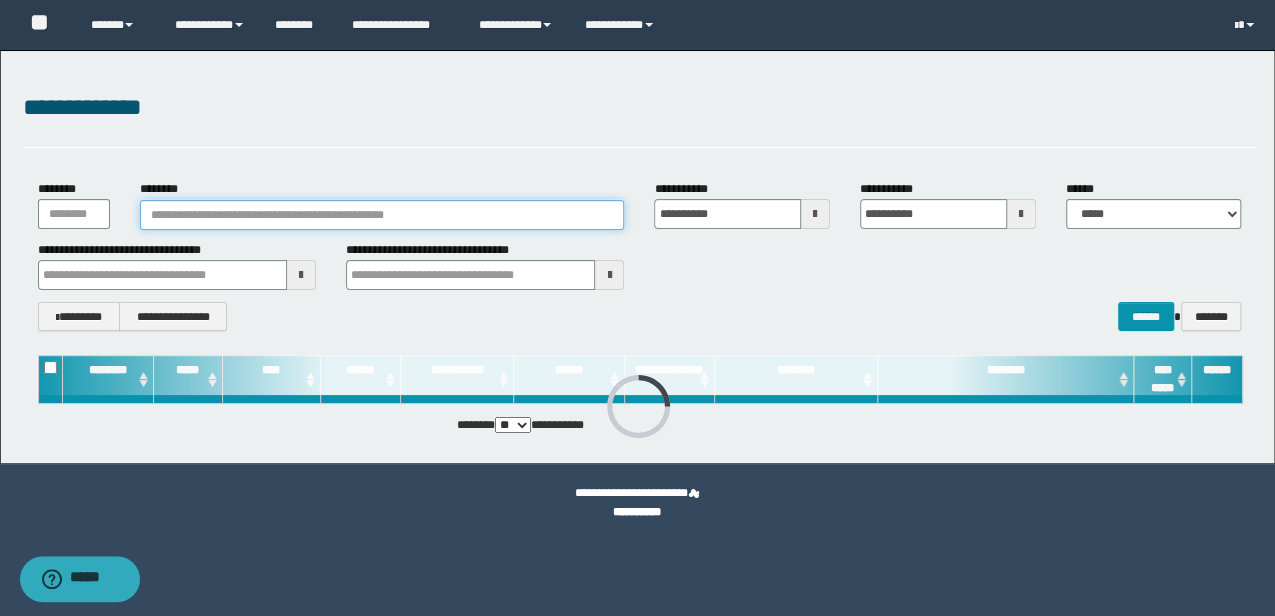 click on "********" at bounding box center [382, 215] 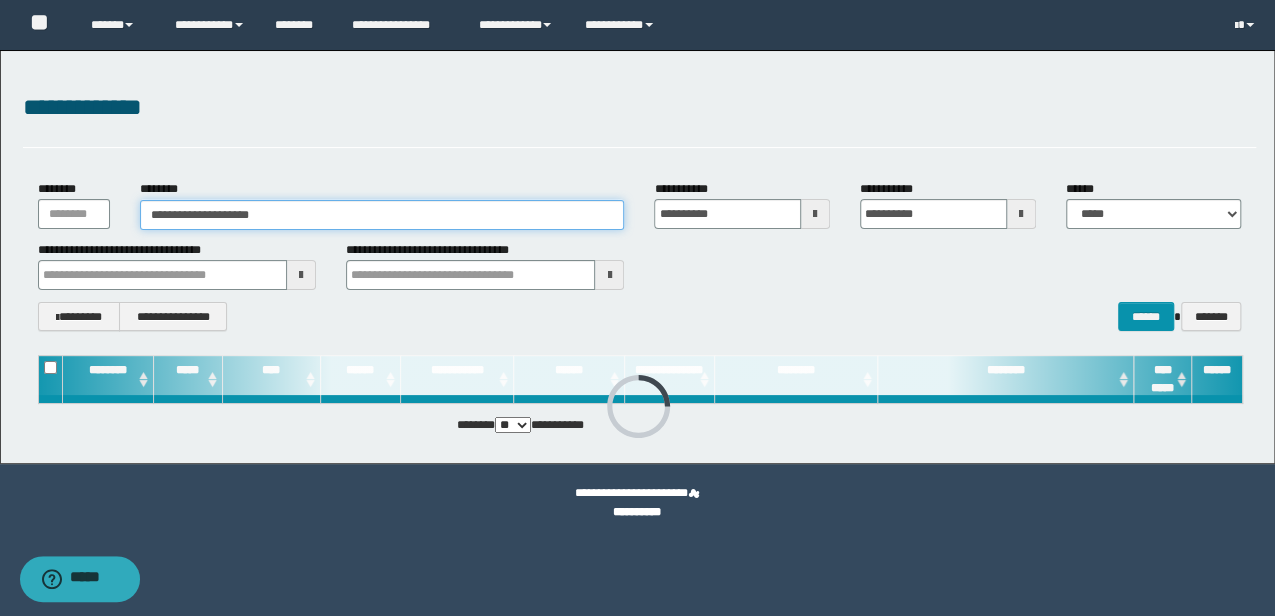 type on "**********" 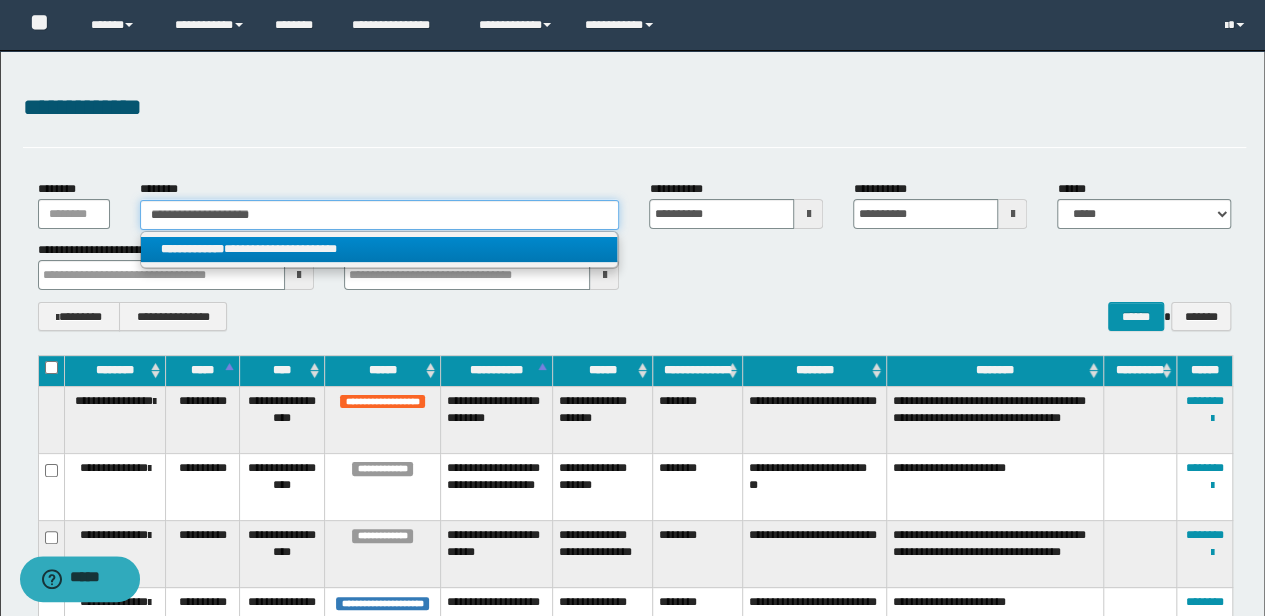 type on "**********" 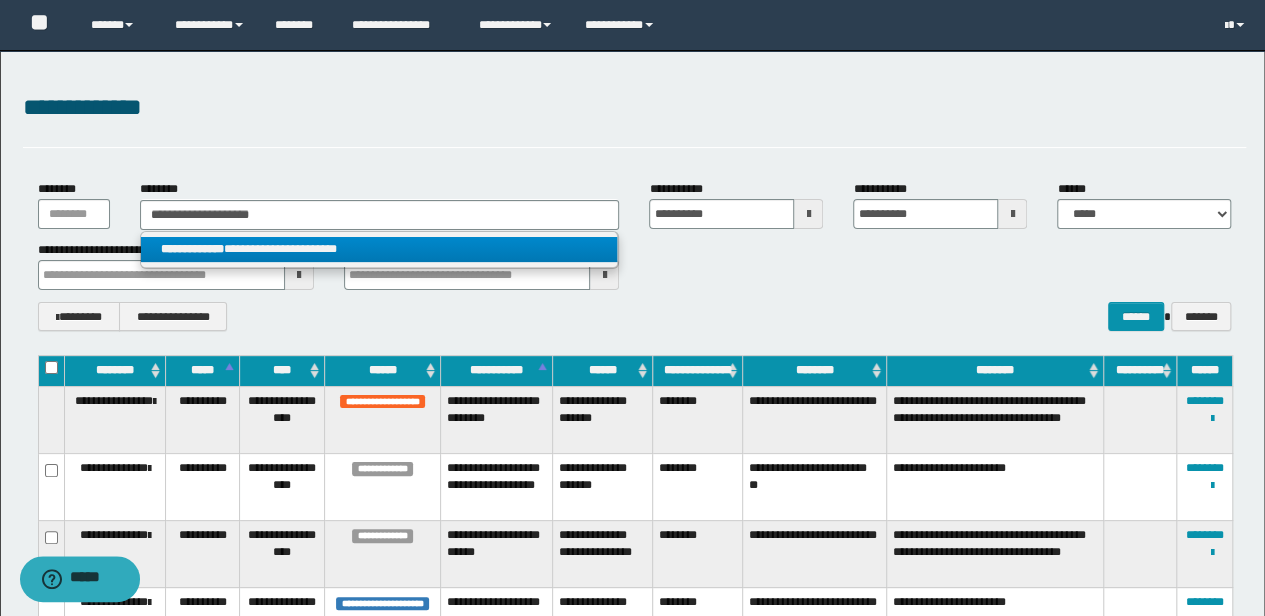 click on "**********" at bounding box center [379, 249] 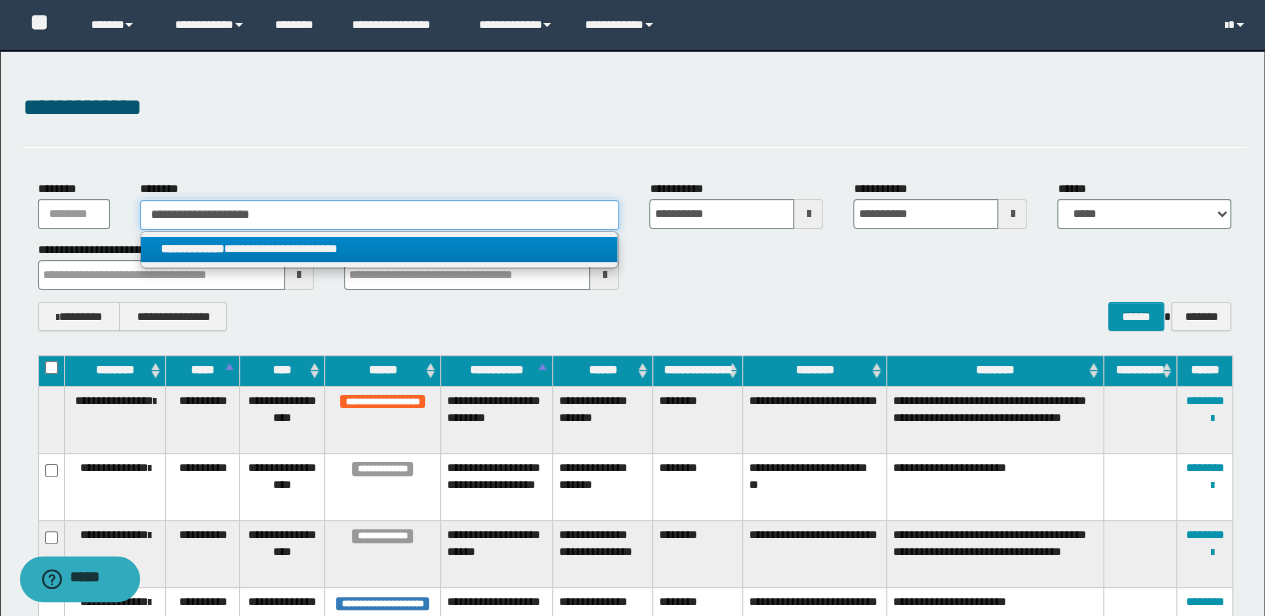 type 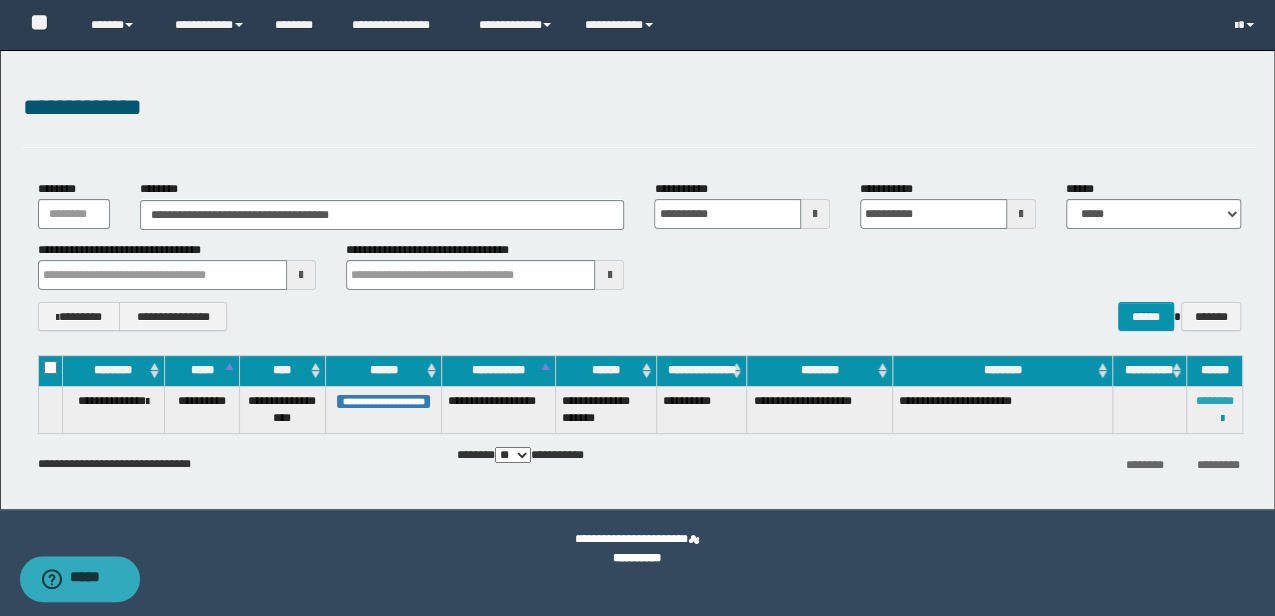click on "********" at bounding box center (1214, 401) 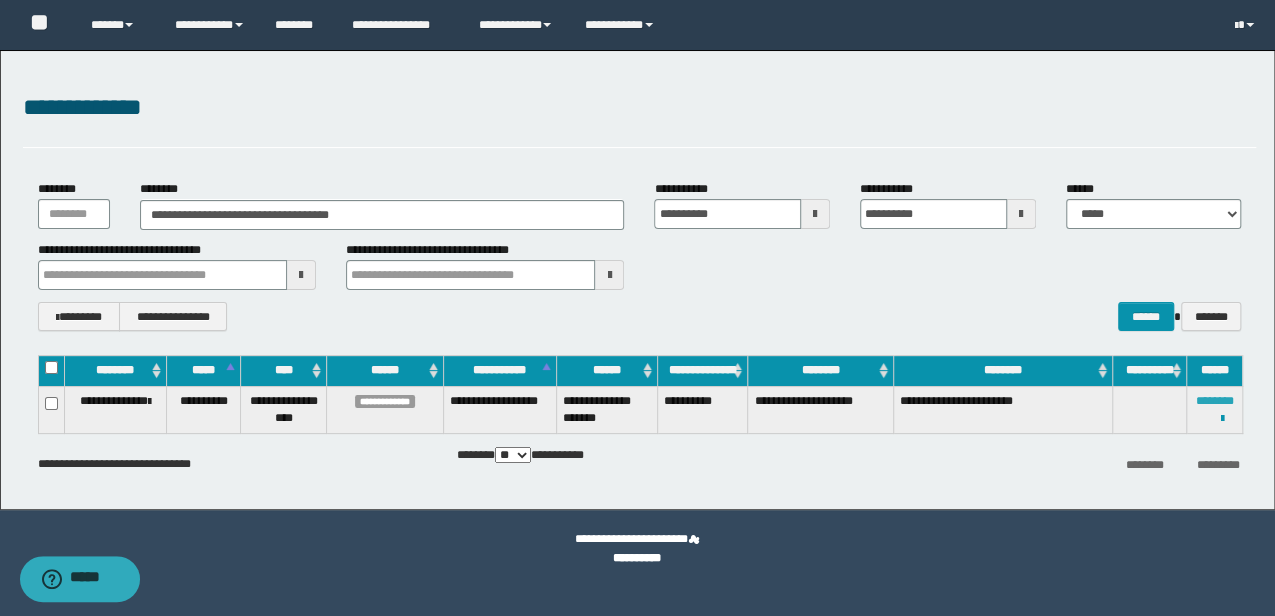 click on "********" at bounding box center [1214, 401] 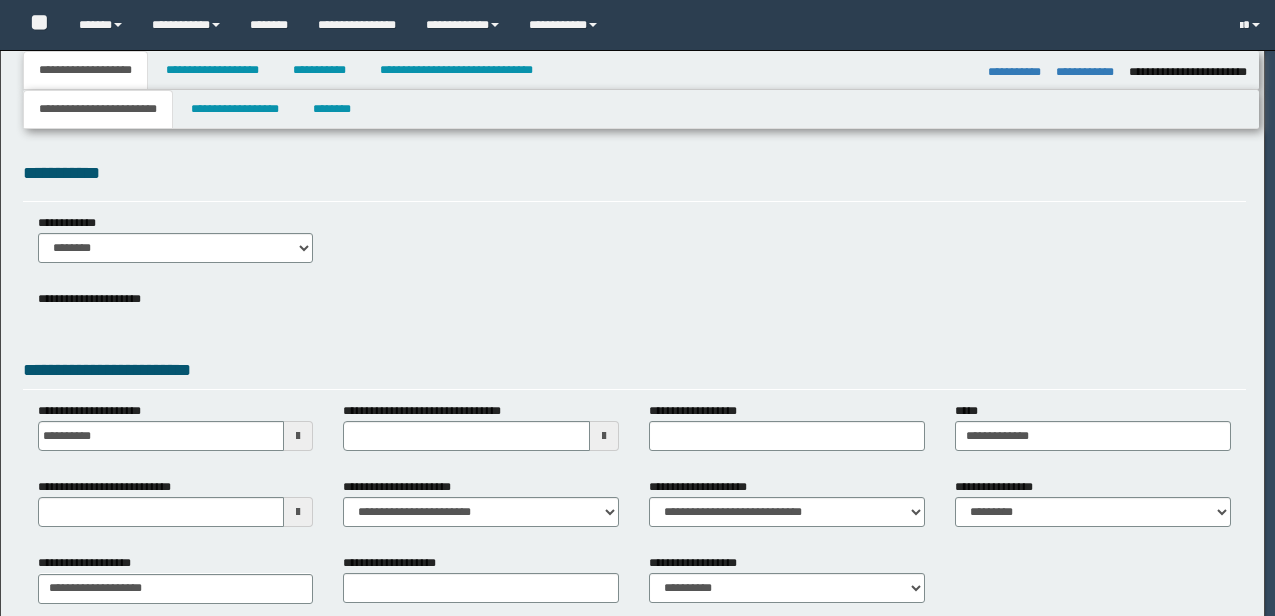 select on "*" 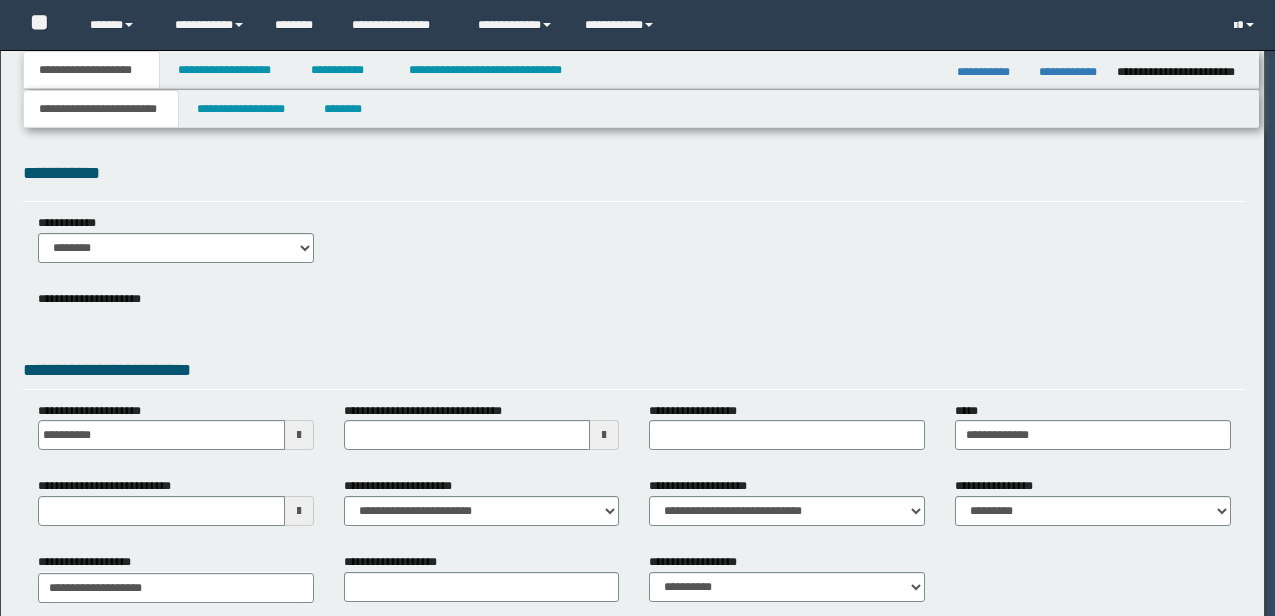 scroll, scrollTop: 0, scrollLeft: 0, axis: both 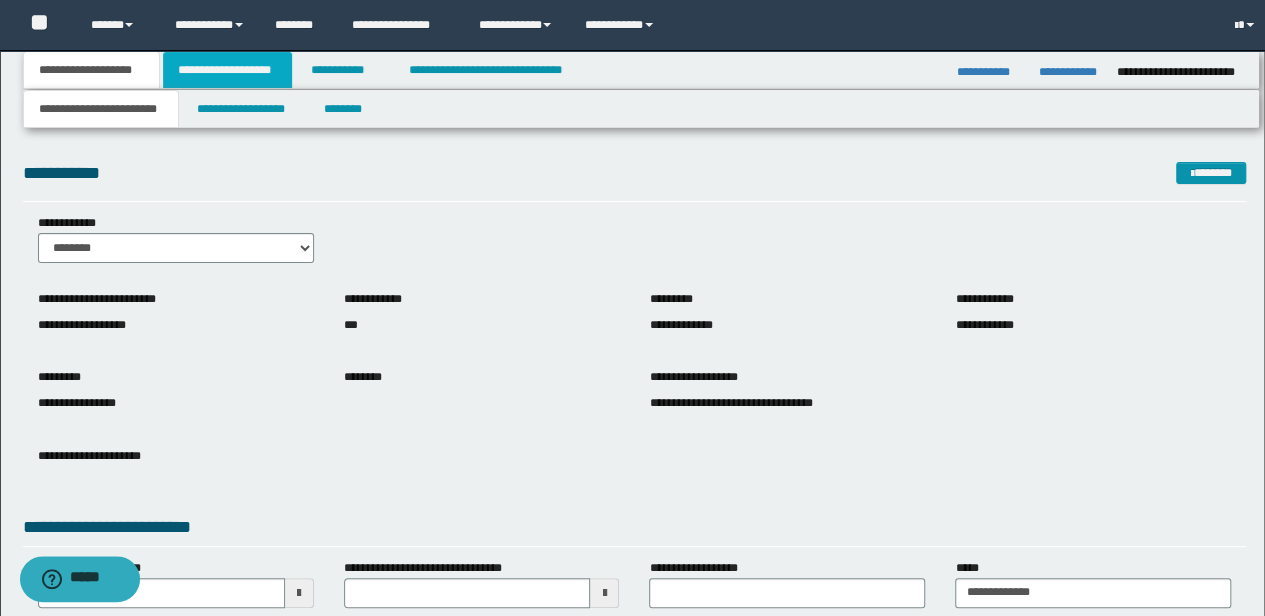 click on "**********" at bounding box center (227, 70) 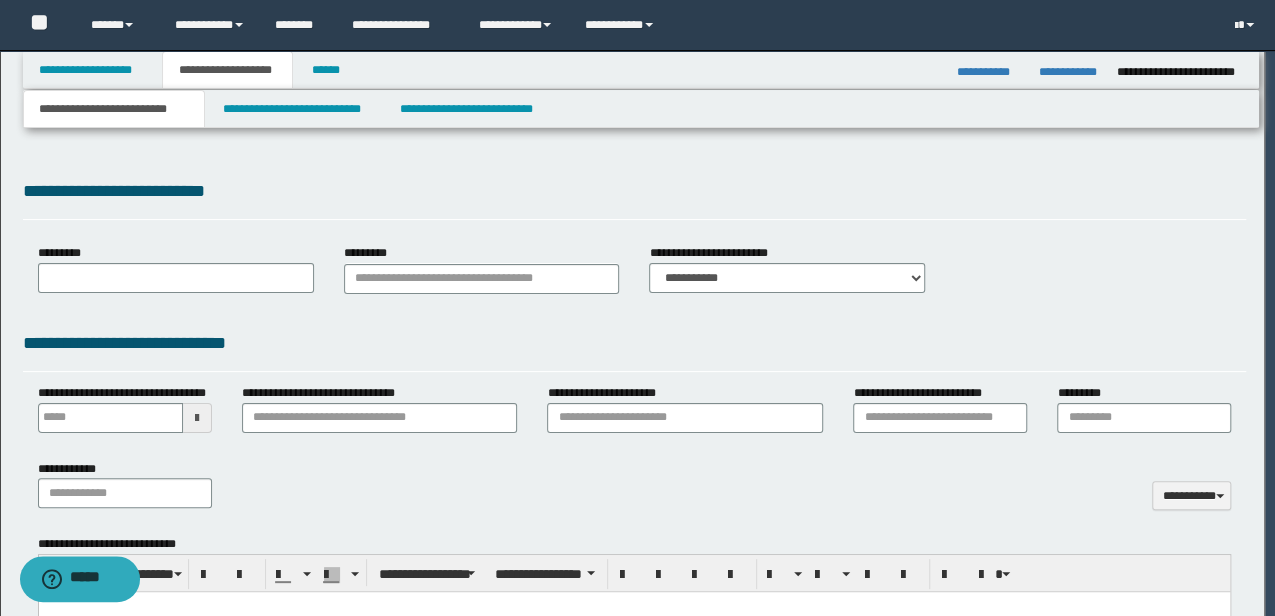 click on "**********" at bounding box center (637, 308) 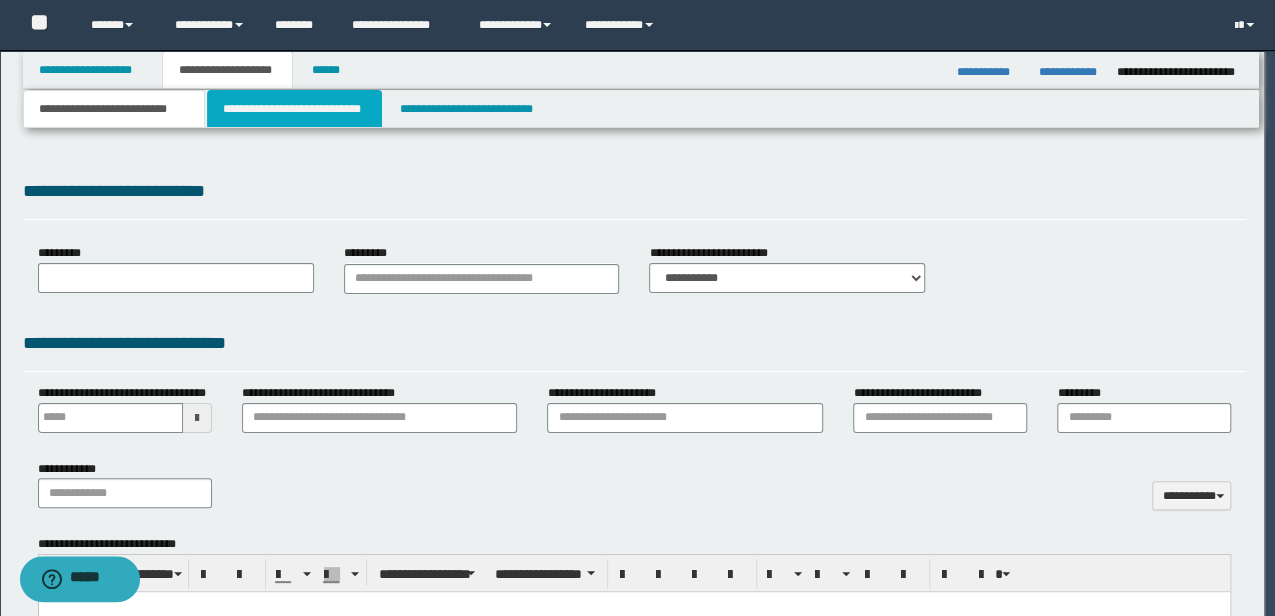 click on "**********" at bounding box center [294, 109] 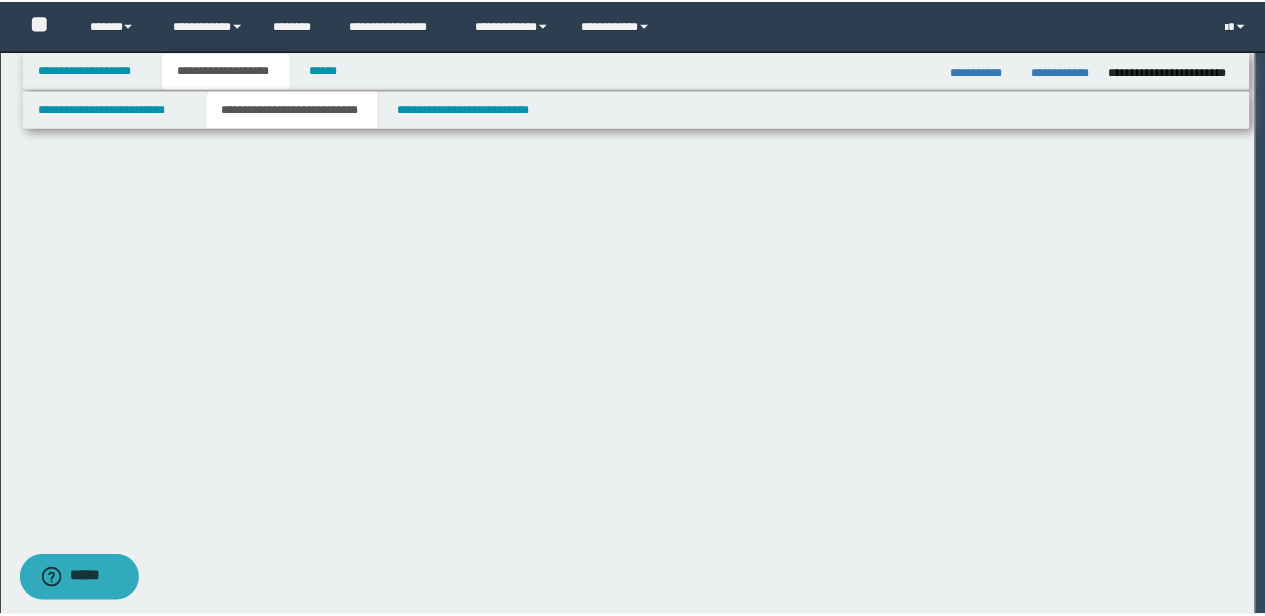 scroll, scrollTop: 0, scrollLeft: 0, axis: both 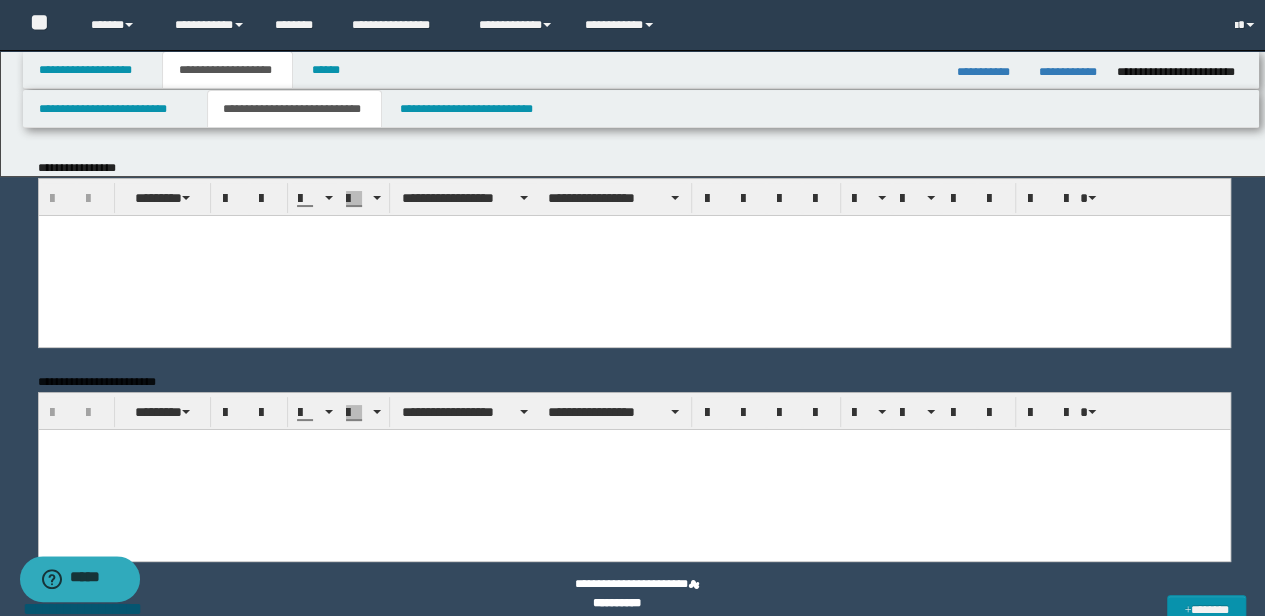 click on "**********" at bounding box center (294, 109) 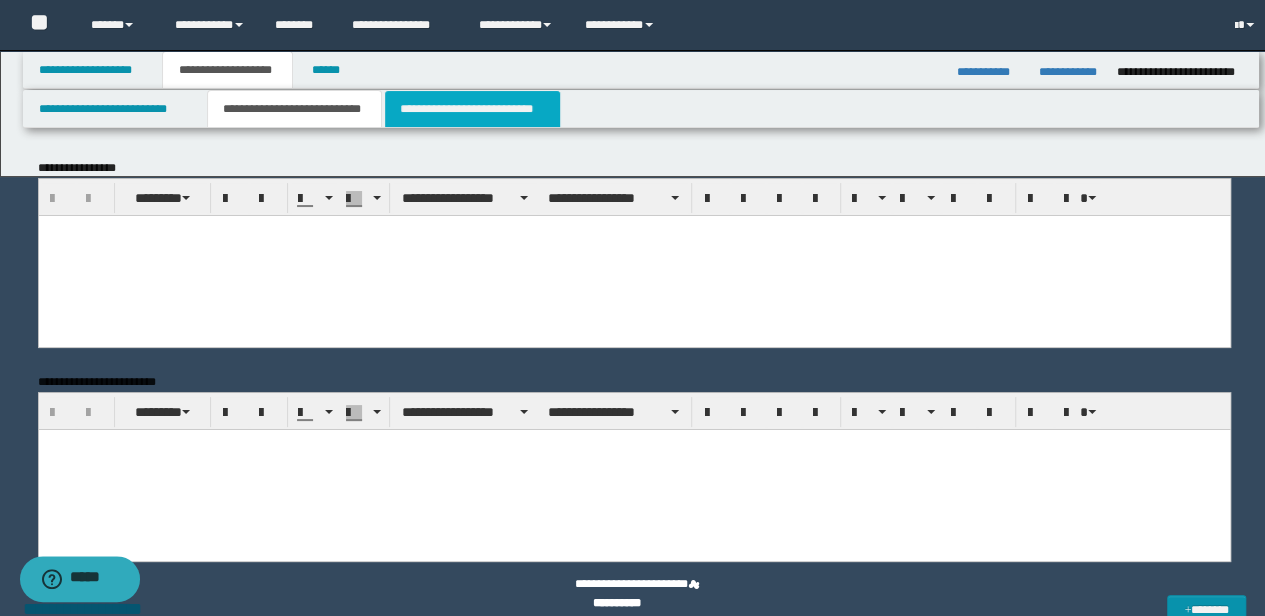type 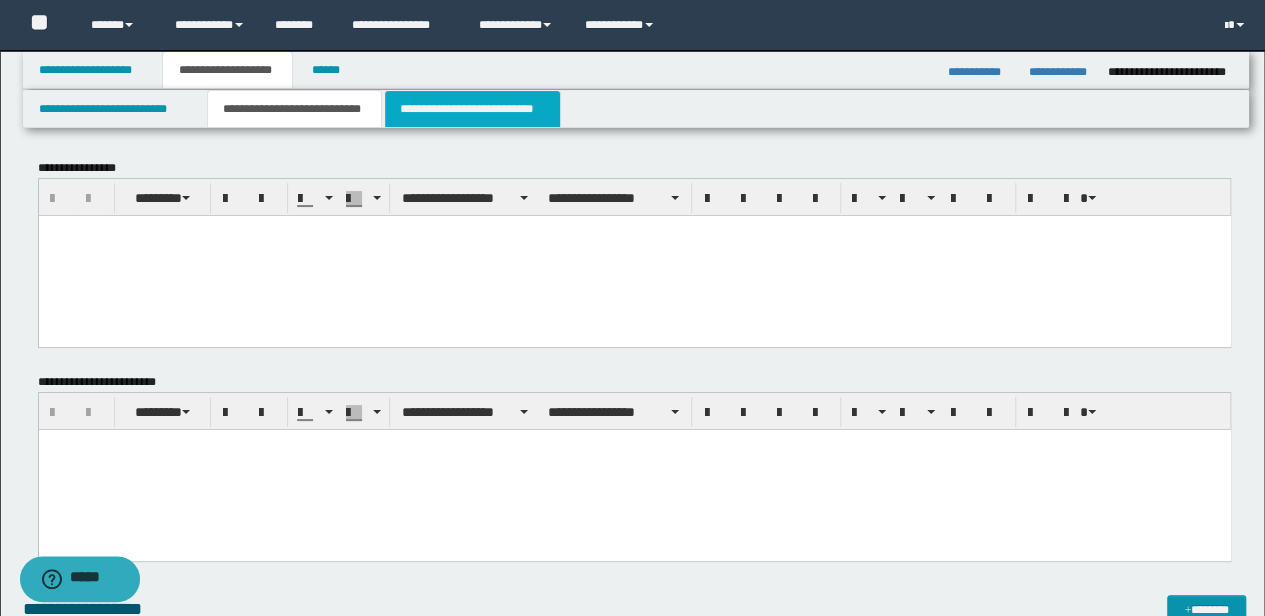 scroll, scrollTop: 0, scrollLeft: 0, axis: both 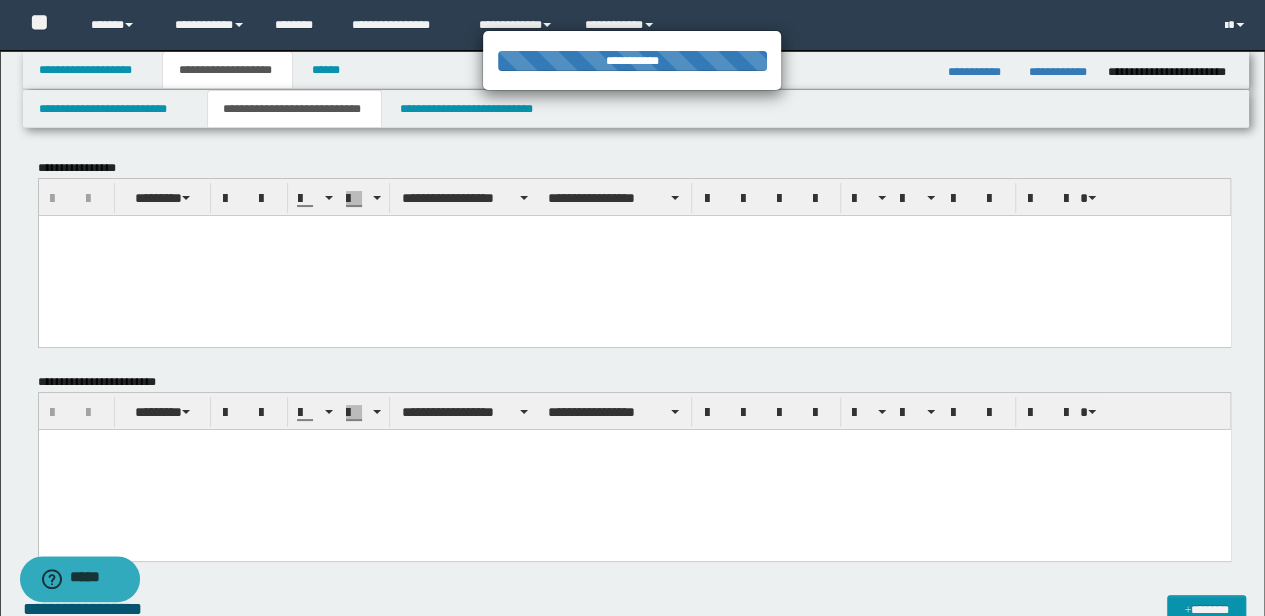 click at bounding box center [632, 308] 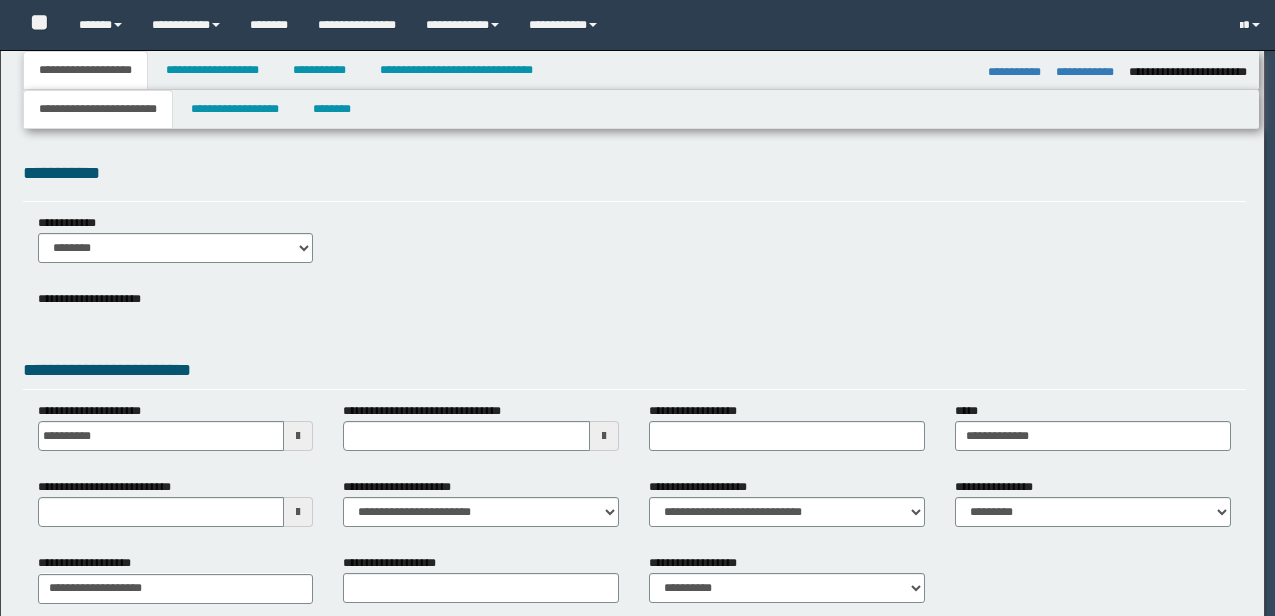 select on "*" 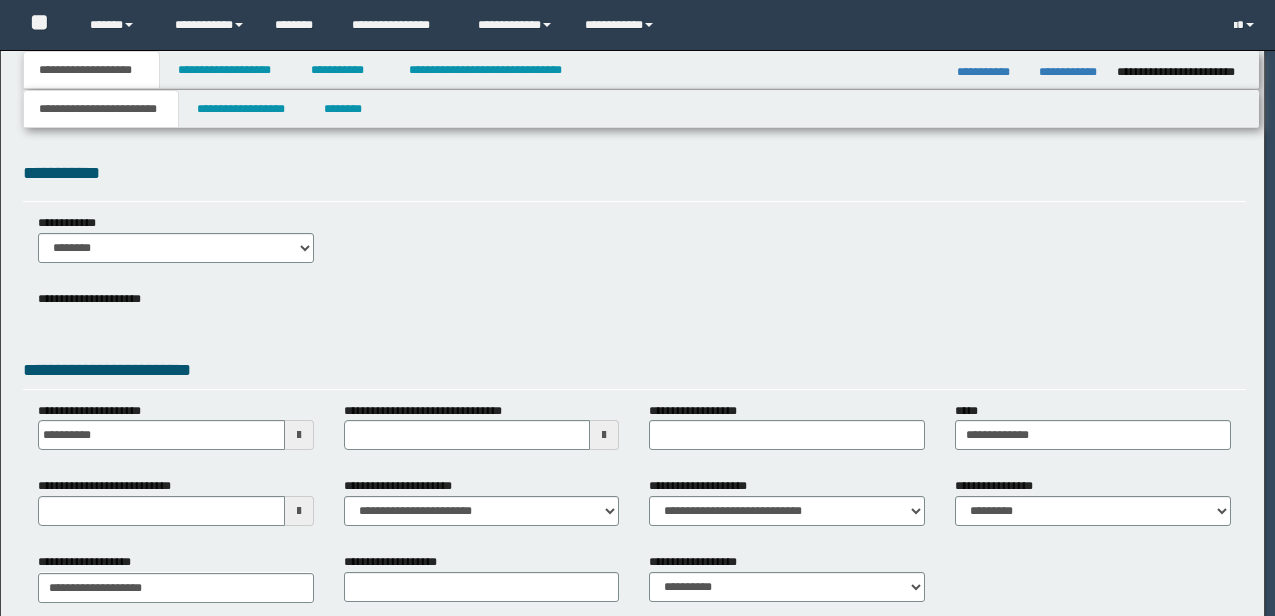 scroll, scrollTop: 0, scrollLeft: 0, axis: both 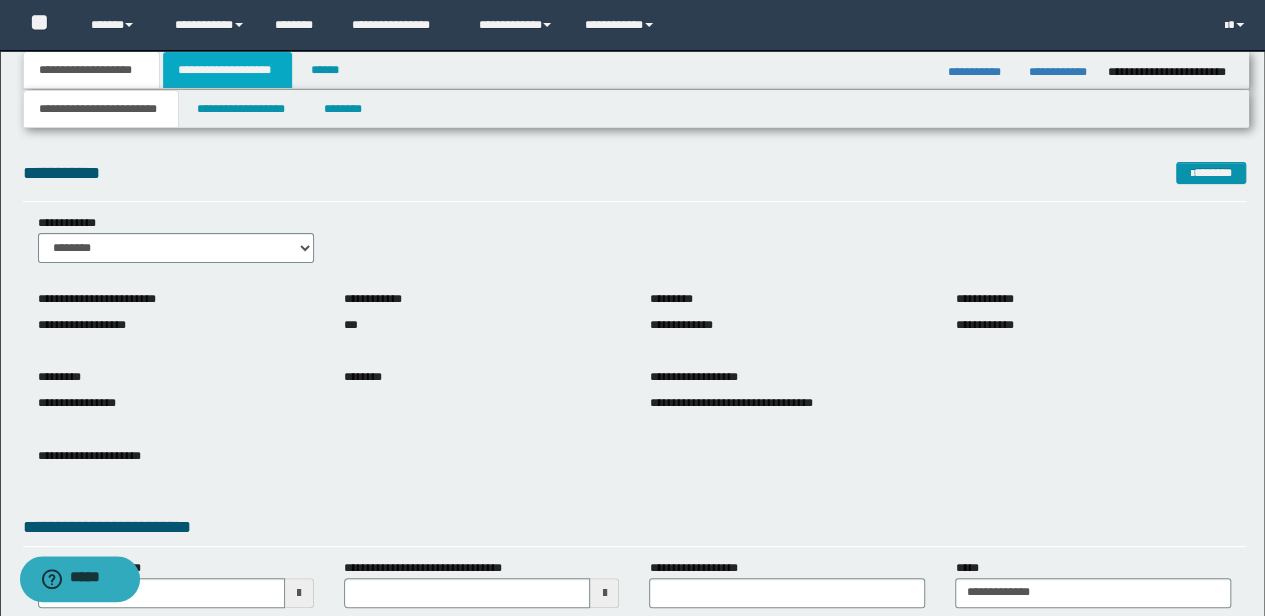 click on "**********" at bounding box center (227, 70) 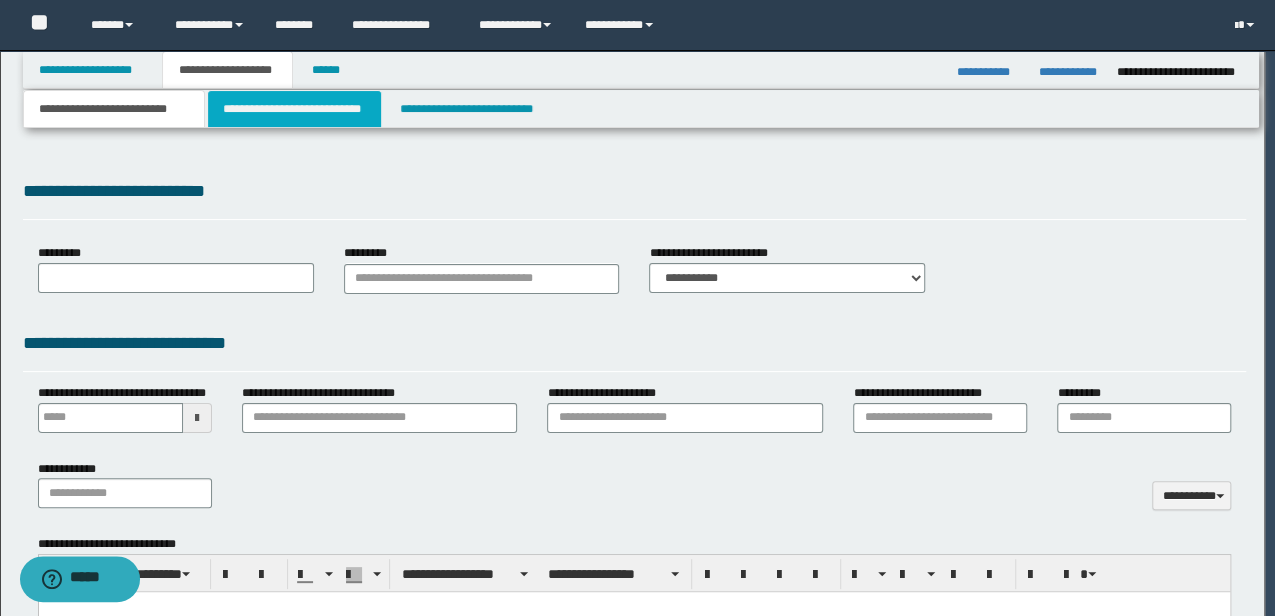 type 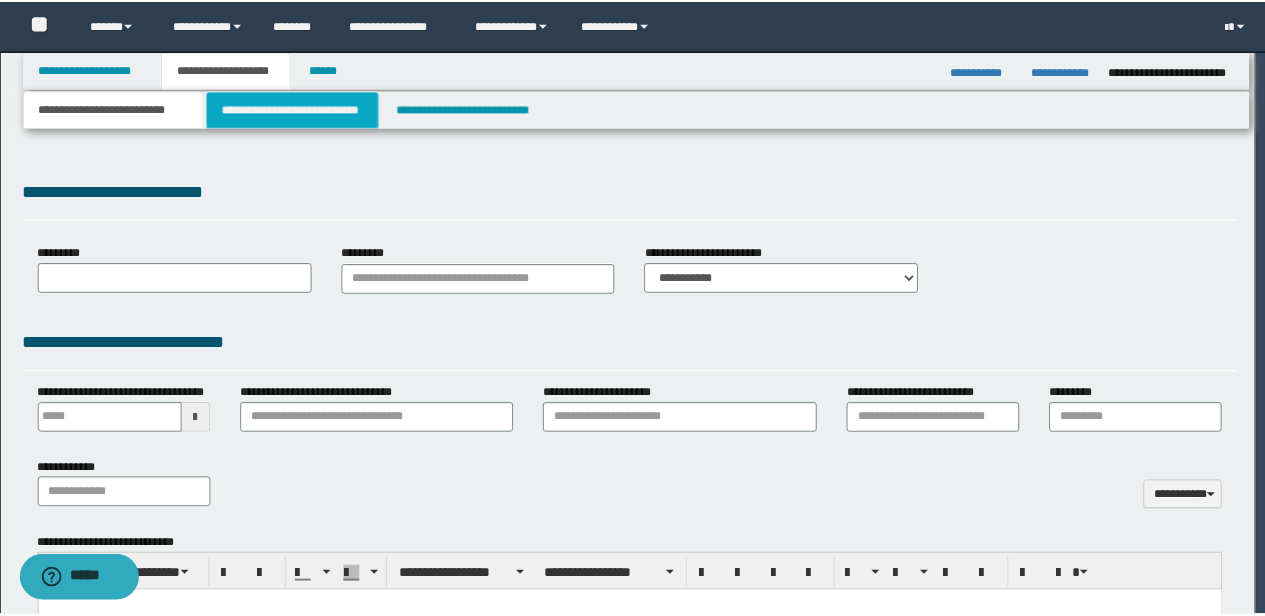 scroll, scrollTop: 0, scrollLeft: 0, axis: both 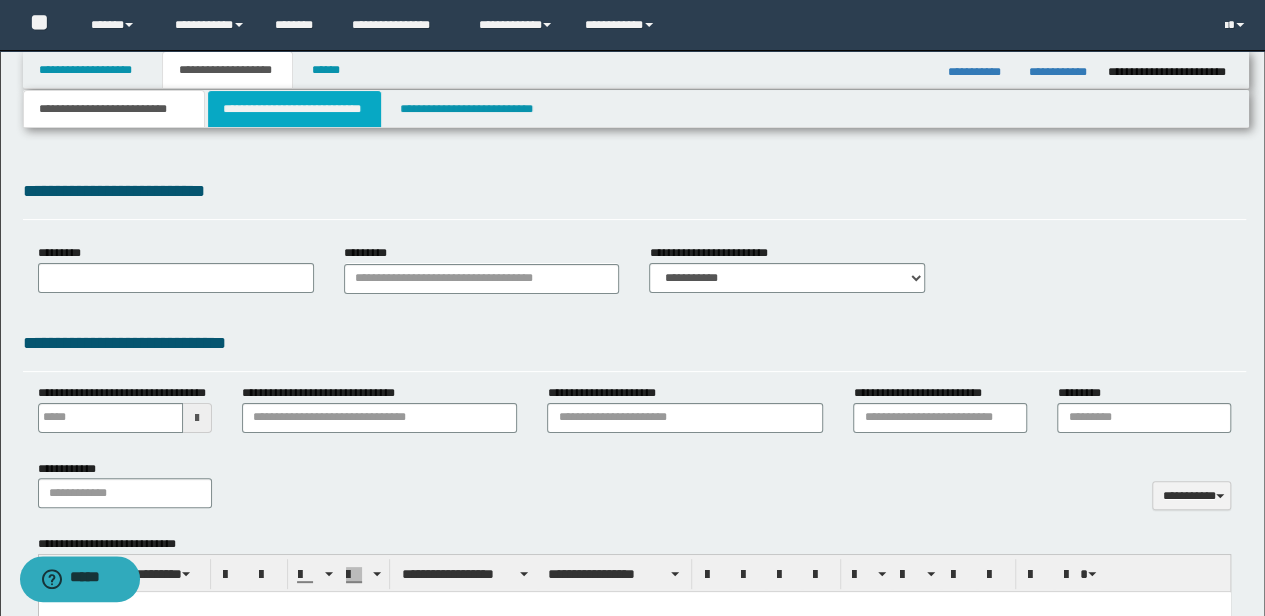 click on "**********" at bounding box center [294, 109] 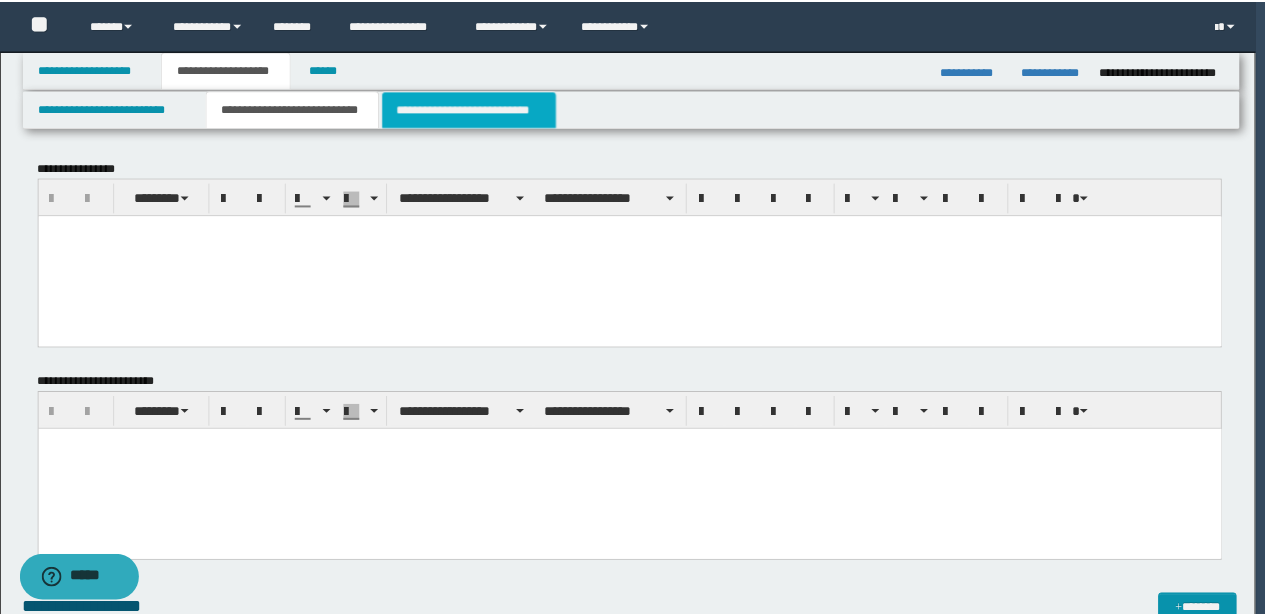 scroll, scrollTop: 0, scrollLeft: 0, axis: both 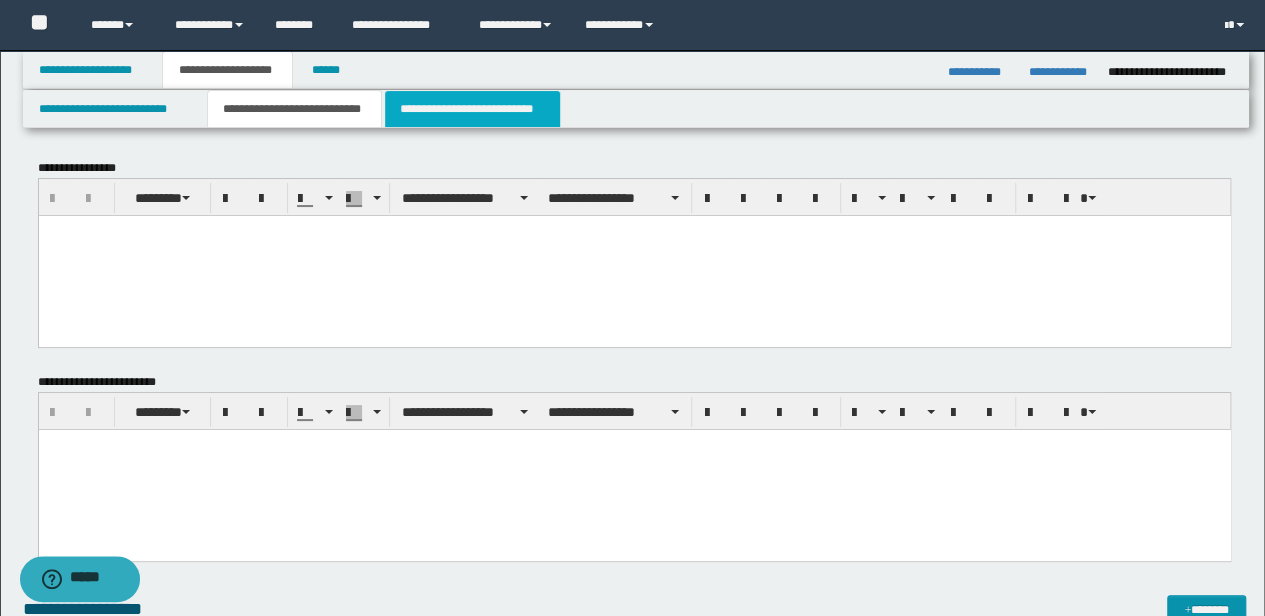 click on "**********" at bounding box center (472, 109) 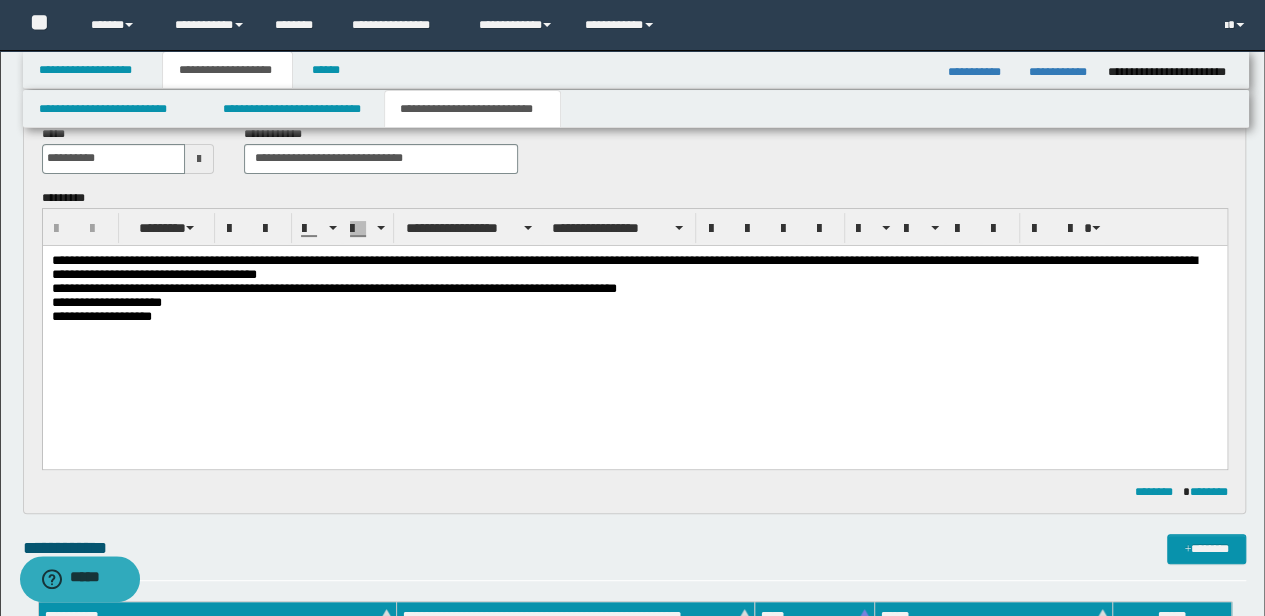 scroll, scrollTop: 0, scrollLeft: 0, axis: both 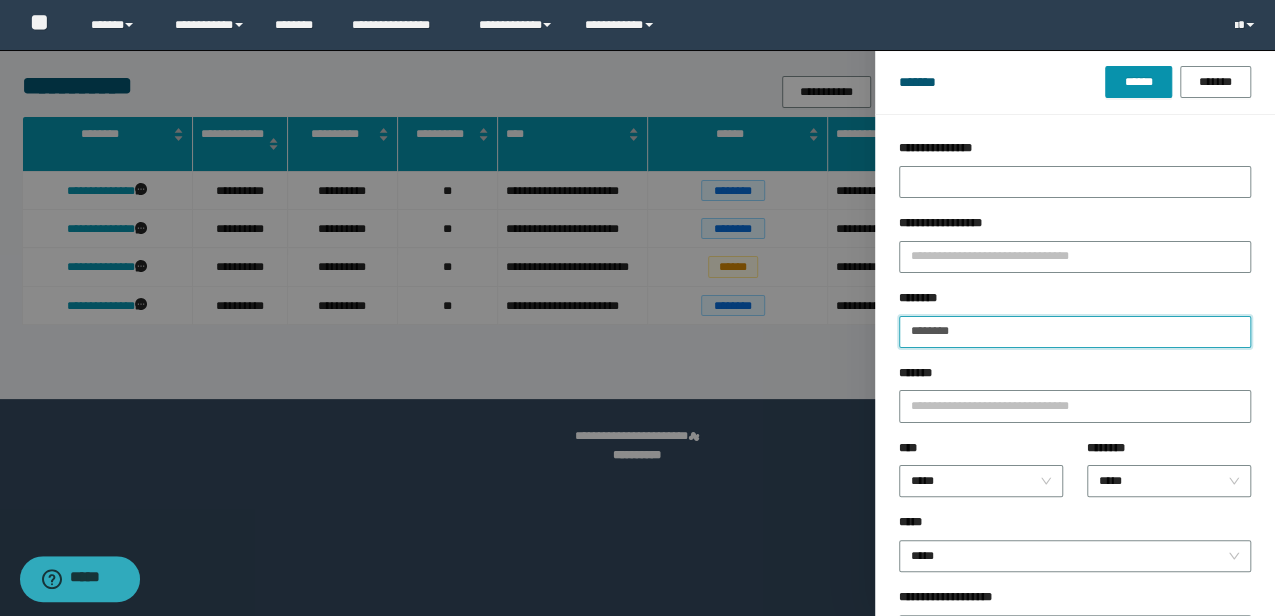 drag, startPoint x: 1027, startPoint y: 326, endPoint x: 713, endPoint y: 313, distance: 314.26898 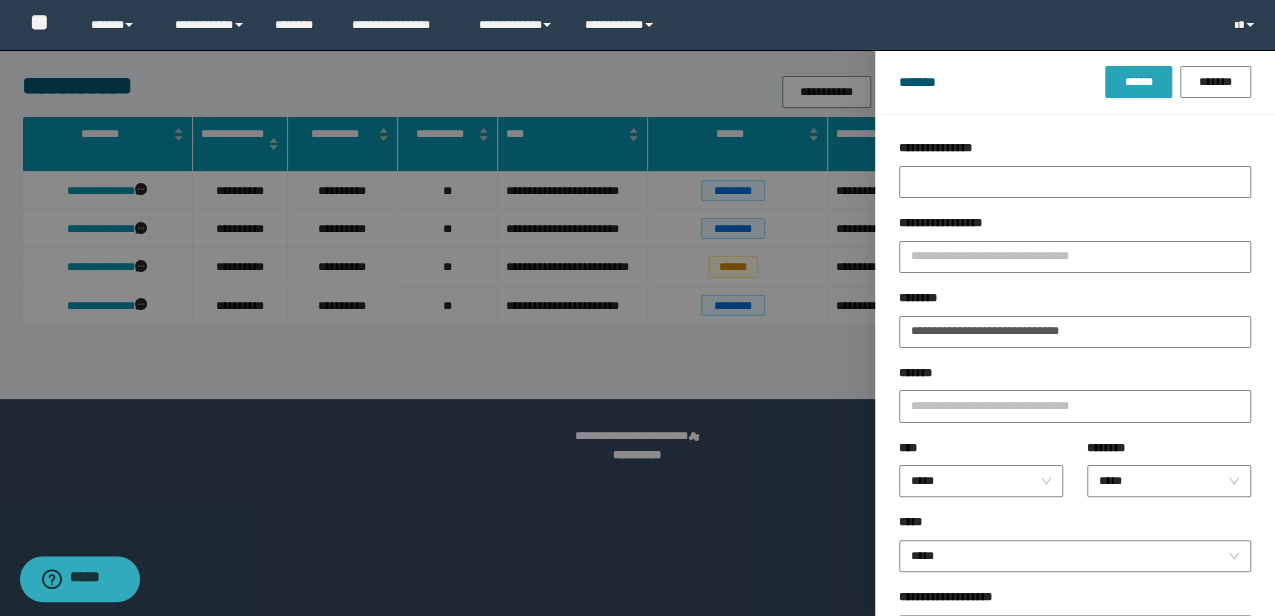 click on "******" at bounding box center (1138, 82) 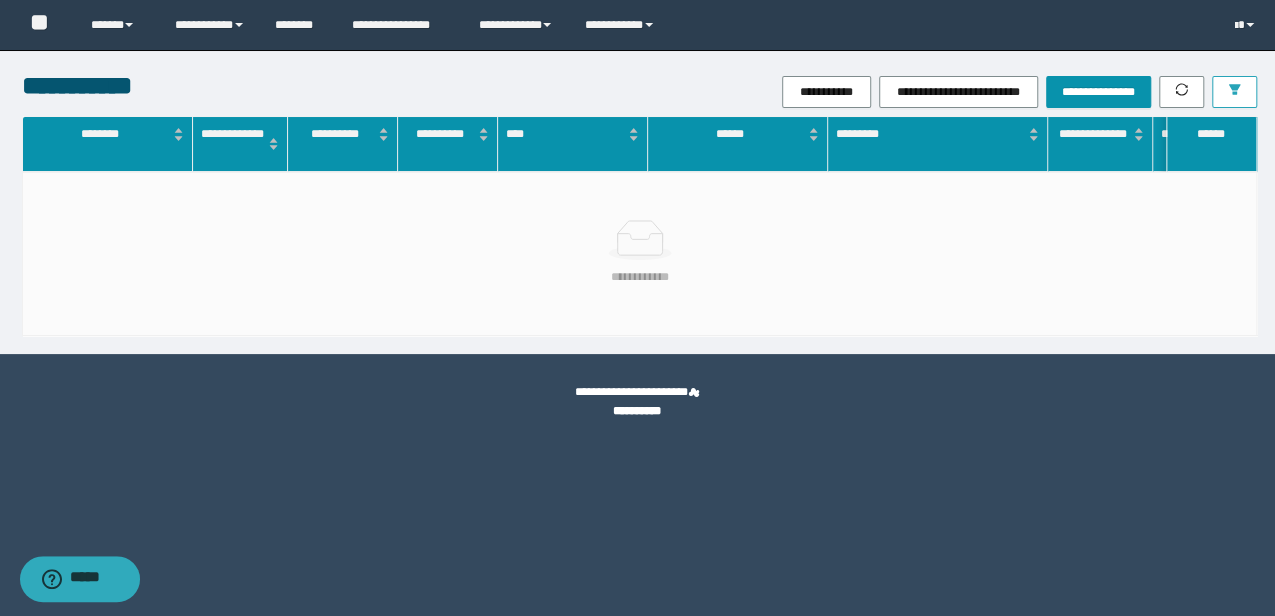 click at bounding box center [1234, 92] 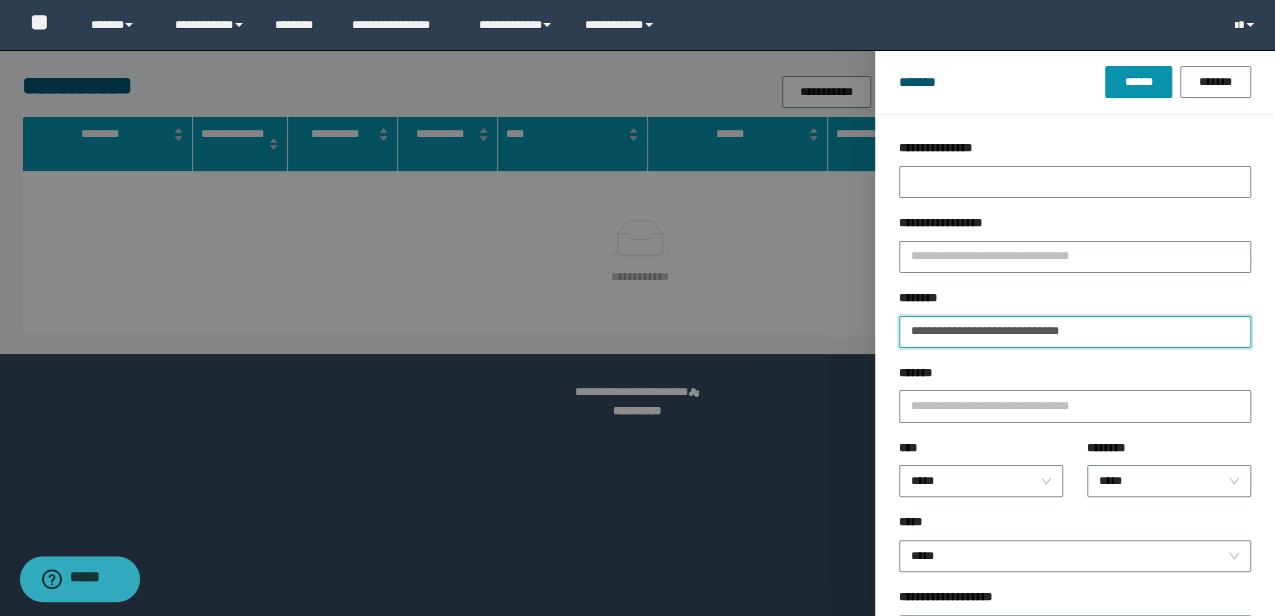 drag, startPoint x: 466, startPoint y: 154, endPoint x: 196, endPoint y: 109, distance: 273.7243 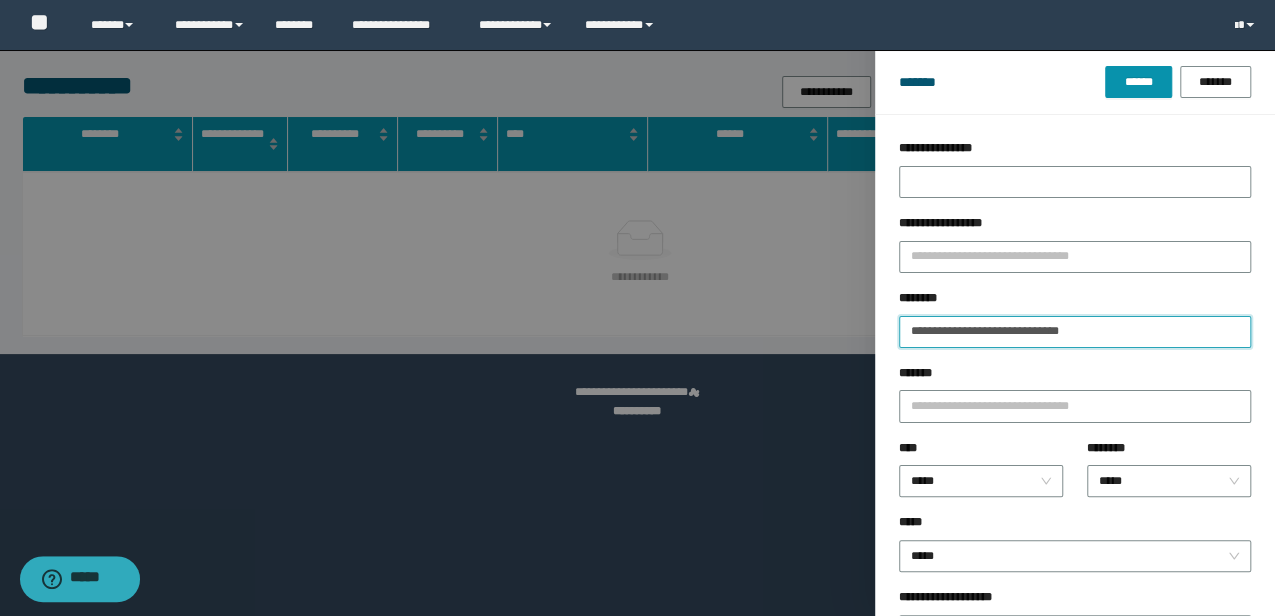 paste 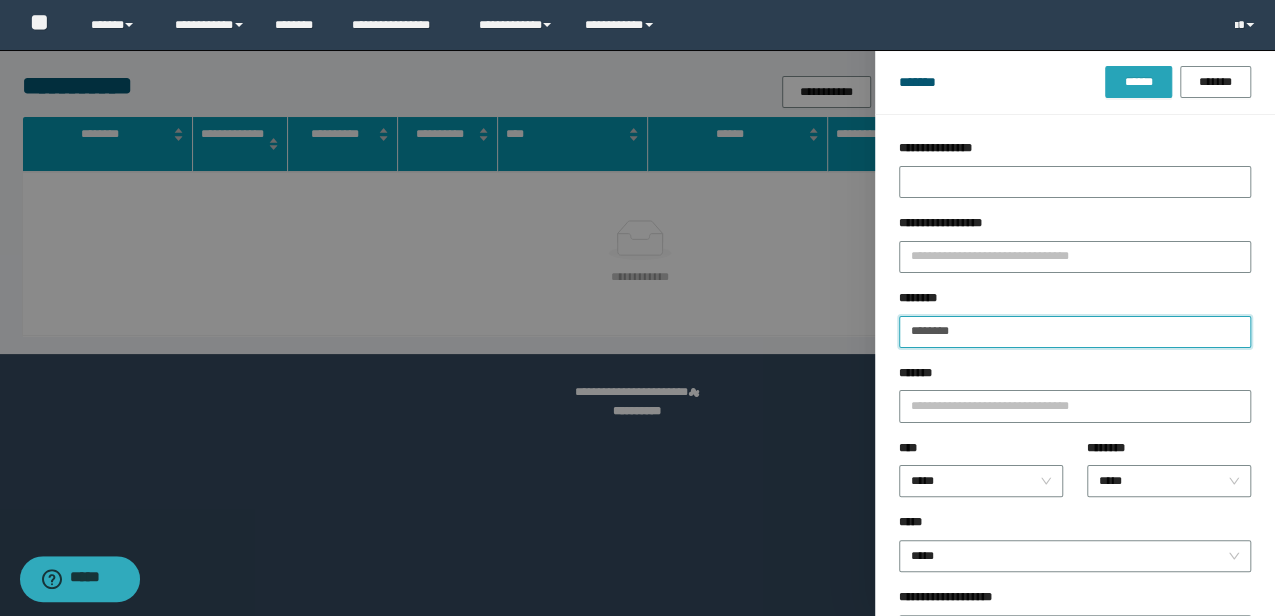 type on "********" 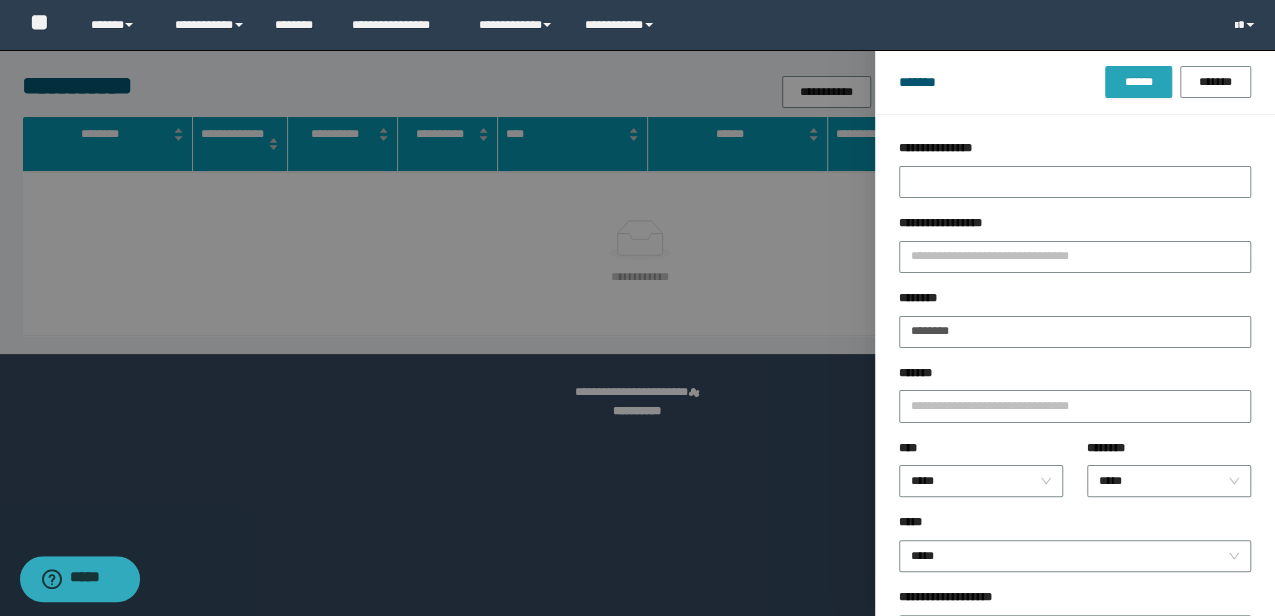click on "******" at bounding box center [1138, 82] 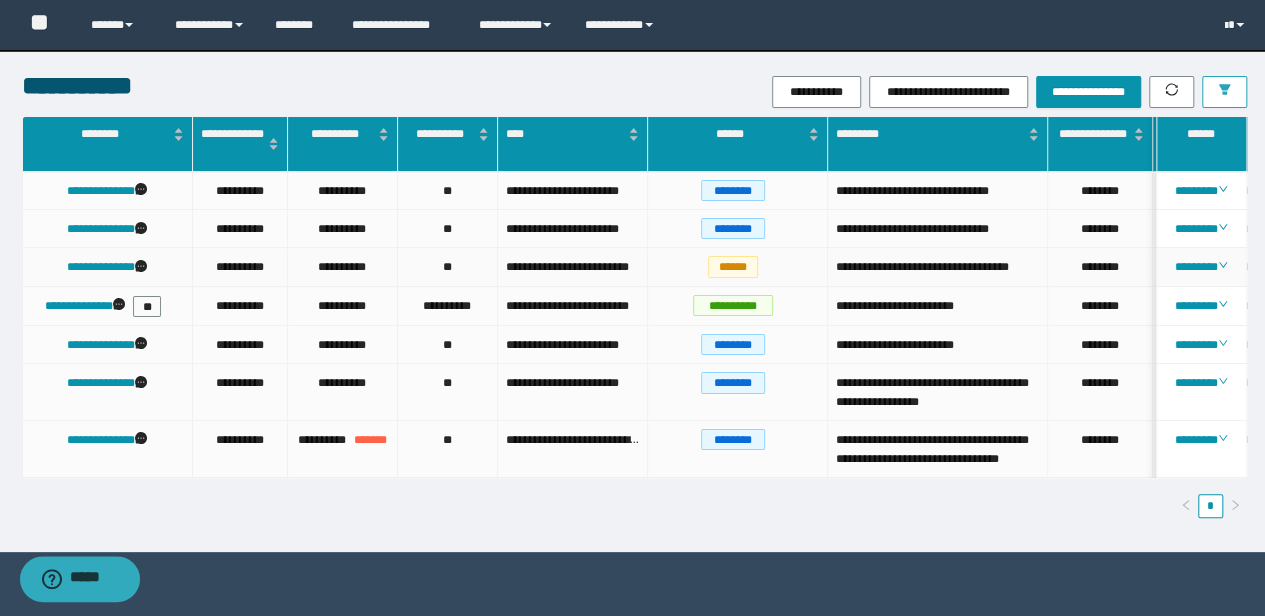 type 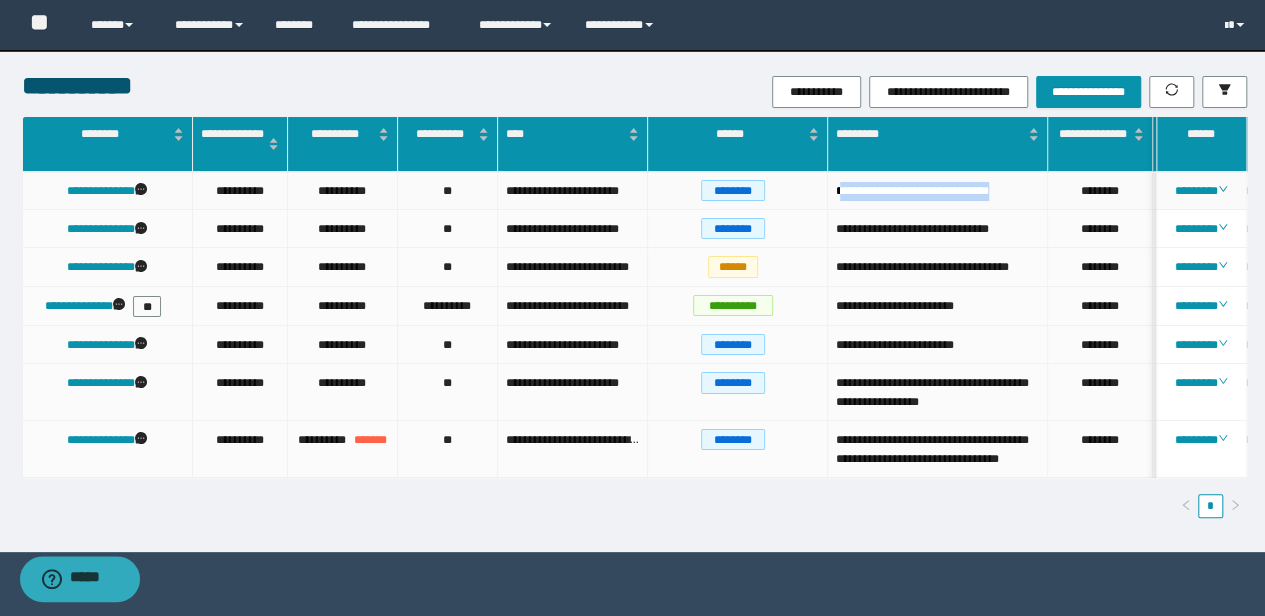 drag, startPoint x: 1017, startPoint y: 189, endPoint x: 838, endPoint y: 182, distance: 179.13683 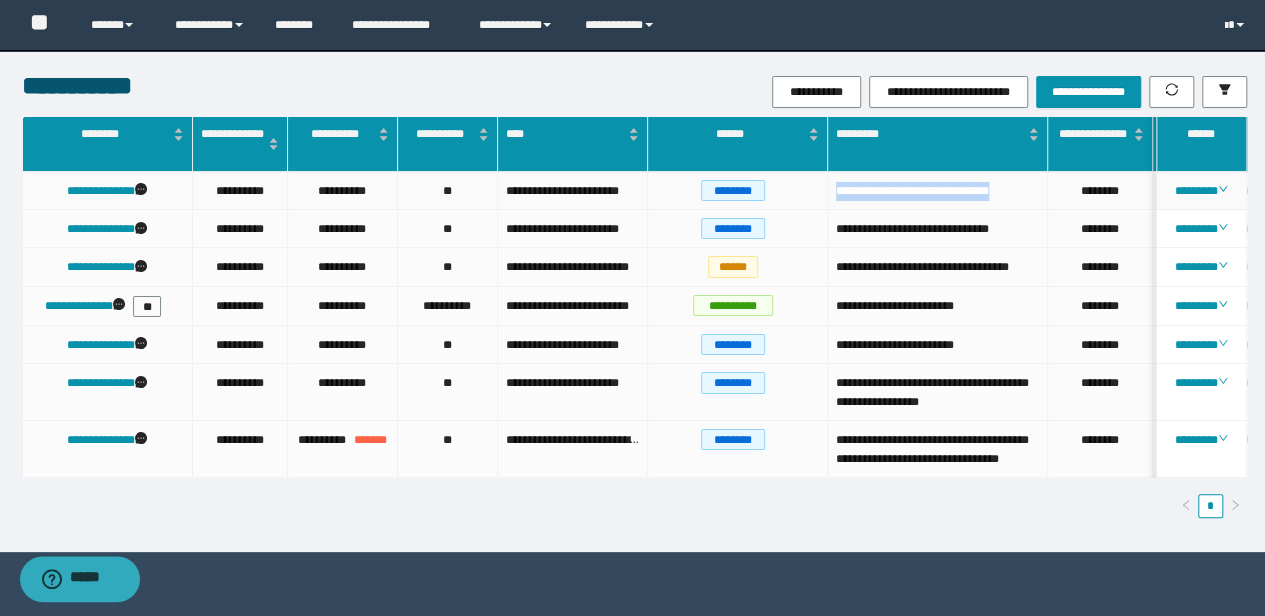 drag, startPoint x: 835, startPoint y: 191, endPoint x: 1037, endPoint y: 199, distance: 202.15836 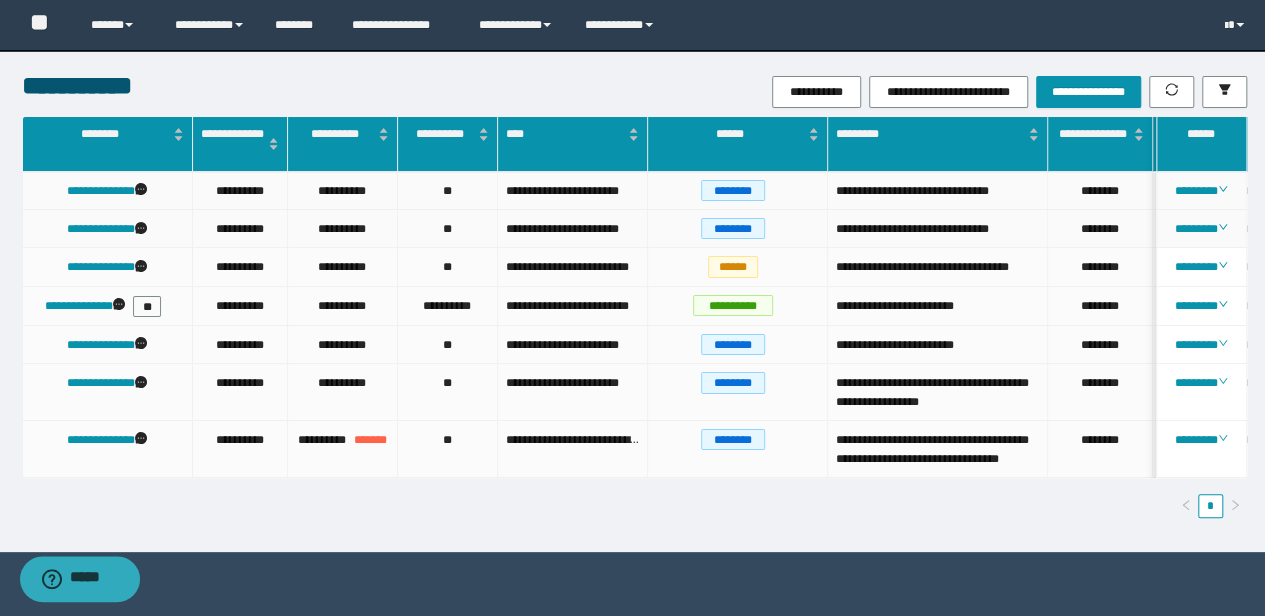 drag, startPoint x: 958, startPoint y: 232, endPoint x: 1001, endPoint y: 196, distance: 56.0803 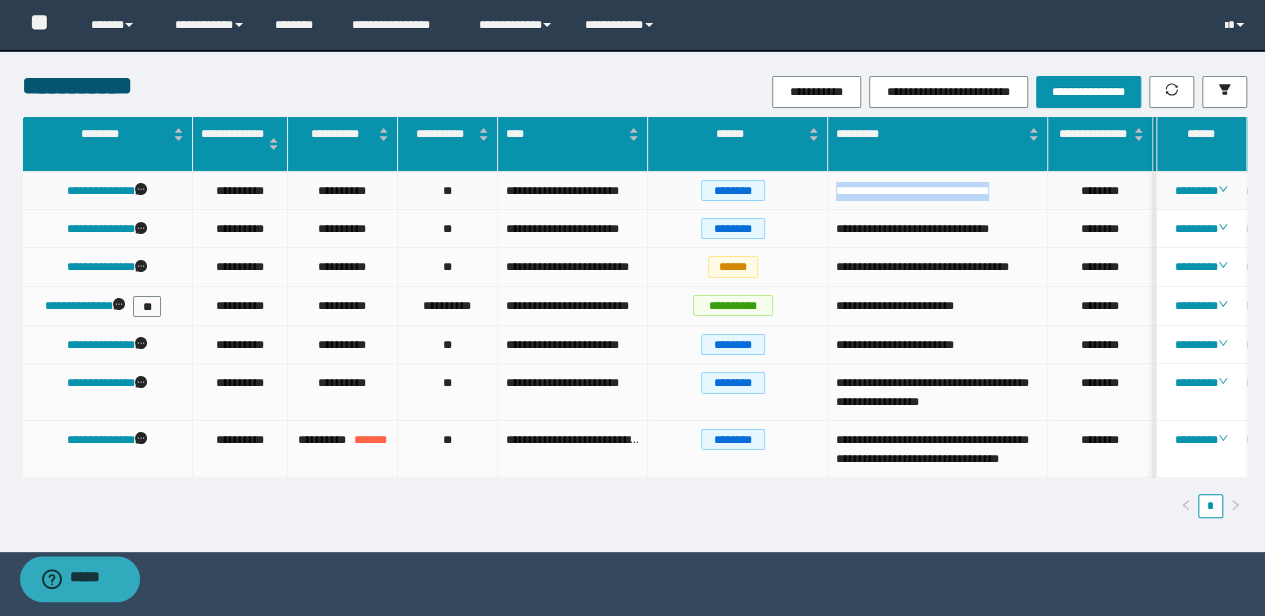 drag, startPoint x: 1015, startPoint y: 194, endPoint x: 828, endPoint y: 189, distance: 187.06683 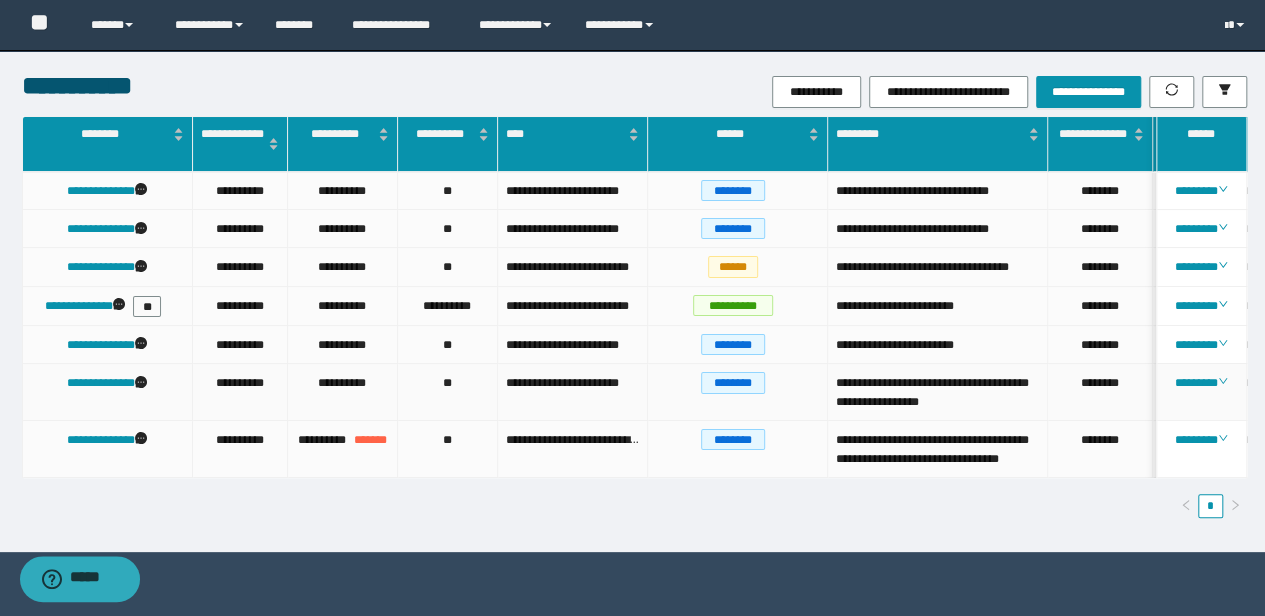 click on "**" at bounding box center (448, 392) 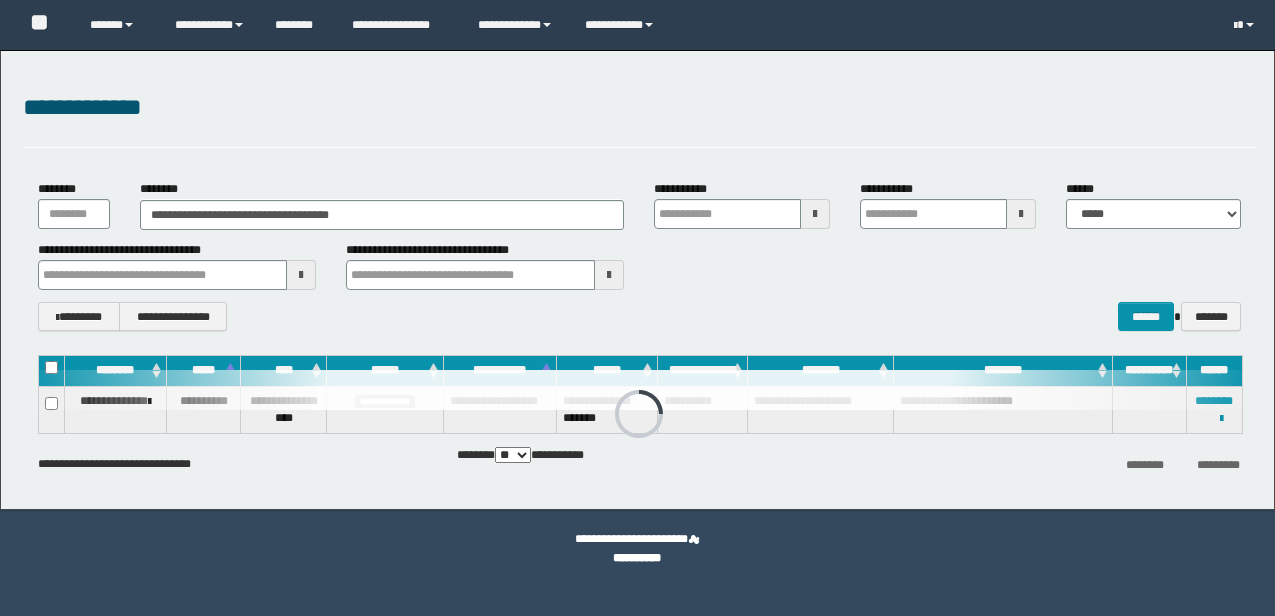scroll, scrollTop: 0, scrollLeft: 0, axis: both 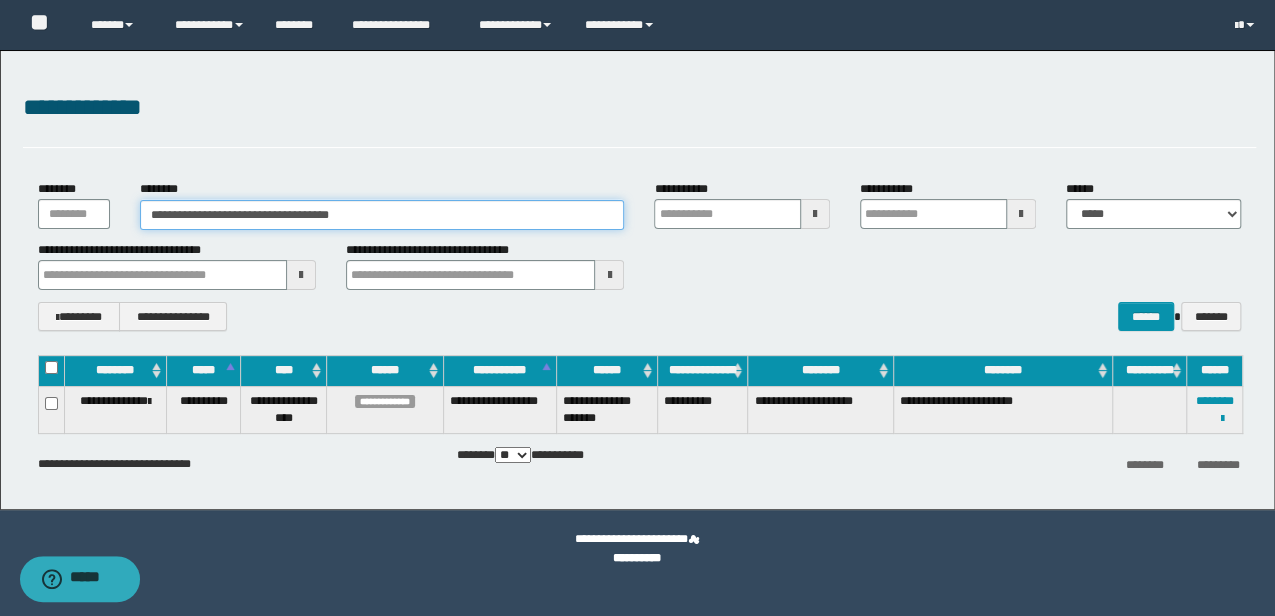 drag, startPoint x: 388, startPoint y: 210, endPoint x: -3, endPoint y: 229, distance: 391.46136 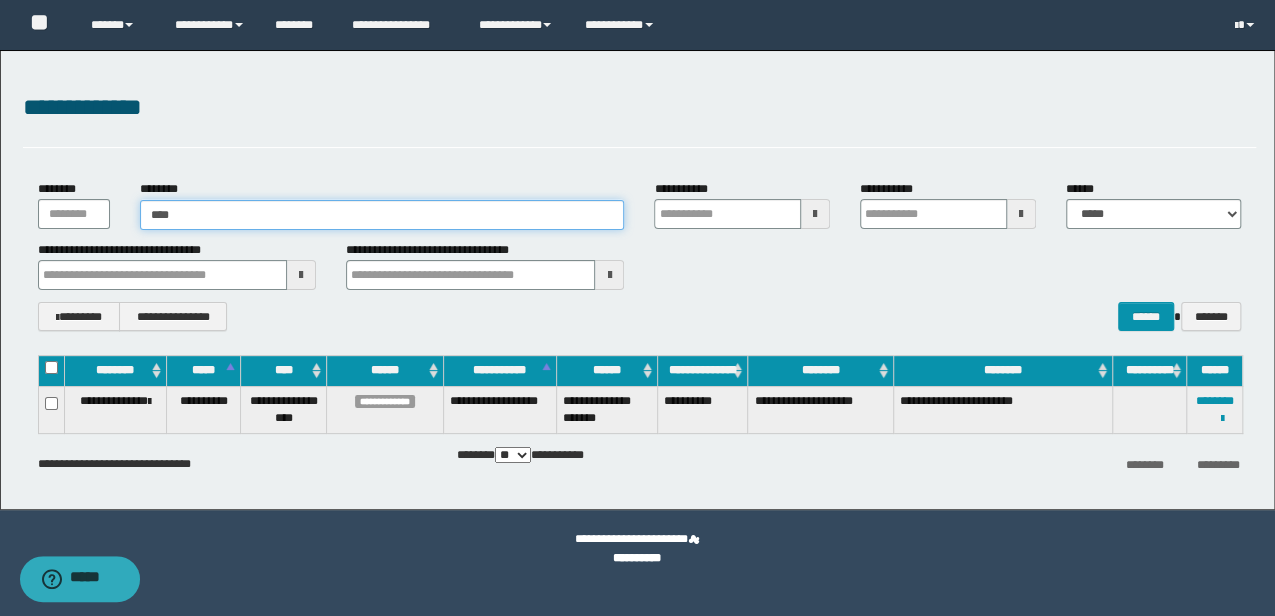 type on "*****" 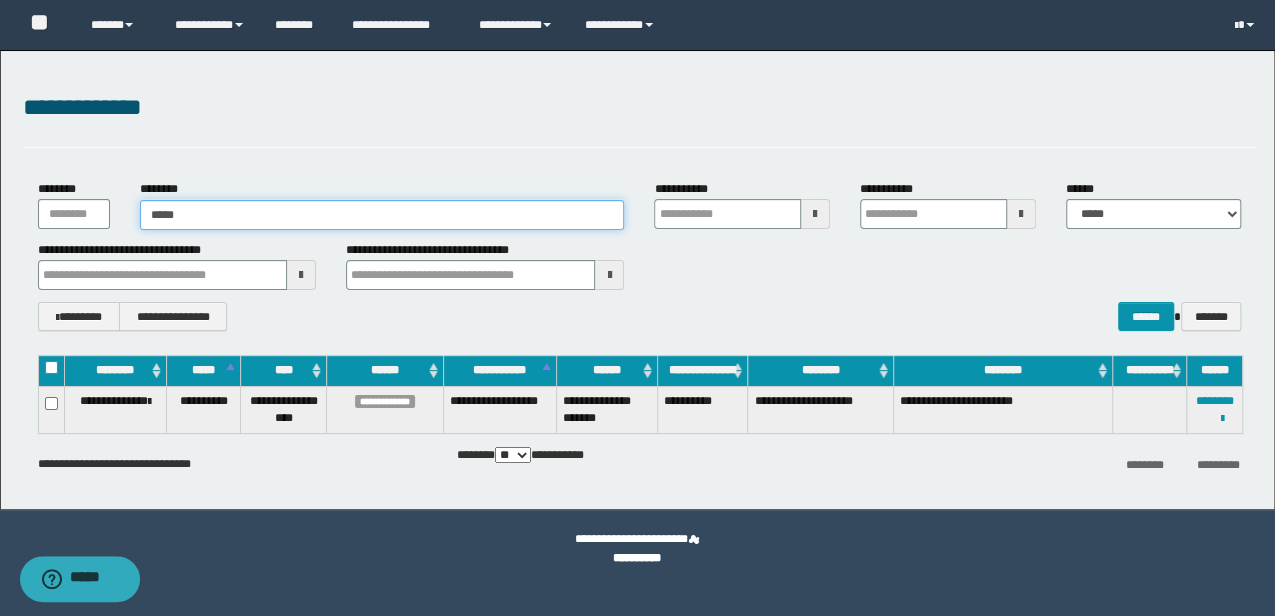 type on "*****" 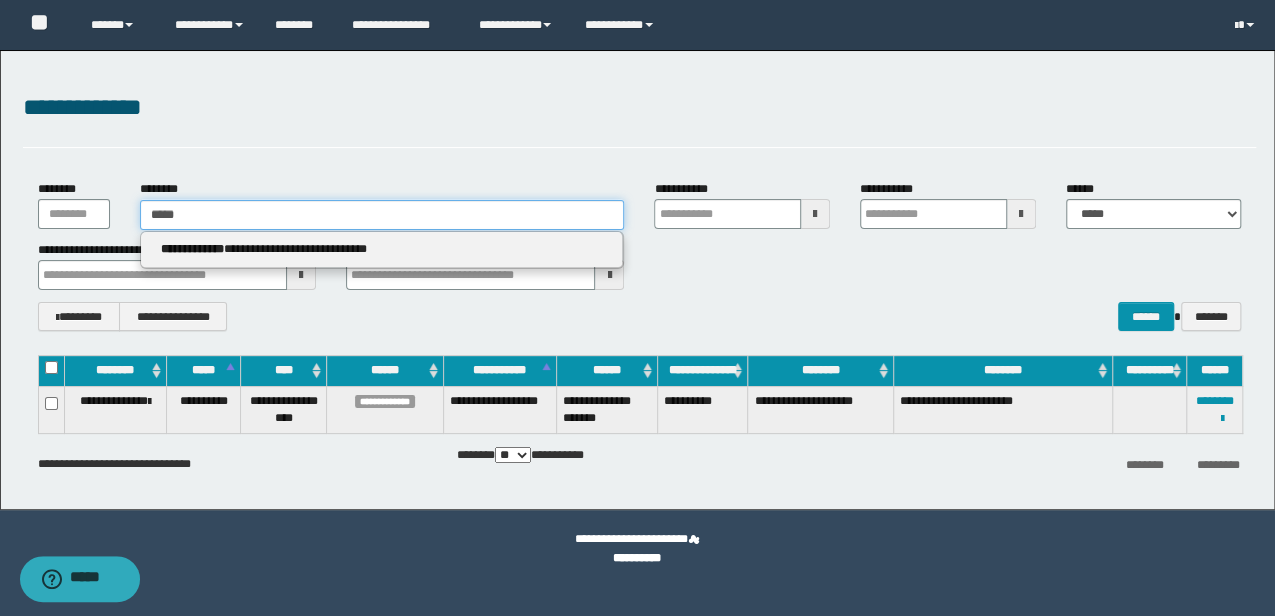 type 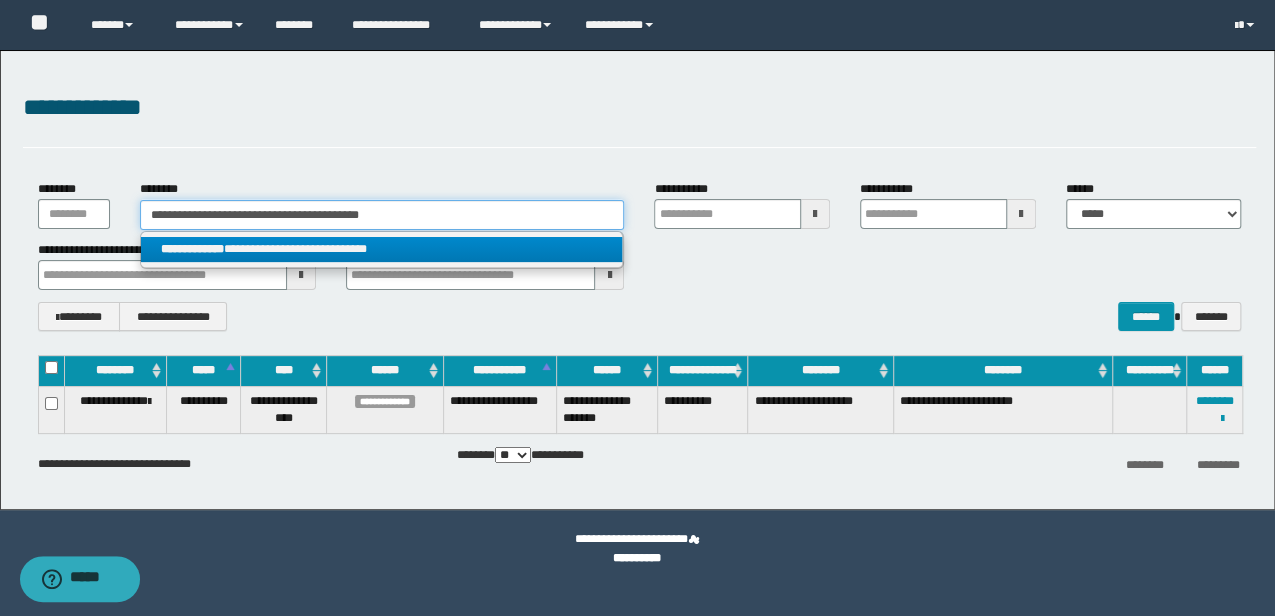 type on "**********" 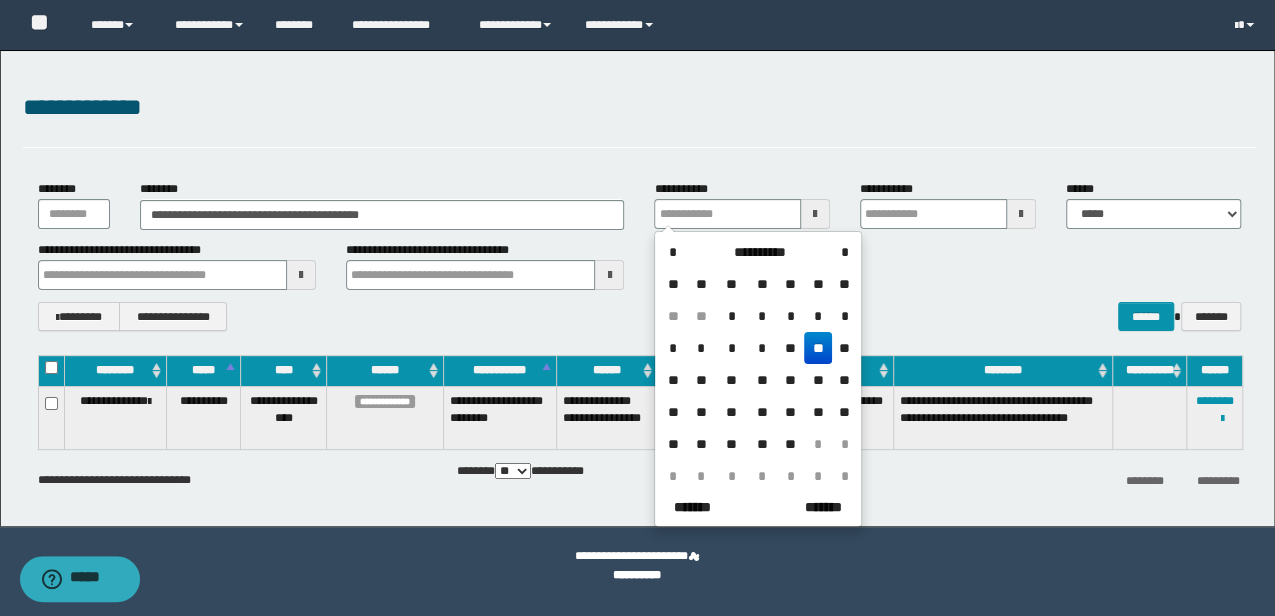 click at bounding box center [1149, 417] 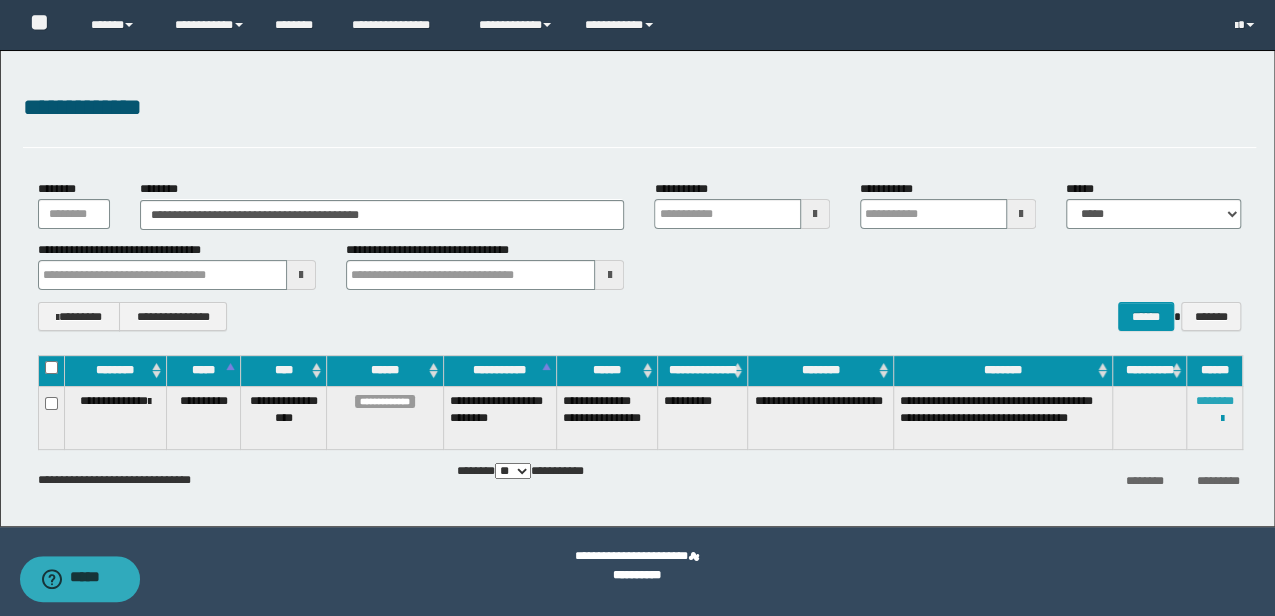 click on "********" at bounding box center (1214, 401) 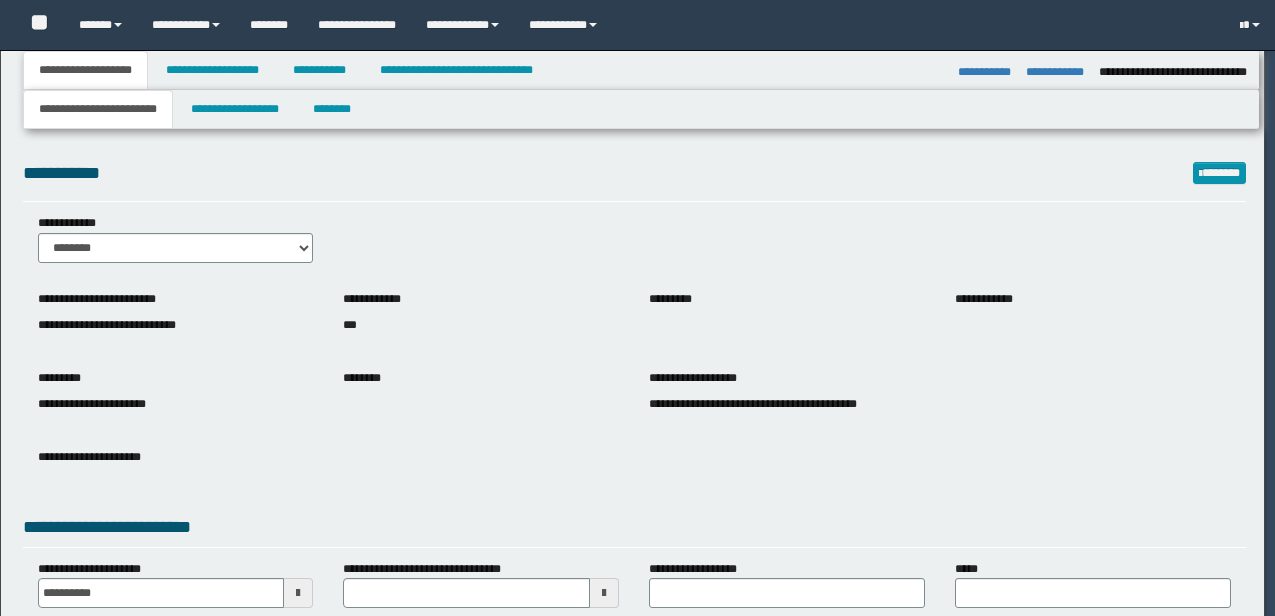 select on "**" 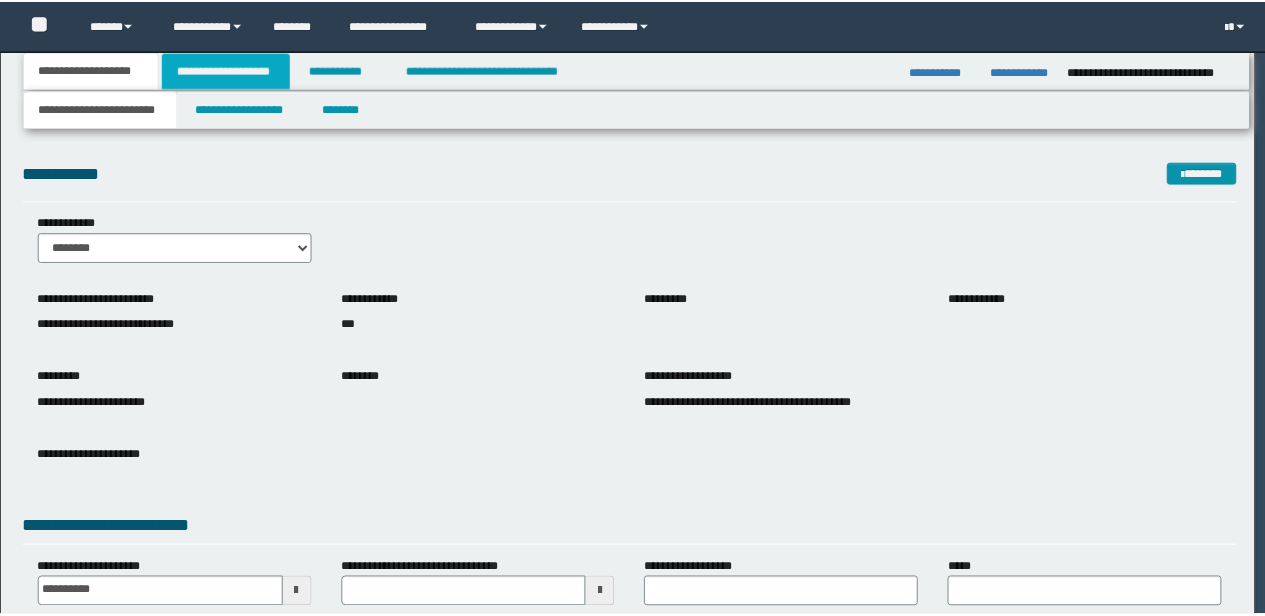 scroll, scrollTop: 0, scrollLeft: 0, axis: both 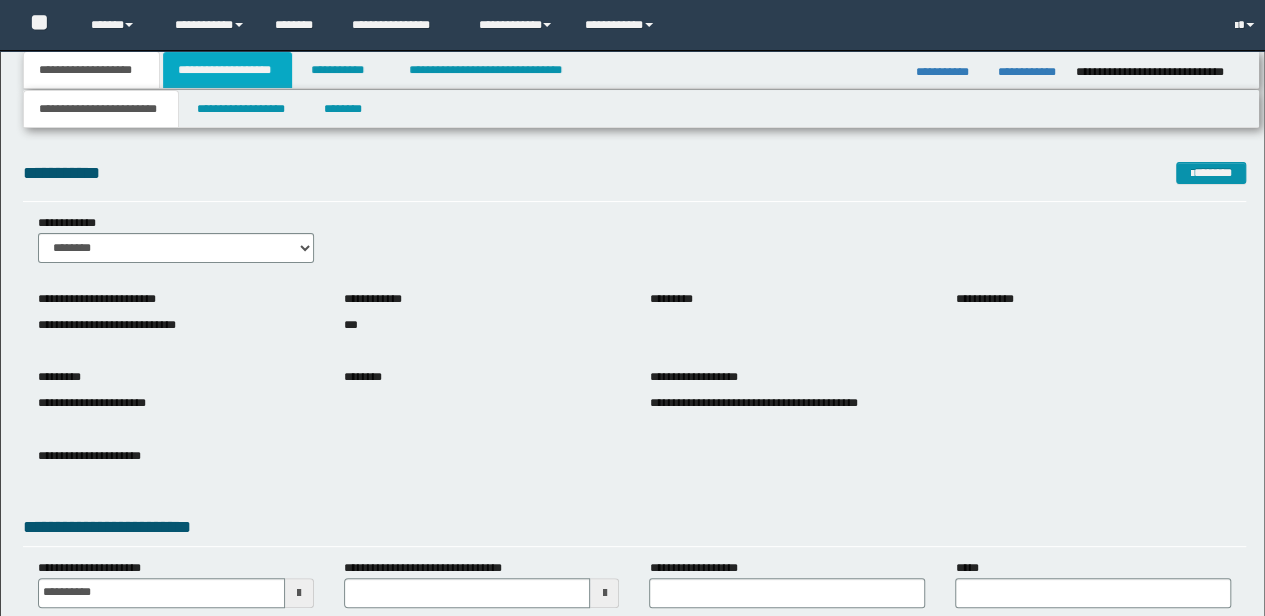 click on "**********" at bounding box center [227, 70] 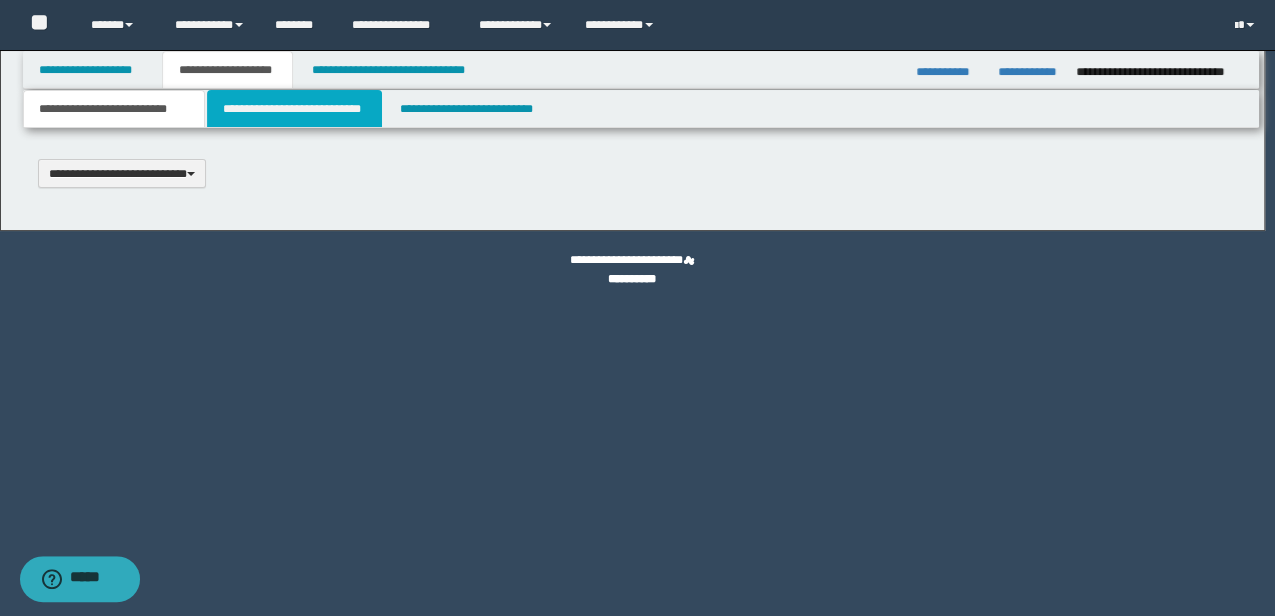 click on "**********" at bounding box center [294, 109] 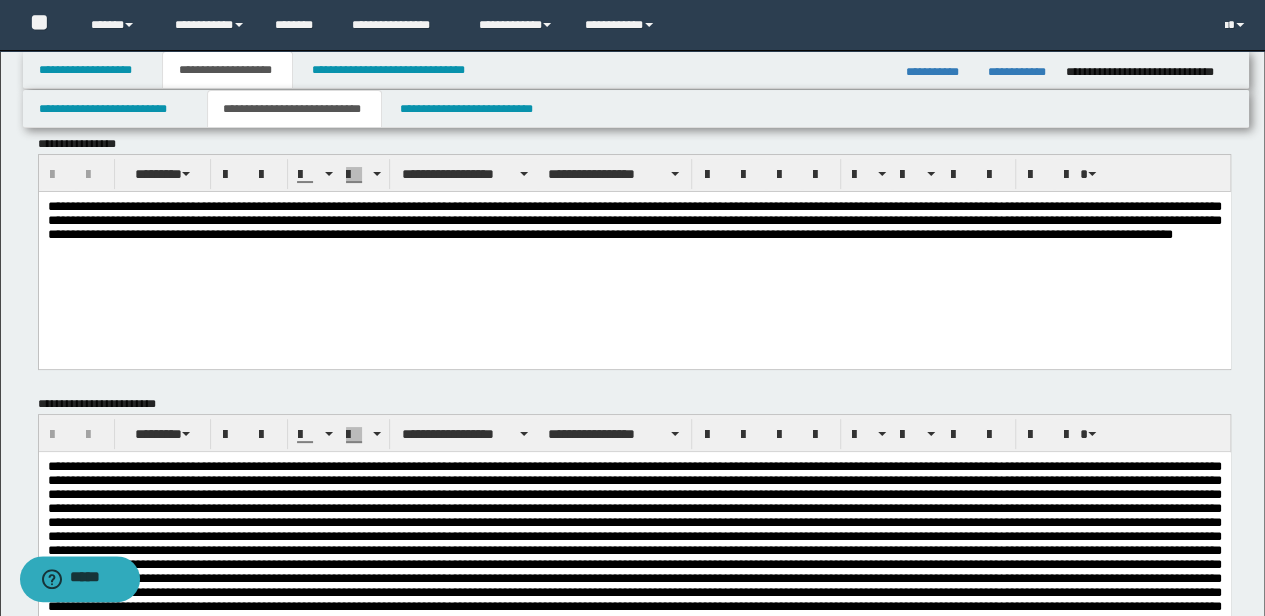 scroll, scrollTop: 0, scrollLeft: 0, axis: both 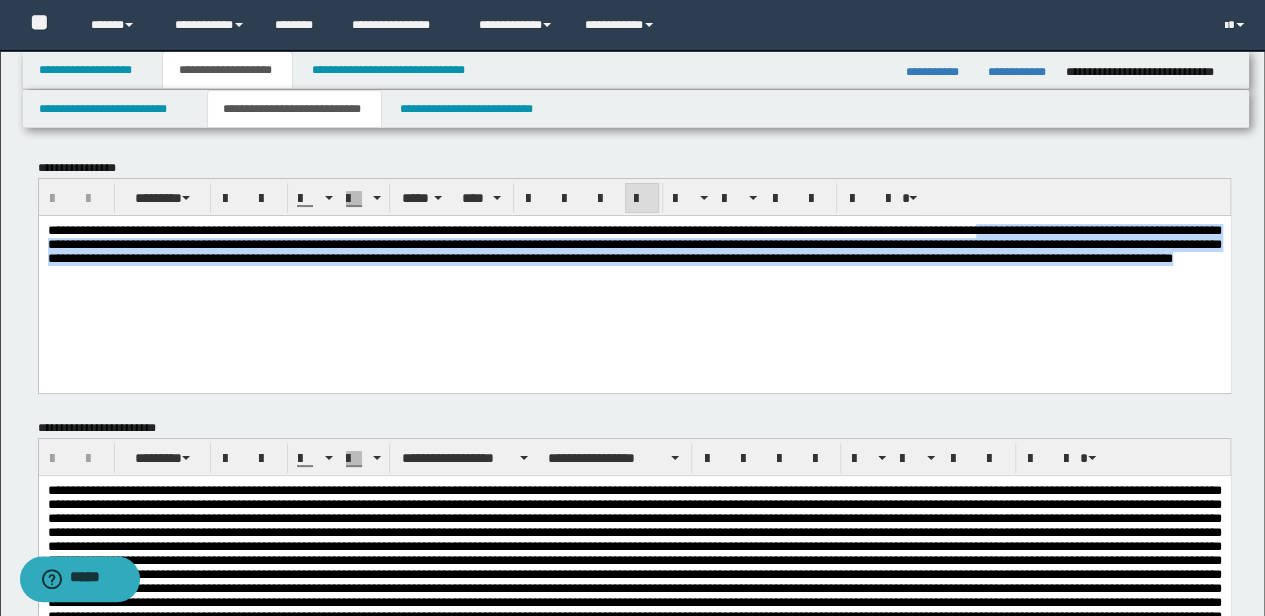 drag, startPoint x: 72, startPoint y: 238, endPoint x: 940, endPoint y: 336, distance: 873.5147 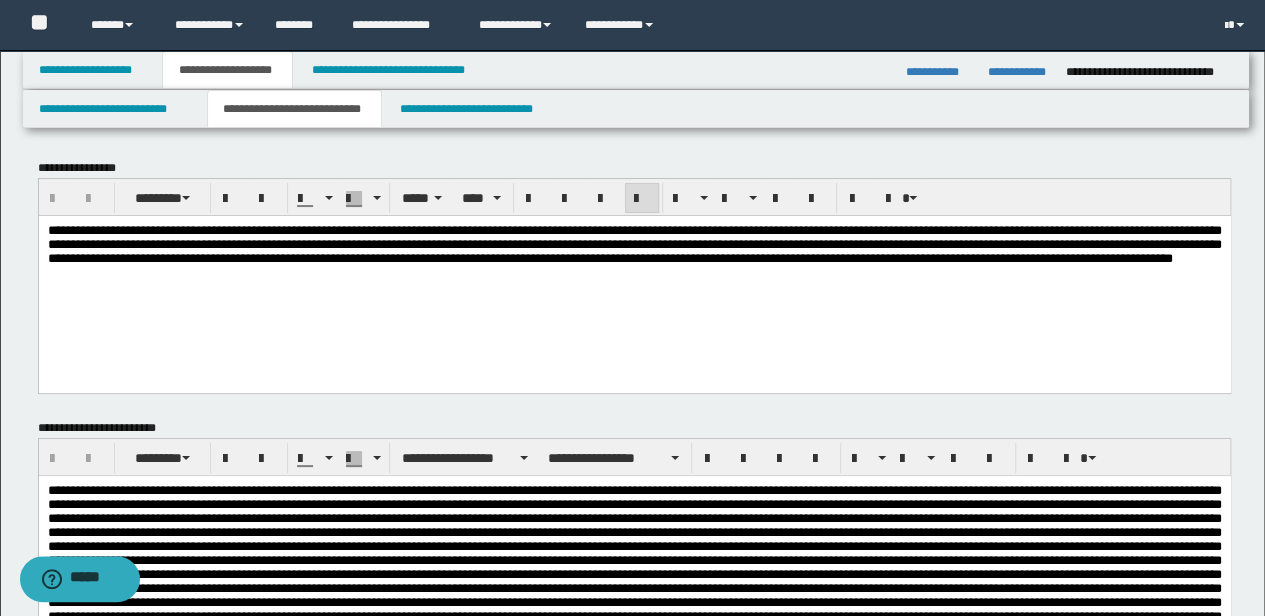 click on "**********" at bounding box center (634, 269) 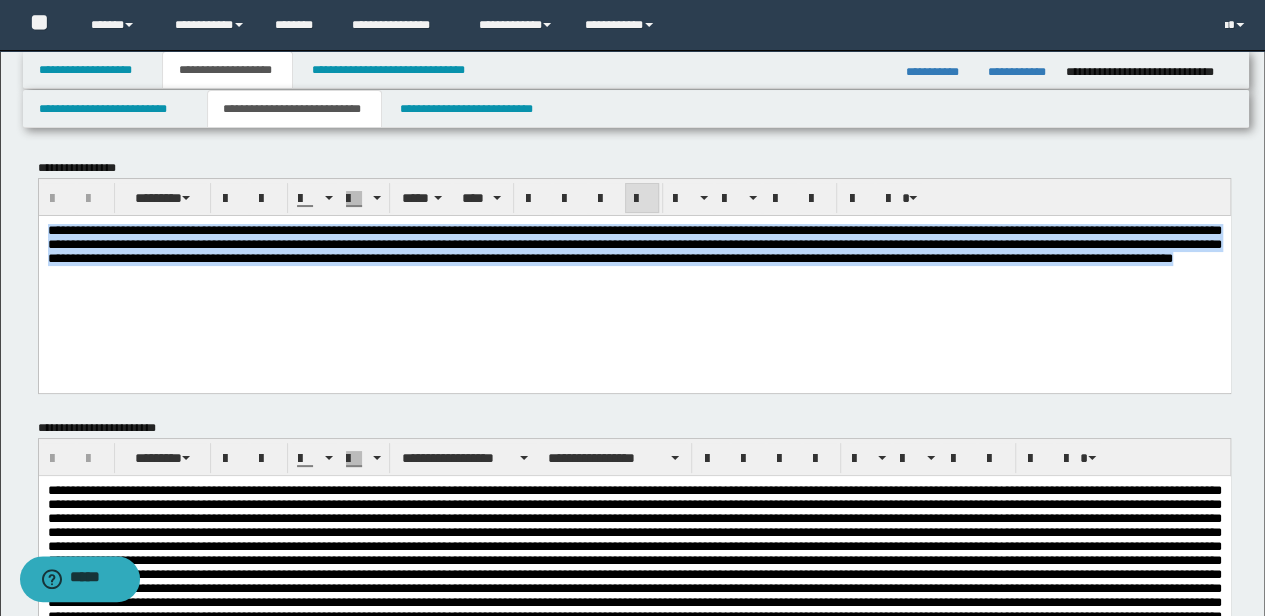 drag, startPoint x: 971, startPoint y: 279, endPoint x: -3, endPoint y: 211, distance: 976.37085 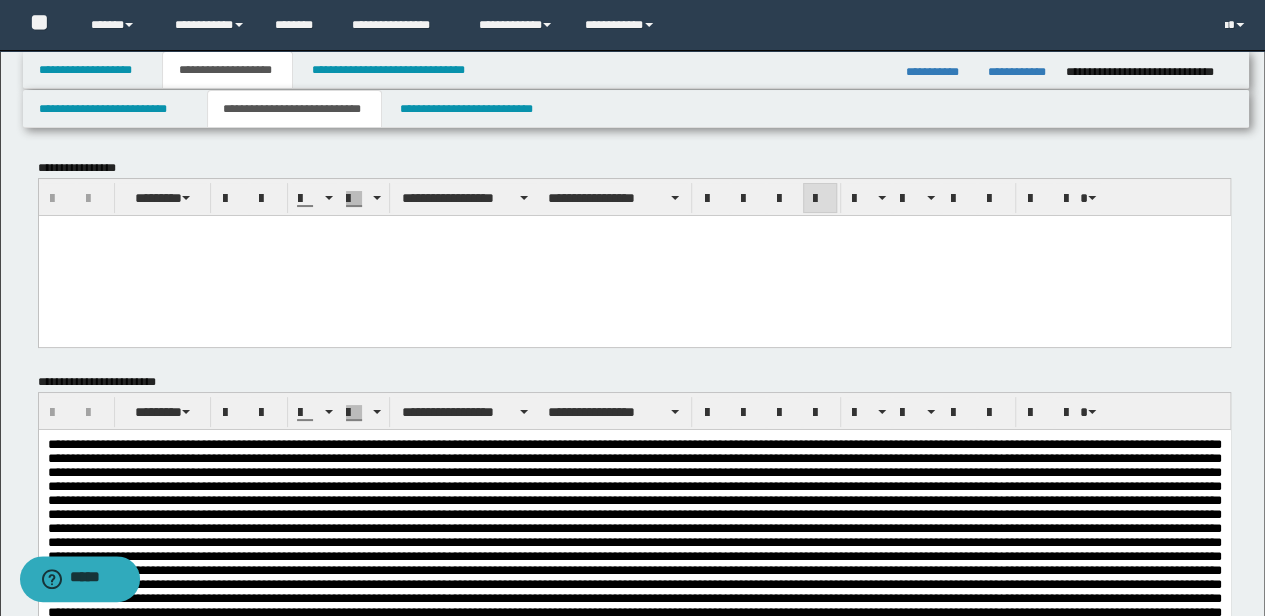 click at bounding box center [634, 255] 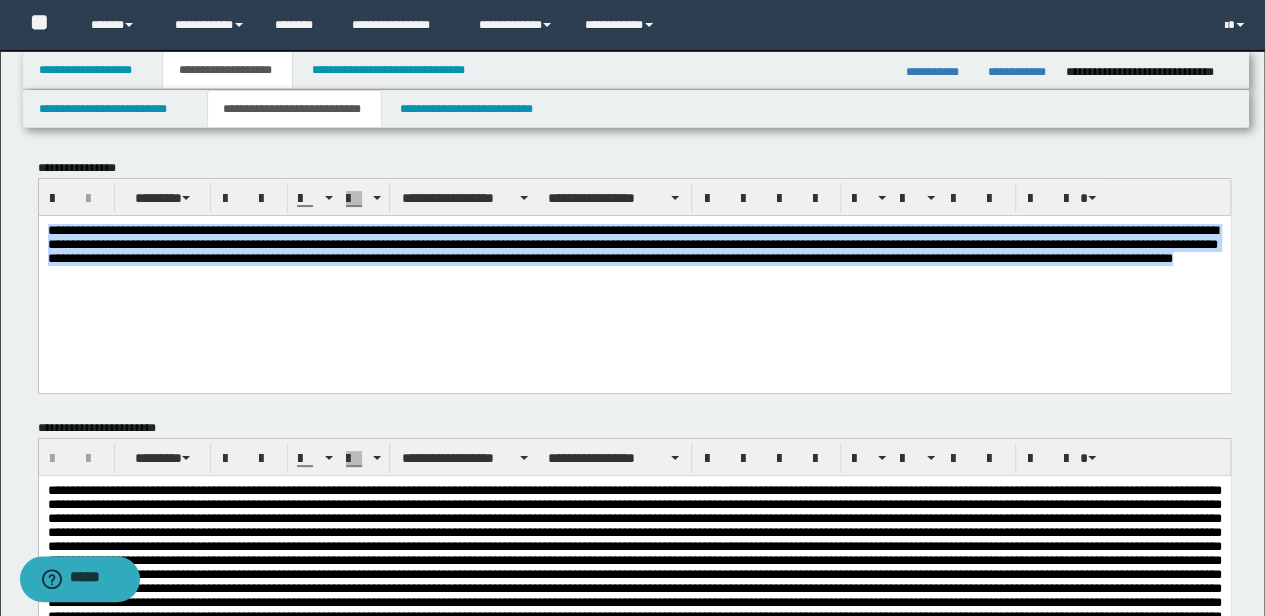 drag, startPoint x: 404, startPoint y: 255, endPoint x: 390, endPoint y: 358, distance: 103.947105 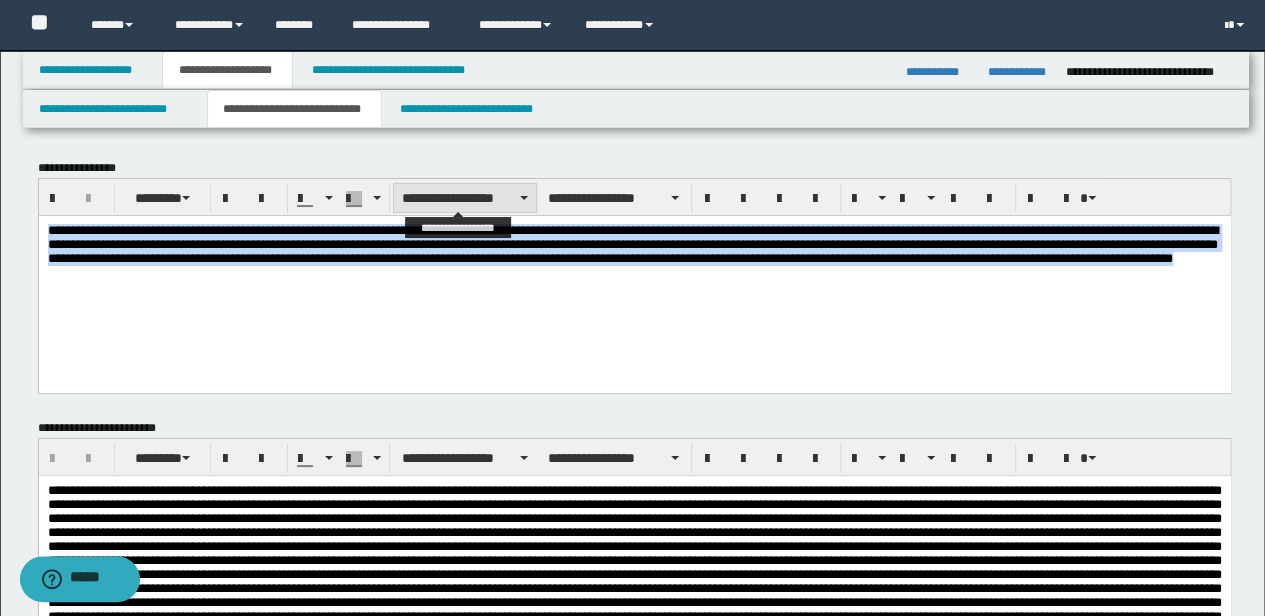 click on "**********" at bounding box center [465, 198] 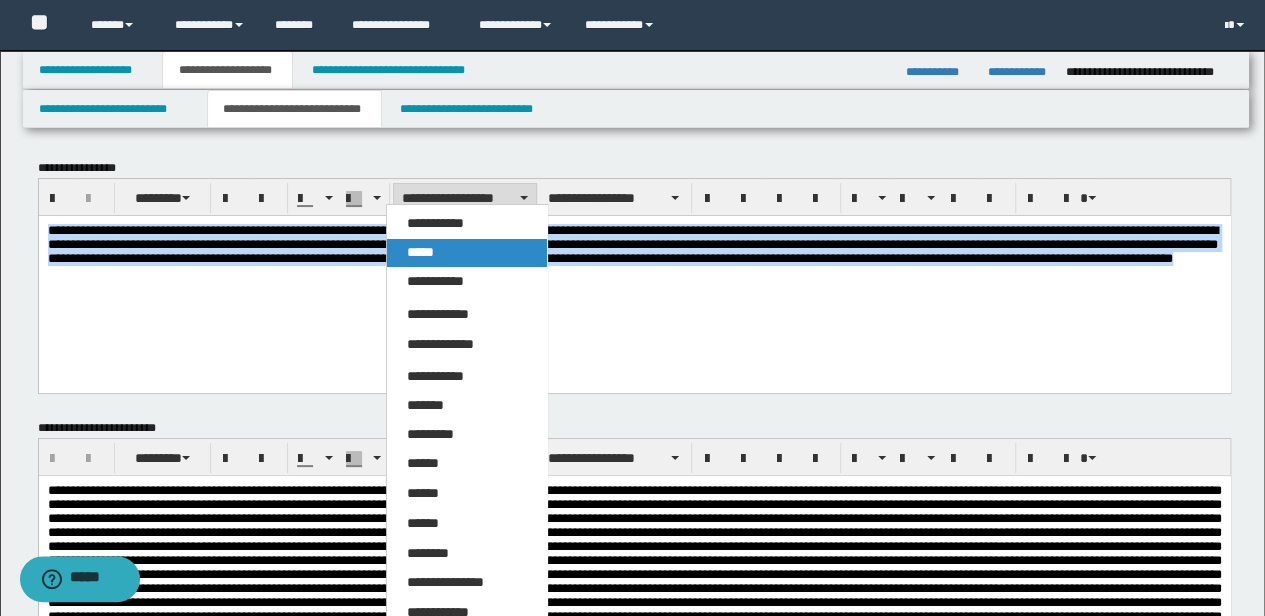 click on "*****" at bounding box center [466, 253] 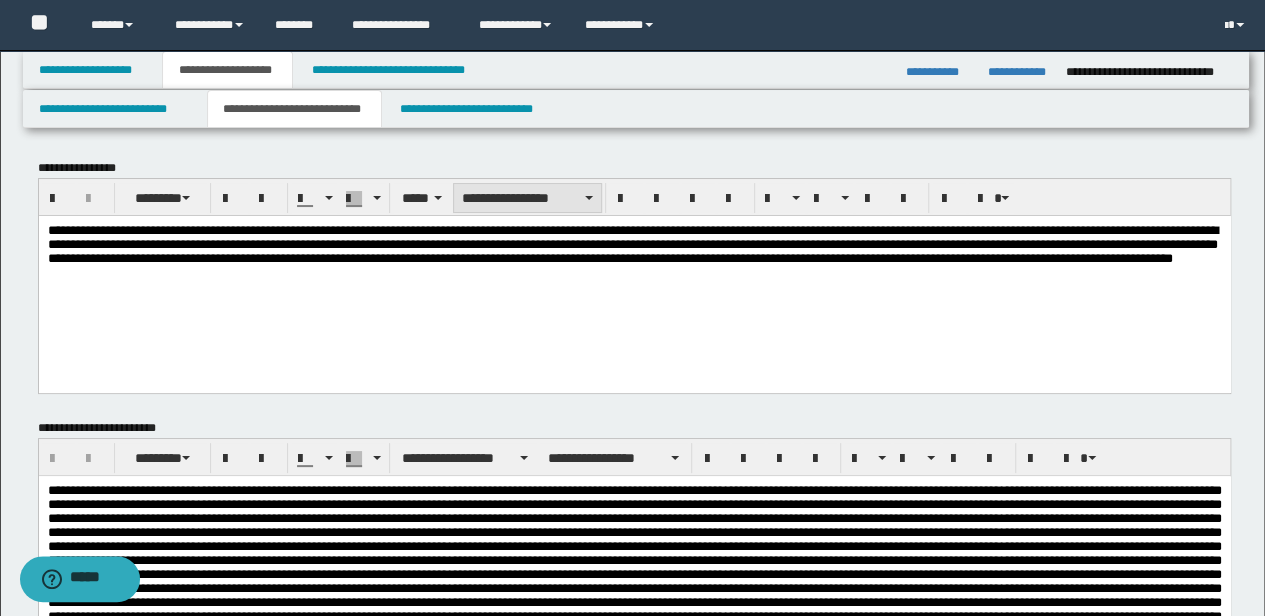 click on "**********" at bounding box center [527, 198] 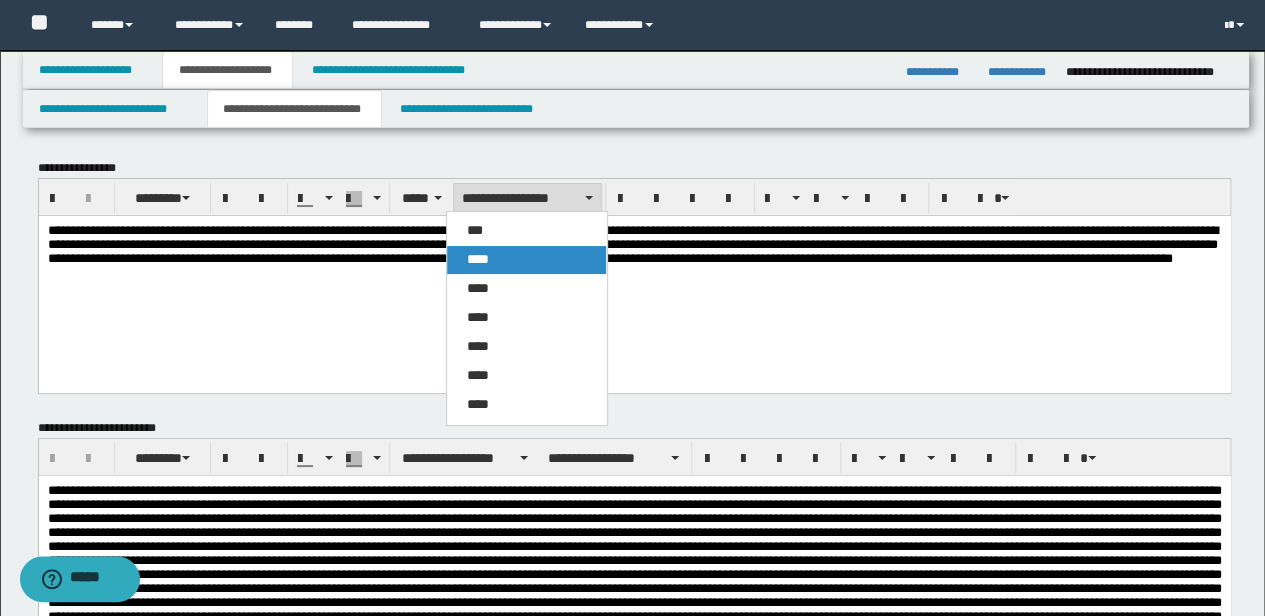 click on "****" at bounding box center [526, 260] 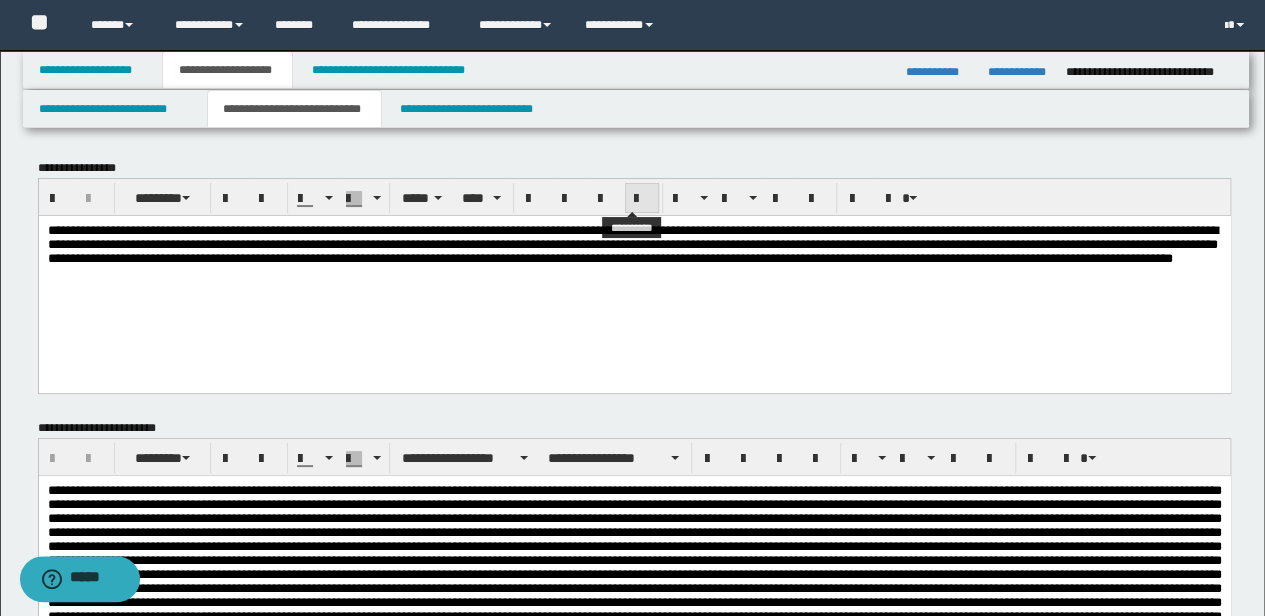 click at bounding box center [642, 199] 